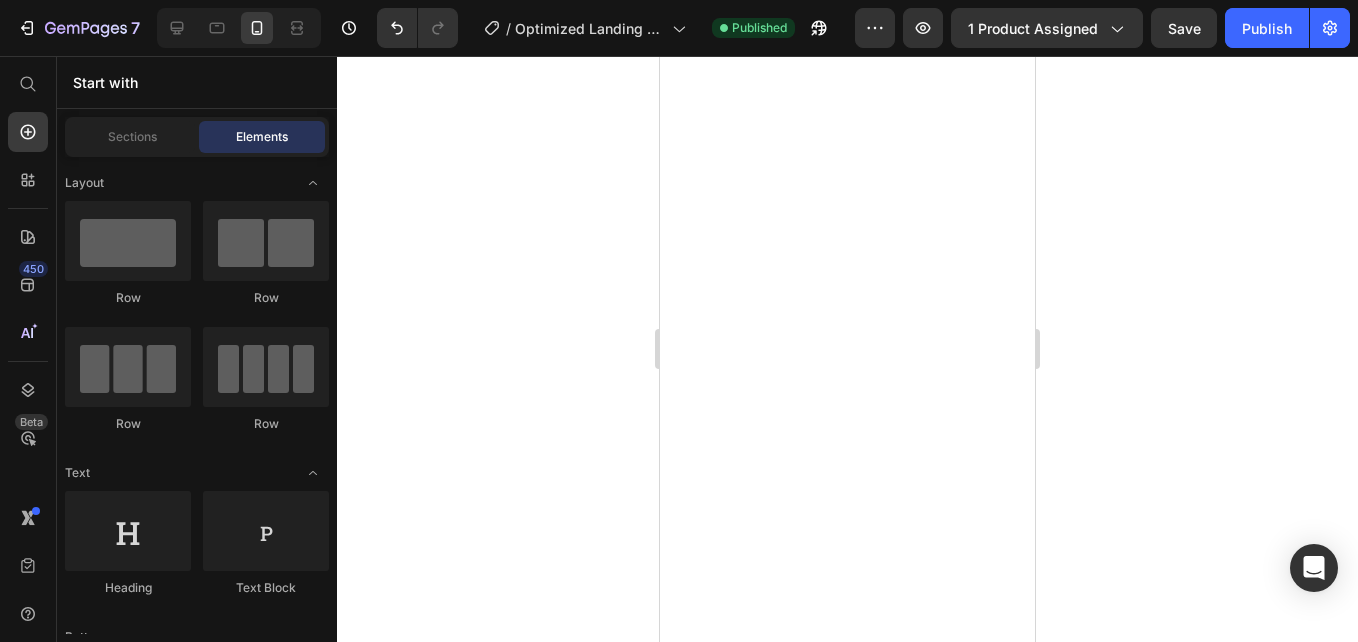 scroll, scrollTop: 0, scrollLeft: 0, axis: both 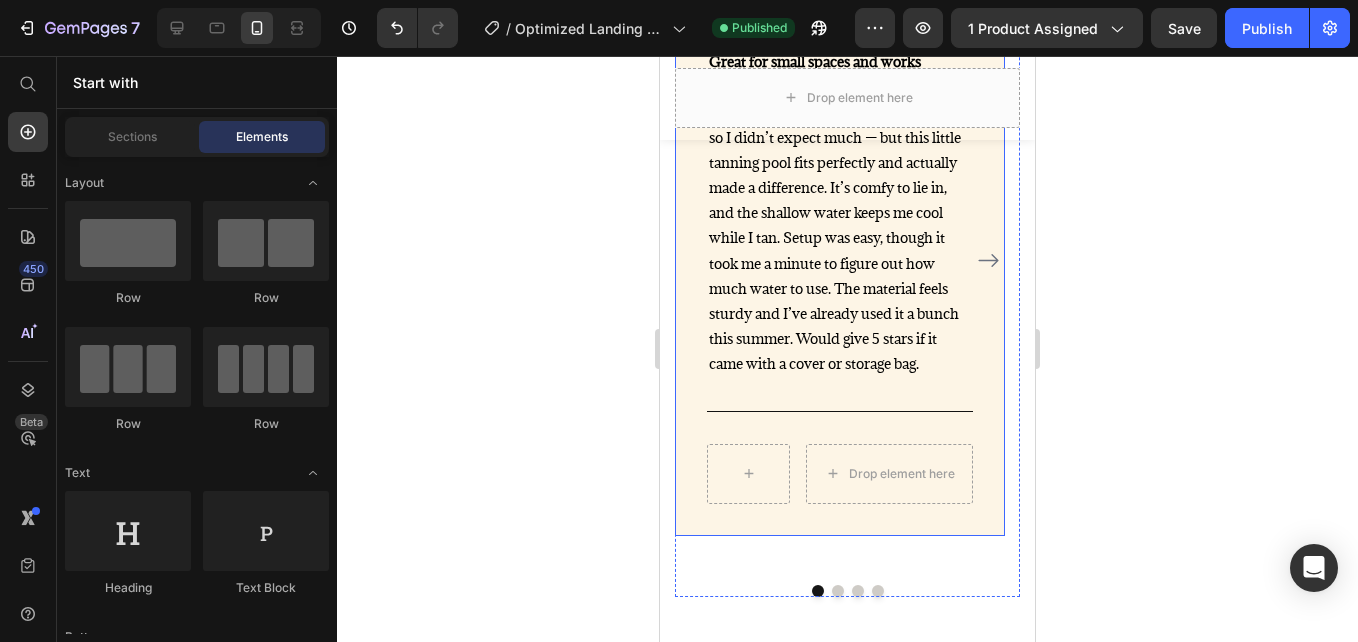 click on "Image
Icon
Icon
Icon
Icon
Icon Row [FIRST] [LAST] Text block Row Great for small spaces and works surprisingly well I live in an apartment with a small patio, so I didn’t expect much — but this little tanning pool fits perfectly and actually made a difference. It’s comfy to lie in, and the shallow water keeps me cool while I tan. Setup was easy, though it took me a minute to figure out how much water to use. The material feels sturdy and I’ve already used it a bunch this summer. Would give 5 stars if it came with a cover or storage bag. Text block                Title Line
Drop element here Product Row" at bounding box center (840, 244) 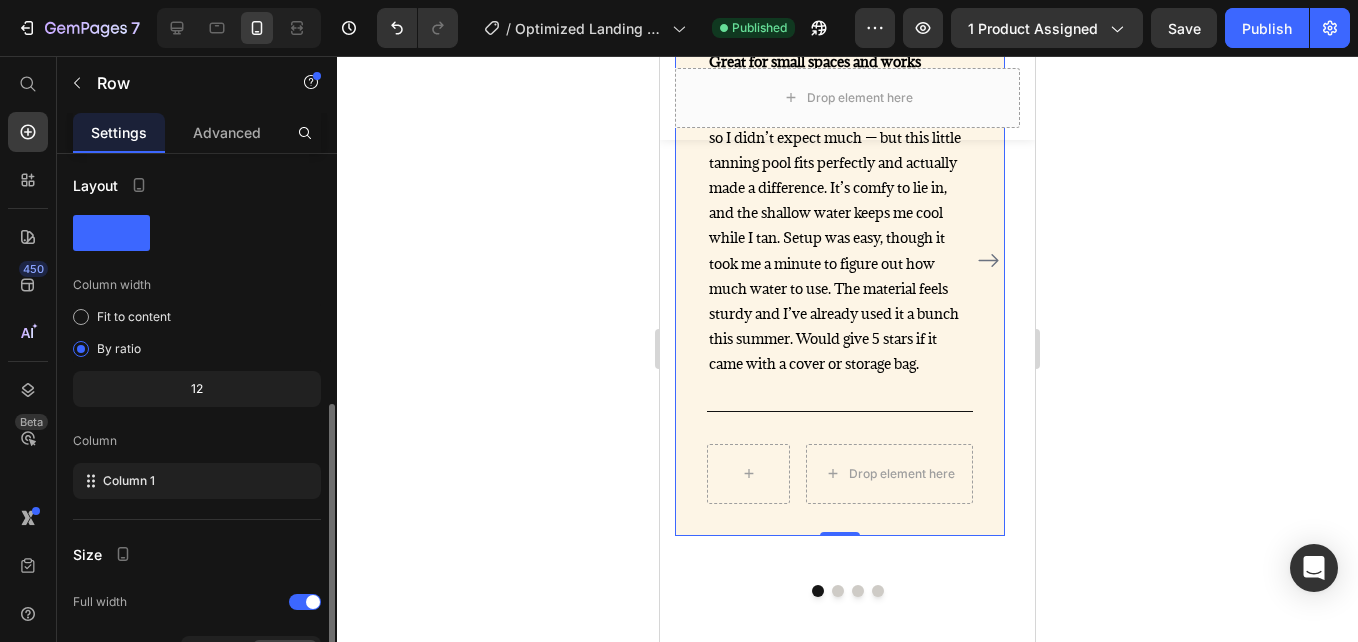 scroll, scrollTop: 245, scrollLeft: 0, axis: vertical 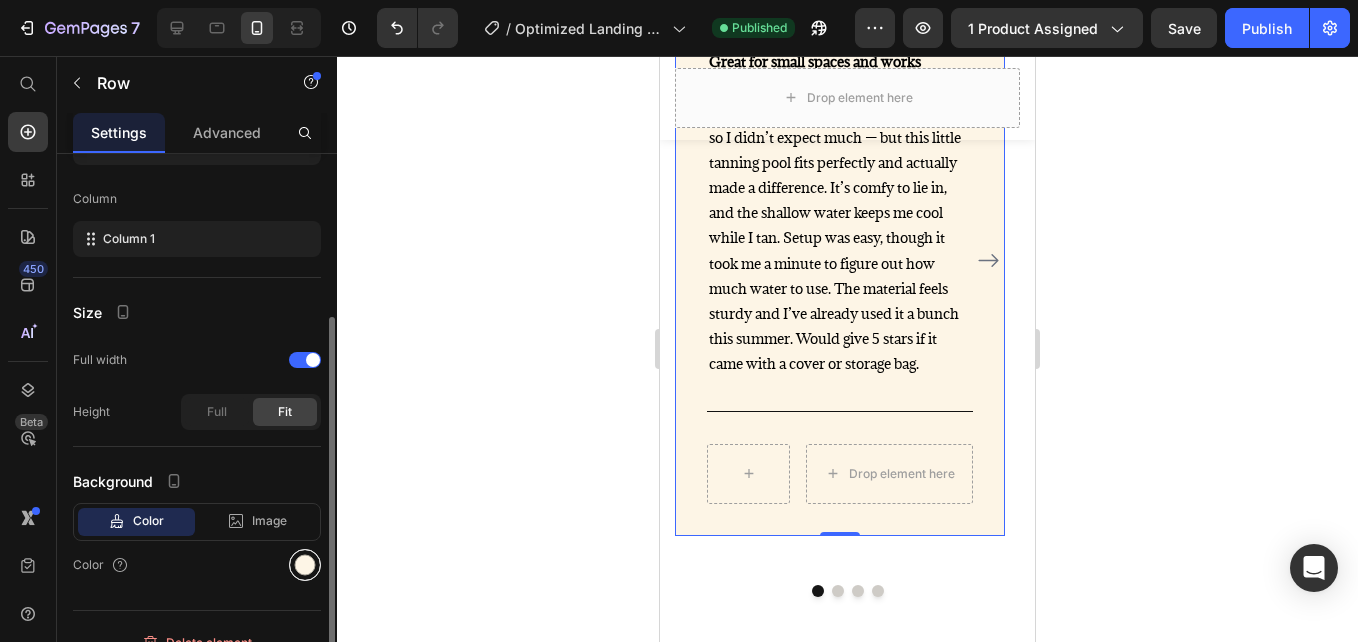 click at bounding box center (305, 565) 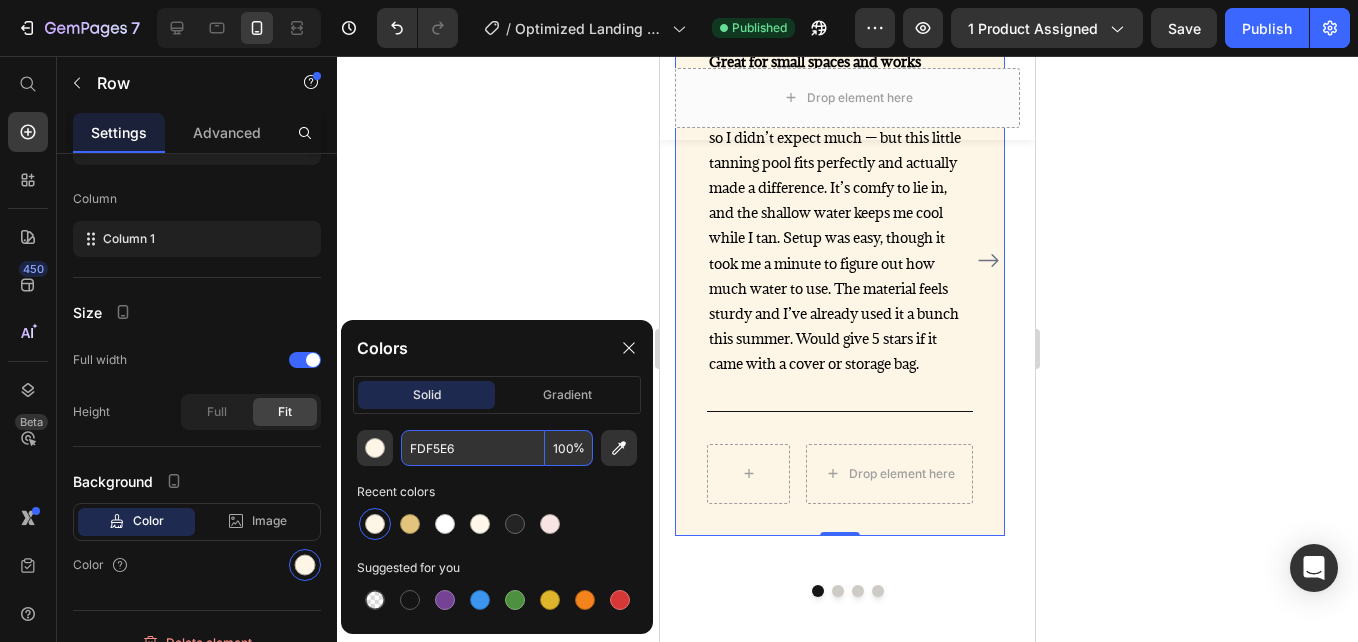 click on "FDF5E6" at bounding box center [473, 448] 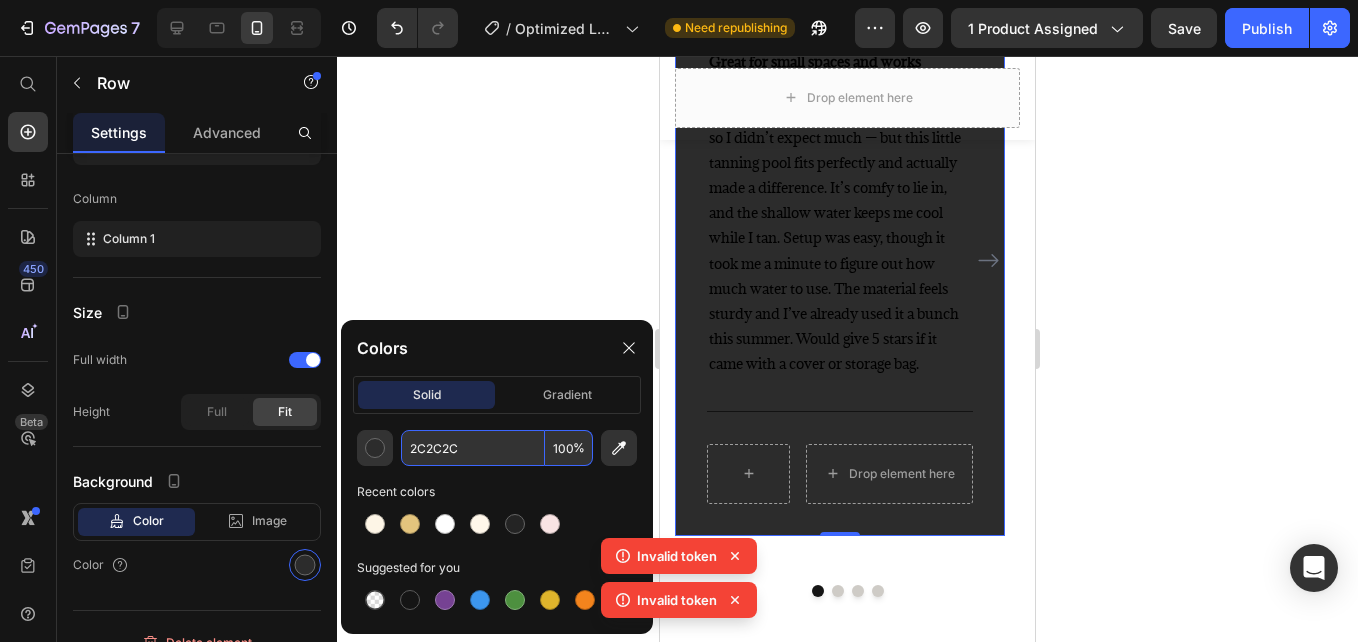 click on "2C2C2C" at bounding box center (473, 448) 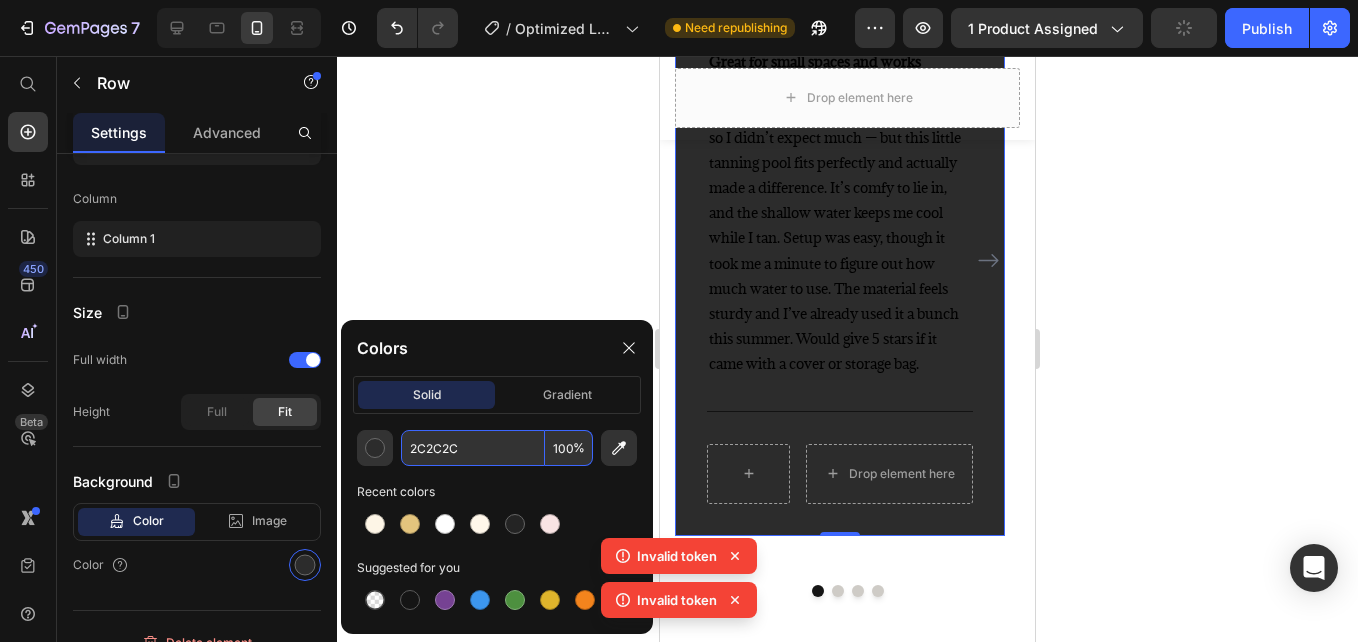 click on "2C2C2C" at bounding box center (473, 448) 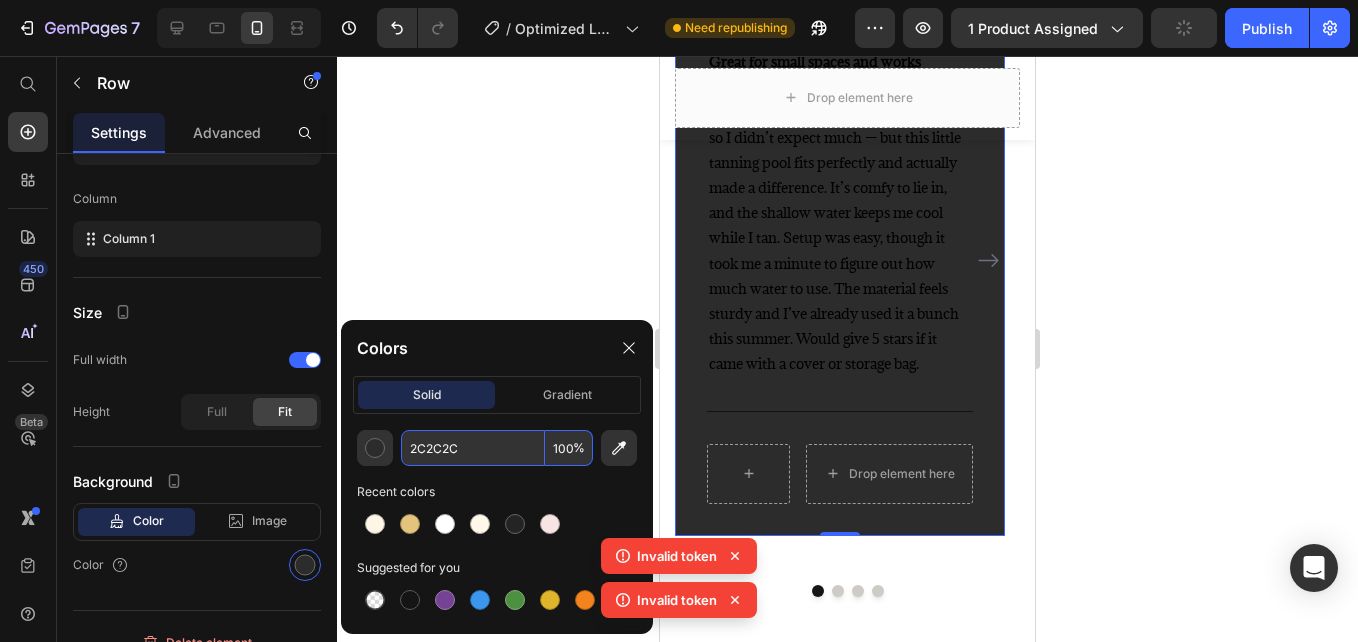 paste on "7A7A7A" 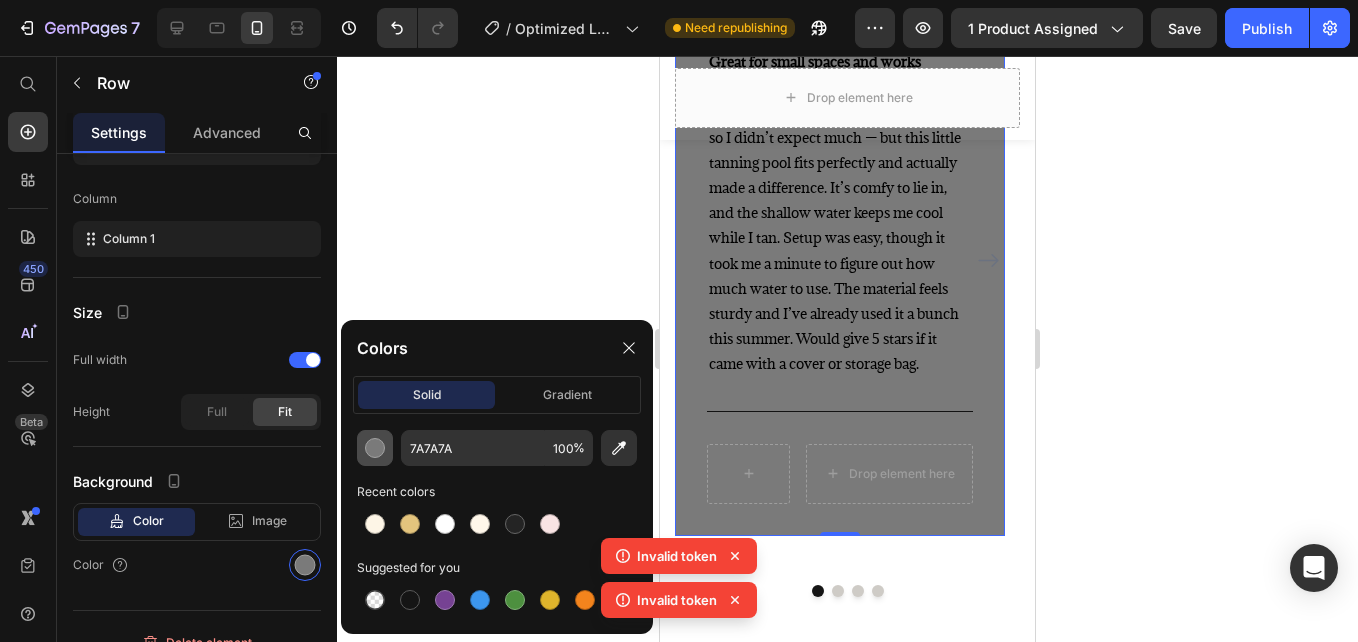click at bounding box center [375, 448] 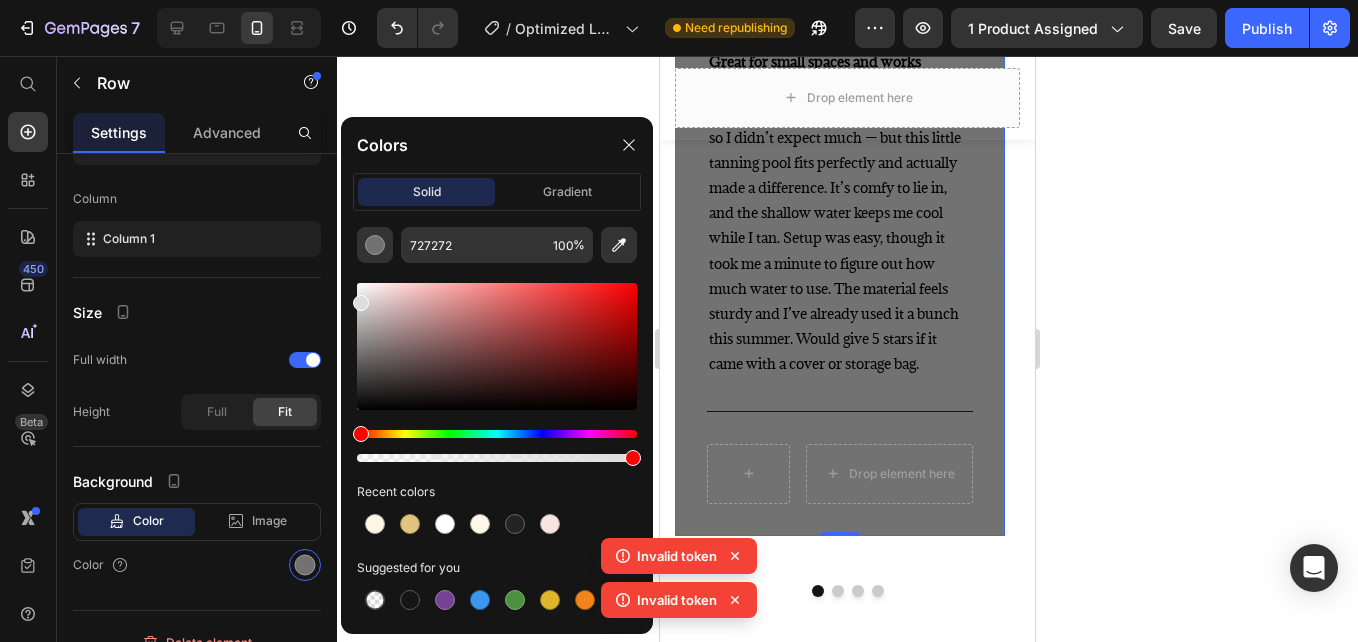 type on "DDDDDD" 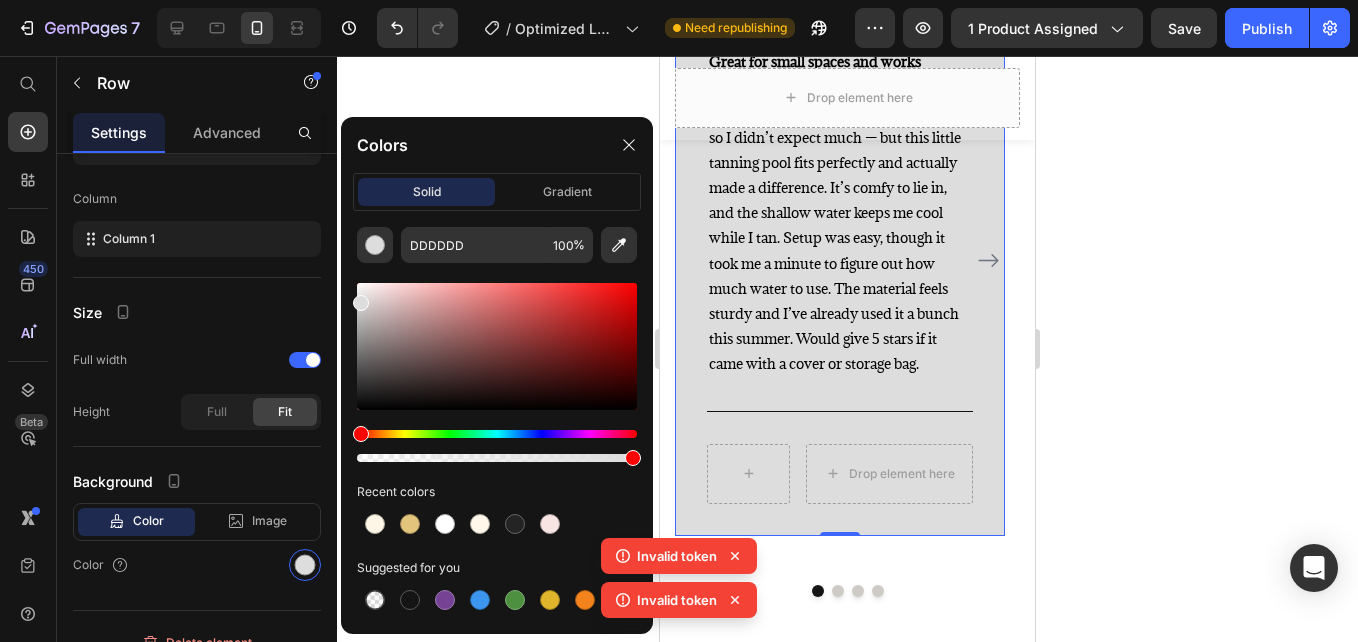 drag, startPoint x: 358, startPoint y: 352, endPoint x: 340, endPoint y: 299, distance: 55.97321 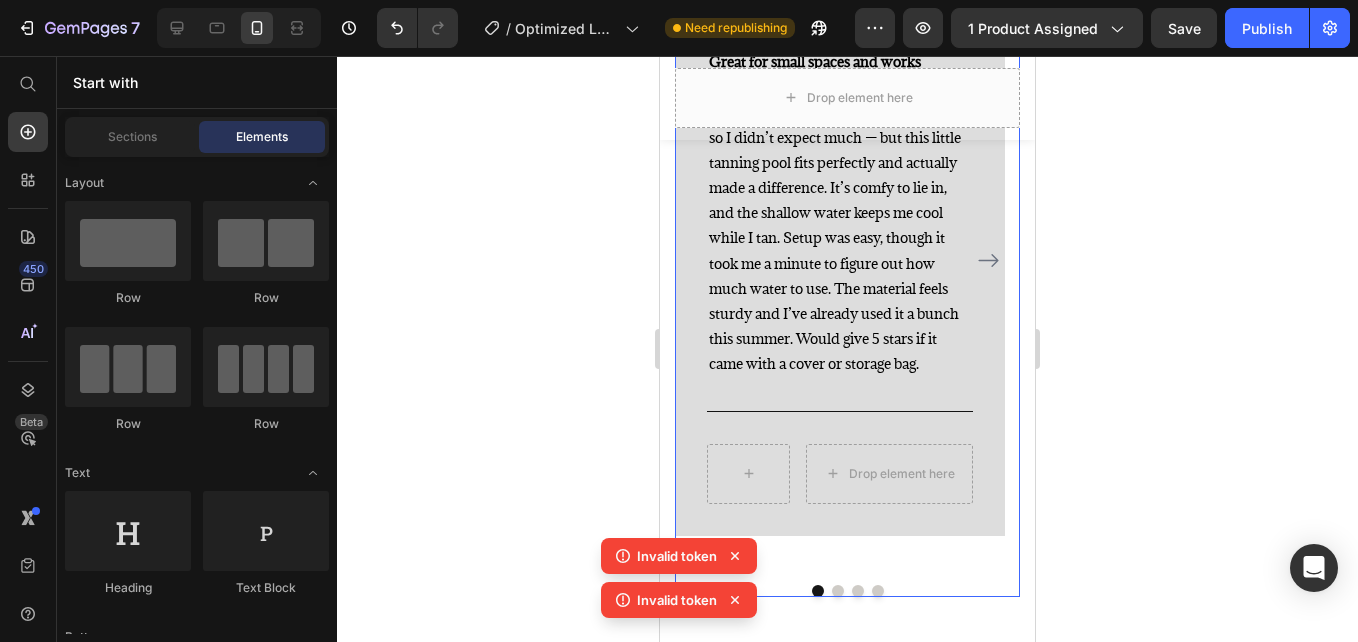 click 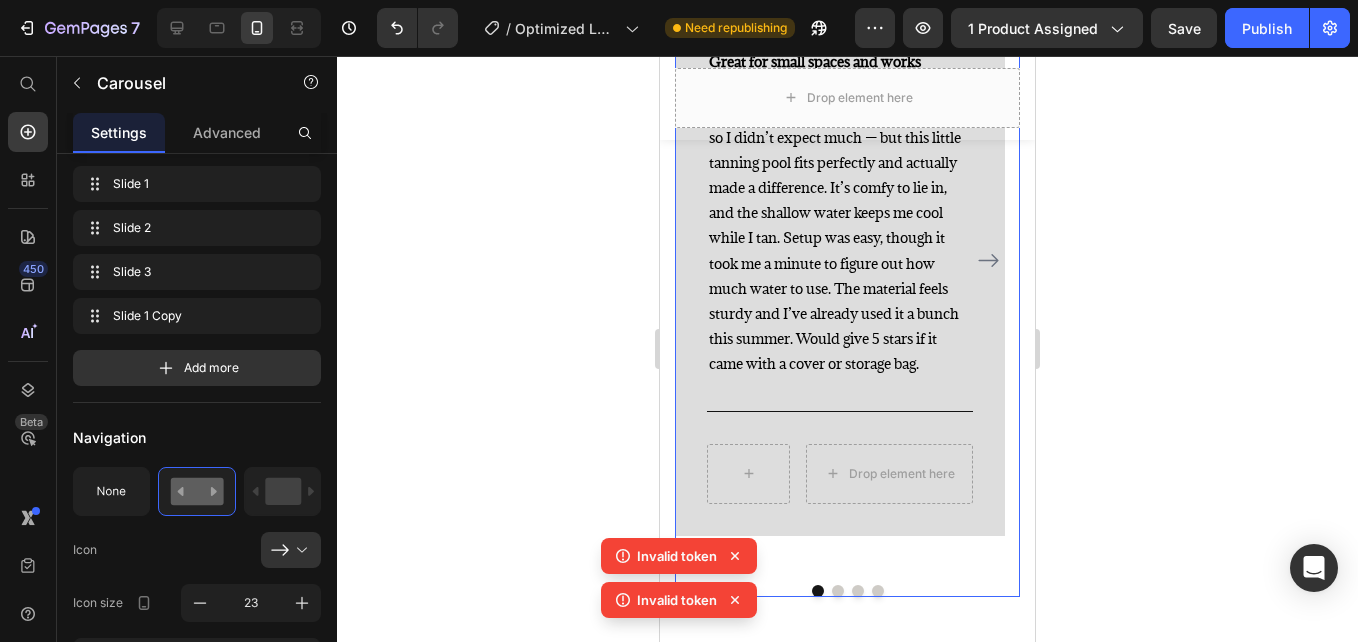 scroll, scrollTop: 0, scrollLeft: 0, axis: both 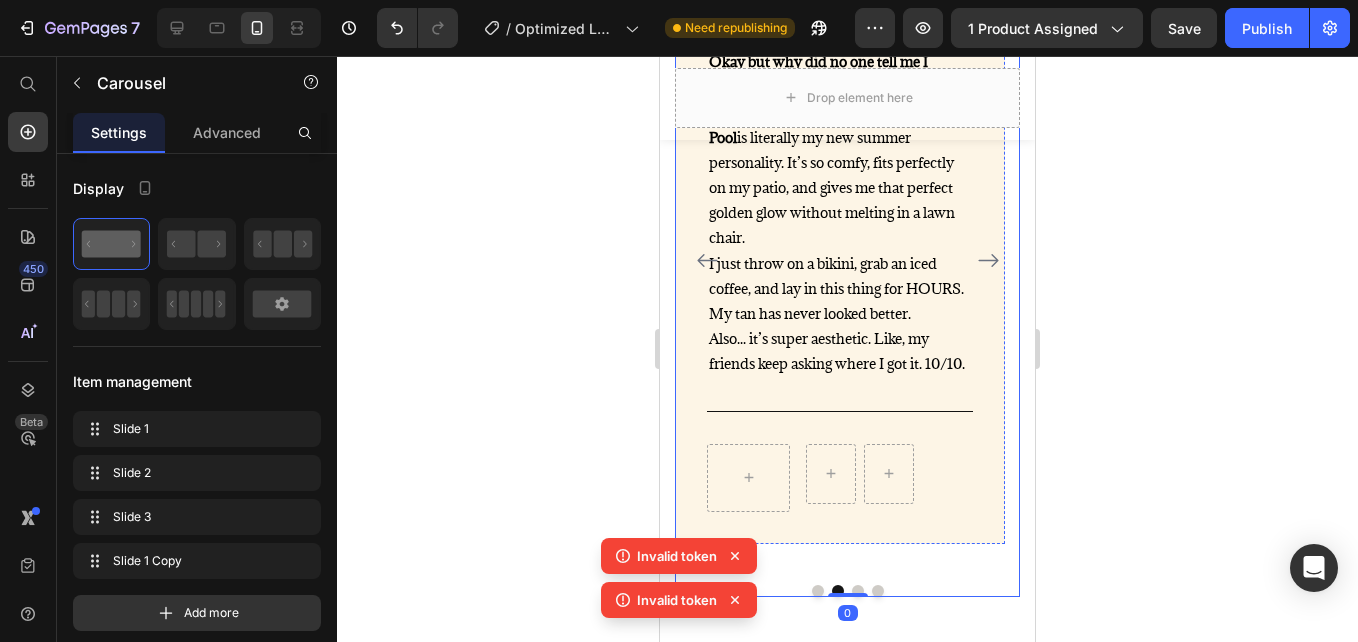 click on "Image
Icon
Icon
Icon
Icon
Icon Row Olivia Rowse Text block Row" at bounding box center (840, 15) 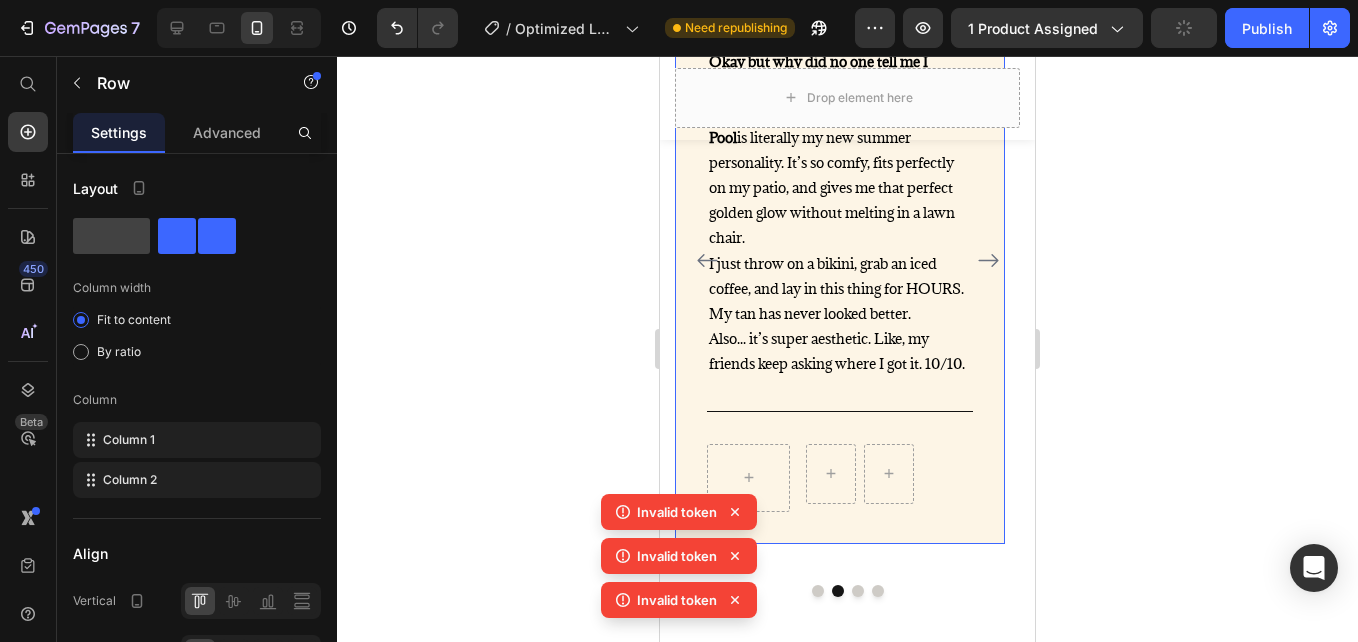 click on "Image
Icon
Icon
Icon
Icon
Icon Row [FIRST] [LAST] Text block Row Okay but why did no one tell me I needed this??” I’m obsessed. The  Nuravex Tanning Pool  is literally my new summer personality. It’s so comfy, fits perfectly on my patio, and gives me that perfect golden glow without melting in a lawn chair. I just throw on a bikini, grab an iced coffee, and lay in this thing for HOURS. My tan has never looked better. Also... it’s super aesthetic. Like, my friends keep asking where I got it. 10/10. Text block                Title Line
Row Product Row   0" at bounding box center [840, 248] 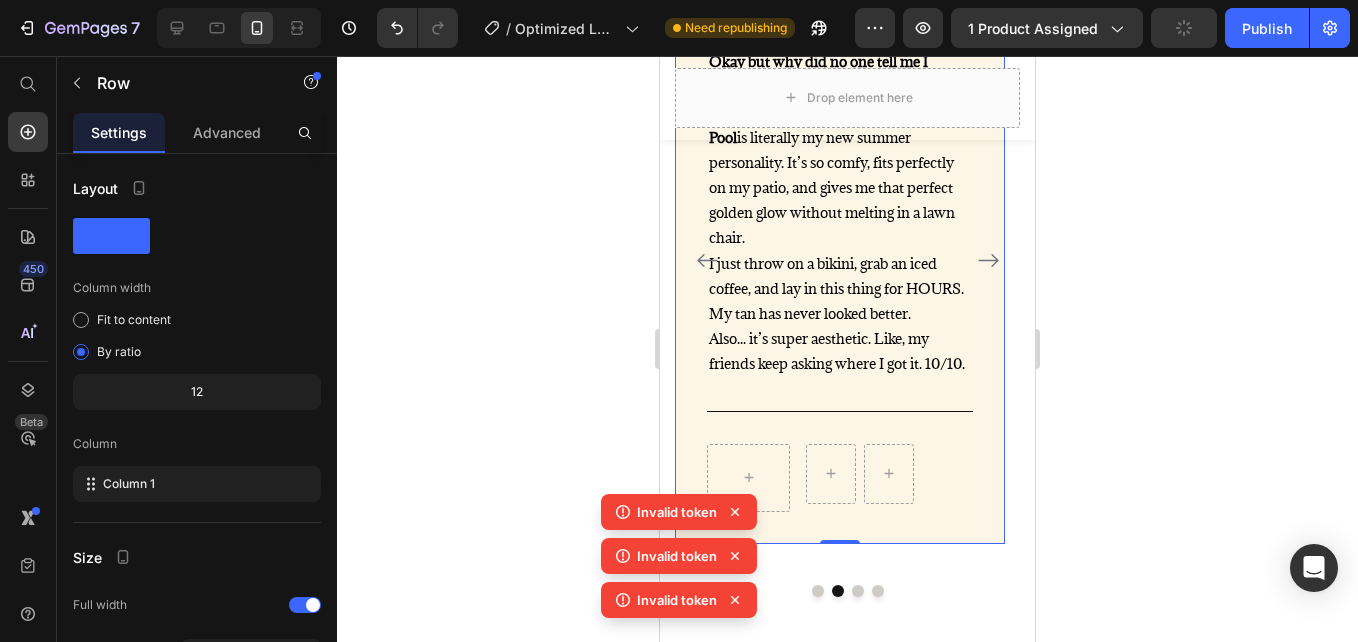 scroll, scrollTop: 4243, scrollLeft: 0, axis: vertical 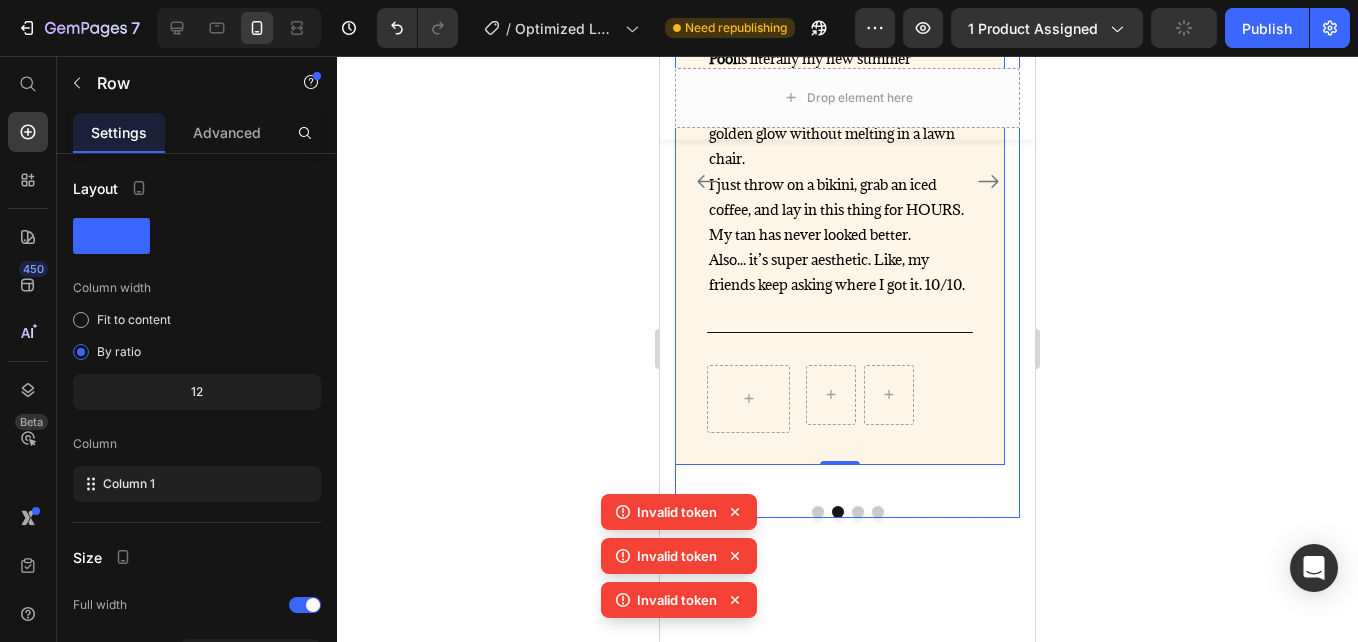 click 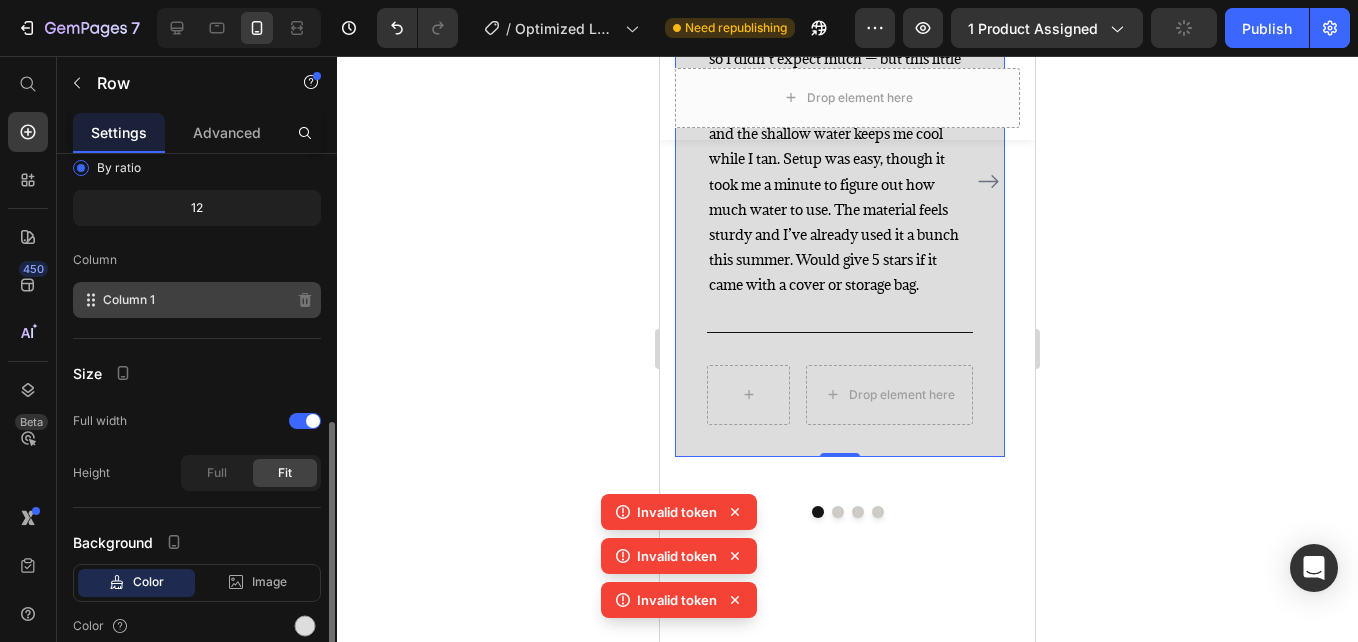 scroll, scrollTop: 271, scrollLeft: 0, axis: vertical 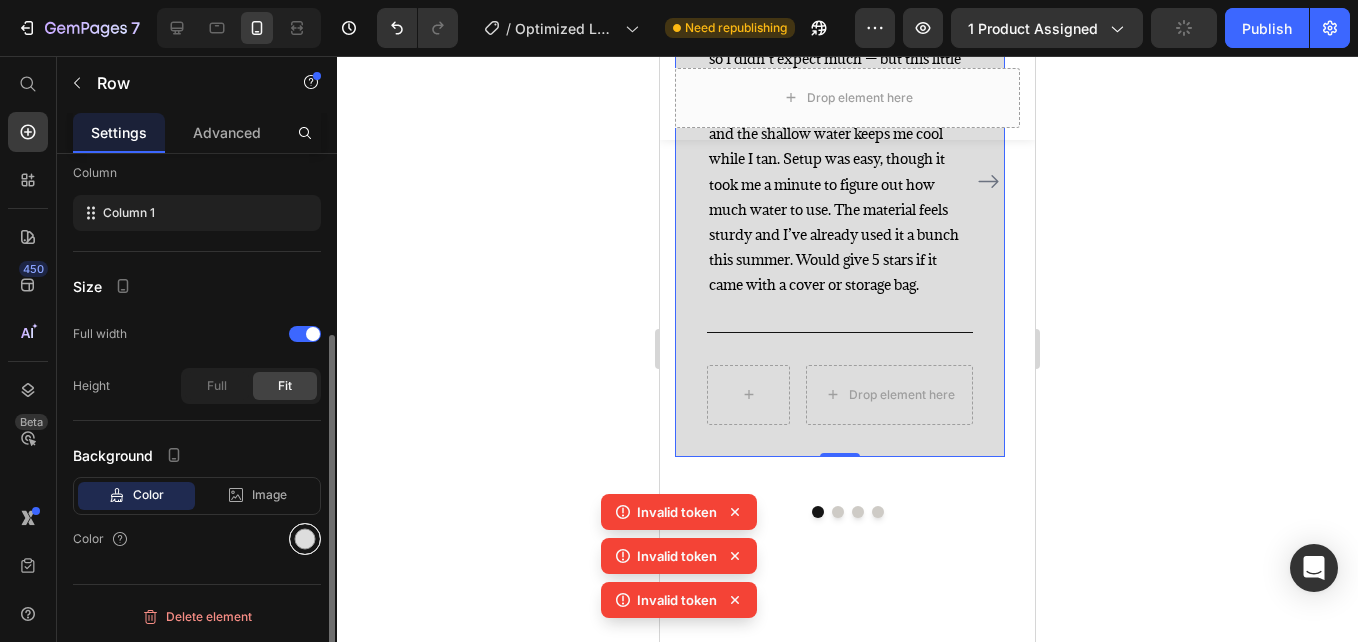 click at bounding box center [305, 539] 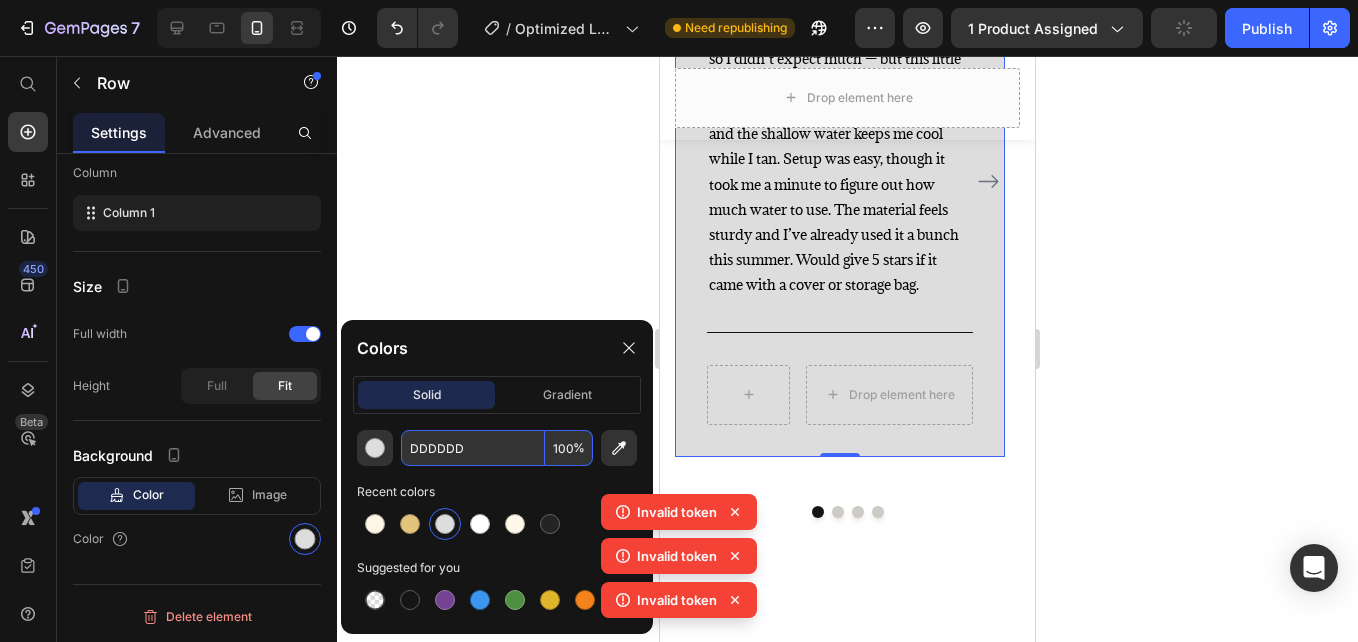click on "DDDDDD" at bounding box center (473, 448) 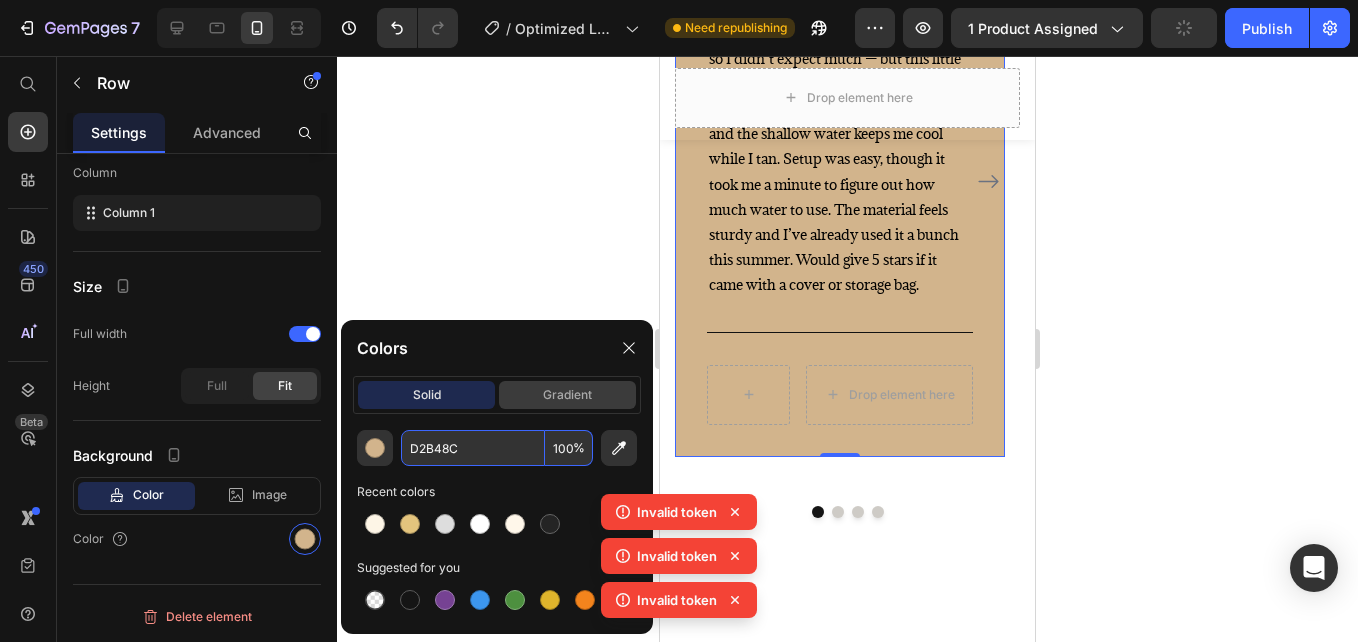type on "D2B48C" 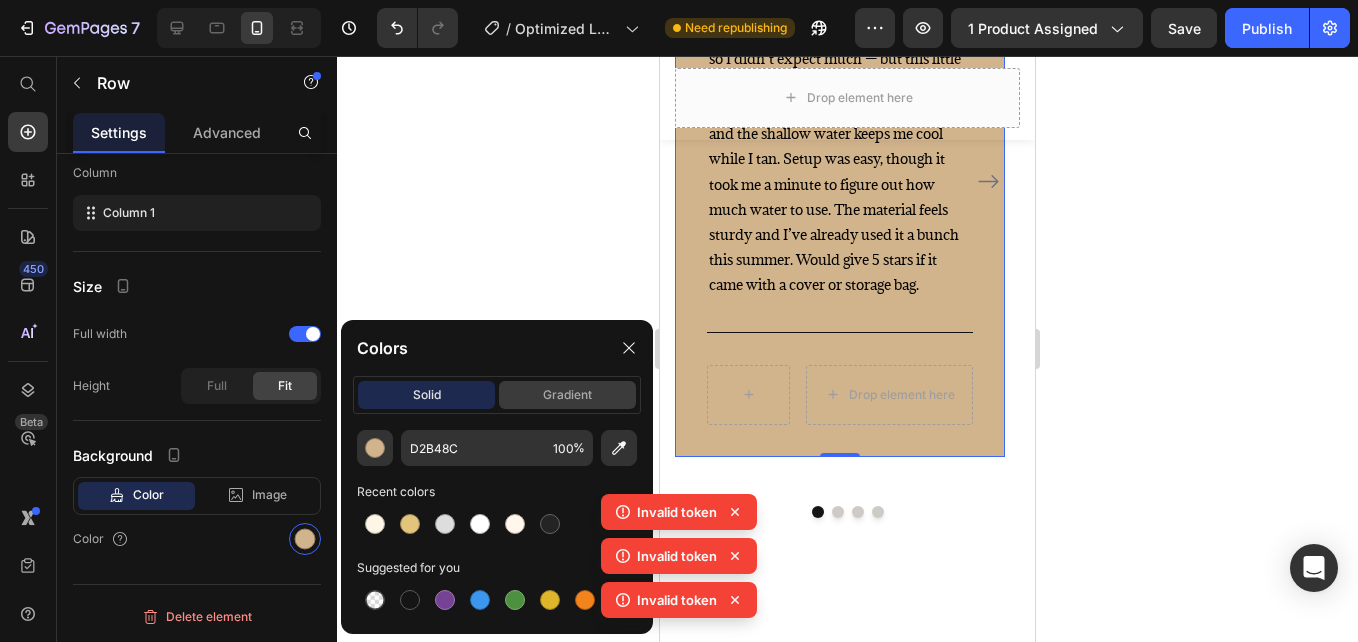click on "gradient" 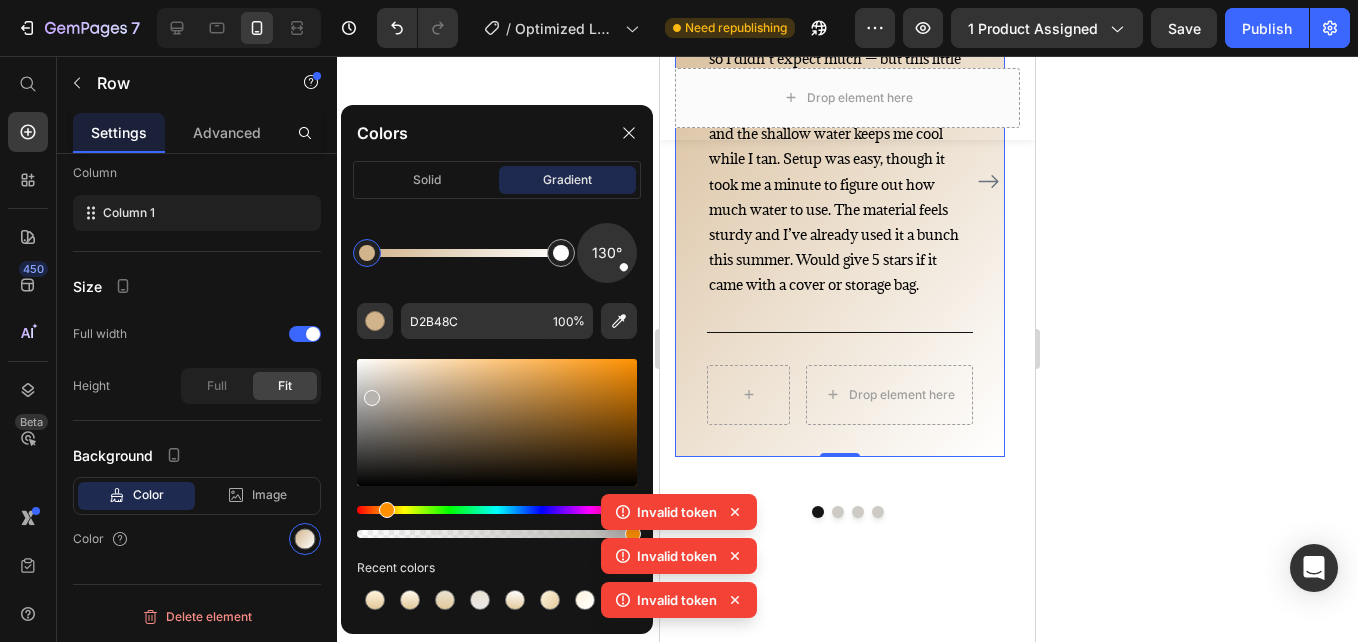 click at bounding box center [497, 422] 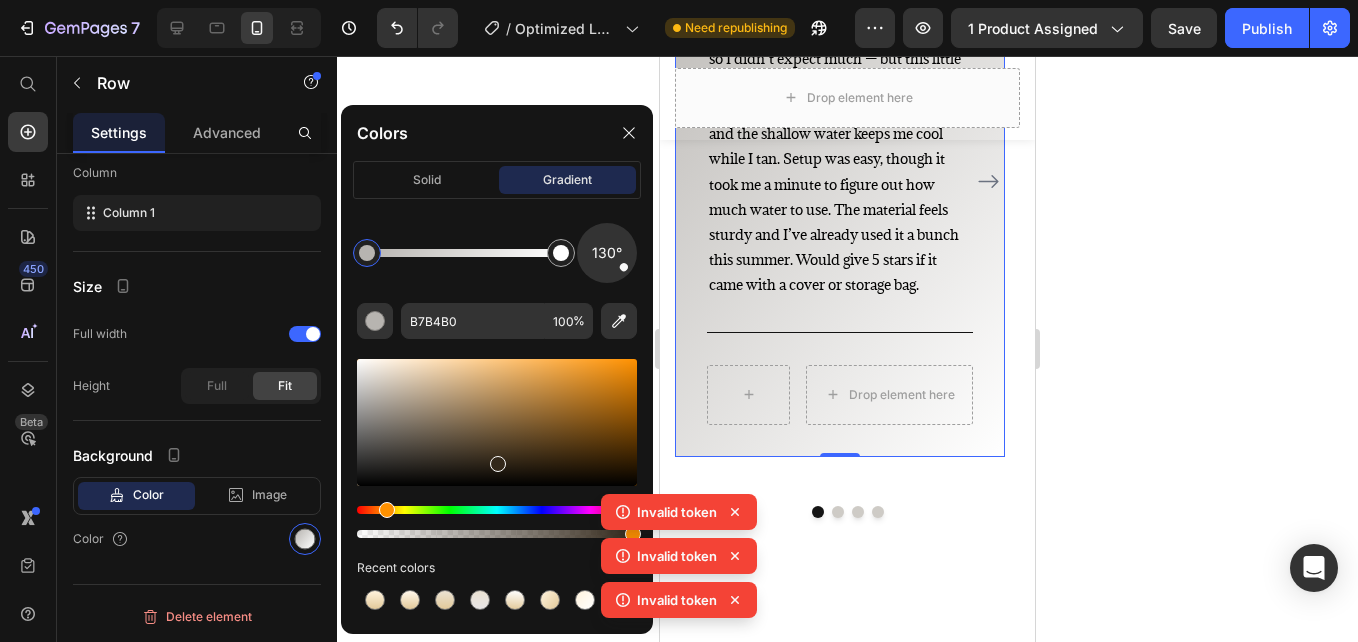 click at bounding box center [497, 422] 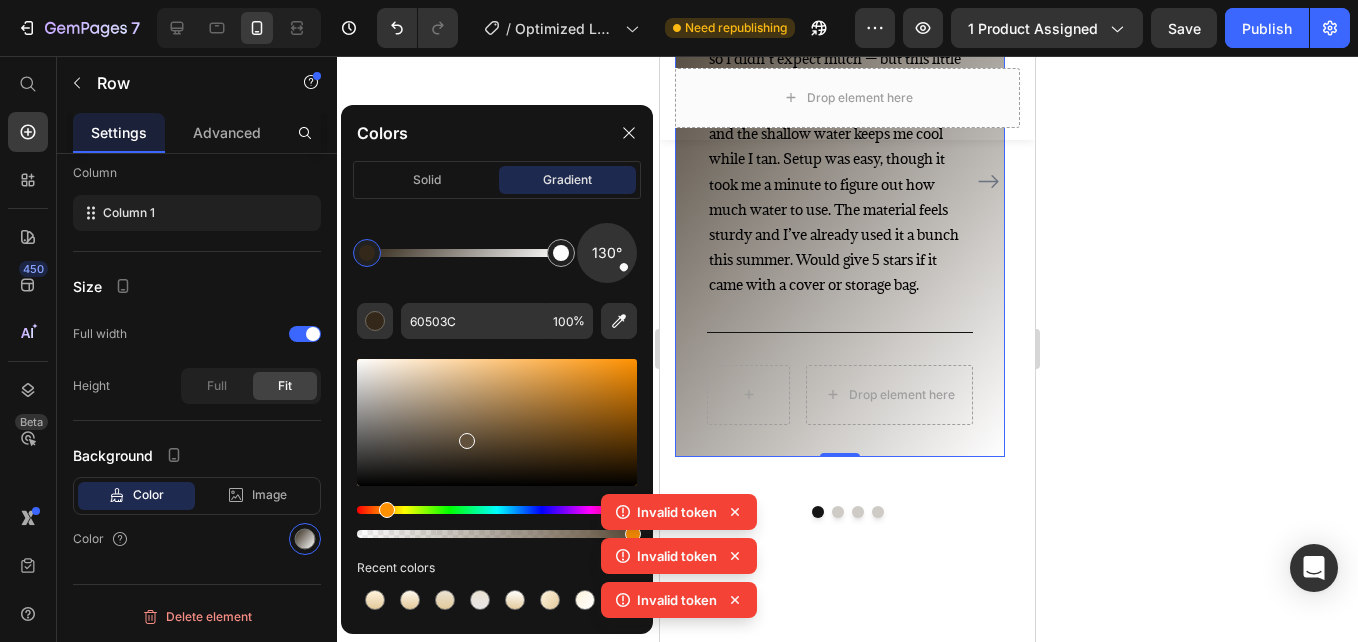 click at bounding box center [497, 422] 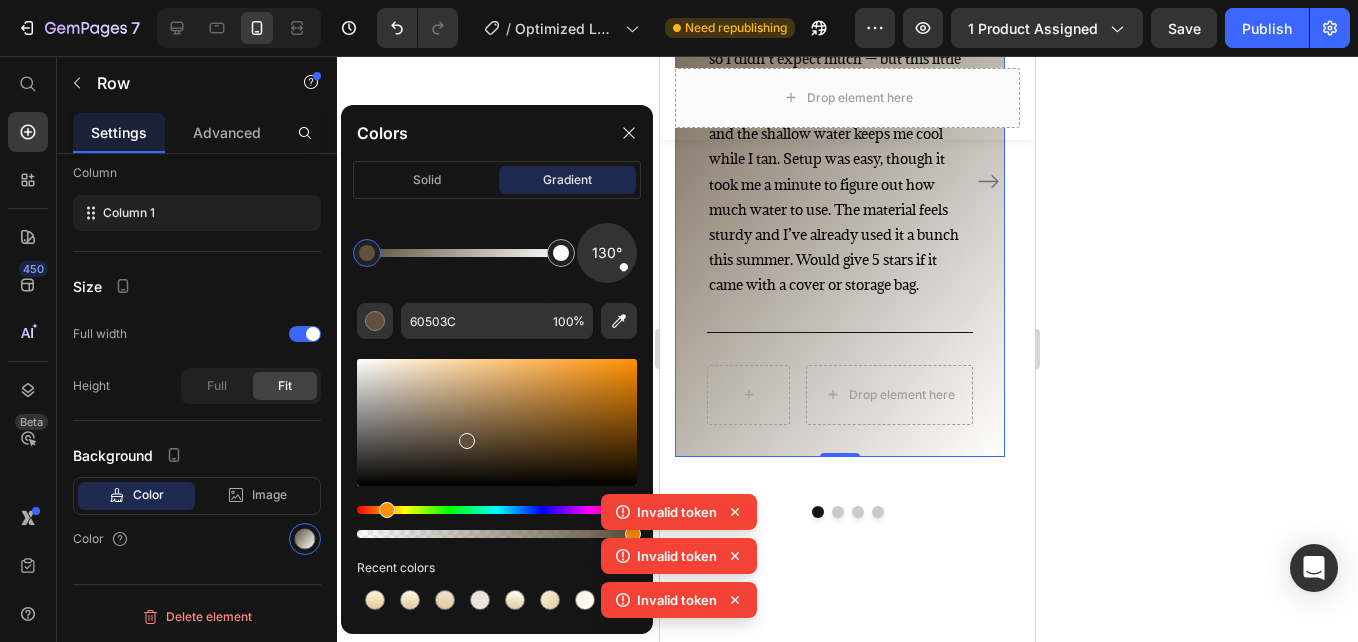 click at bounding box center [497, 422] 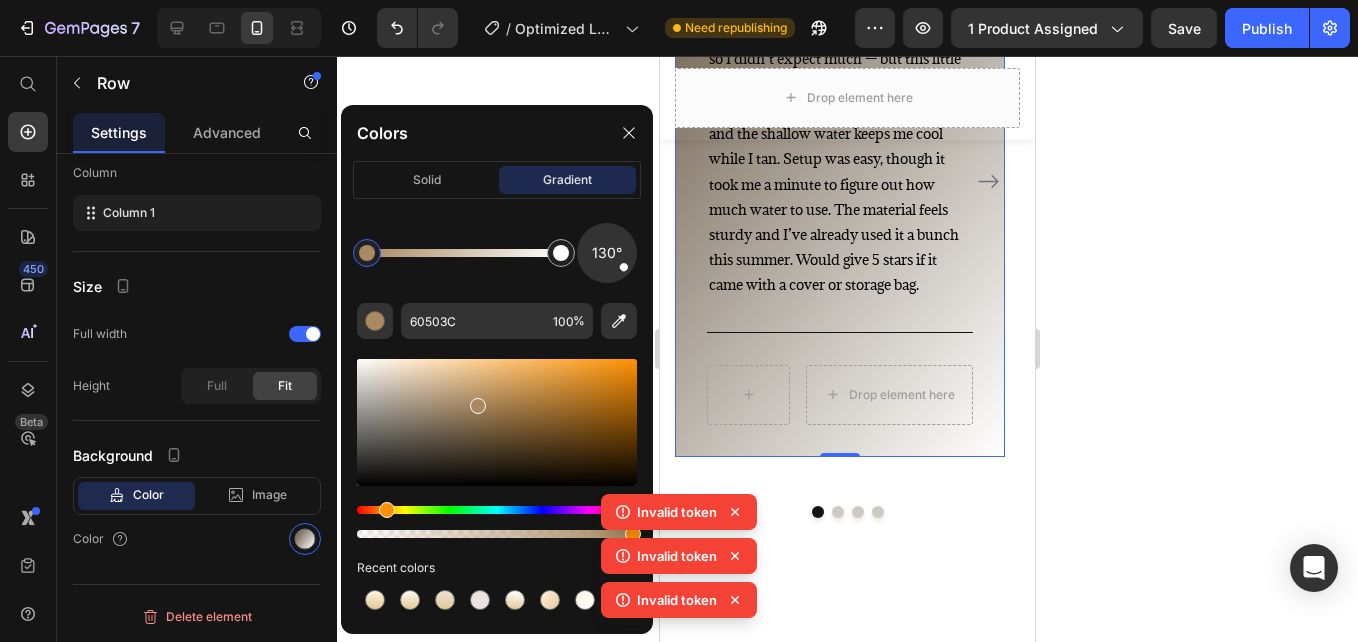 type on "A88961" 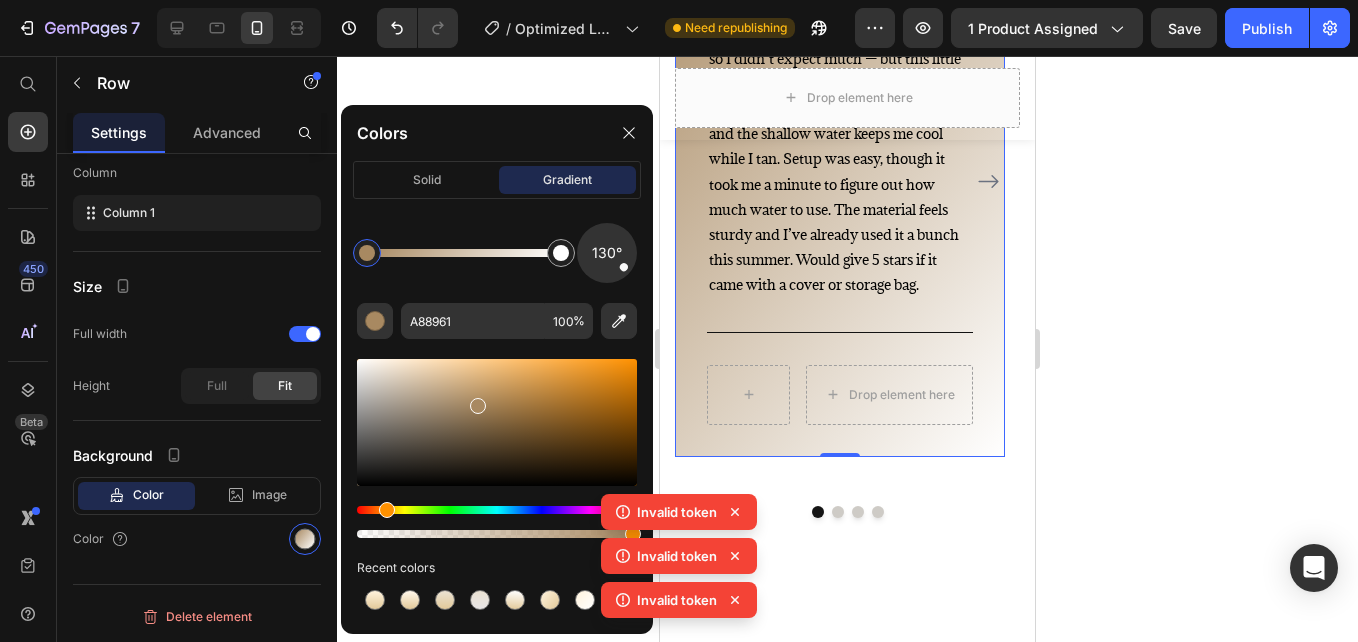 click 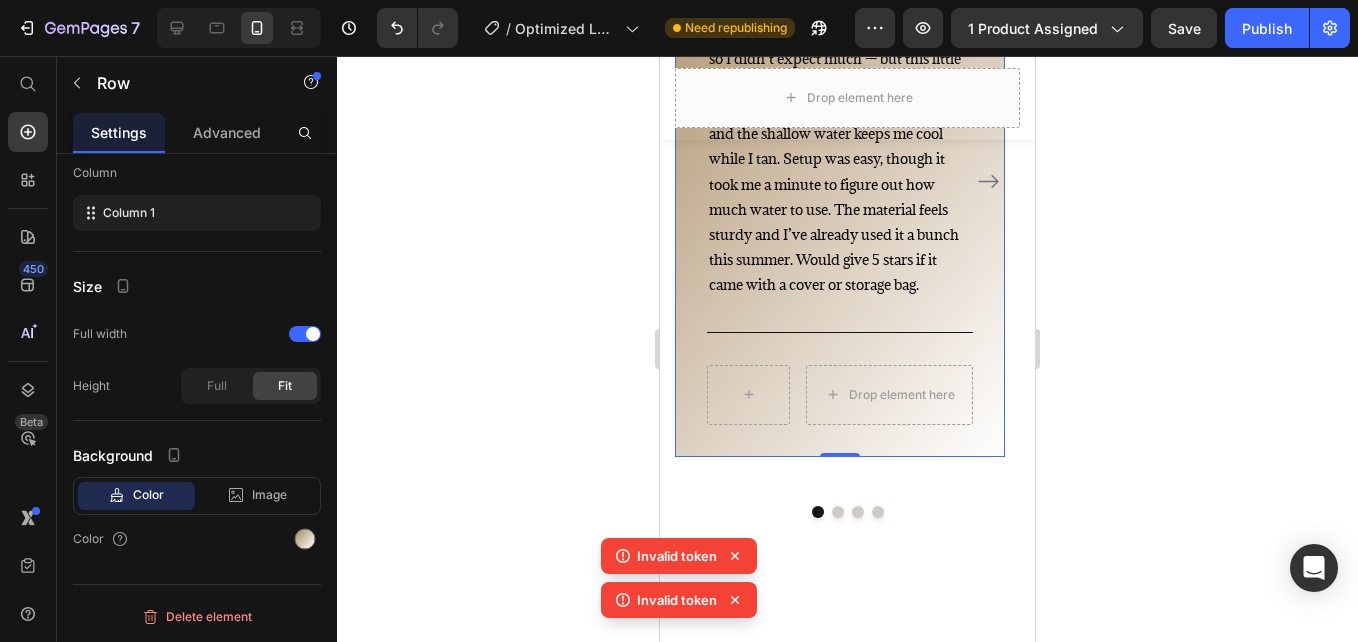click 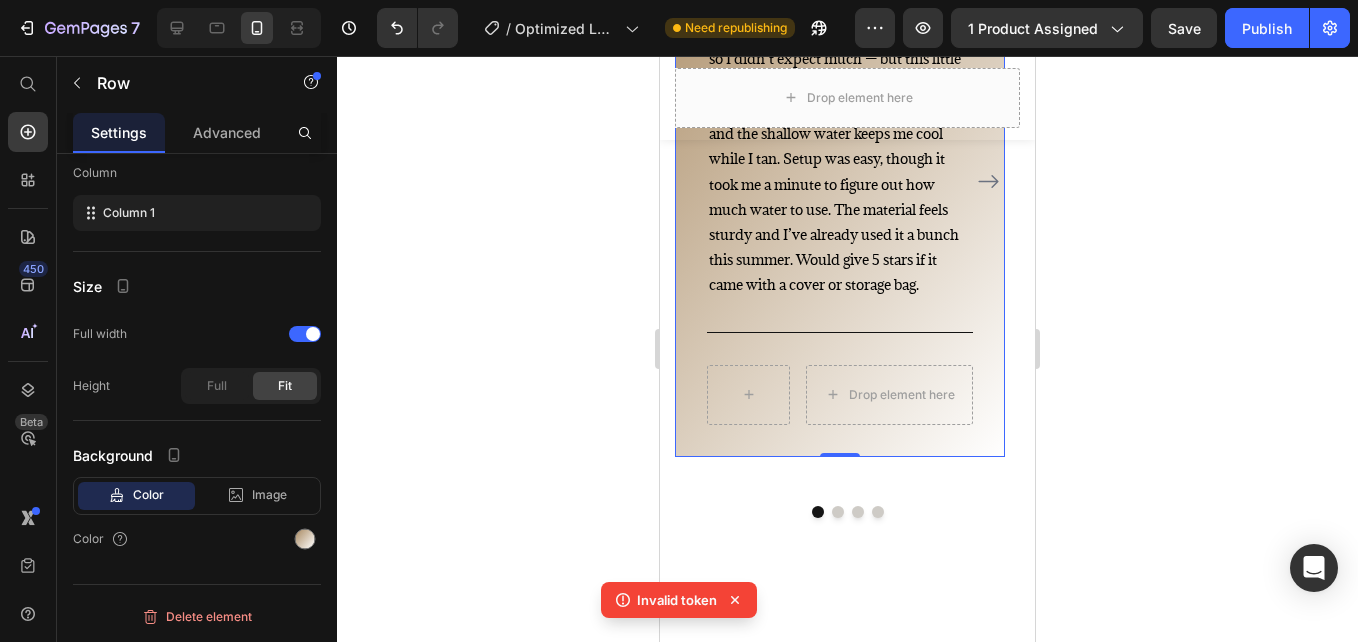 click 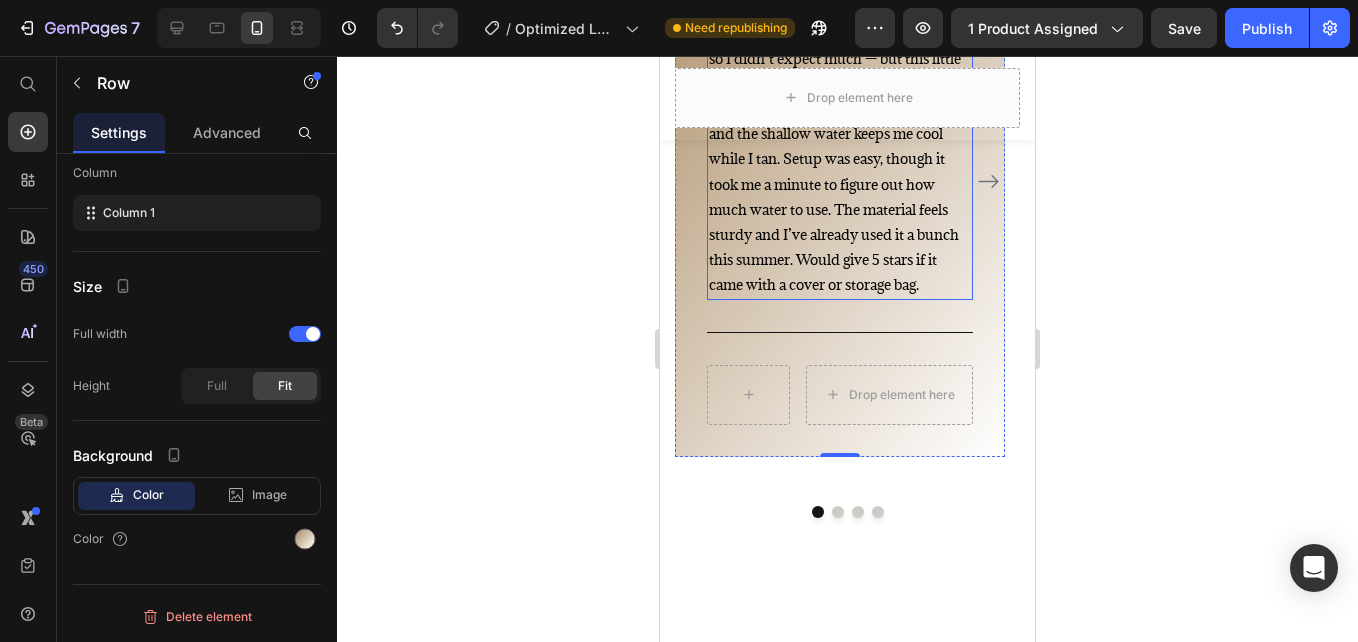 click on "I live in an apartment with a small patio, so I didn’t expect much — but this little tanning pool fits perfectly and actually made a difference. It’s comfy to lie in, and the shallow water keeps me cool while I tan. Setup was easy, though it took me a minute to figure out how much water to use. The material feels sturdy and I’ve already used it a bunch this summer. Would give 5 stars if it came with a cover or storage bag." at bounding box center (837, 158) 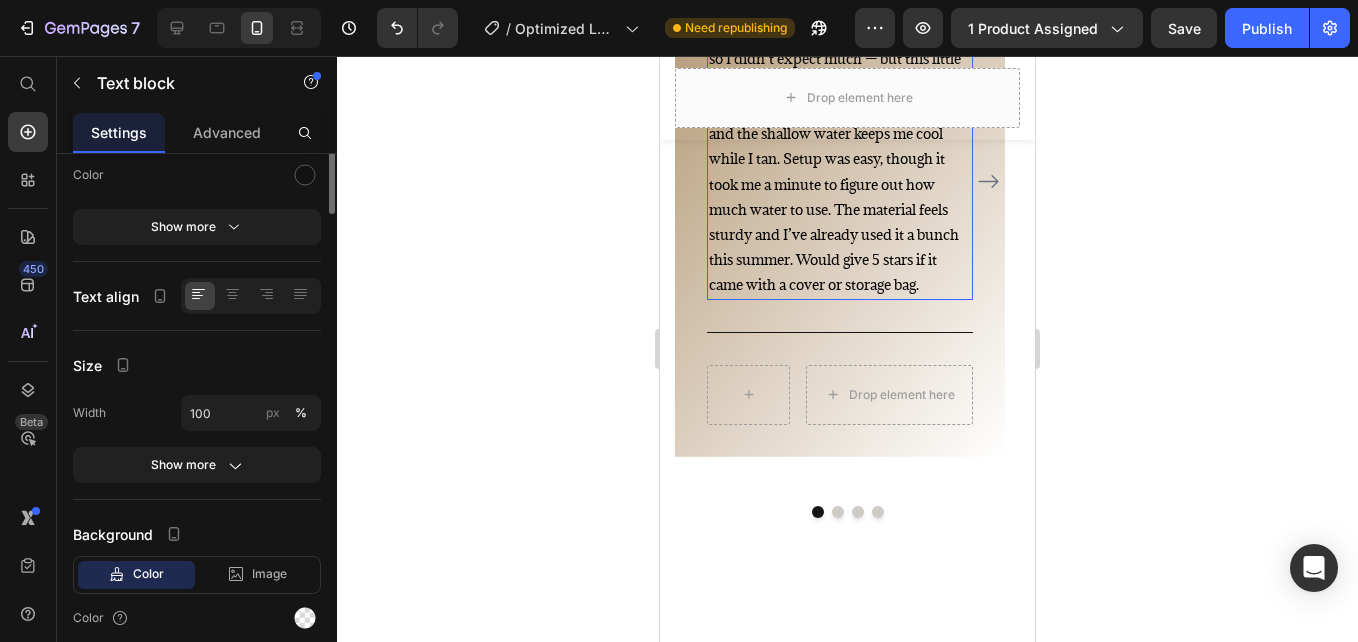scroll, scrollTop: 0, scrollLeft: 0, axis: both 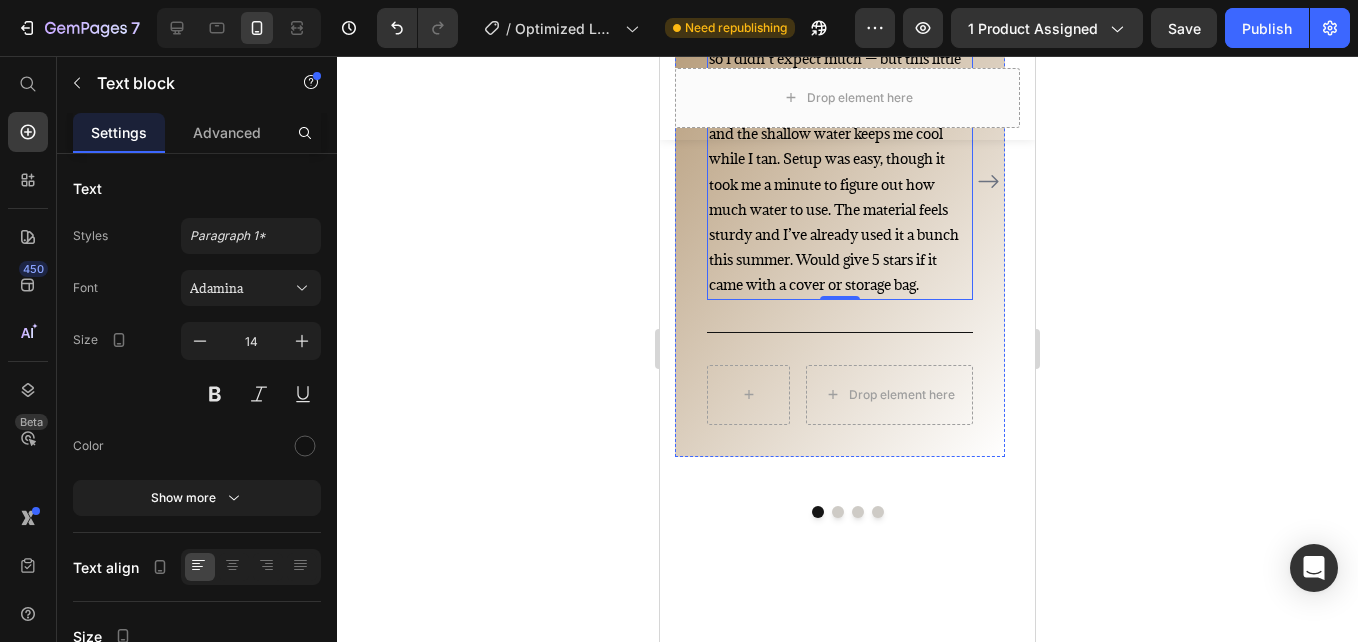 click on "Image
Icon
Icon
Icon
Icon
Icon Row Rita Carroll Text block Row" at bounding box center [840, -64] 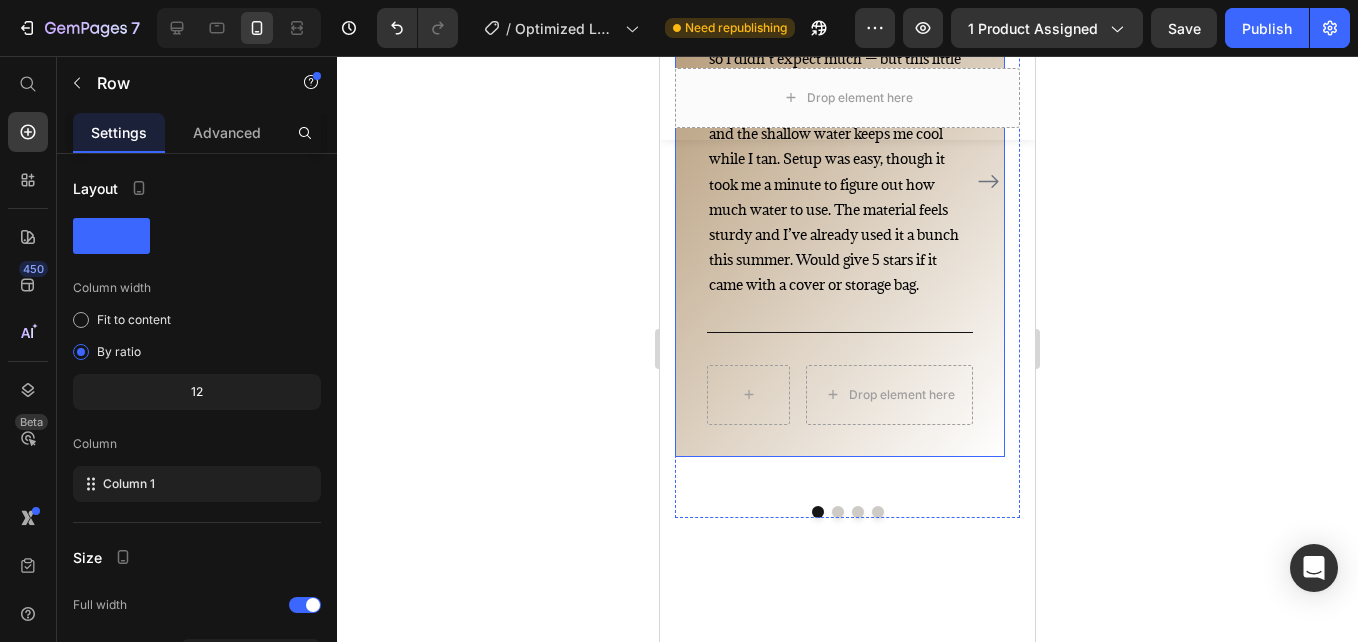 click on "Image
Icon
Icon
Icon
Icon
Icon Row [FIRST] [LAST] Text block Row   0 Great for small spaces and works surprisingly well I live in an apartment with a small patio, so I didn’t expect much — but this little tanning pool fits perfectly and actually made a difference. It’s comfy to lie in, and the shallow water keeps me cool while I tan. Setup was easy, though it took me a minute to figure out how much water to use. The material feels sturdy and I’ve already used it a bunch this summer. Would give 5 stars if it came with a cover or storage bag. Text block                Title Line
Drop element here Product Row" at bounding box center [840, 165] 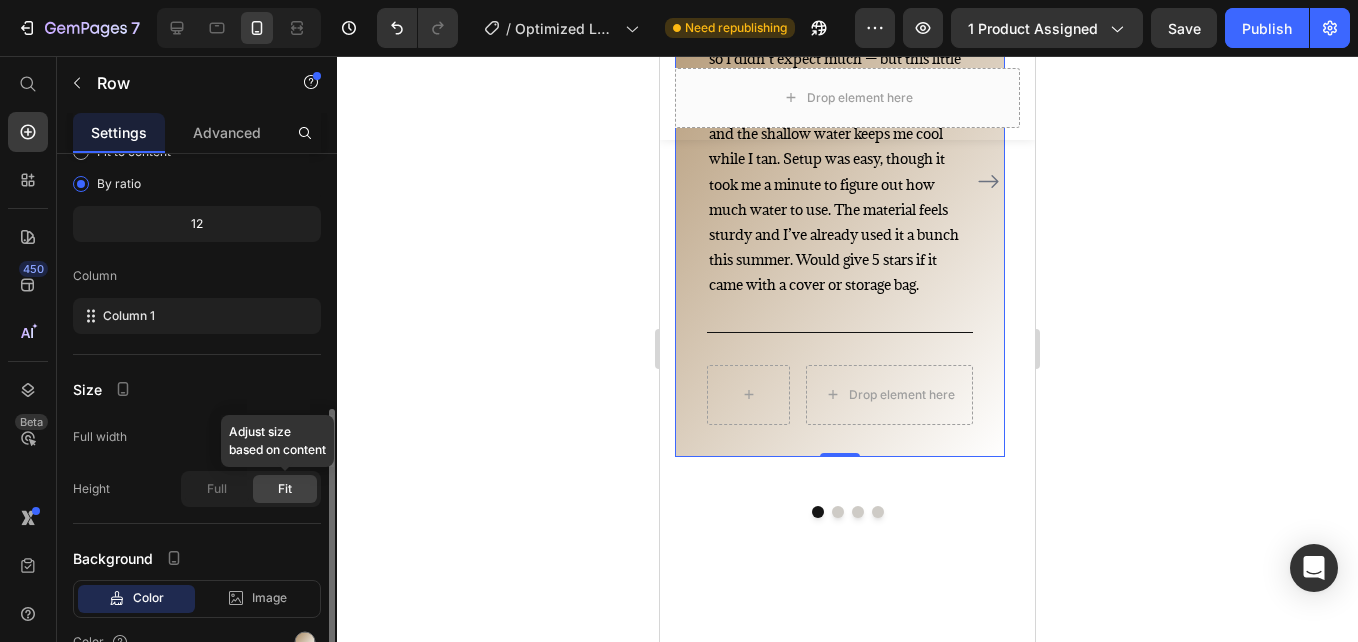 scroll, scrollTop: 271, scrollLeft: 0, axis: vertical 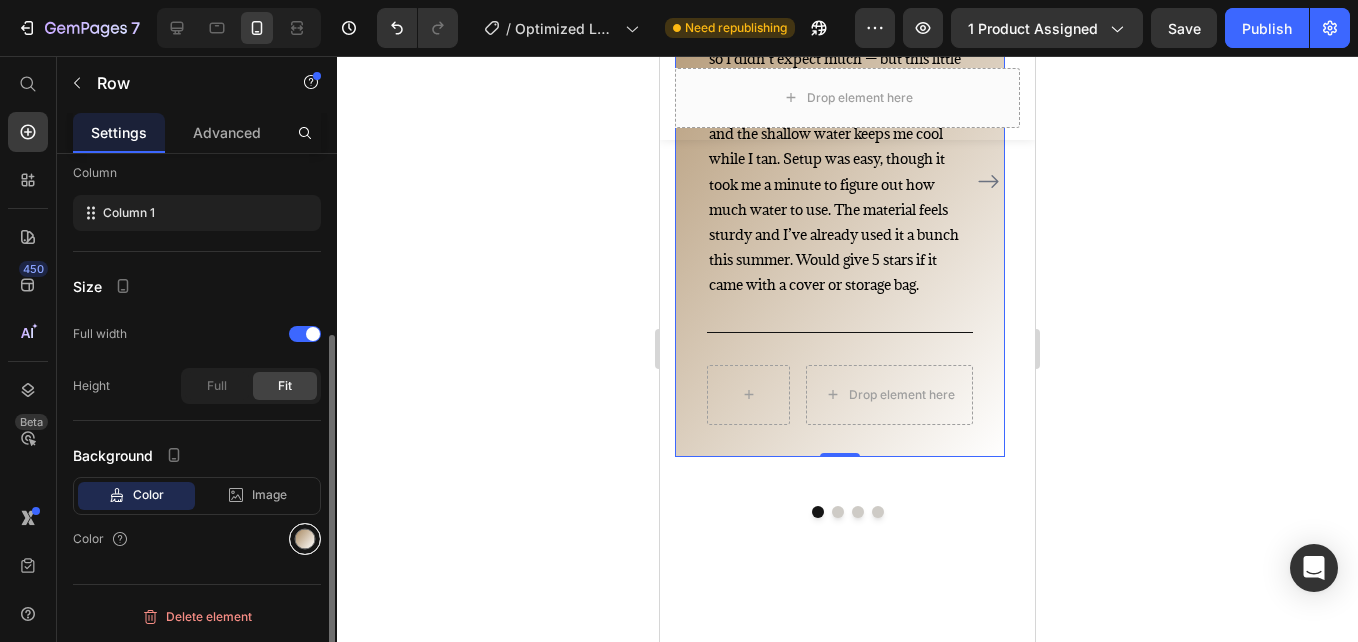 click at bounding box center (305, 539) 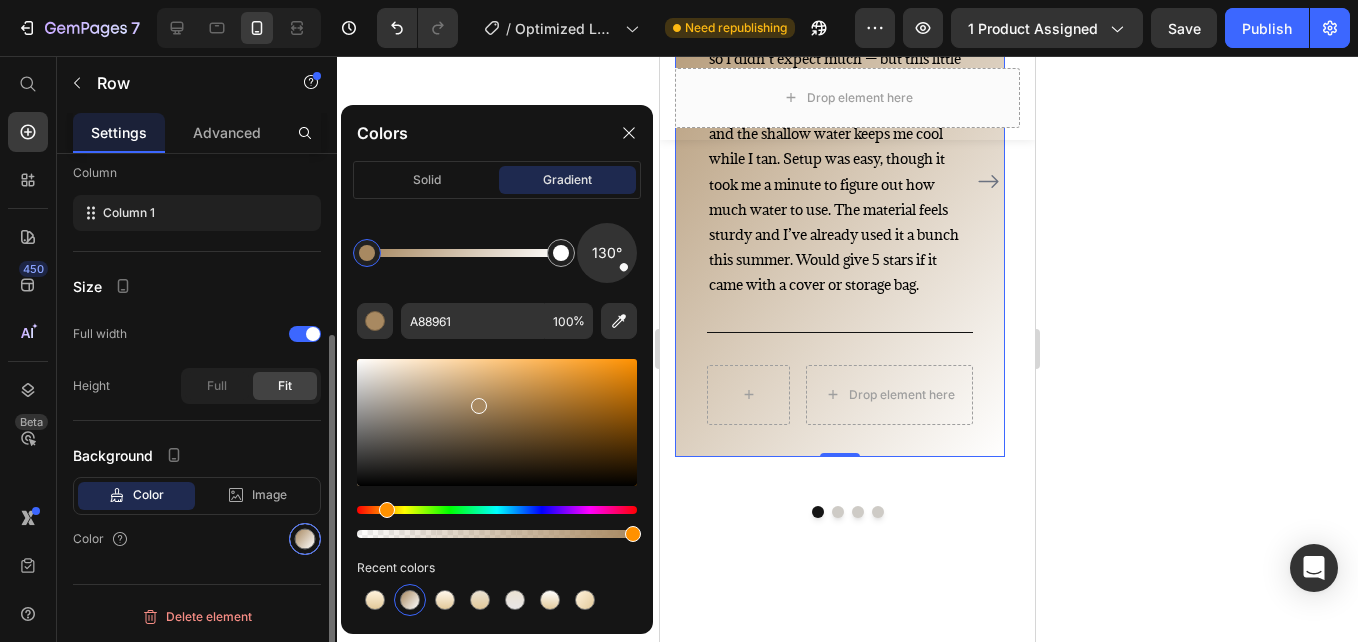 click at bounding box center (305, 539) 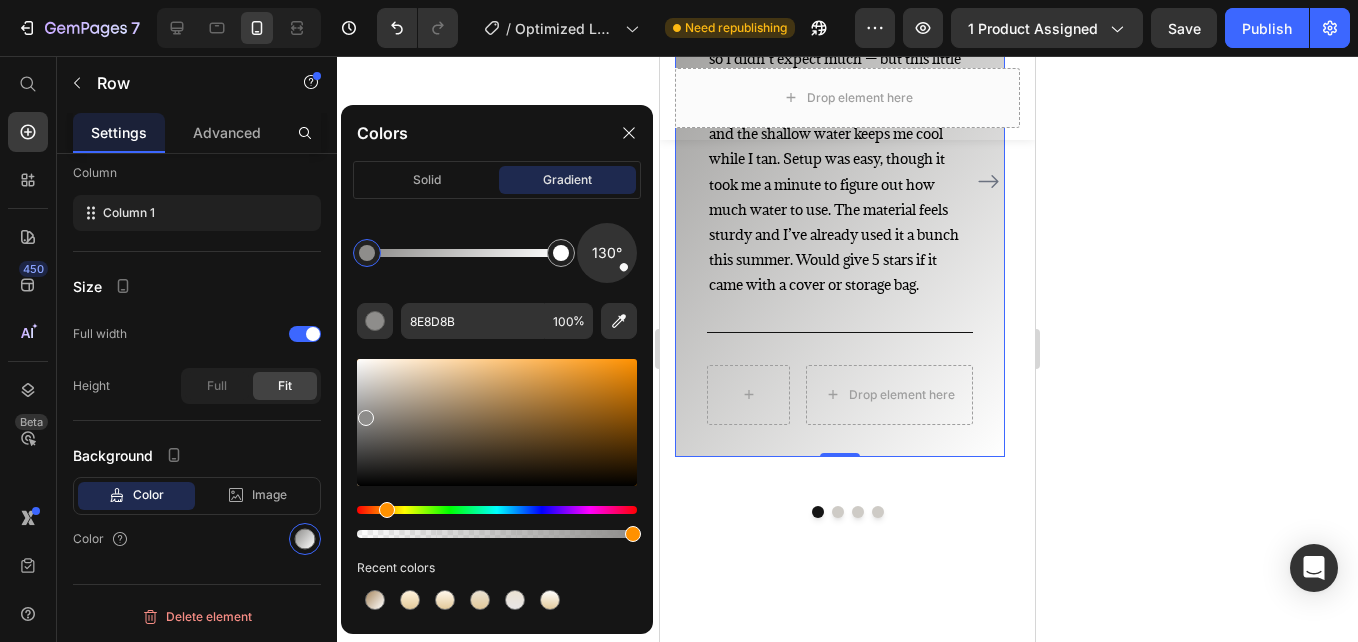 drag, startPoint x: 475, startPoint y: 406, endPoint x: 365, endPoint y: 414, distance: 110.29053 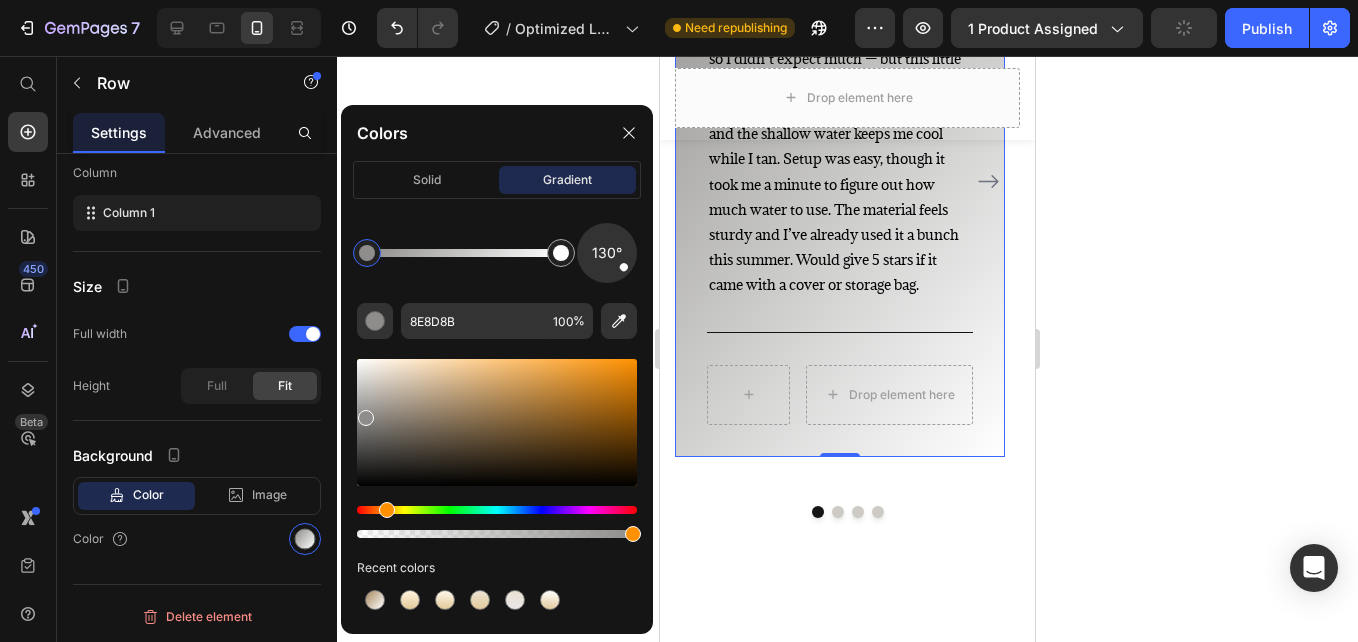 click at bounding box center (497, 422) 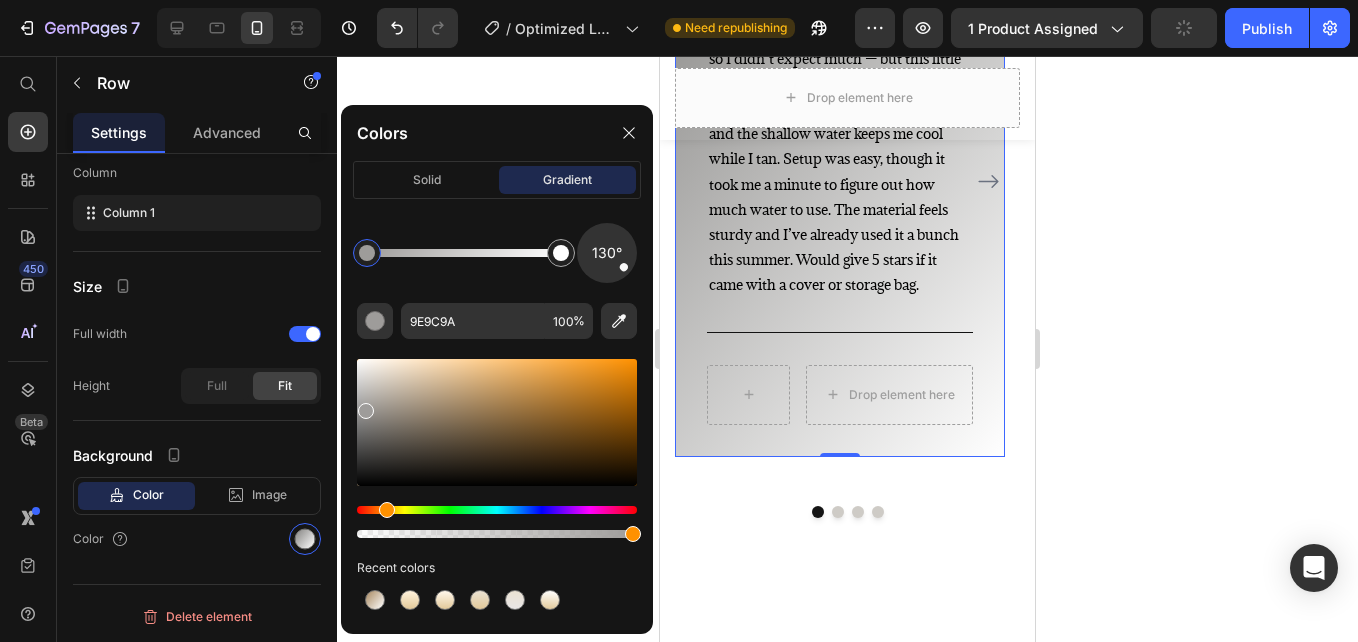 drag, startPoint x: 367, startPoint y: 373, endPoint x: 362, endPoint y: 407, distance: 34.36568 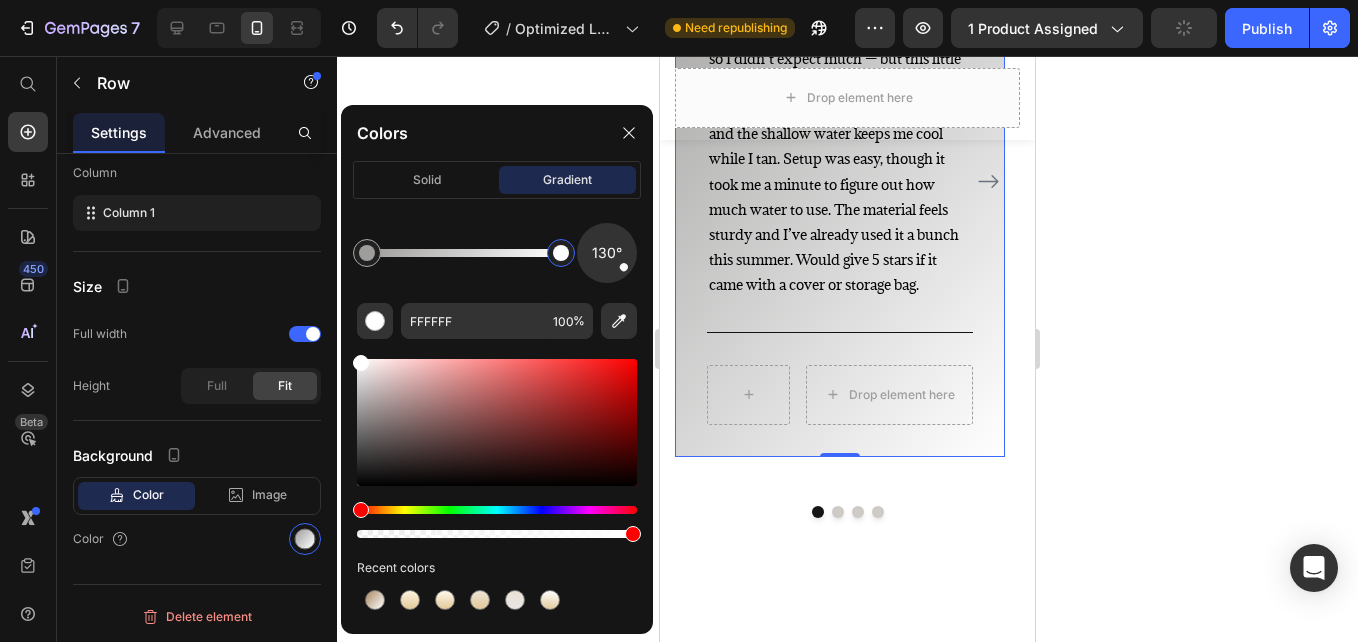 drag, startPoint x: 558, startPoint y: 253, endPoint x: 578, endPoint y: 254, distance: 20.024984 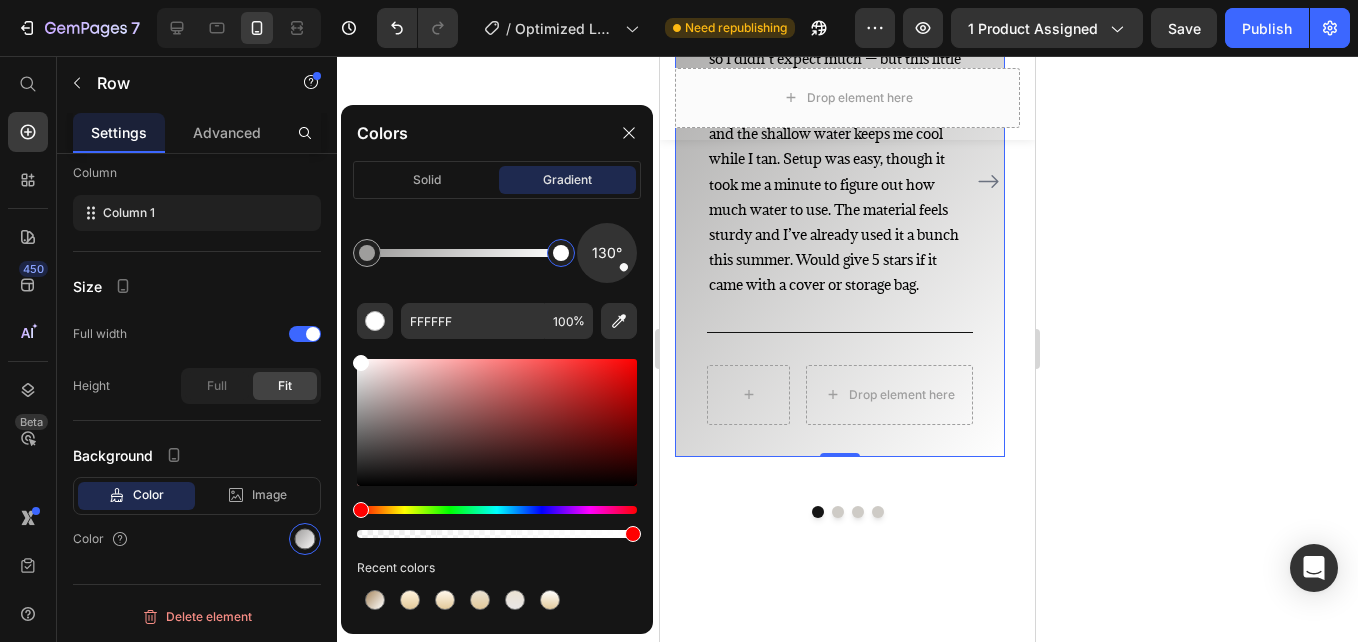 drag, startPoint x: 362, startPoint y: 361, endPoint x: 348, endPoint y: 351, distance: 17.20465 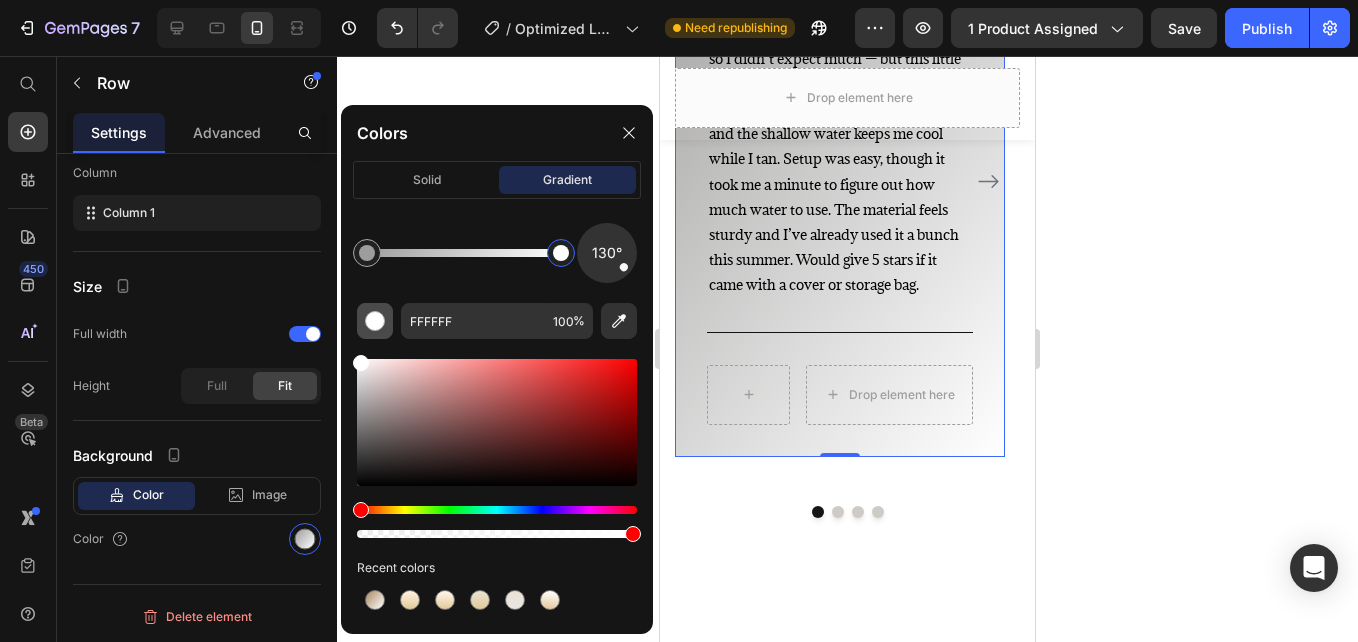 click at bounding box center [375, 321] 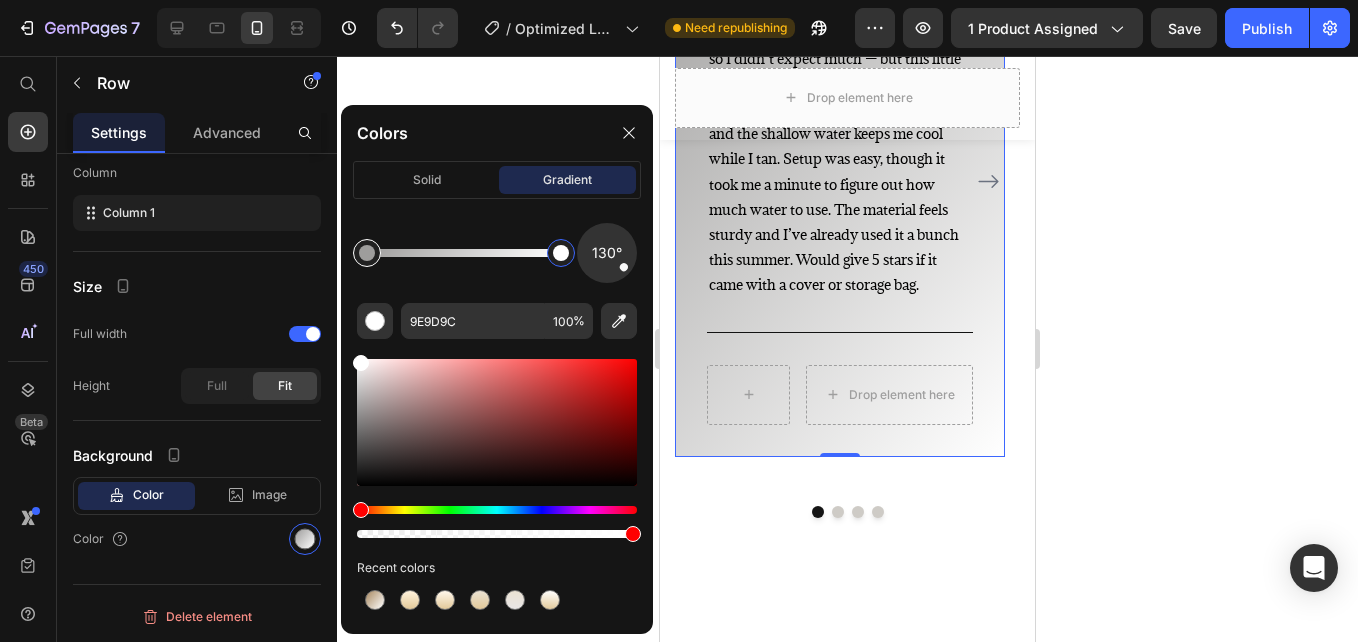click at bounding box center (367, 253) 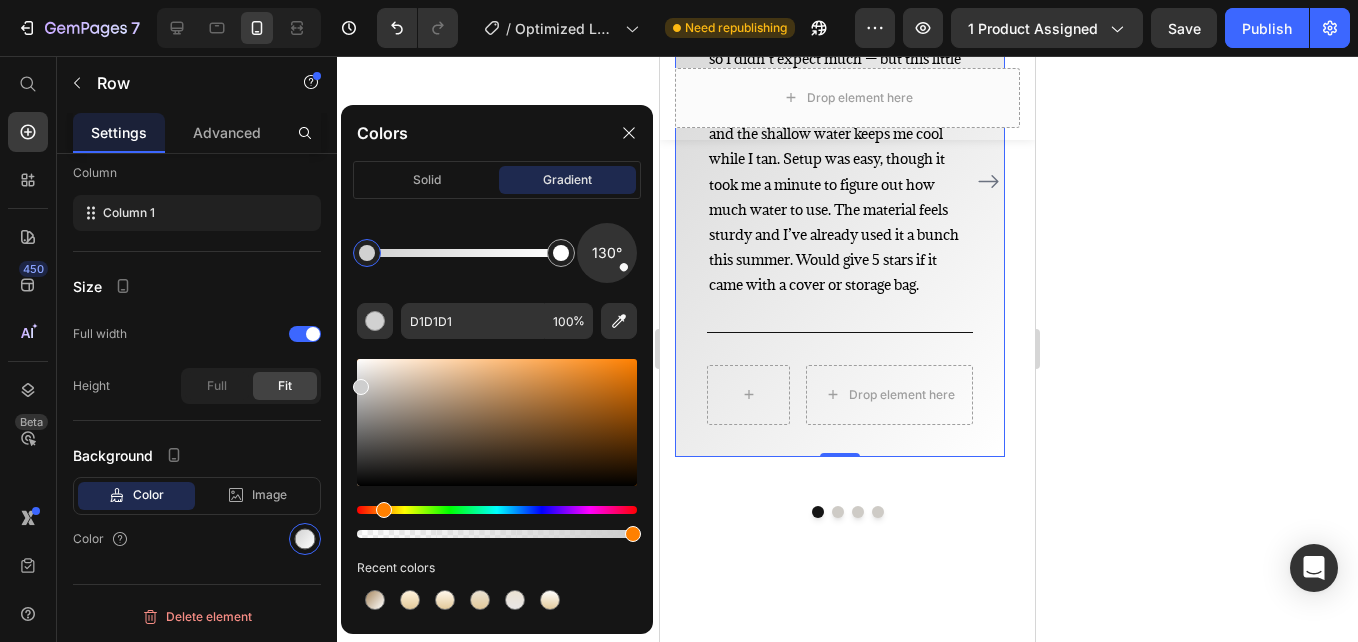 type on "CECECE" 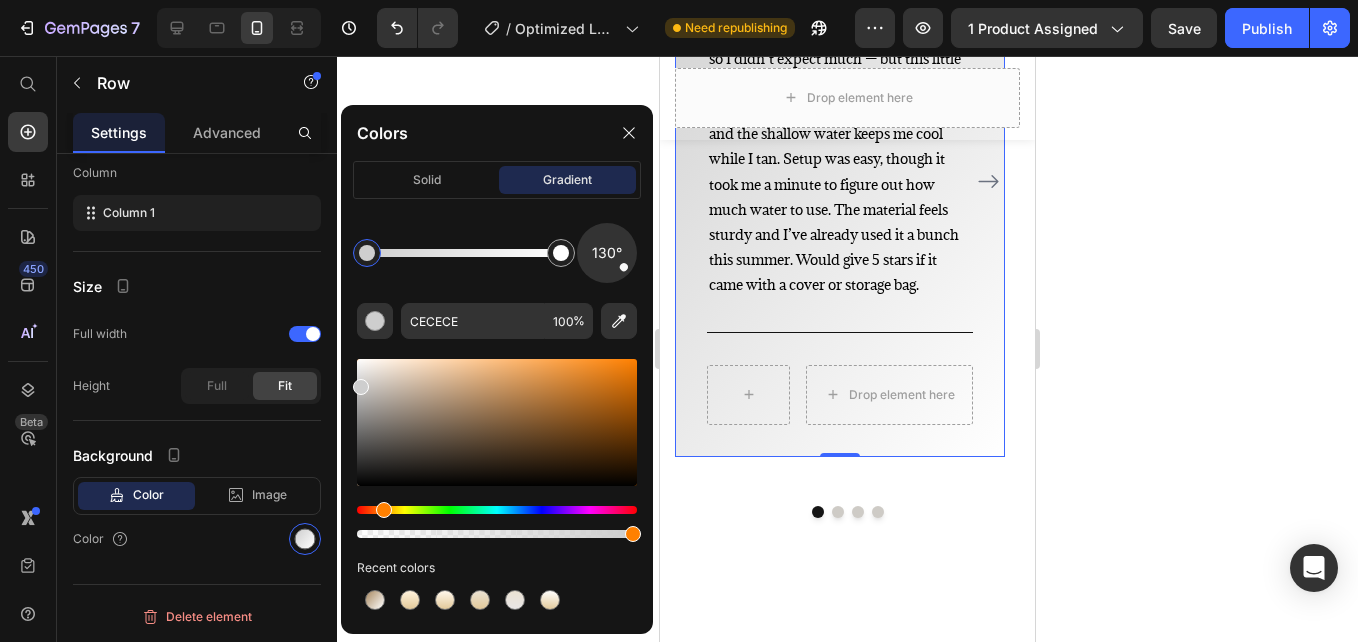 drag, startPoint x: 366, startPoint y: 420, endPoint x: 348, endPoint y: 383, distance: 41.14608 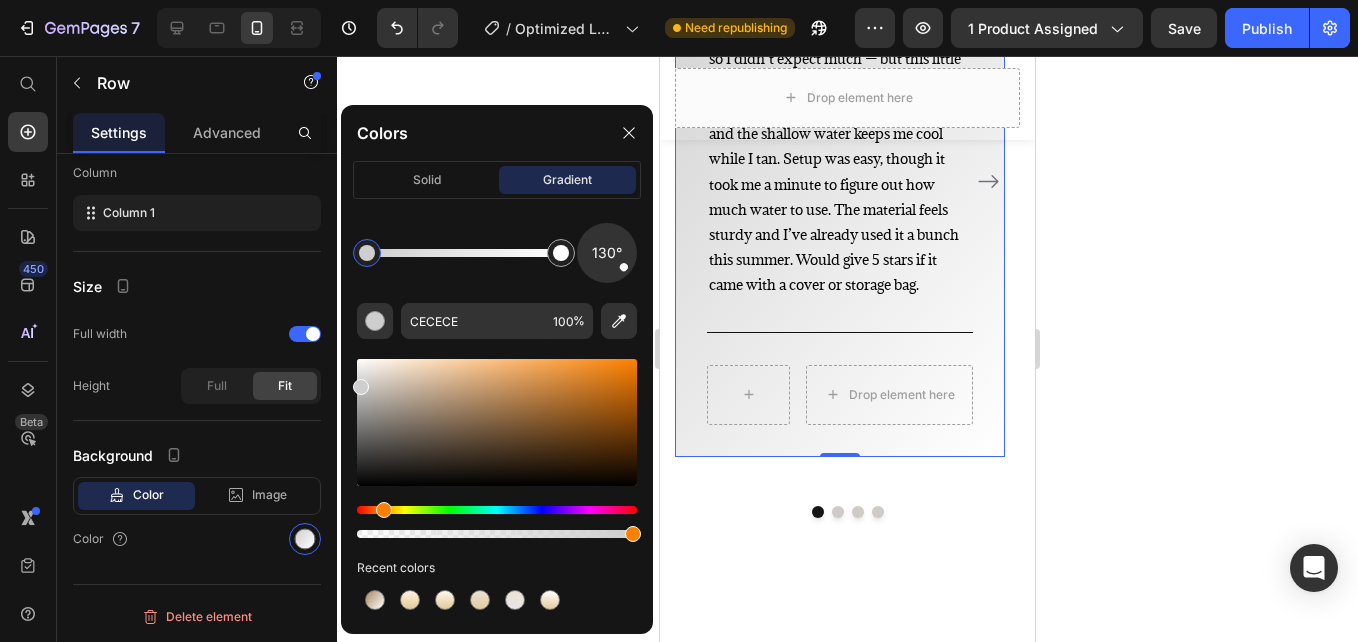 click 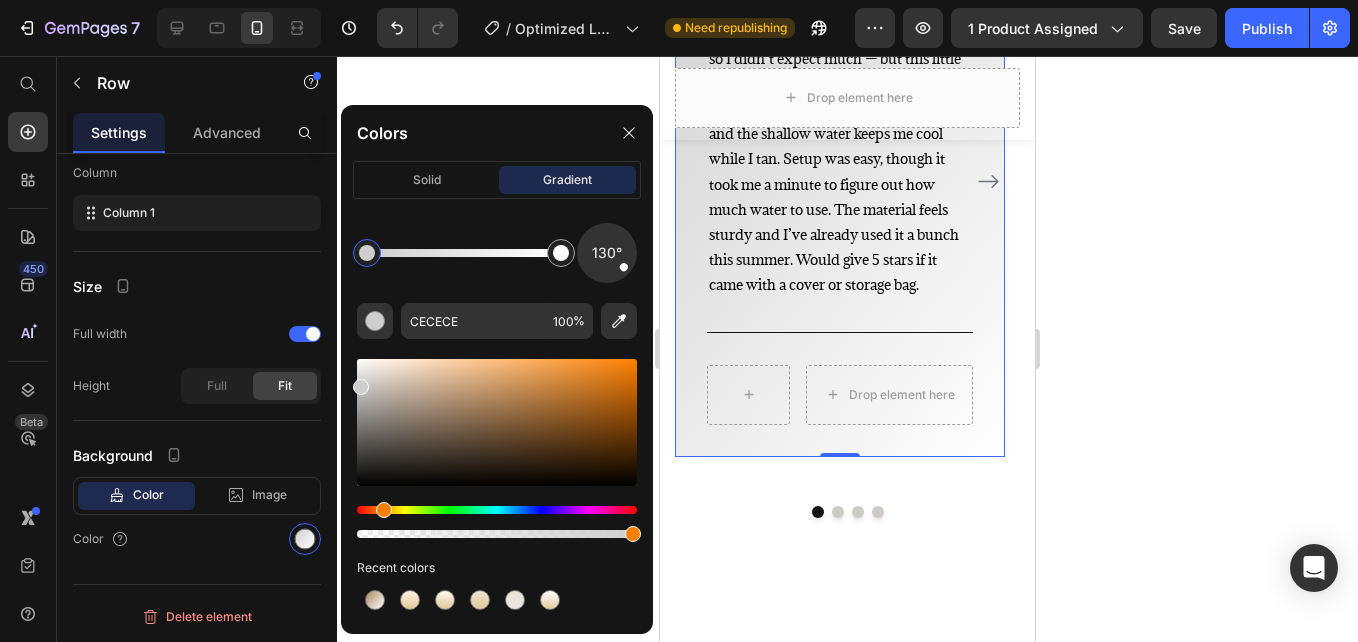 click 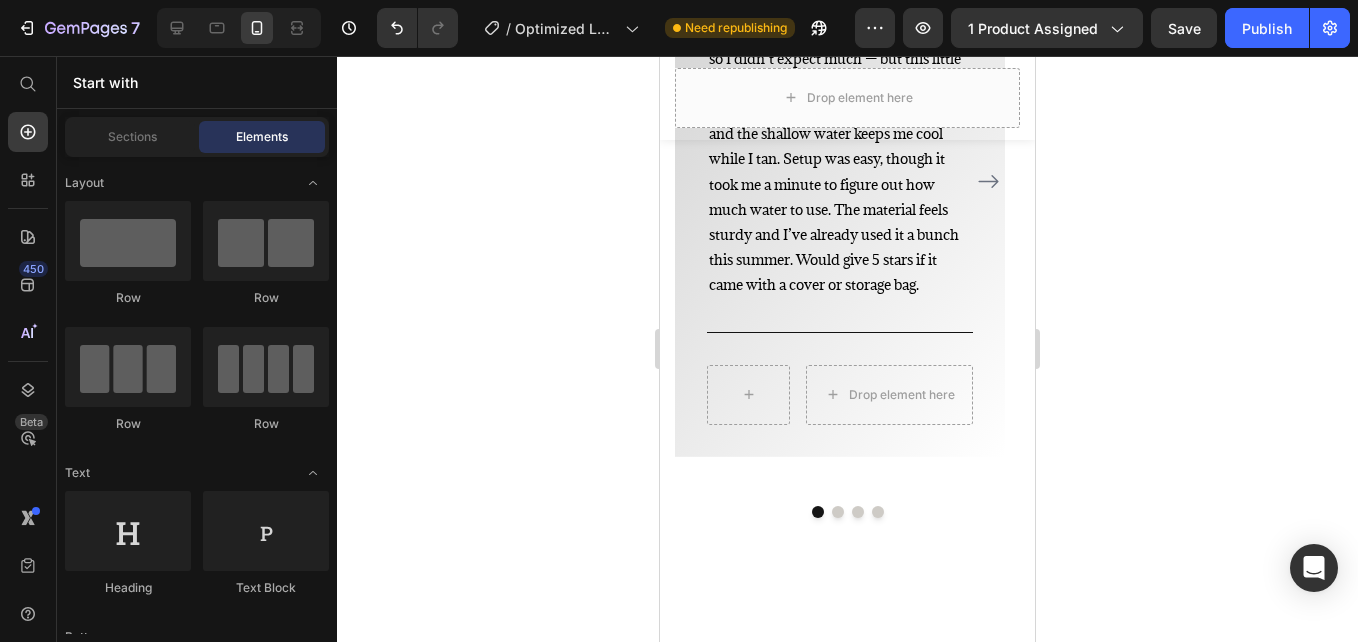 click 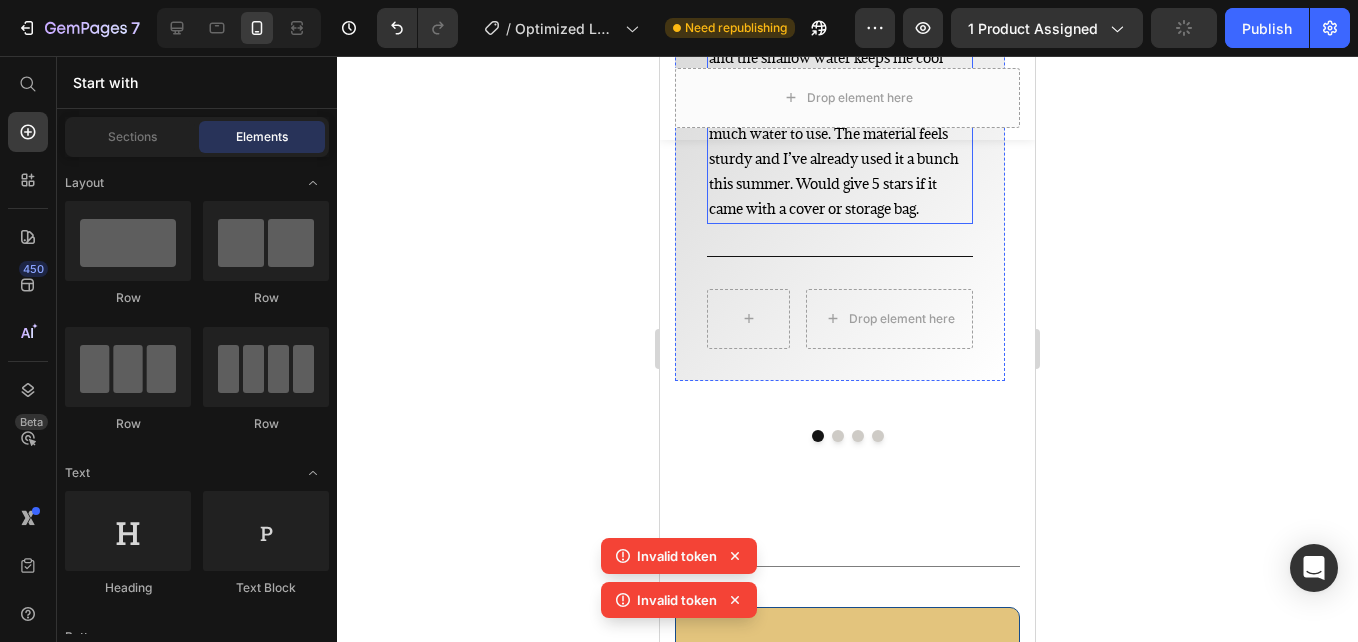 scroll, scrollTop: 4187, scrollLeft: 0, axis: vertical 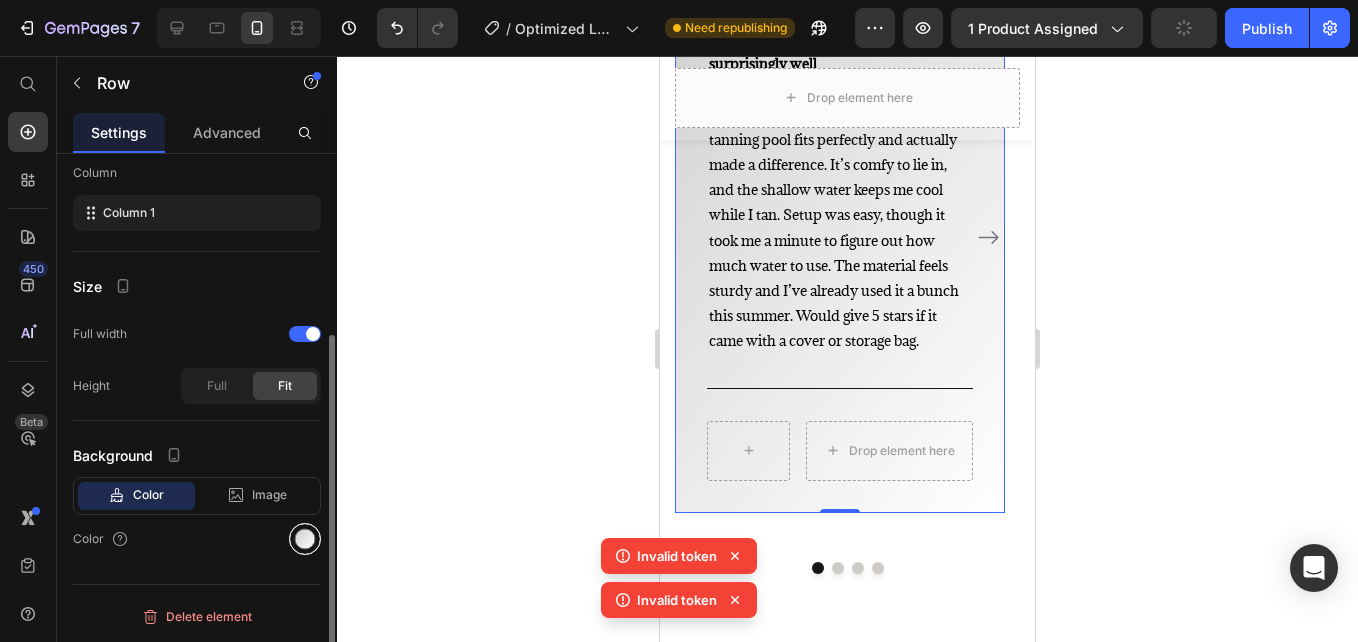 click at bounding box center [305, 539] 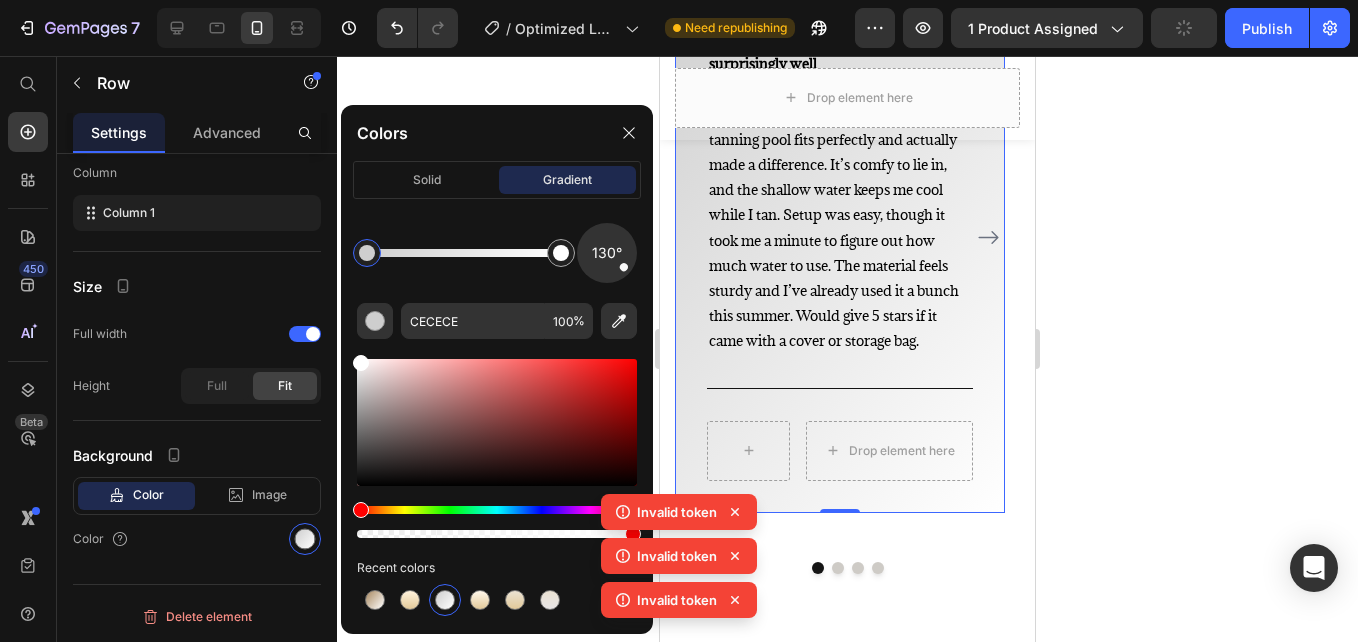 drag, startPoint x: 360, startPoint y: 391, endPoint x: 351, endPoint y: 338, distance: 53.75872 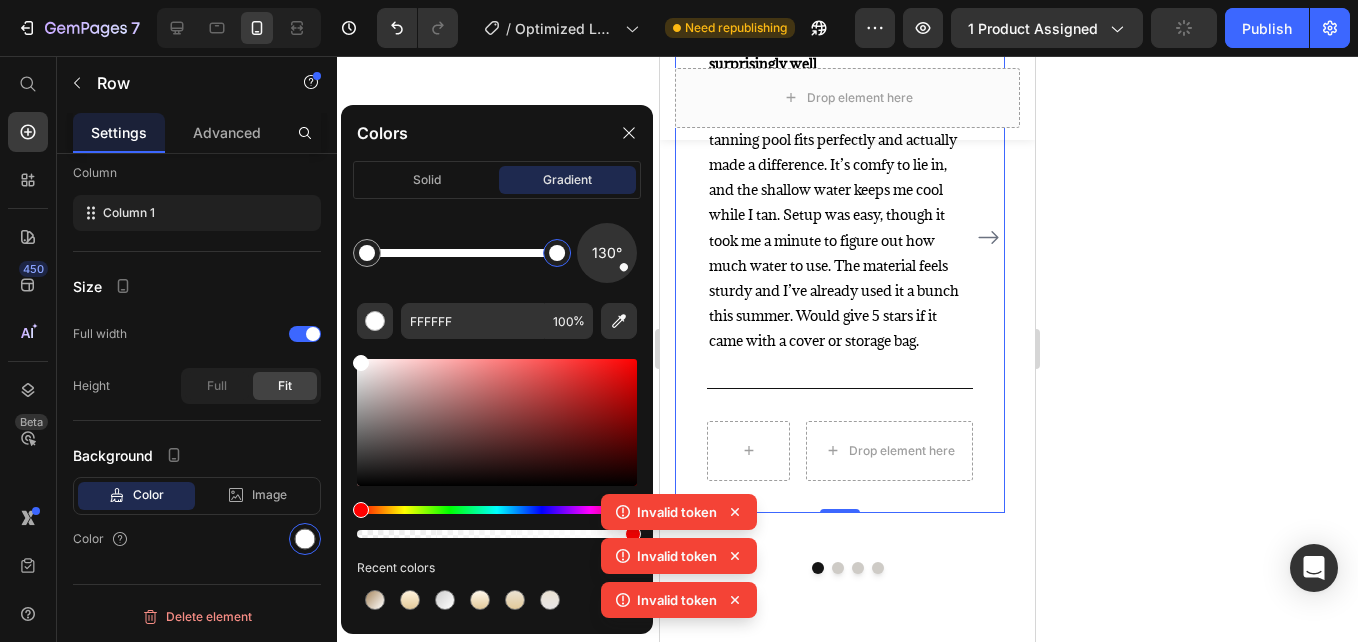 click at bounding box center [557, 253] 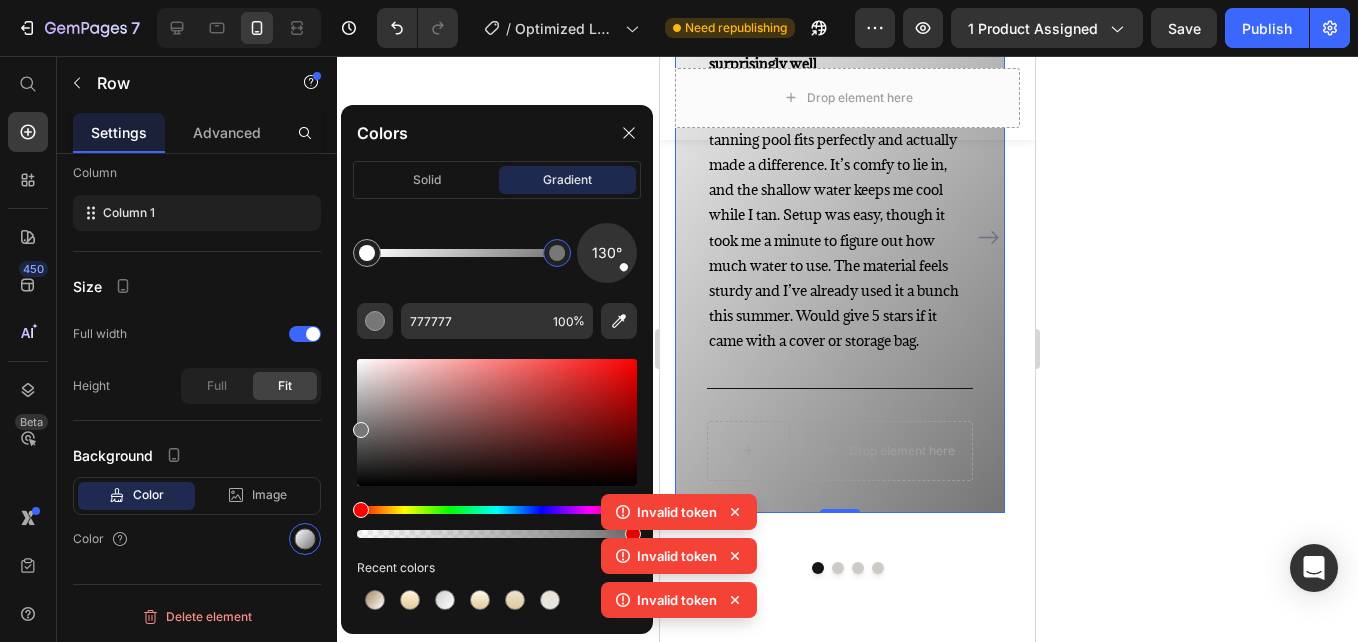 drag, startPoint x: 362, startPoint y: 370, endPoint x: 351, endPoint y: 425, distance: 56.089214 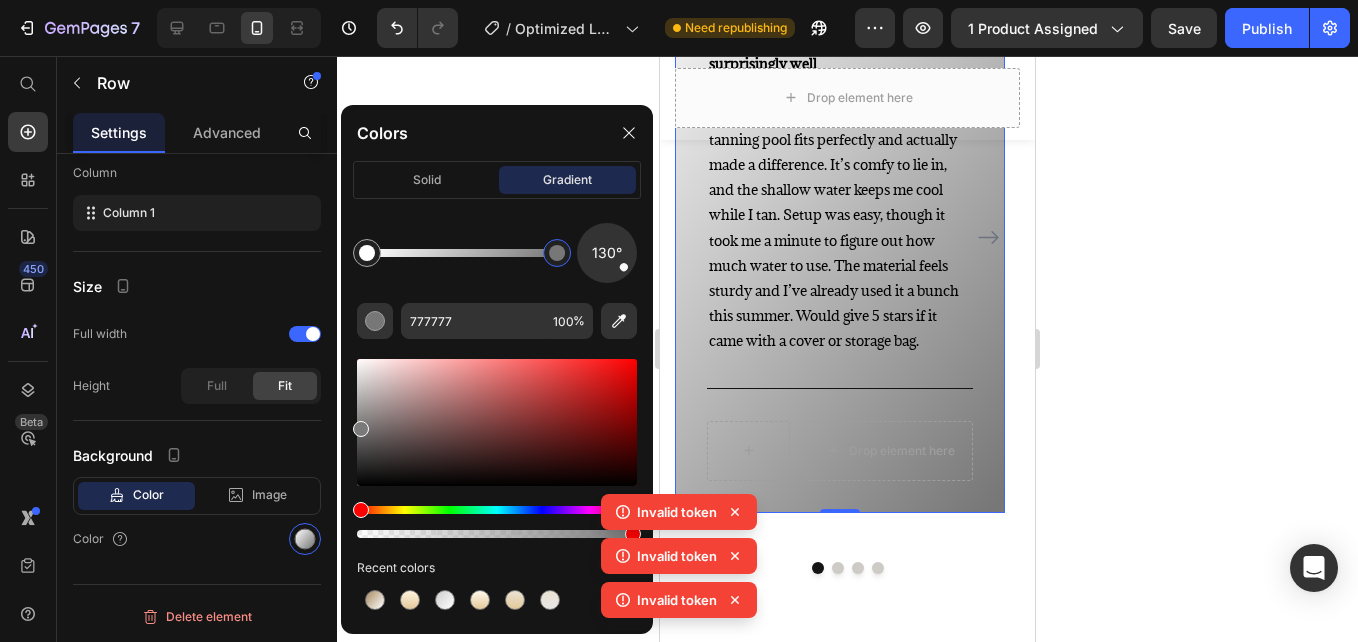 type on "7A7A7A" 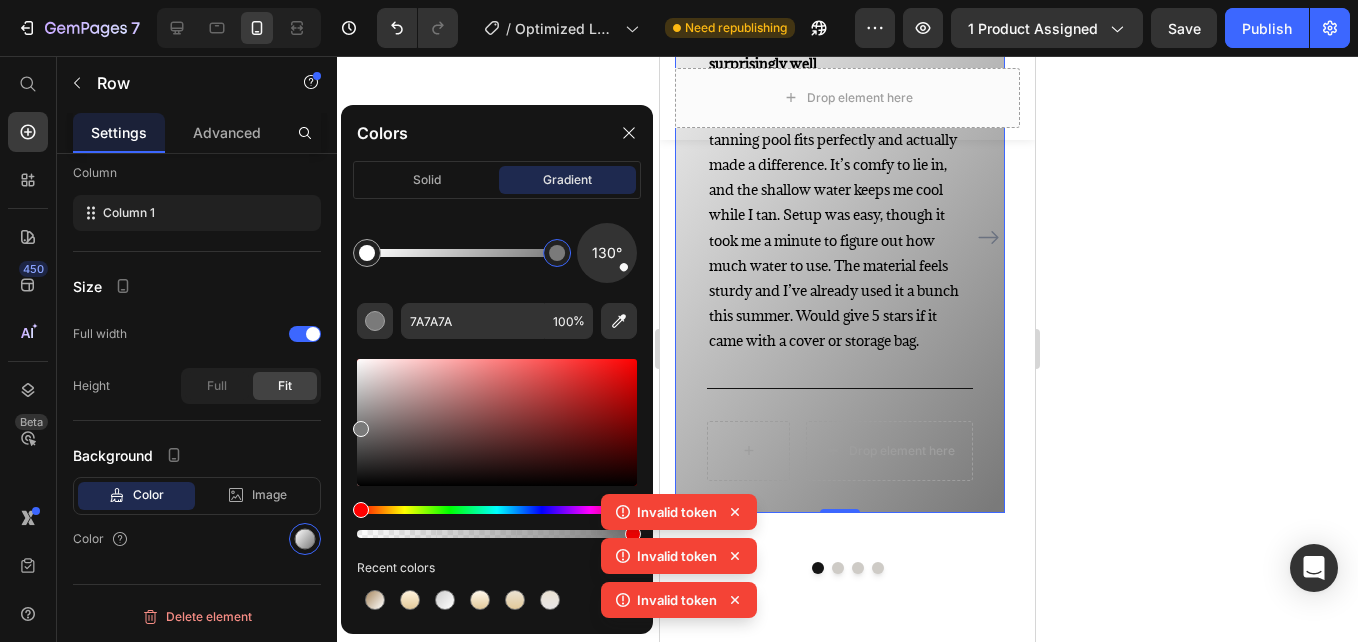 click 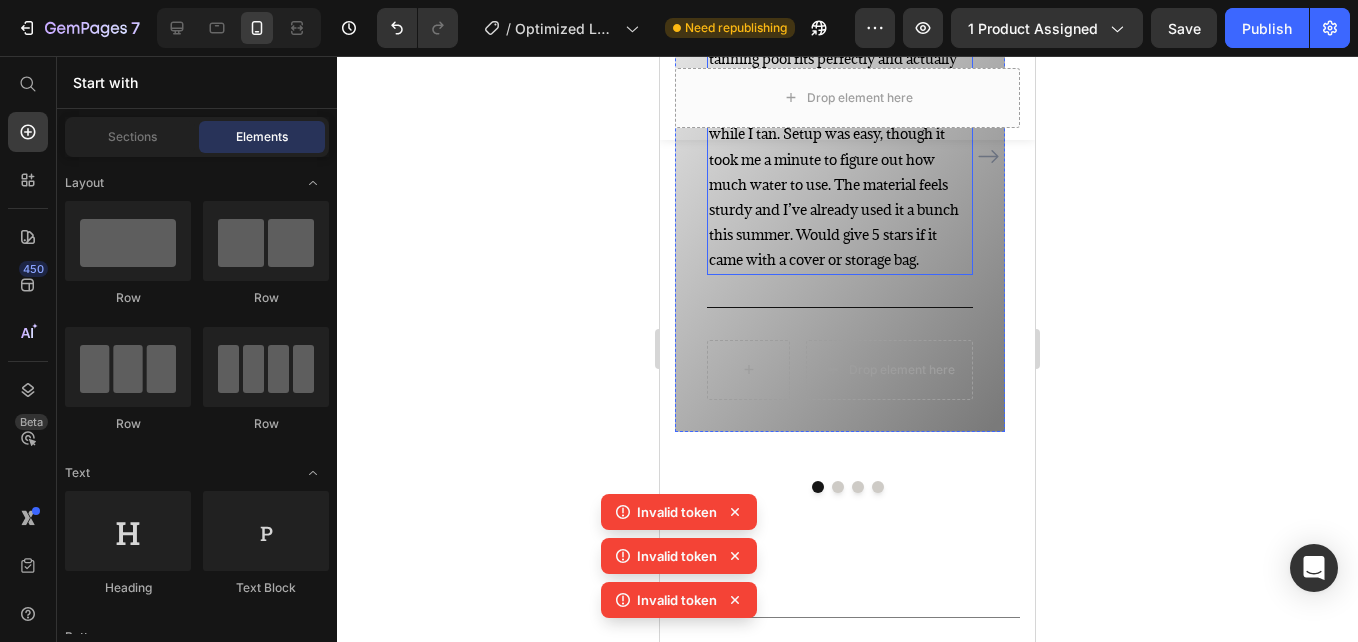 scroll, scrollTop: 4266, scrollLeft: 0, axis: vertical 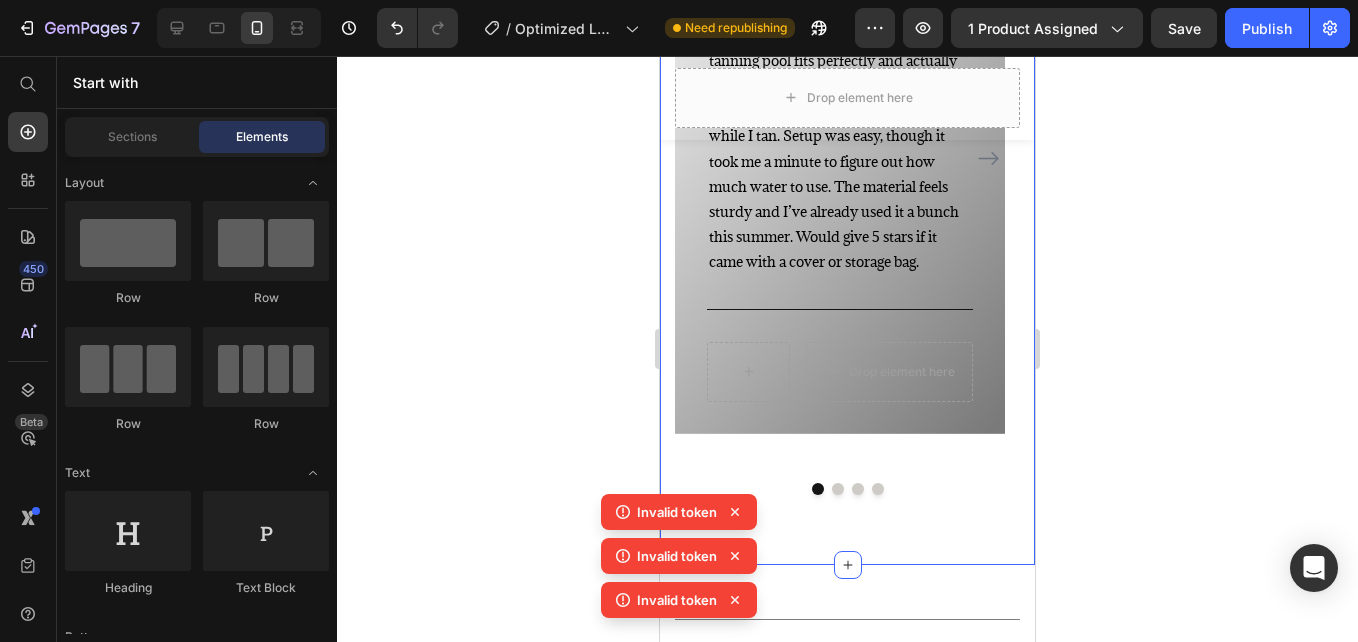 click 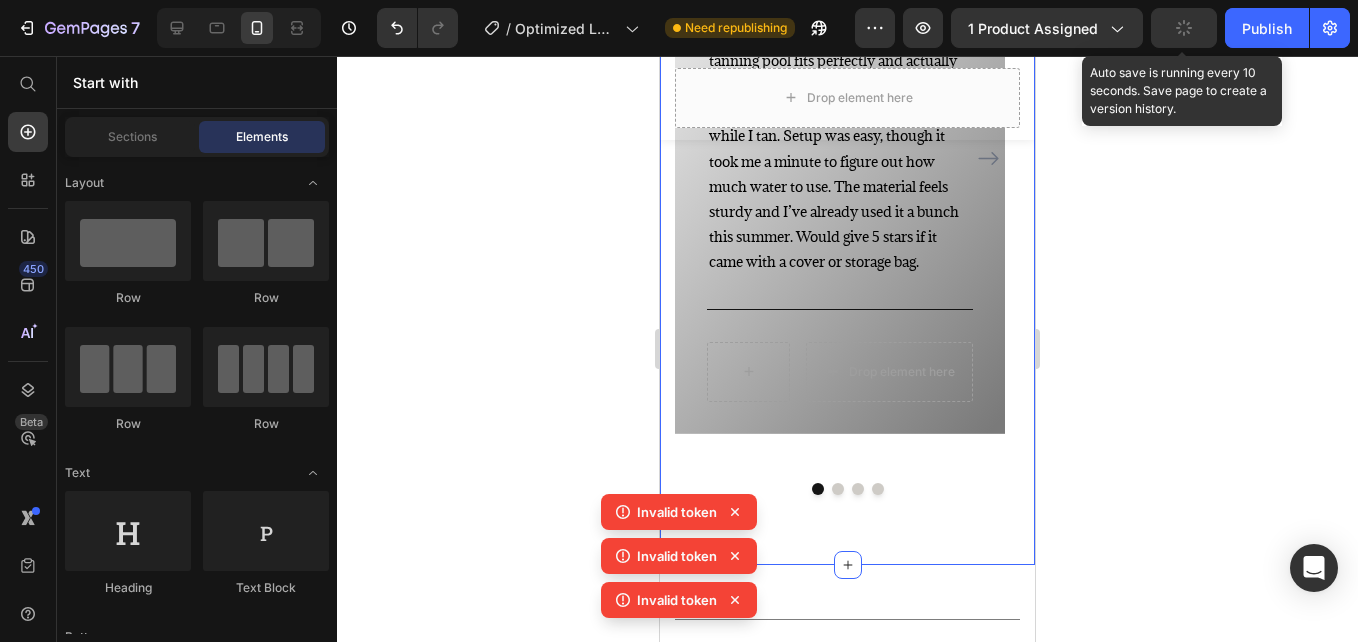 click 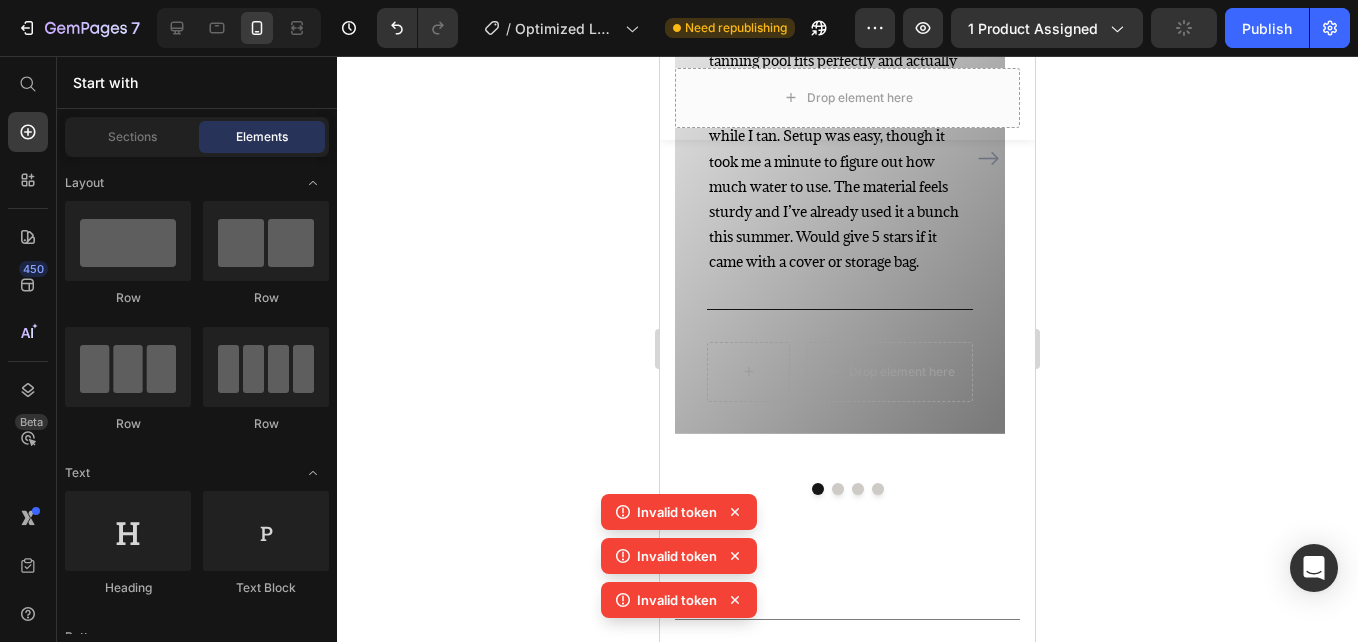 click 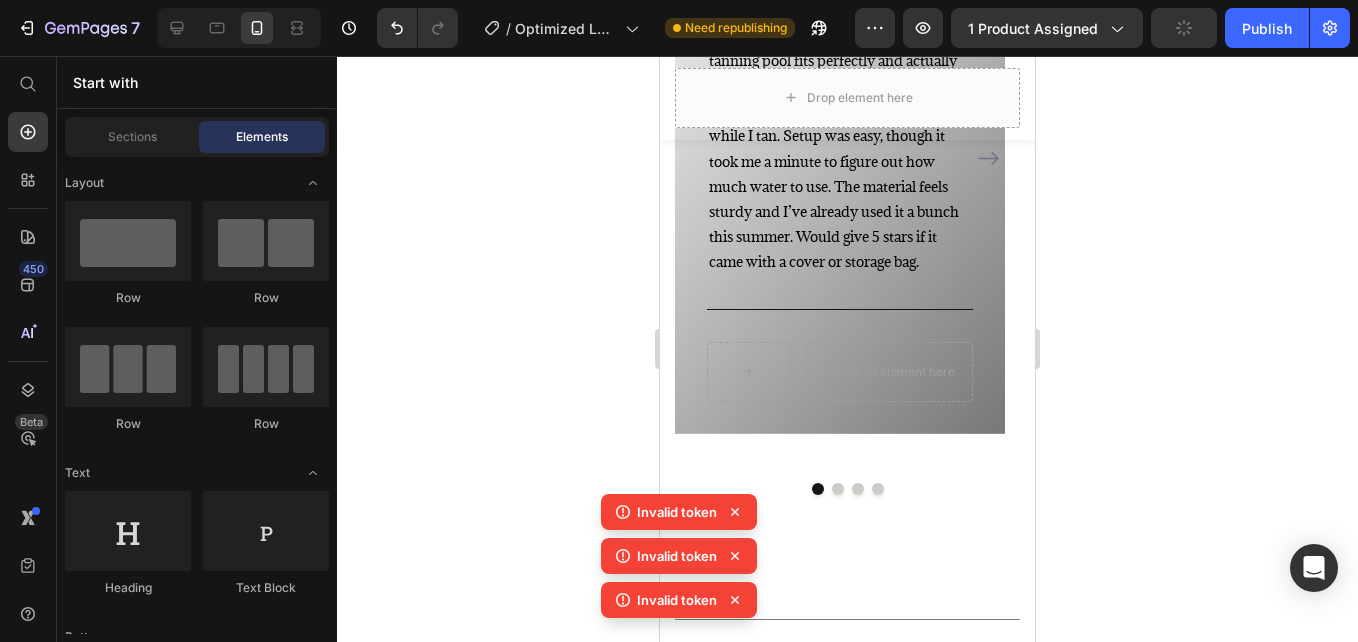 click 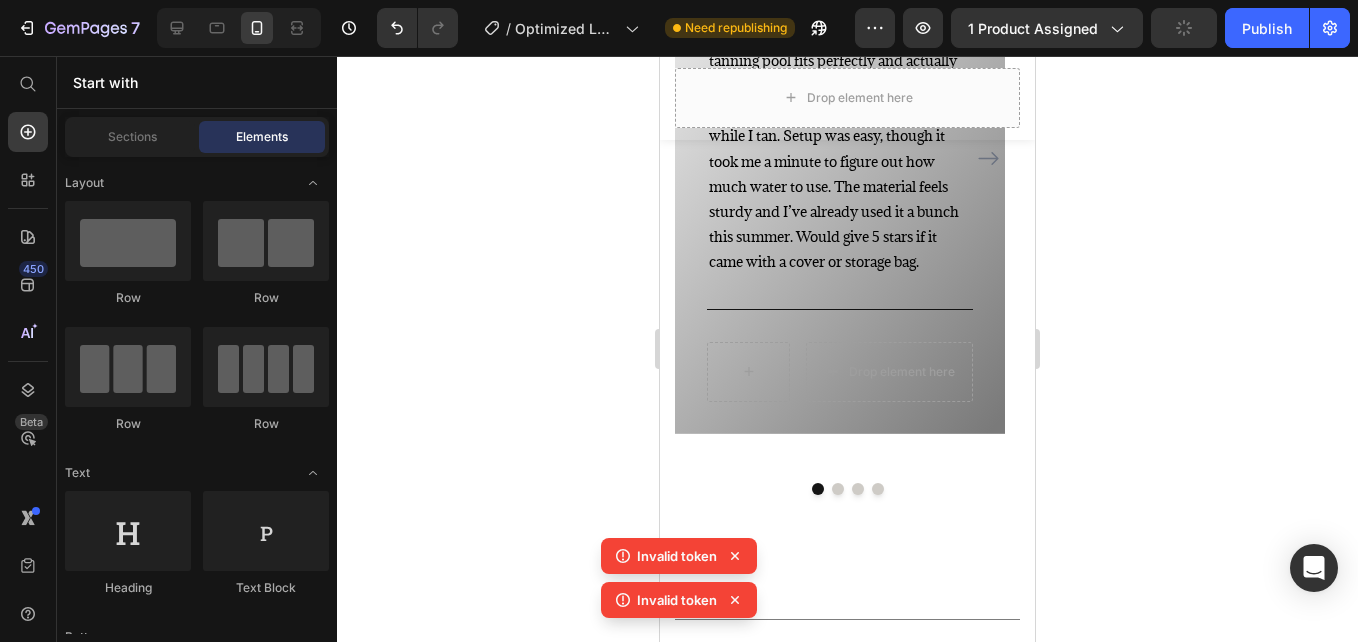click 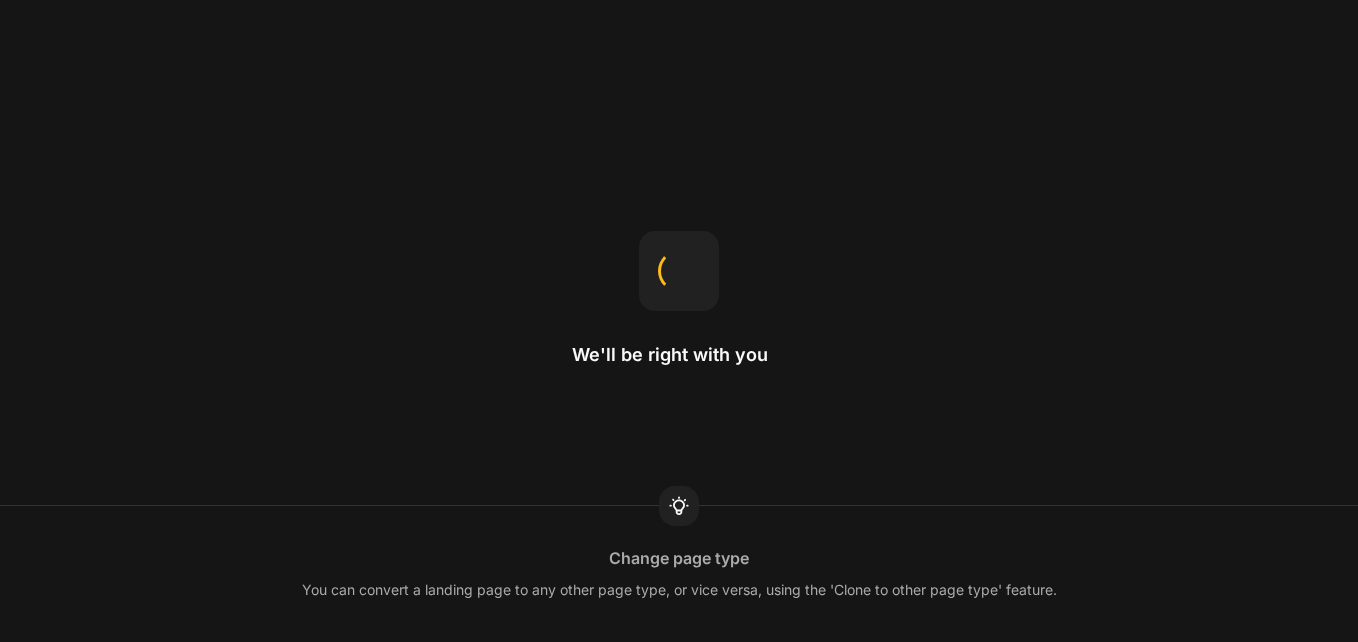scroll, scrollTop: 0, scrollLeft: 0, axis: both 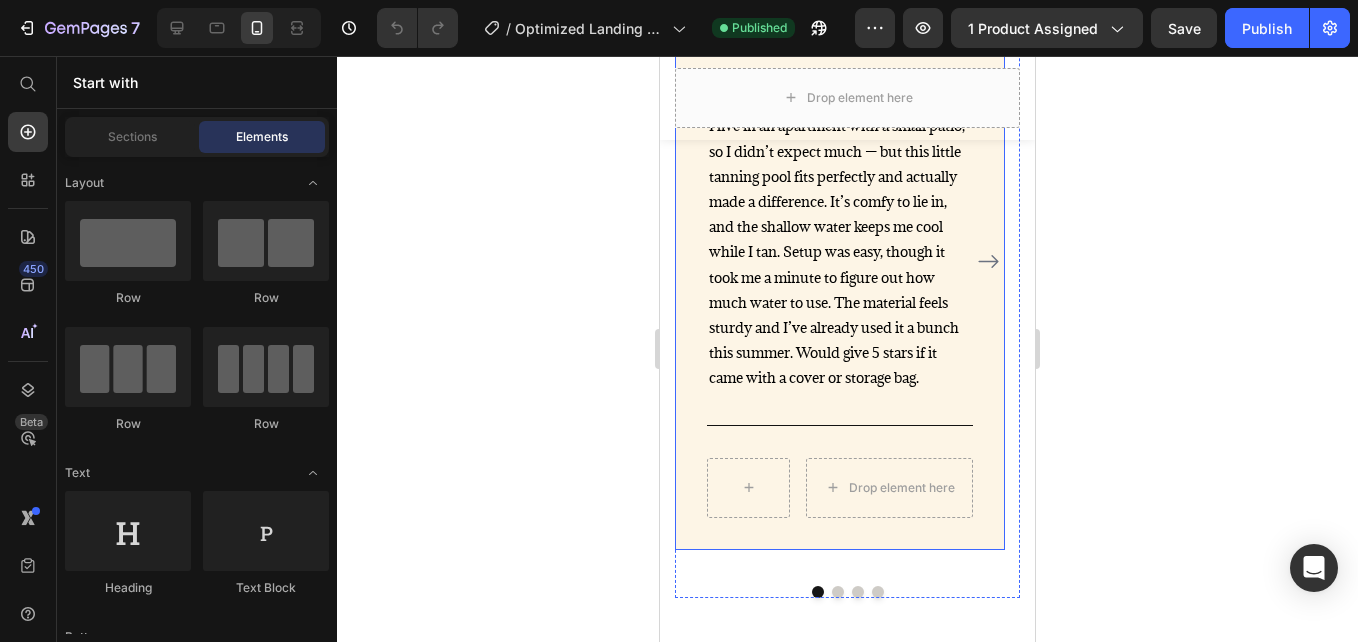 click on "Image
Icon
Icon
Icon
Icon
Icon Row [FIRST] [LAST] Text block Row Great for small spaces and works surprisingly well I live in an apartment with a small patio, so I didn’t expect much — but this little tanning pool fits perfectly and actually made a difference. It’s comfy to lie in, and the shallow water keeps me cool while I tan. Setup was easy, though it took me a minute to figure out how much water to use. The material feels sturdy and I’ve already used it a bunch this summer. Would give 5 stars if it came with a cover or storage bag. Text block                Title Line
Drop element here Product Row" at bounding box center [840, 251] 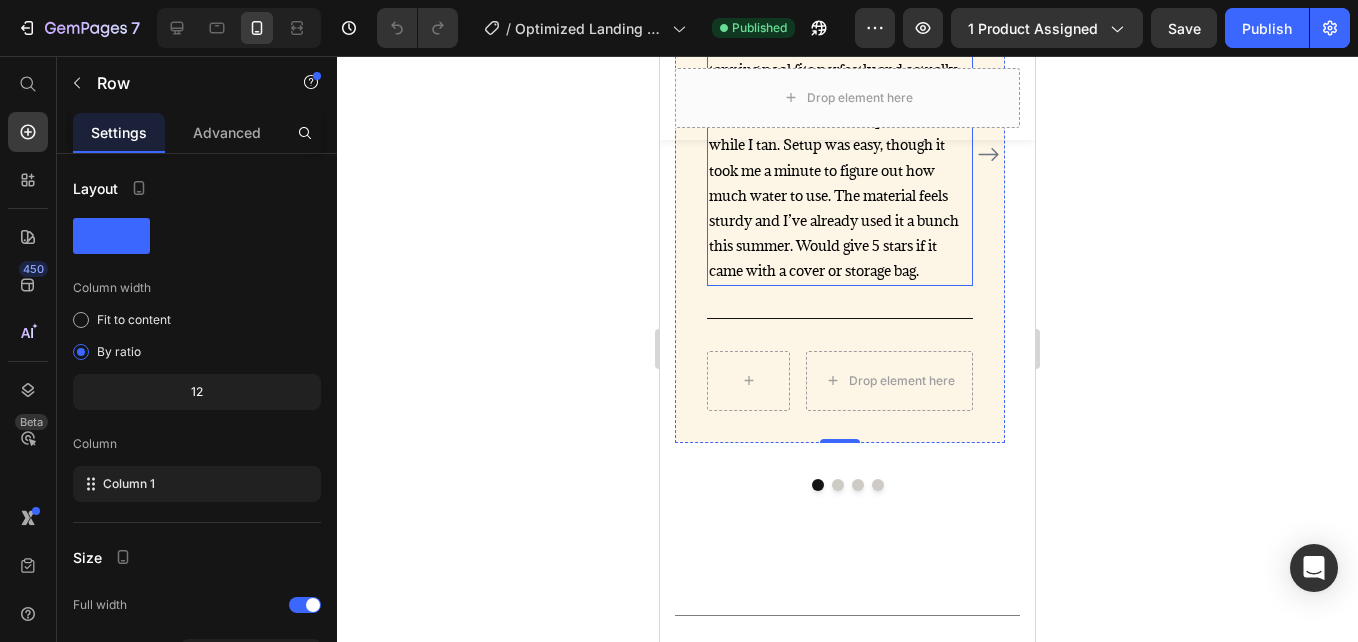scroll, scrollTop: 4269, scrollLeft: 0, axis: vertical 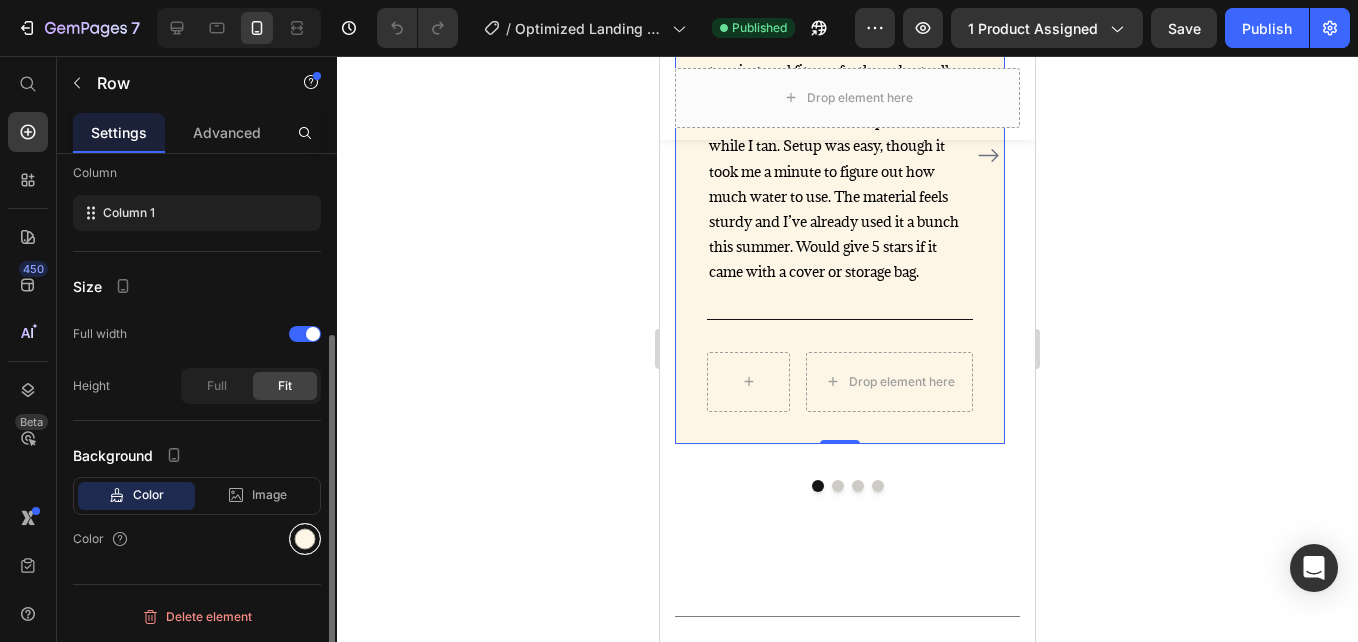 click at bounding box center (305, 539) 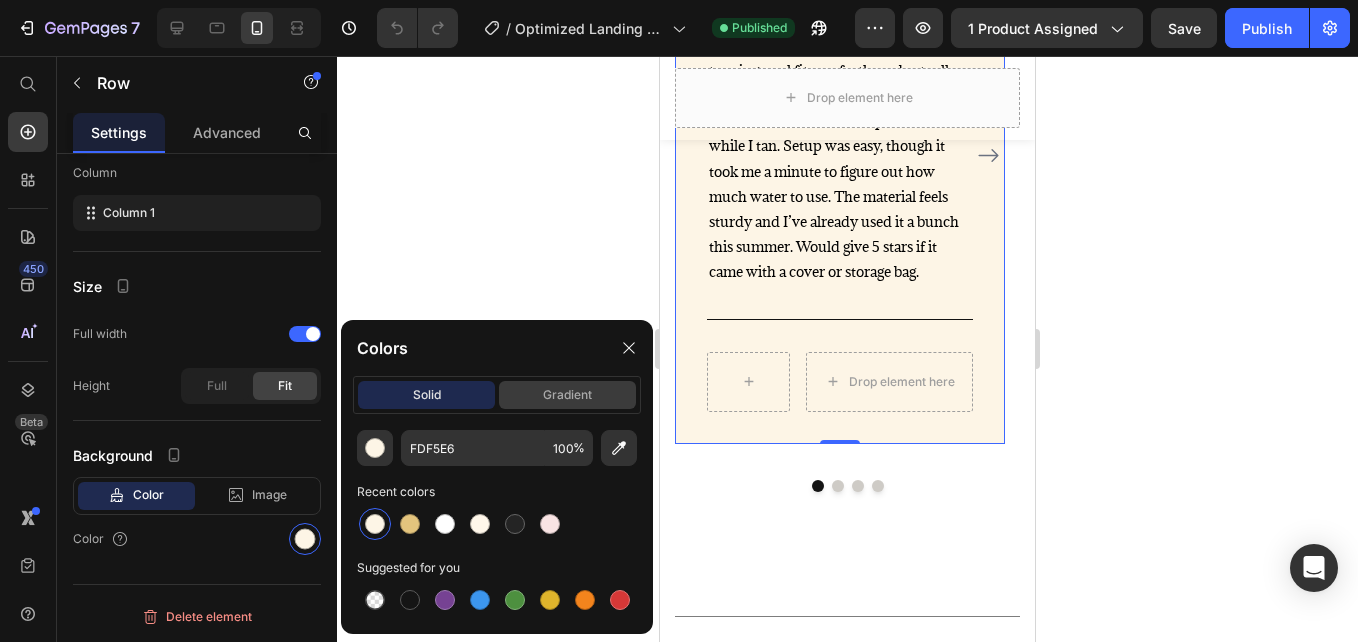 click on "gradient" 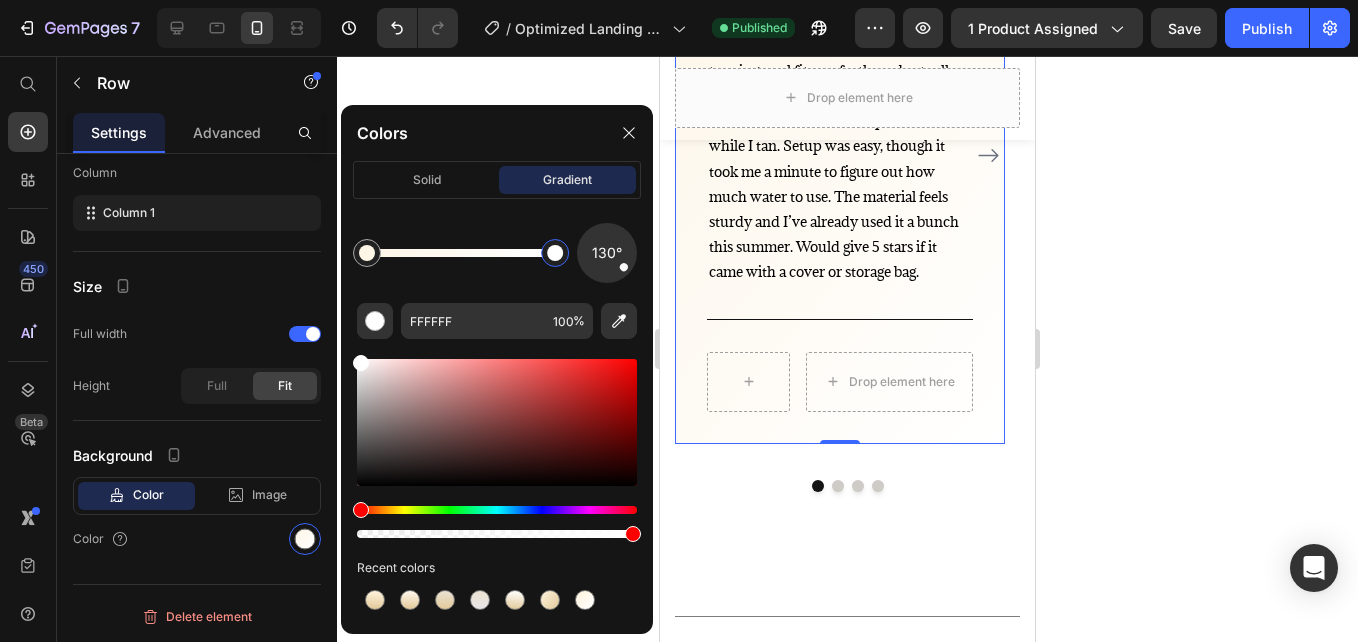 click at bounding box center (555, 253) 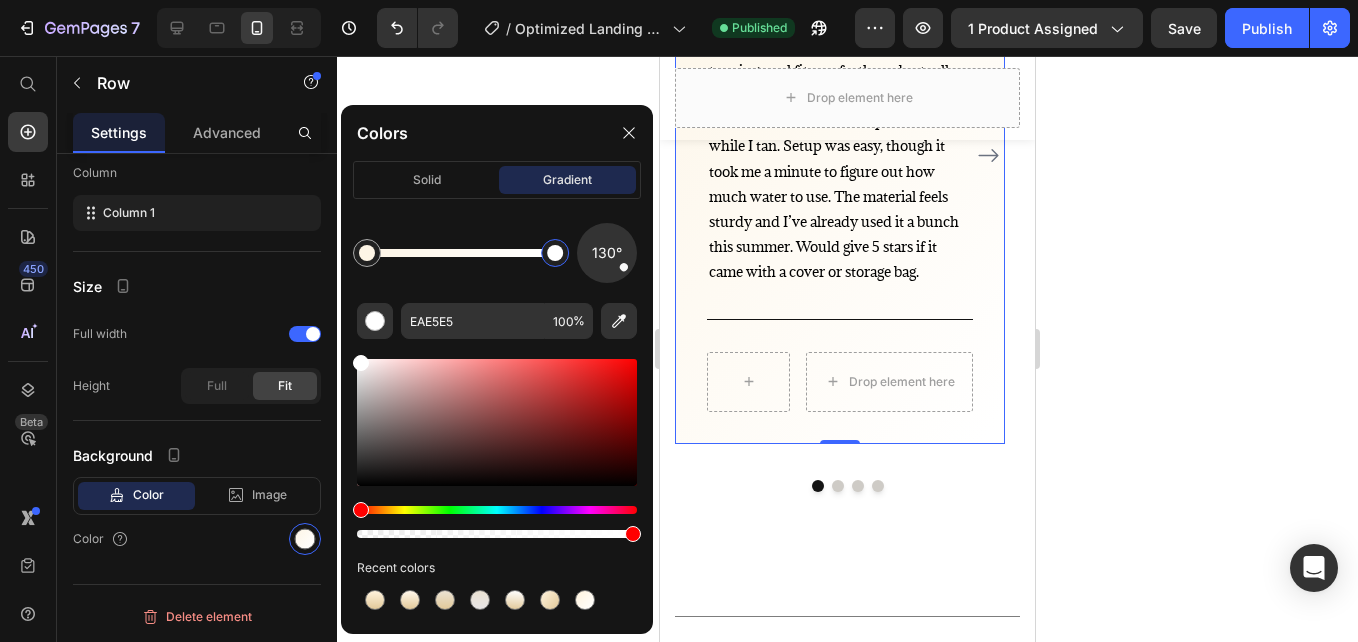 click at bounding box center [361, 363] 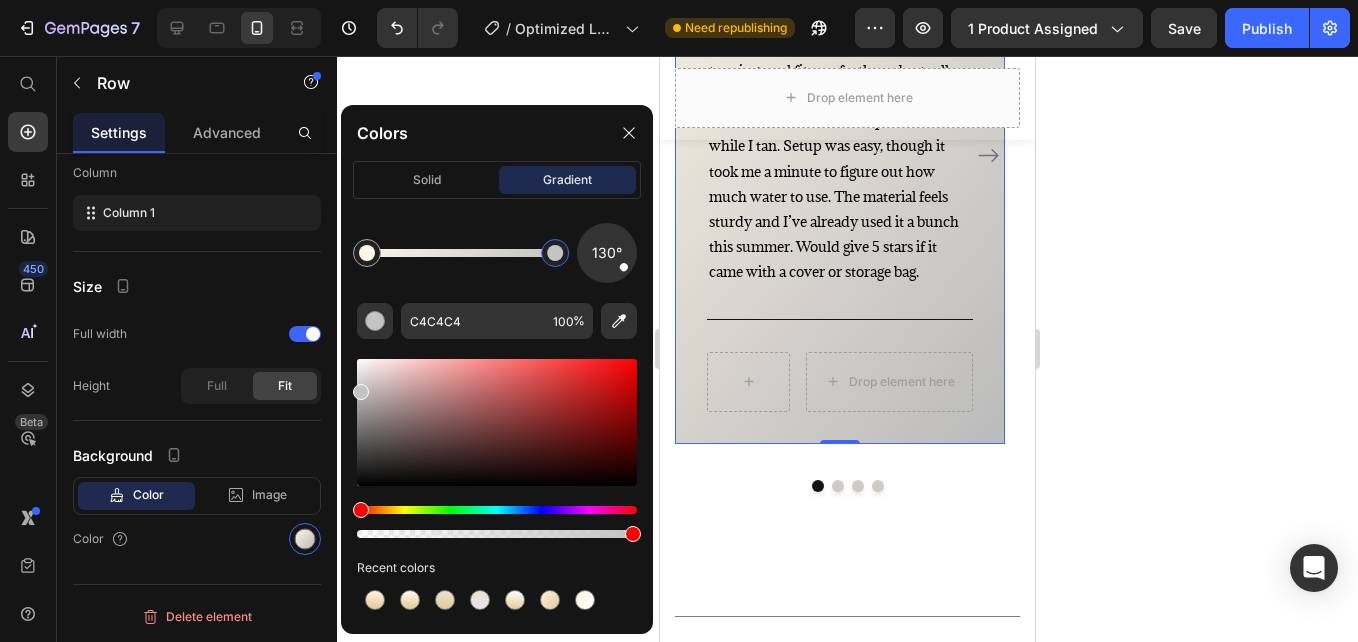 drag, startPoint x: 364, startPoint y: 377, endPoint x: 346, endPoint y: 387, distance: 20.59126 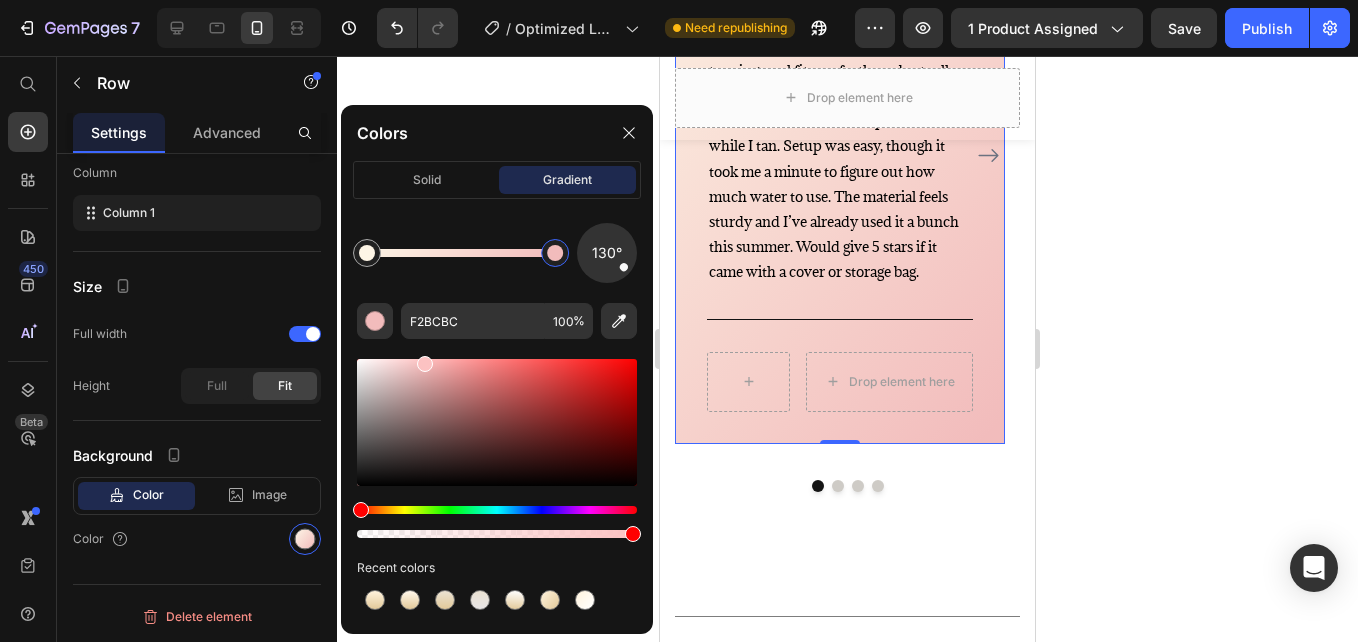 drag, startPoint x: 368, startPoint y: 393, endPoint x: 423, endPoint y: 359, distance: 64.66065 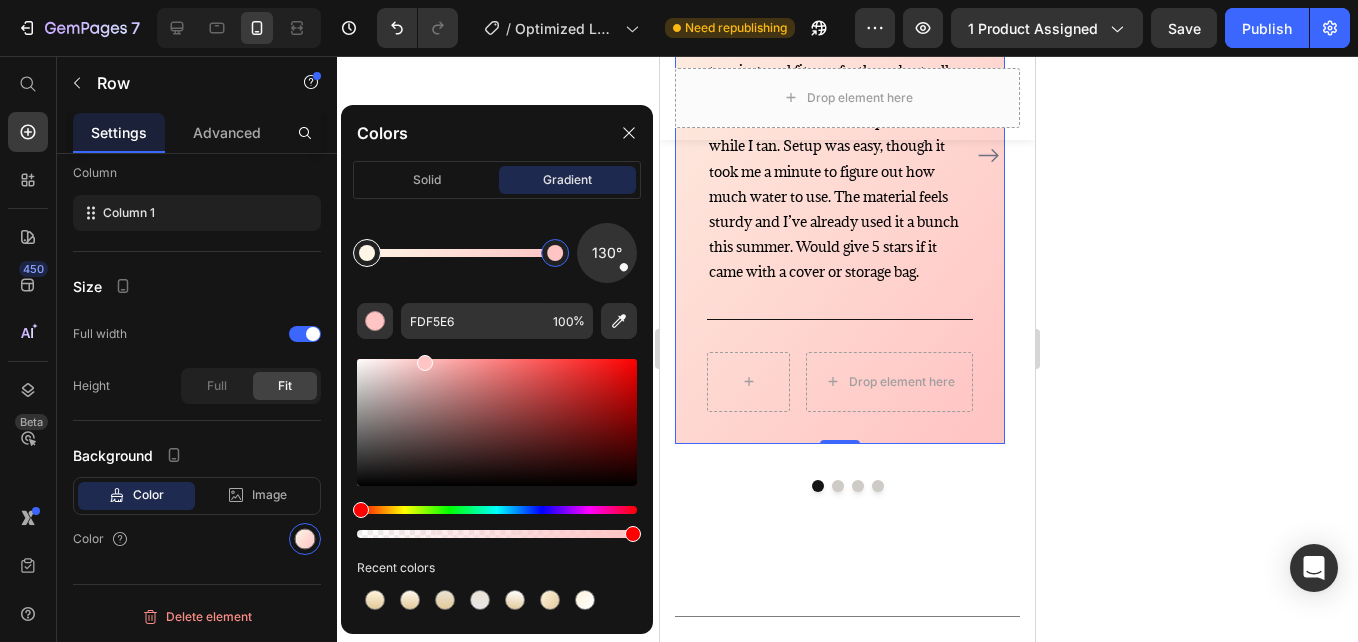 click at bounding box center [367, 253] 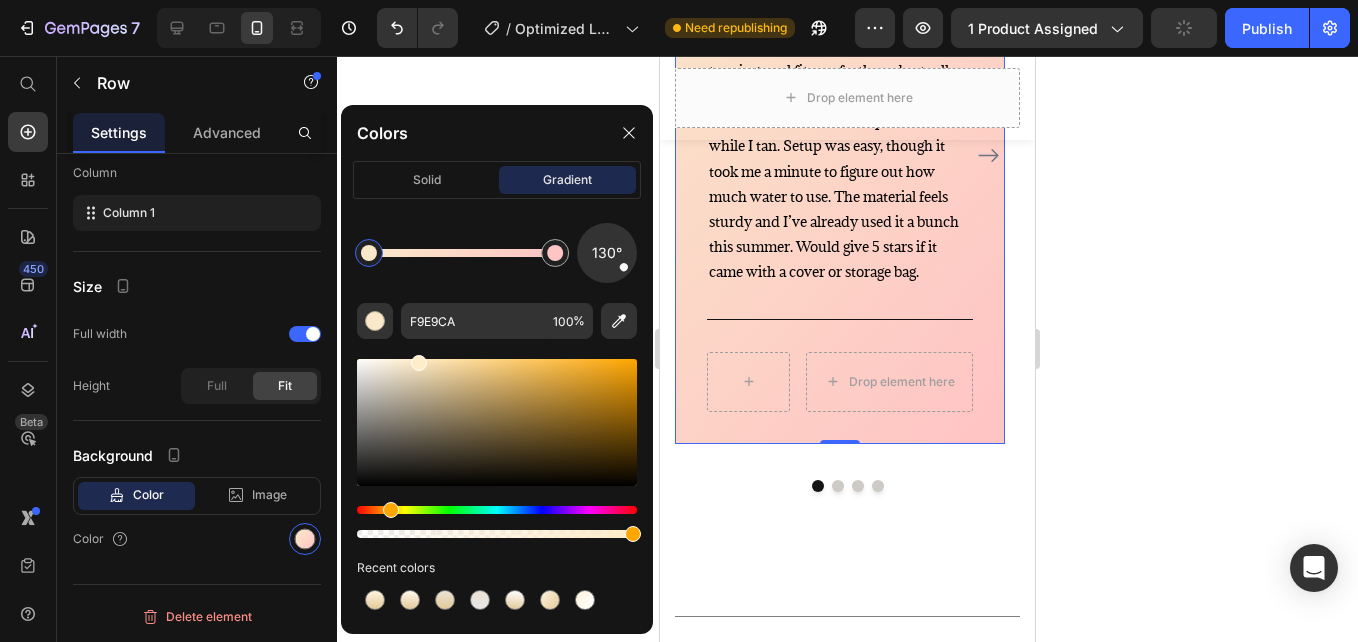 type on "FFECC9" 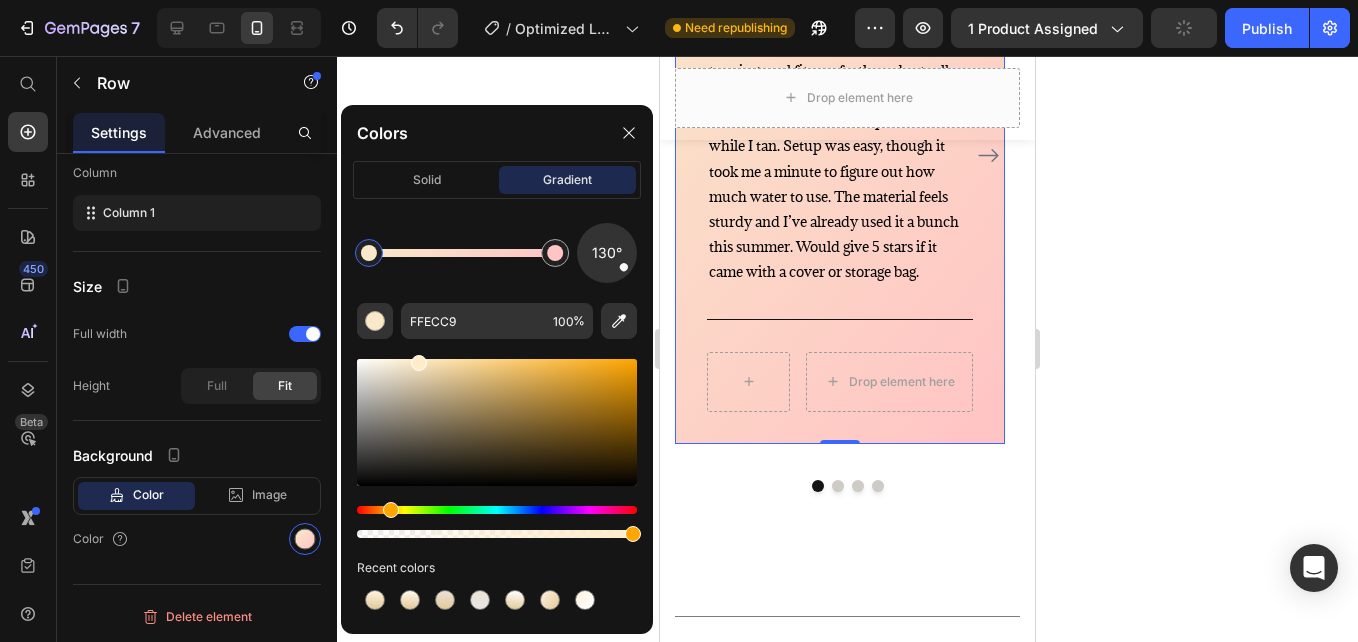 drag, startPoint x: 386, startPoint y: 366, endPoint x: 418, endPoint y: 359, distance: 32.75668 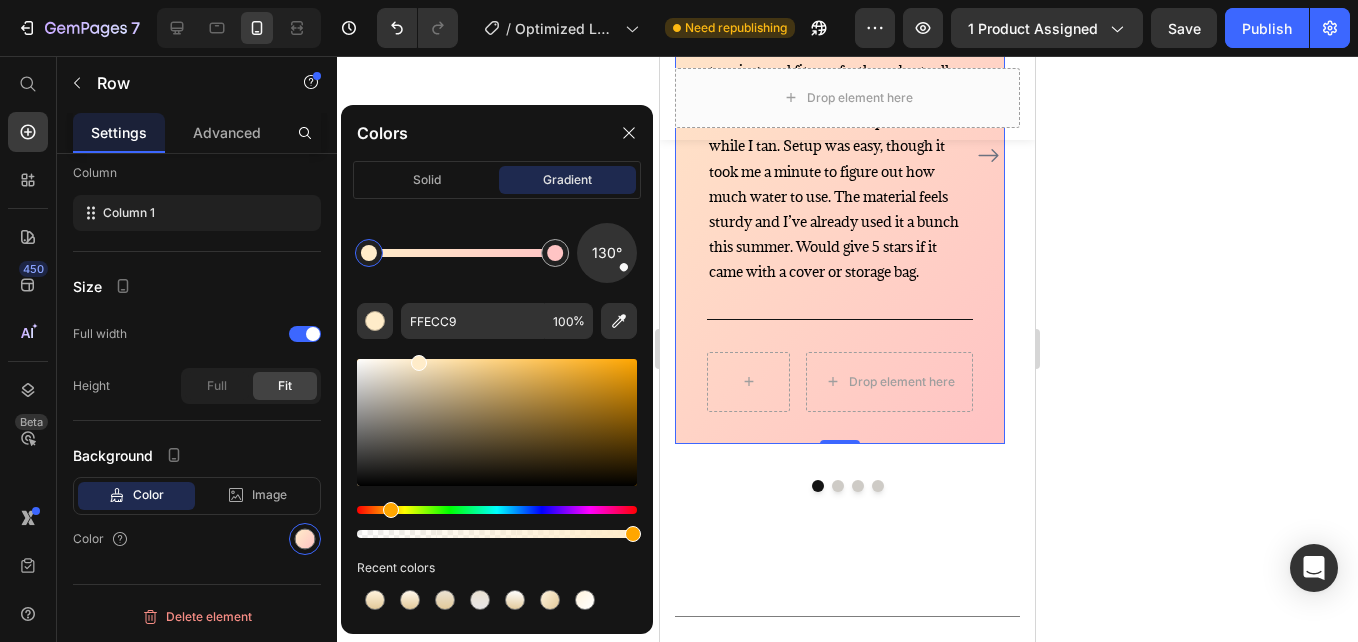 click 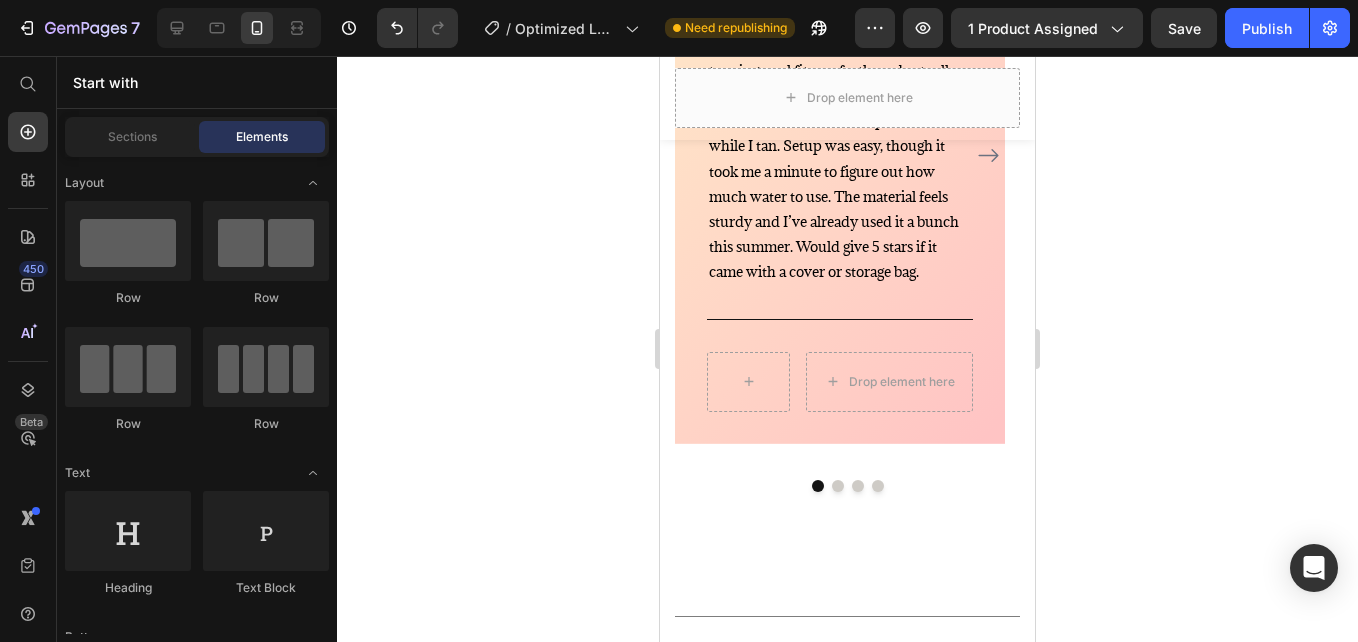 click 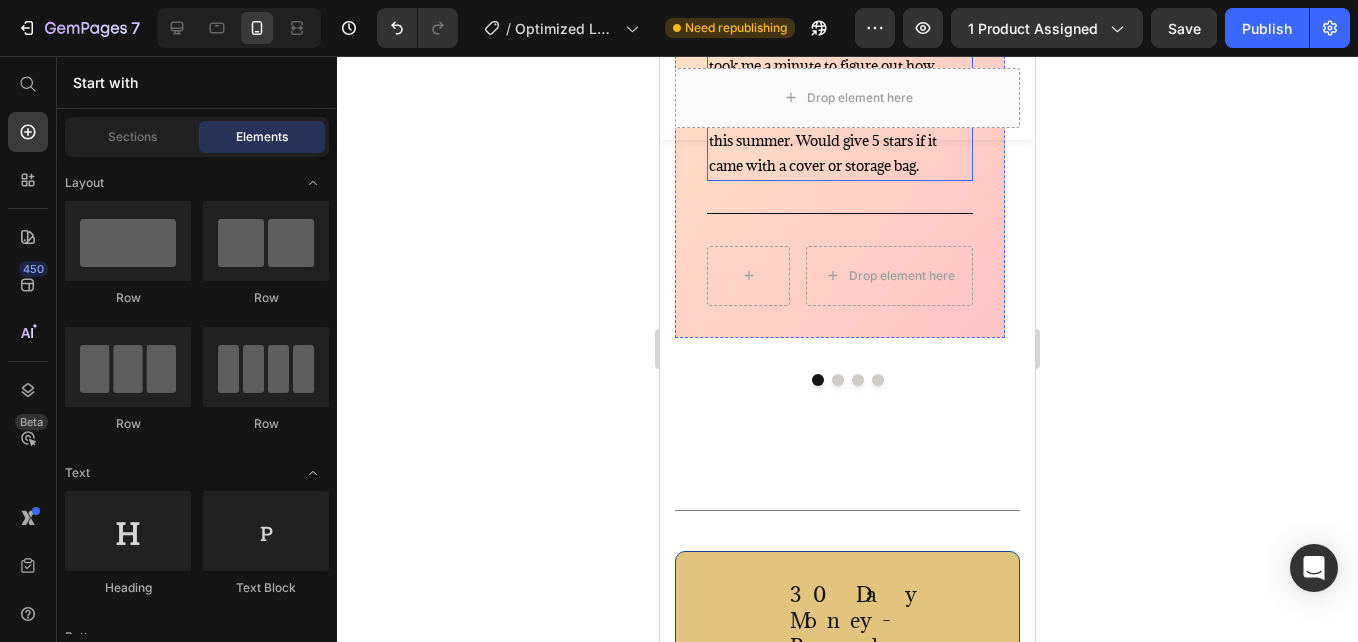 scroll, scrollTop: 4379, scrollLeft: 0, axis: vertical 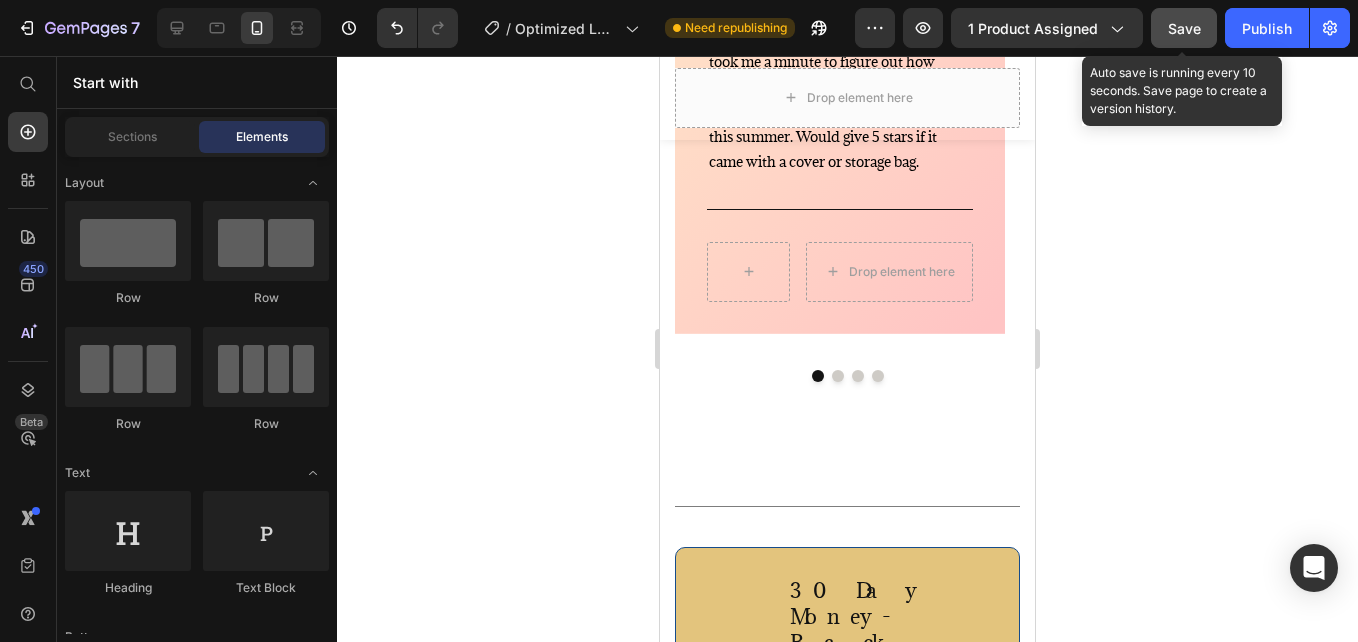 click on "Save" 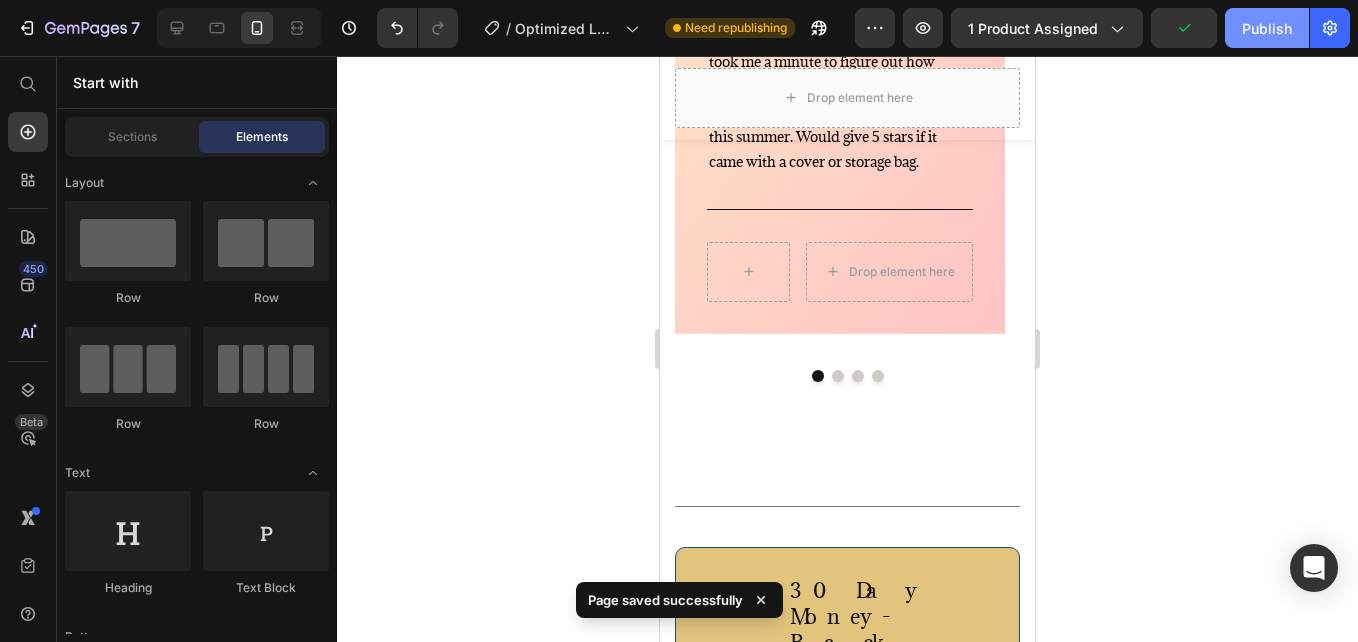 click on "Publish" at bounding box center (1267, 28) 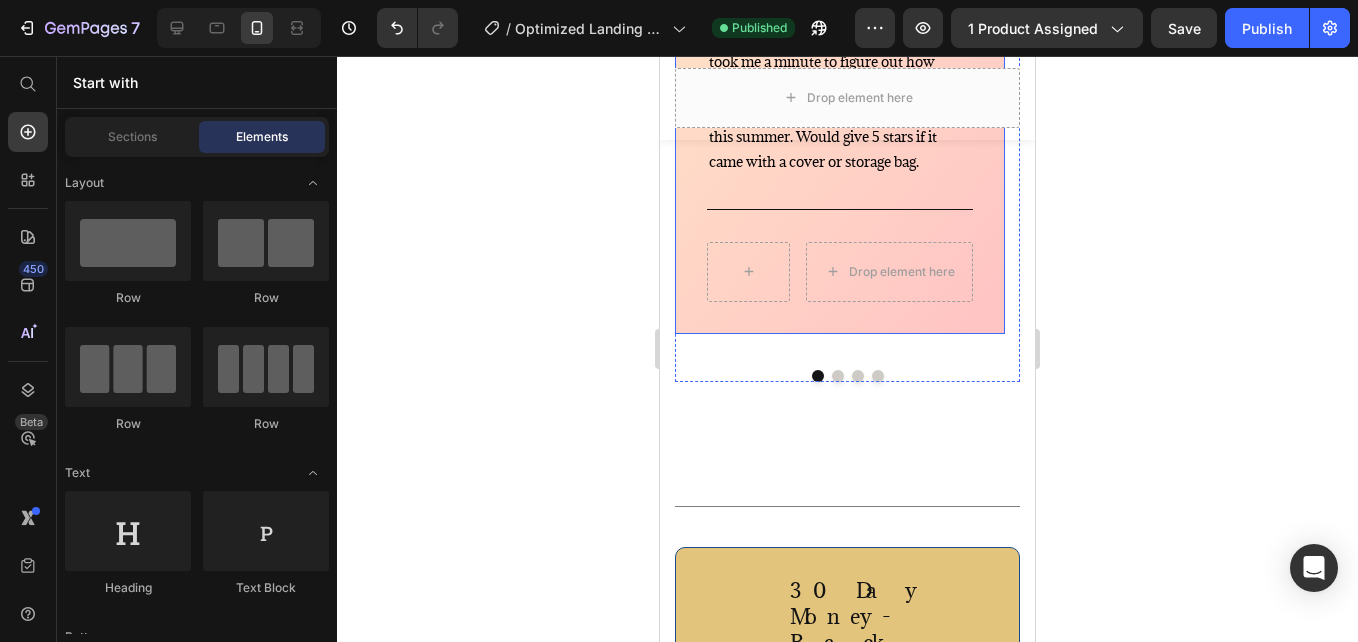 click on "Image
Icon
Icon
Icon
Icon
Icon Row [FIRST] [LAST] Text block Row Great for small spaces and works surprisingly well I live in an apartment with a small patio, so I didn’t expect much — but this little tanning pool fits perfectly and actually made a difference. It’s comfy to lie in, and the shallow water keeps me cool while I tan. Setup was easy, though it took me a minute to figure out how much water to use. The material feels sturdy and I’ve already used it a bunch this summer. Would give 5 stars if it came with a cover or storage bag. Text block                Title Line
Drop element here Product Row" at bounding box center (840, 35) 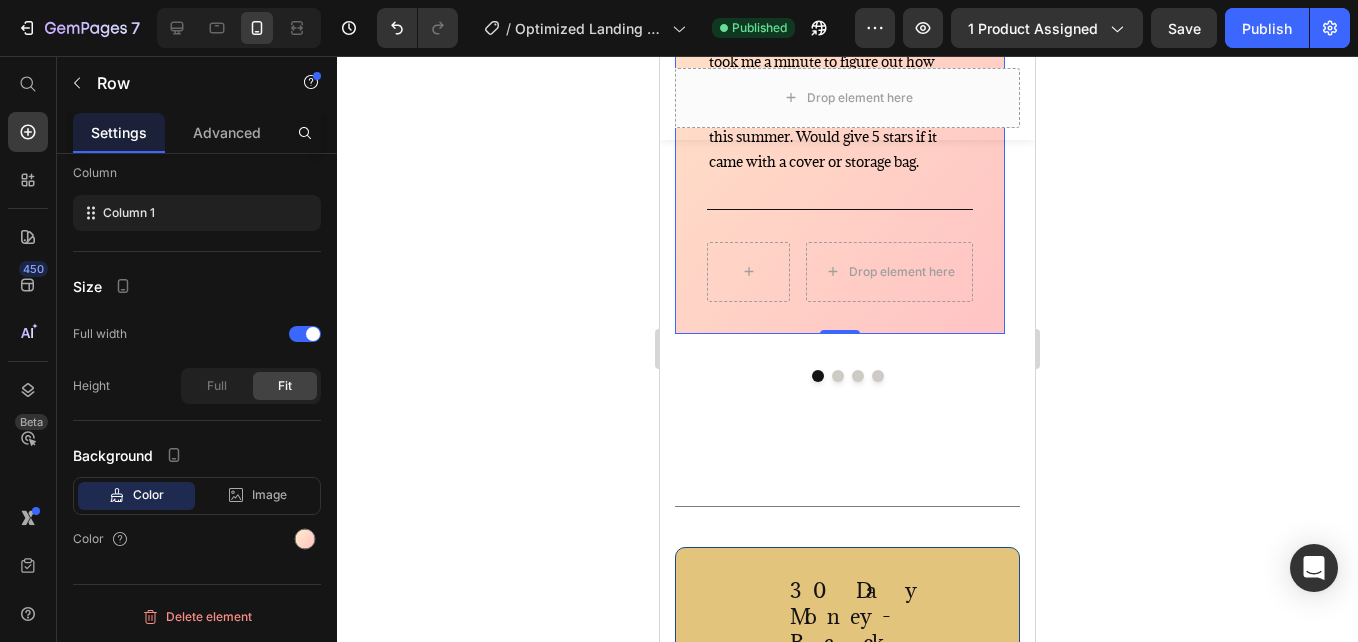 click on "Image
Icon
Icon
Icon
Icon
Icon Row Rita Carroll Text block Row Great for small spaces and works surprisingly well I live in an apartment with a small patio, so I didn’t expect much — but this little tanning pool fits perfectly and actually made a difference. It’s comfy to lie in, and the shallow water keeps me cool while I tan. Setup was easy, though it took me a minute to figure out how much water to use. The material feels sturdy and I’ve already used it a bunch this summer. Would give 5 stars if it came with a cover or storage bag. Text block                Title Line
Drop element here Product Row   0" at bounding box center [840, 35] 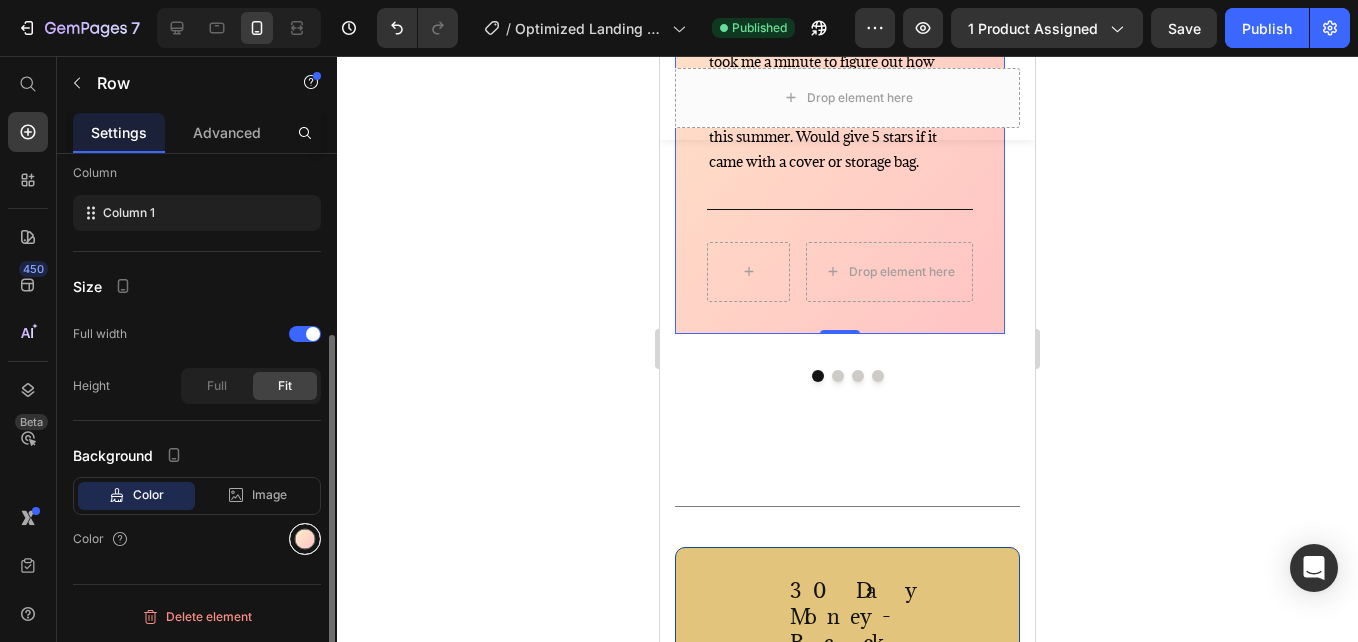 click at bounding box center (305, 539) 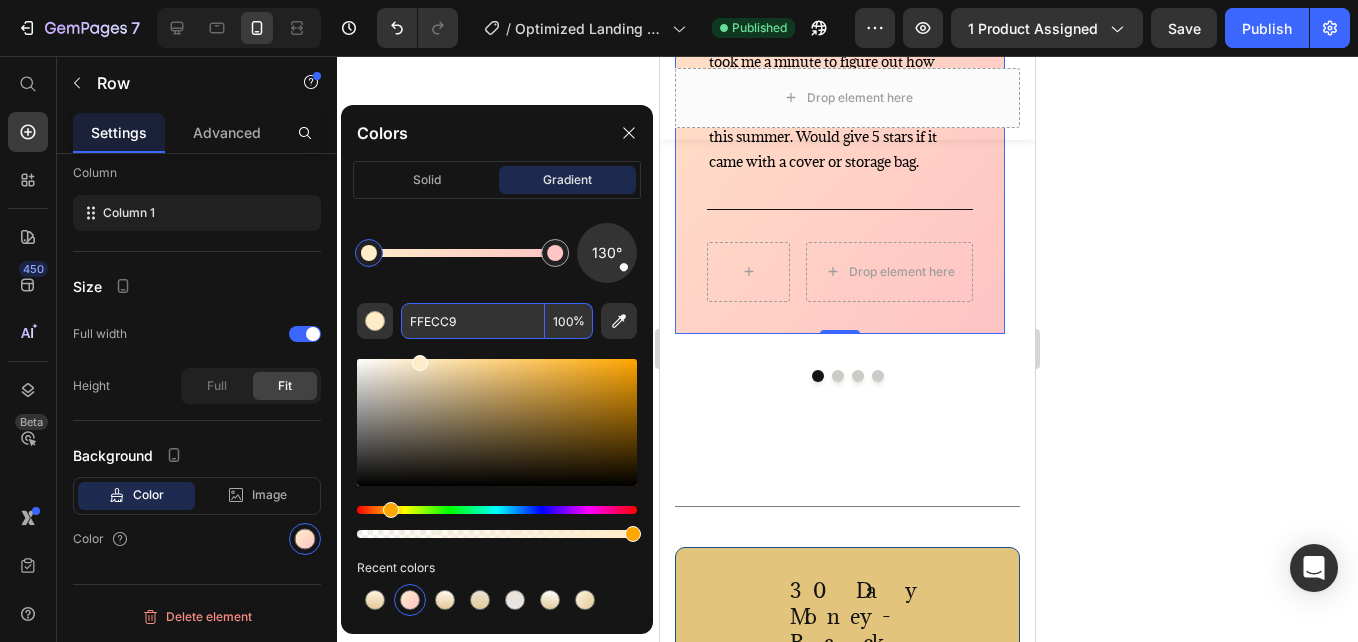 click on "FFECC9" at bounding box center (473, 321) 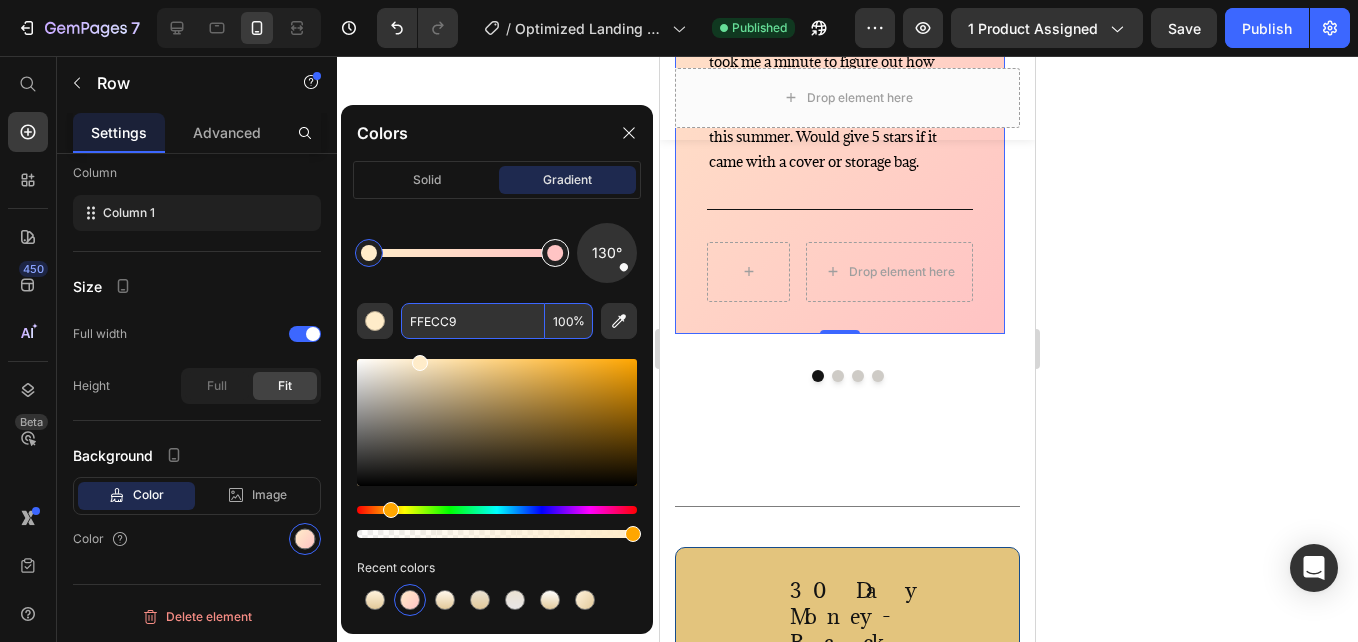 type on "FFC4C4" 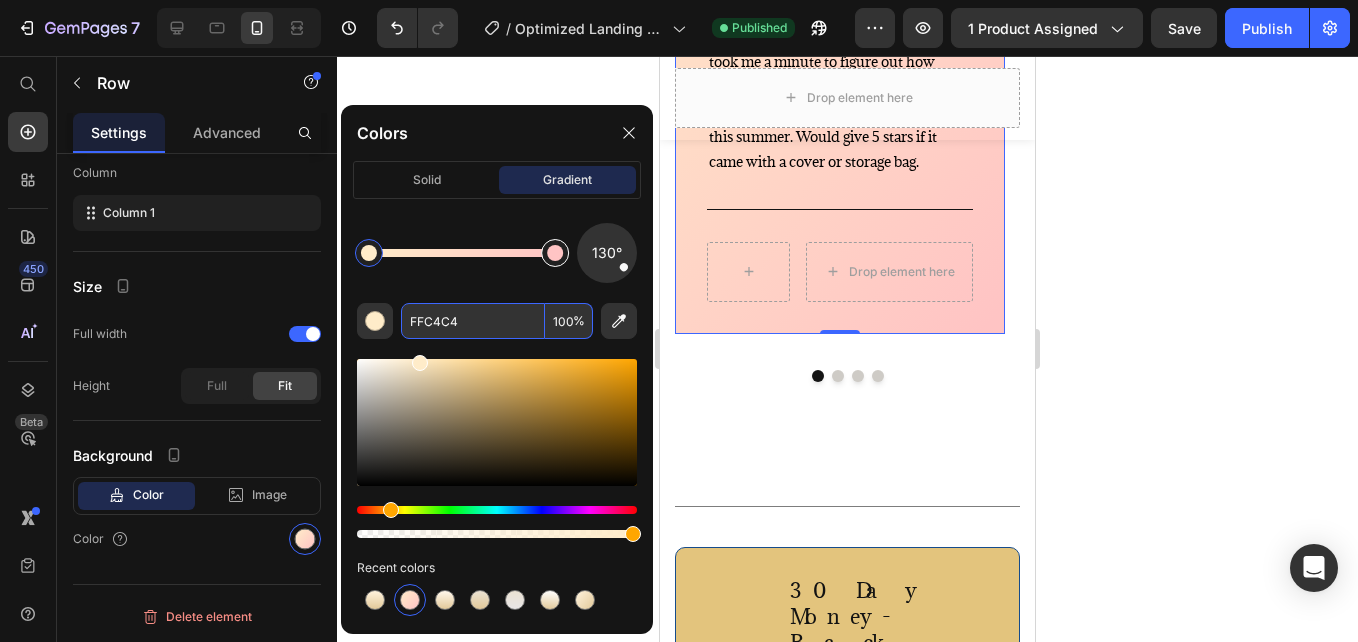 click at bounding box center [555, 253] 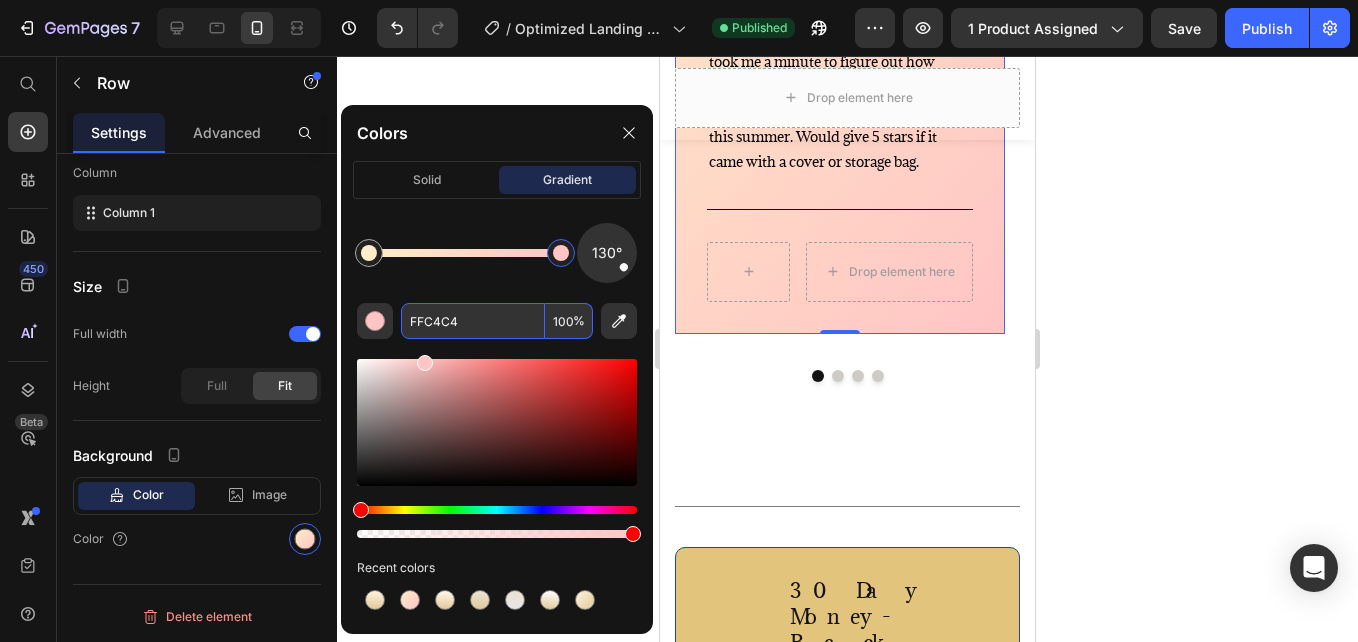 click on "FFC4C4" at bounding box center [473, 321] 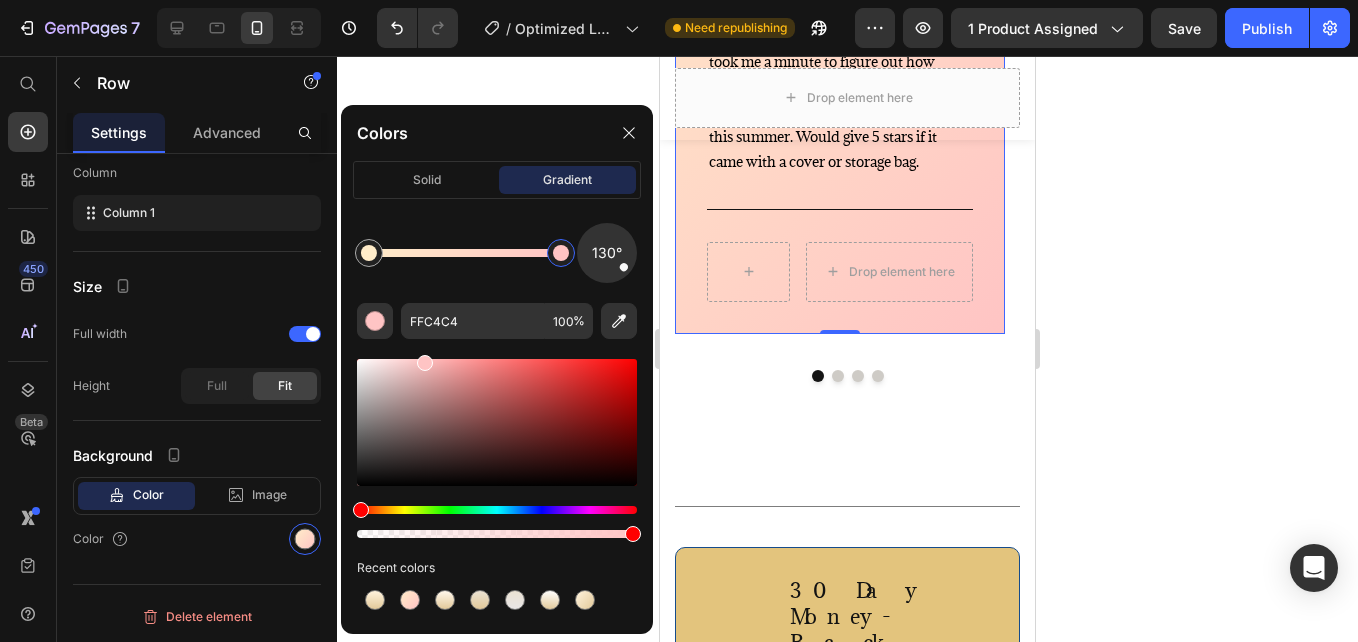 click 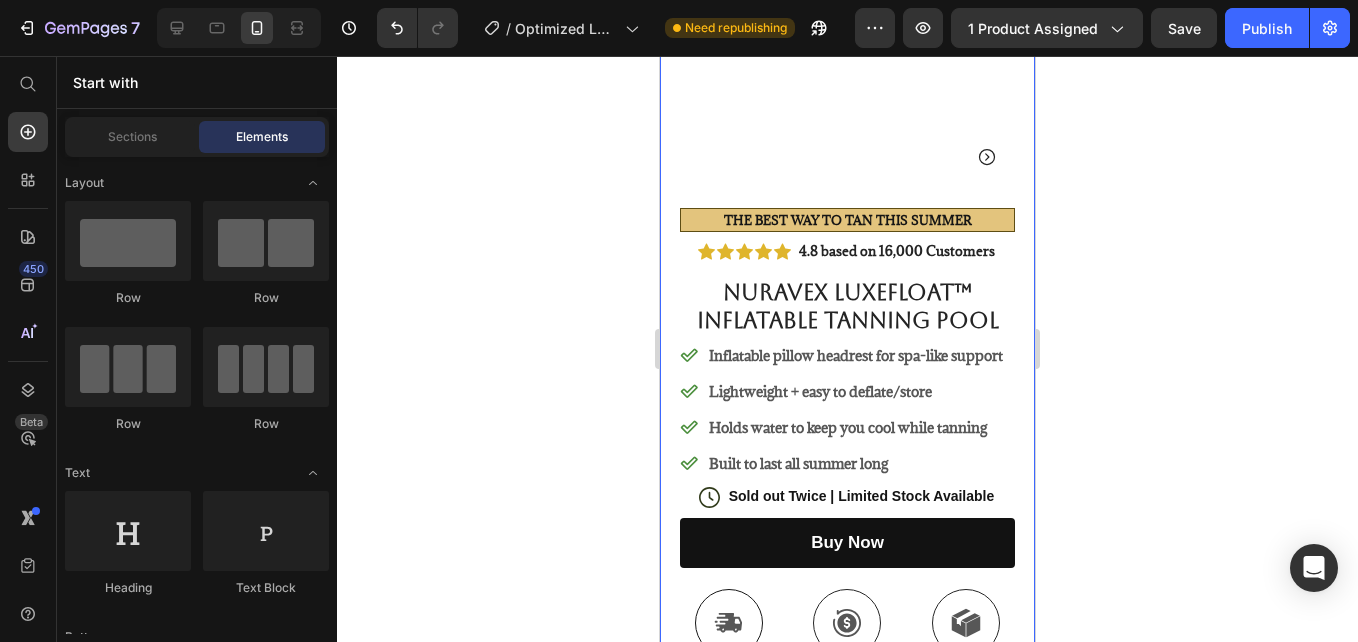 scroll, scrollTop: 658, scrollLeft: 0, axis: vertical 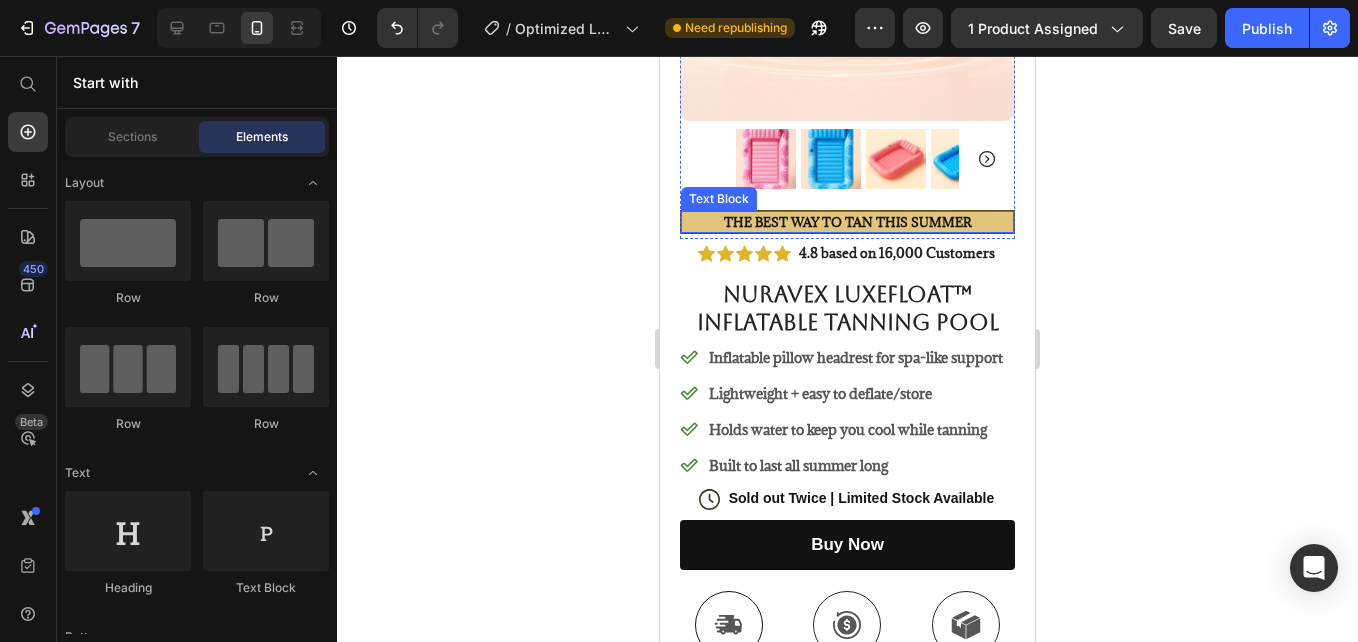 click on "The Best Way to Tan This Summer" at bounding box center [848, 222] 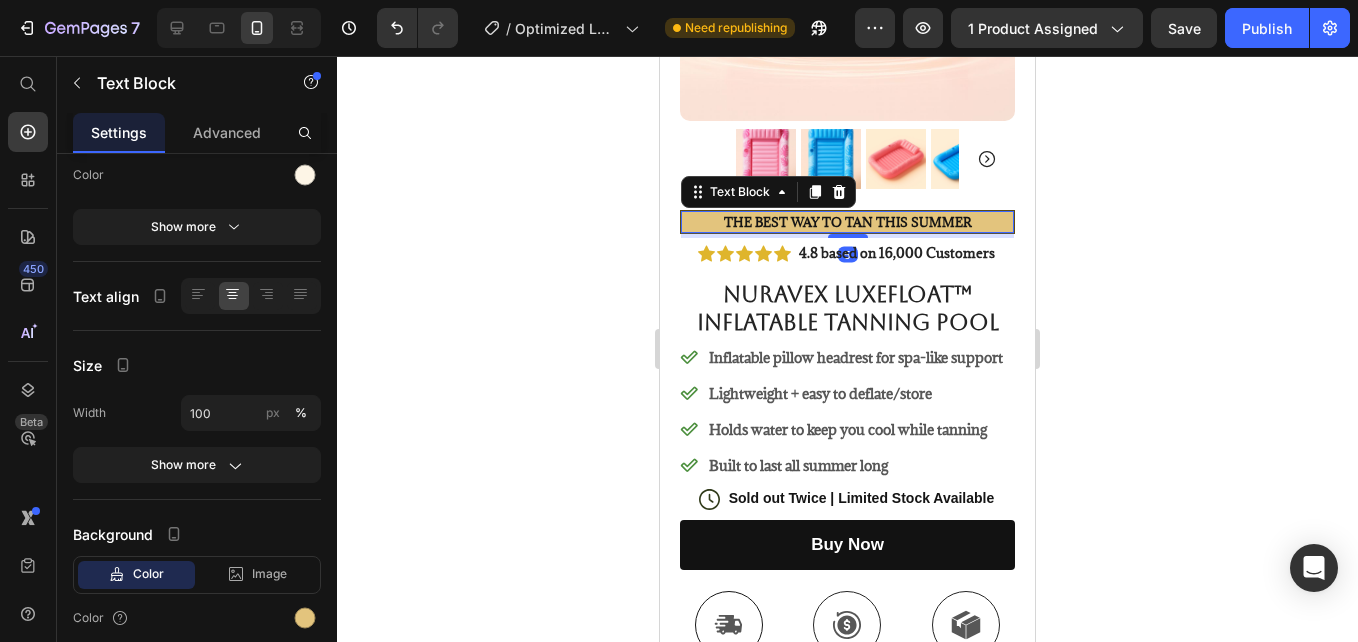 scroll, scrollTop: 0, scrollLeft: 0, axis: both 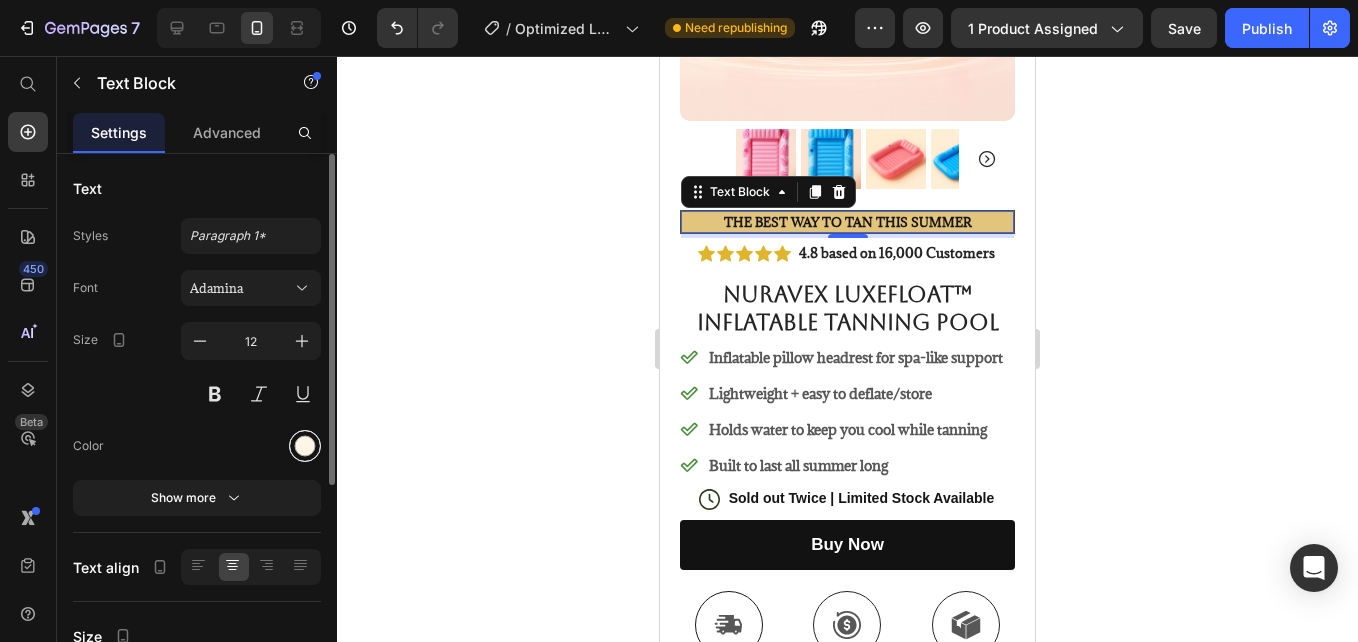 click at bounding box center [305, 446] 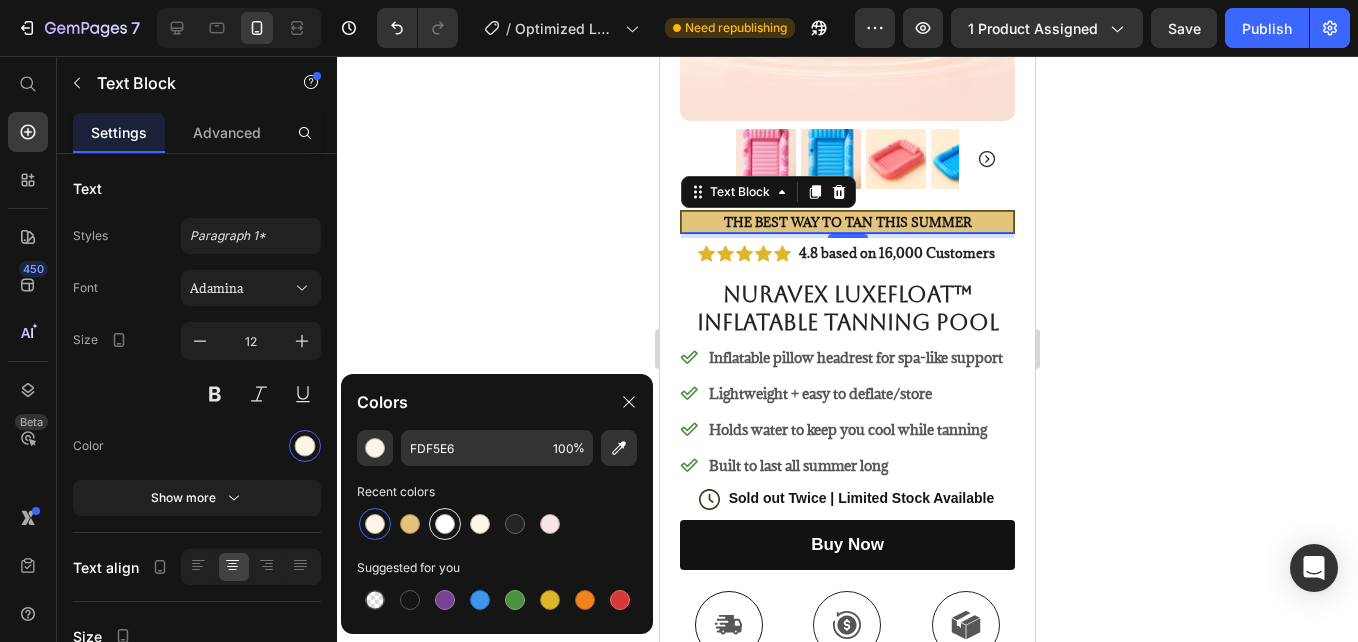 click at bounding box center (445, 524) 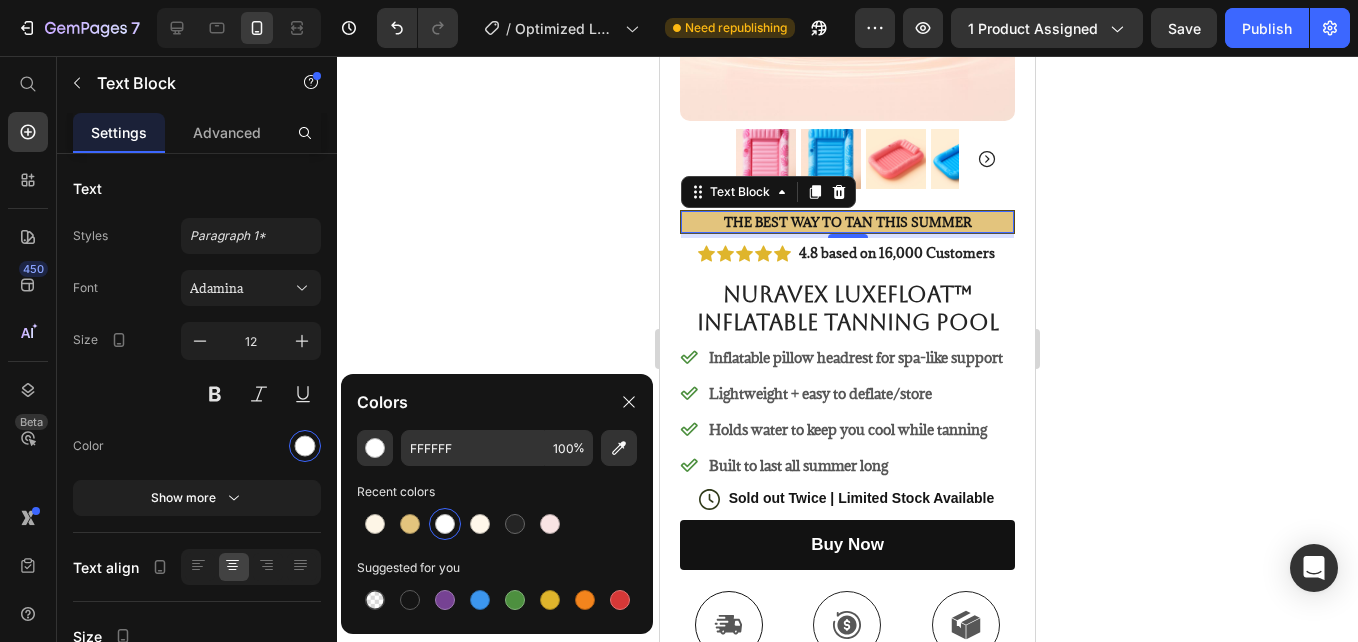 click 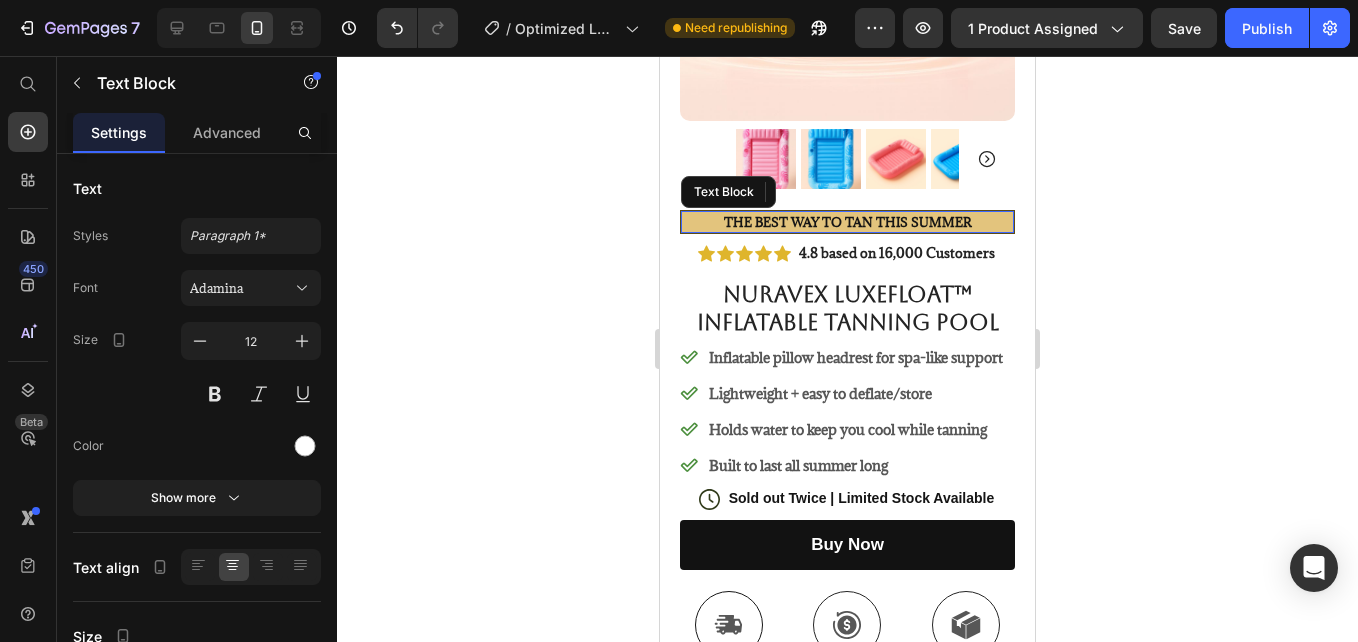 drag, startPoint x: 705, startPoint y: 199, endPoint x: 967, endPoint y: 382, distance: 319.58255 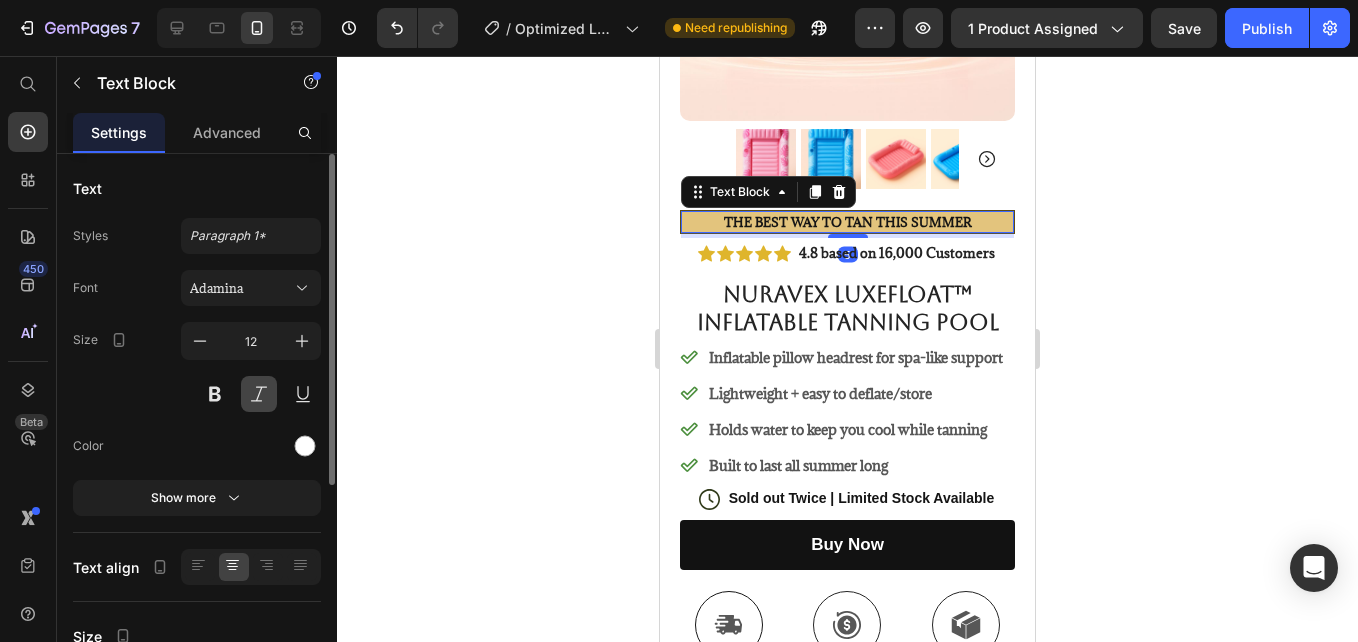 scroll, scrollTop: 350, scrollLeft: 0, axis: vertical 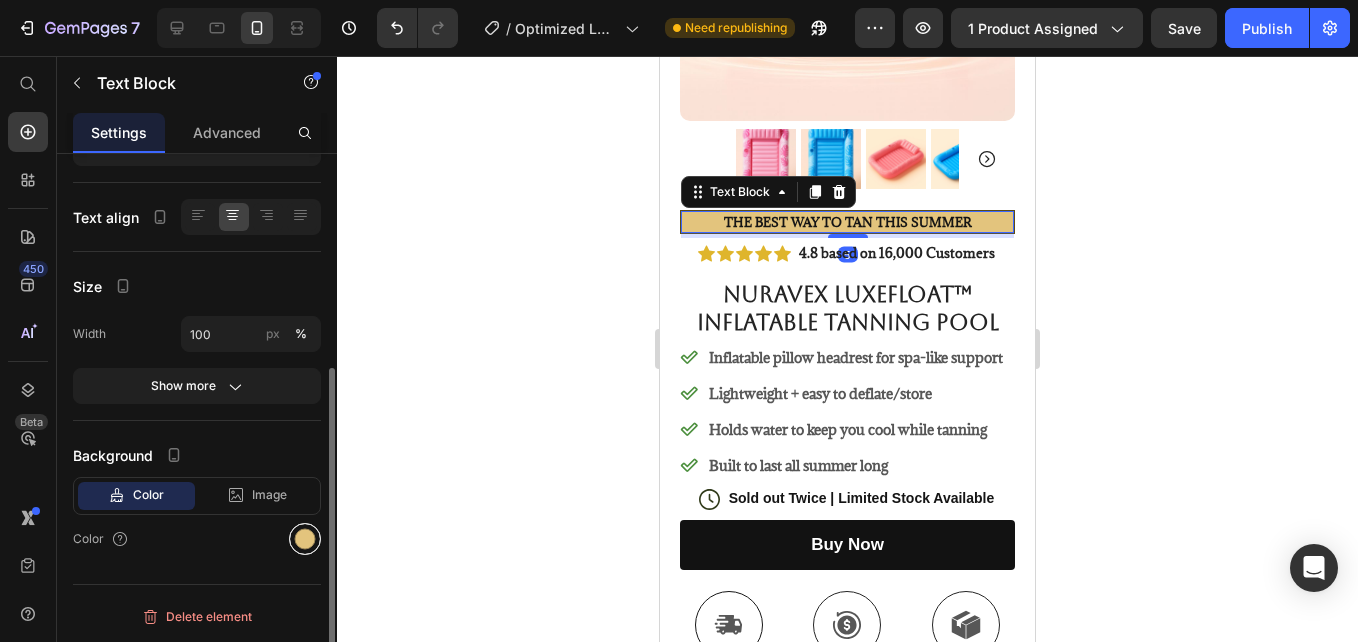 click at bounding box center (305, 539) 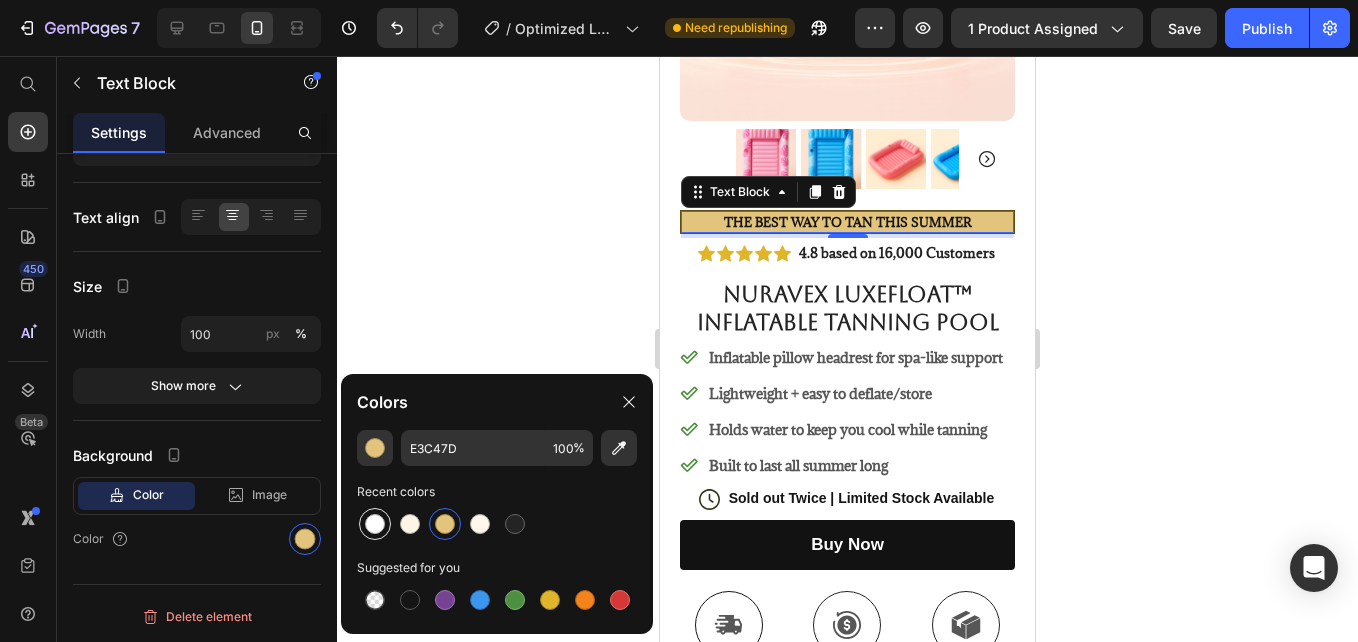click at bounding box center [375, 524] 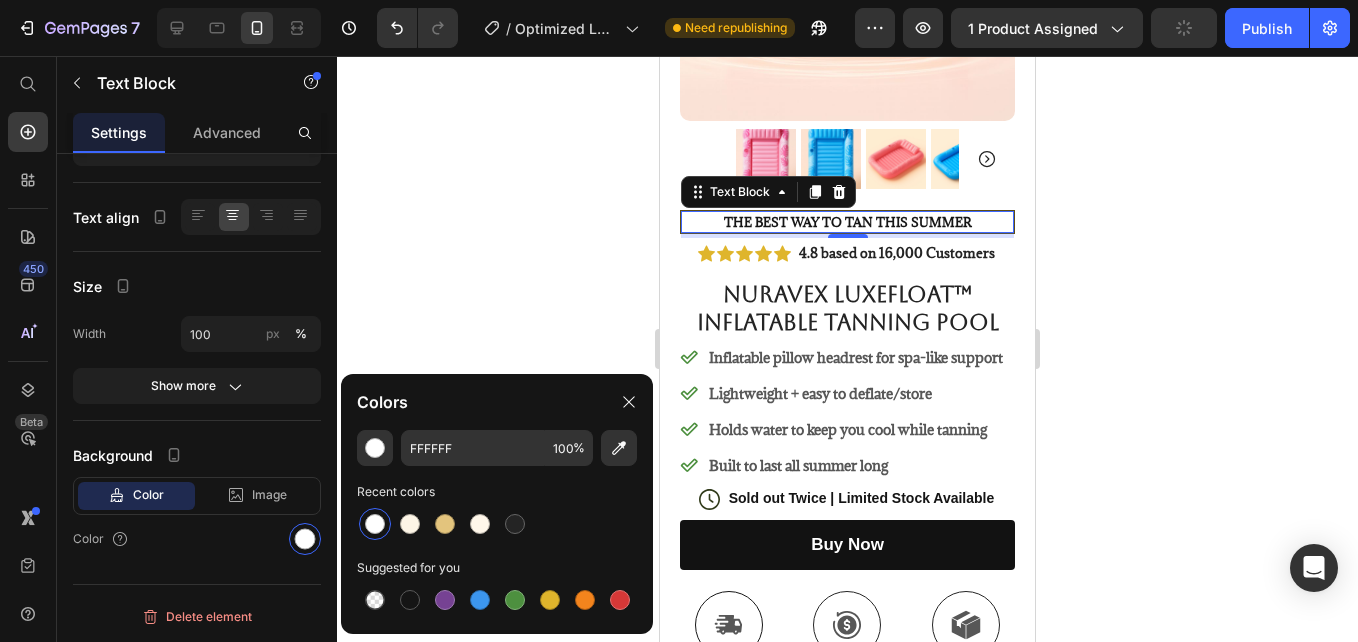 click 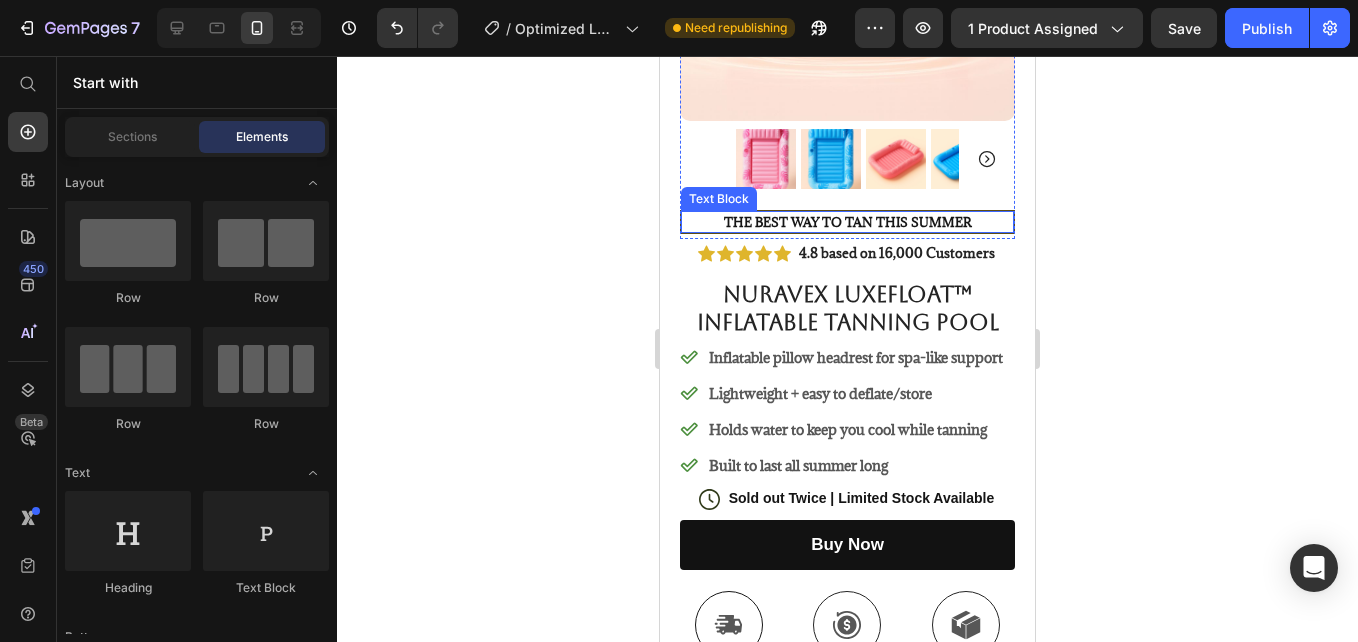 click on "The Best Way to Tan This Summer" at bounding box center (847, 222) 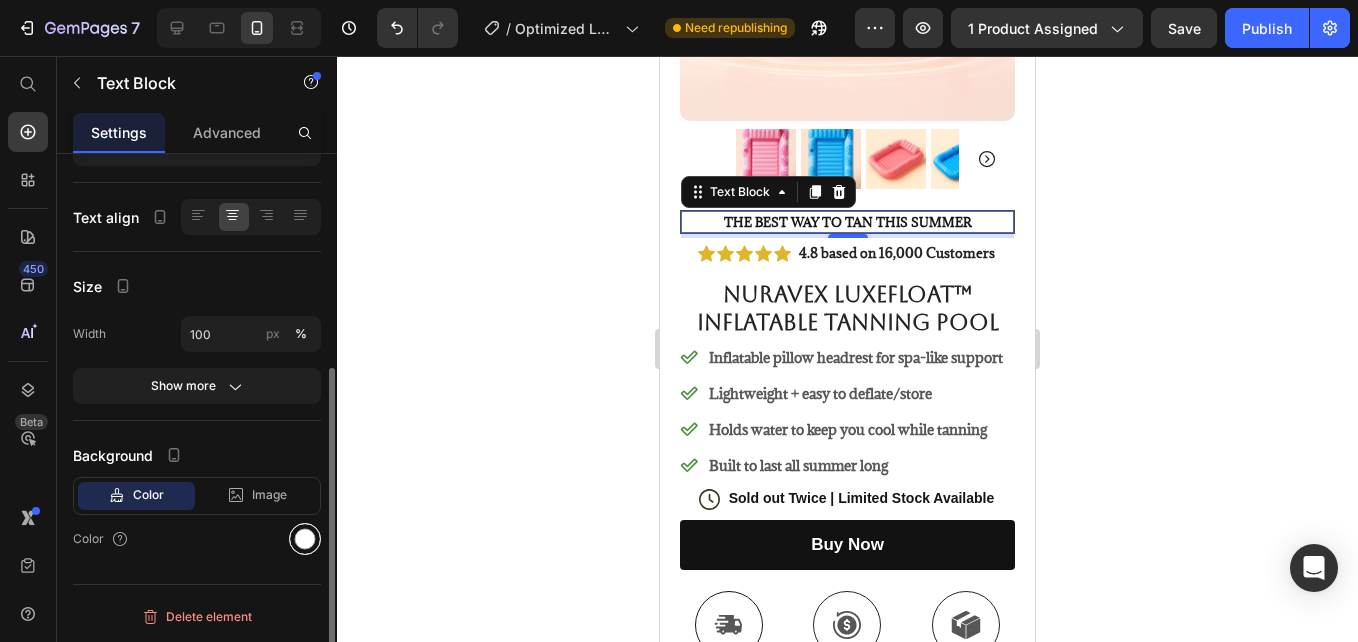 click at bounding box center [305, 539] 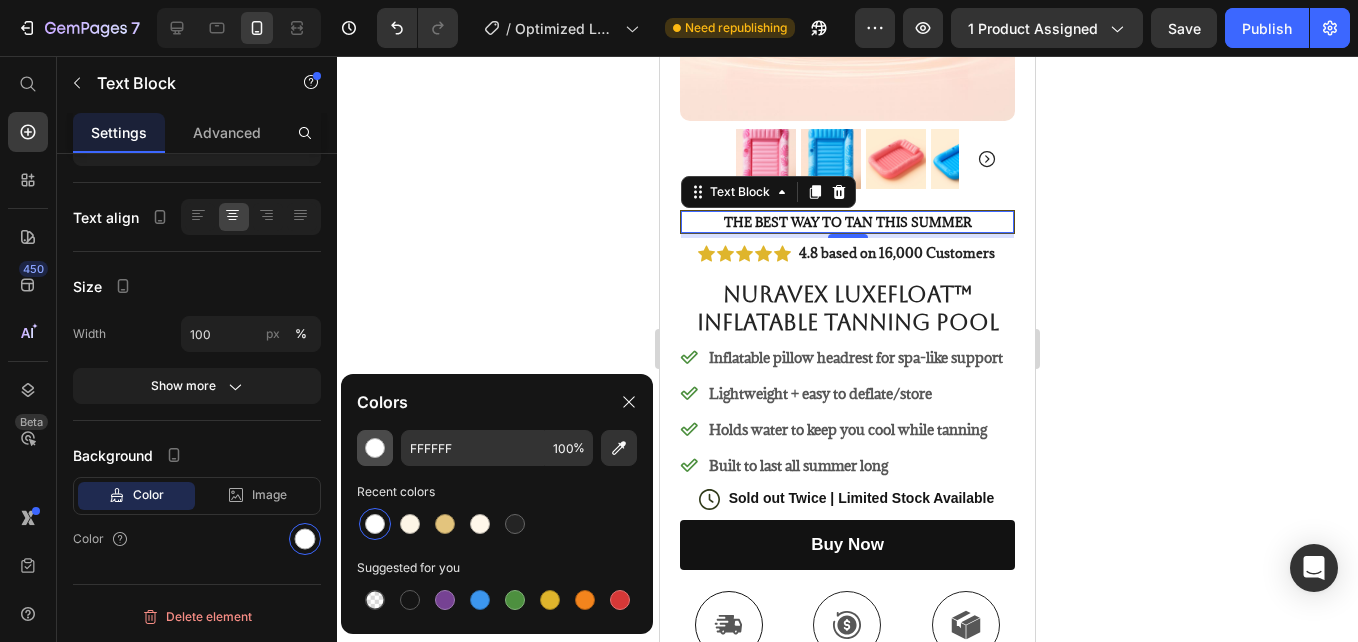 click at bounding box center [375, 448] 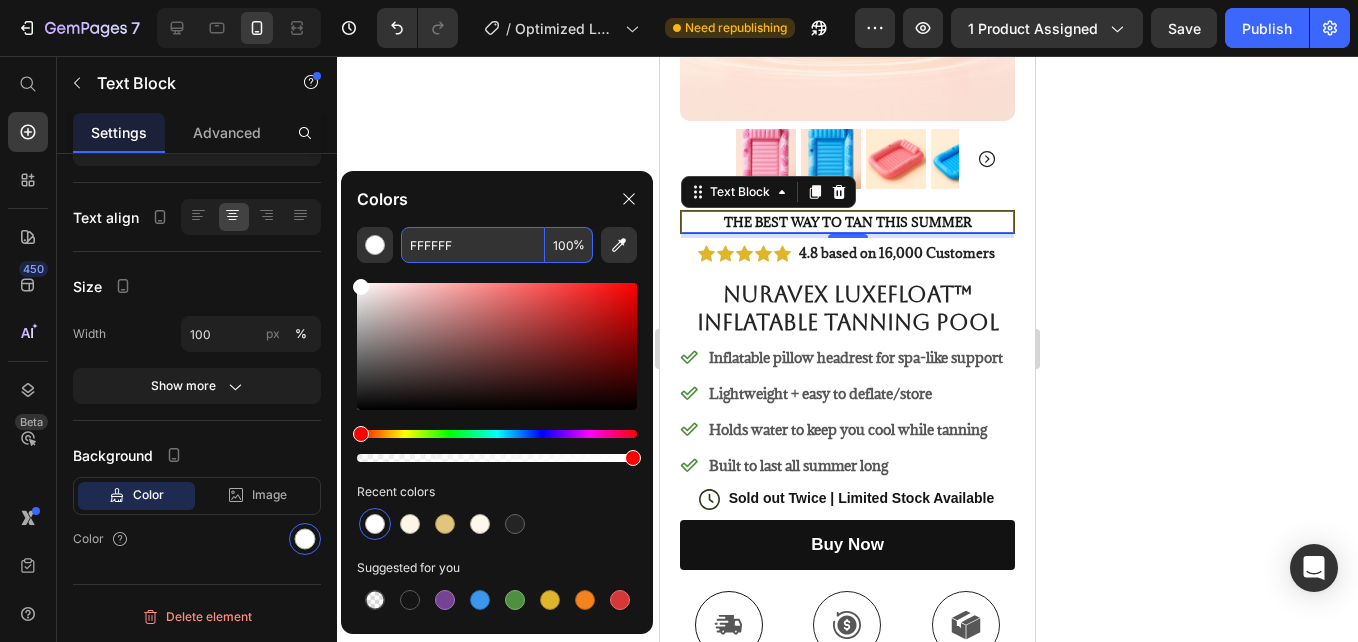 click on "FFFFFF" at bounding box center [473, 245] 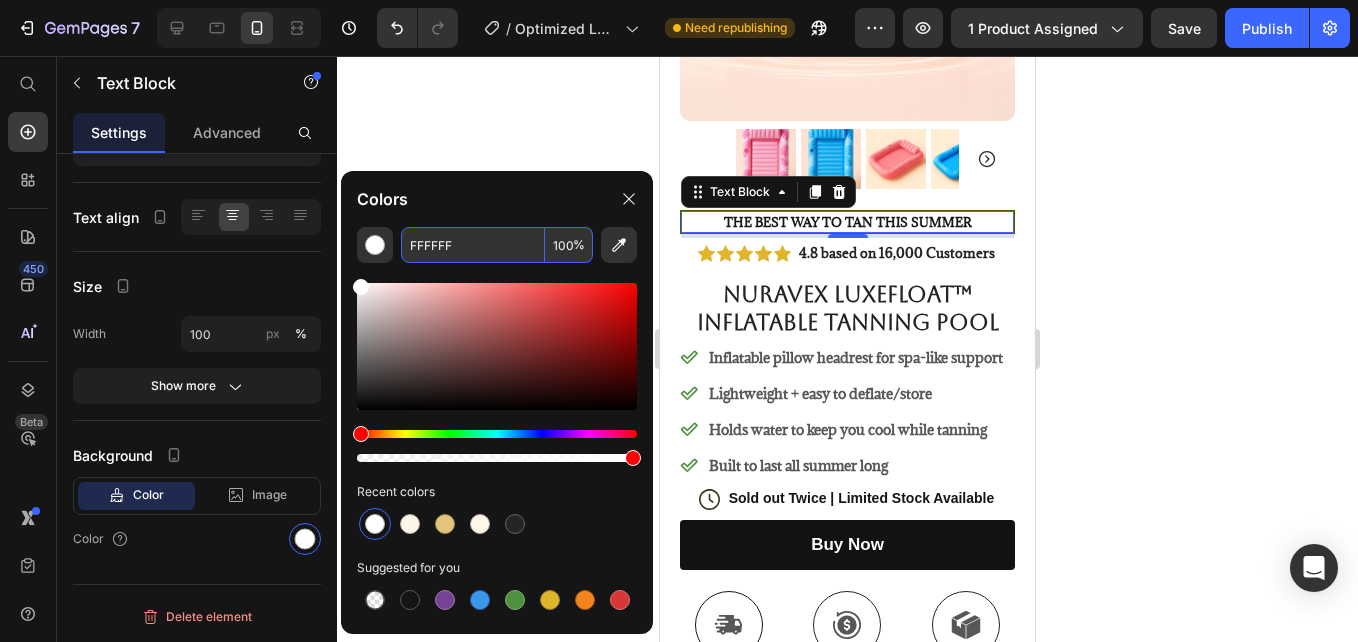 paste on "C4C4" 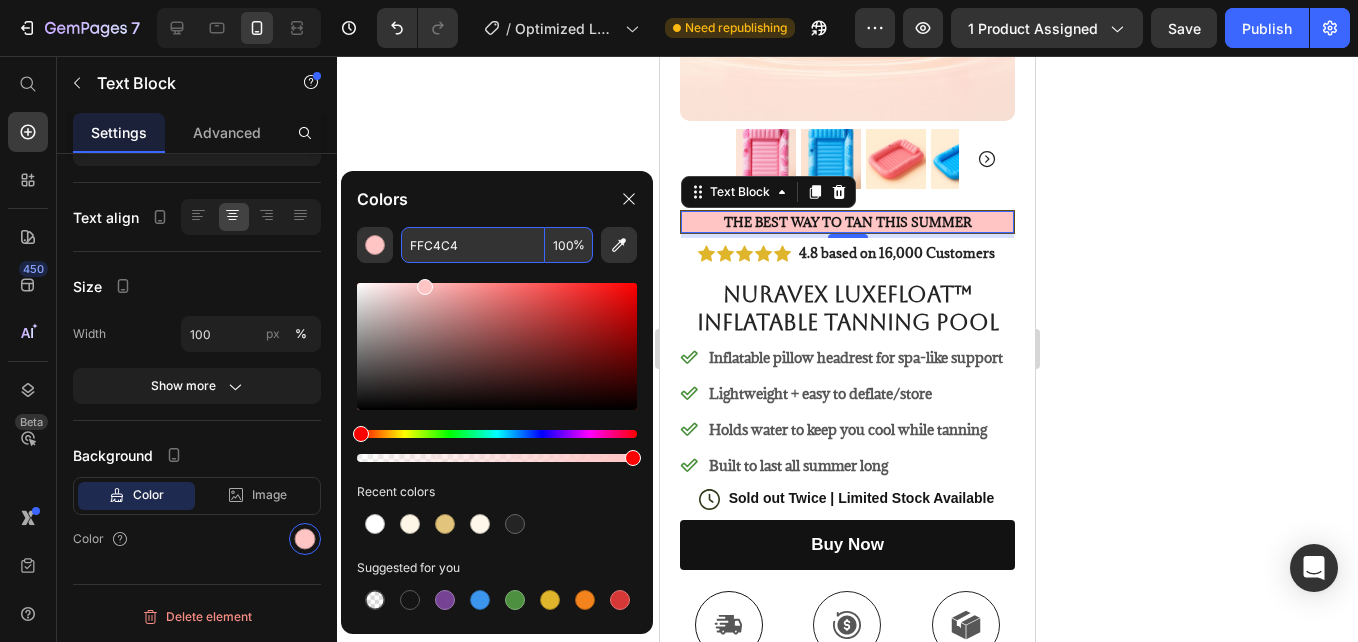 type on "FFC4C4" 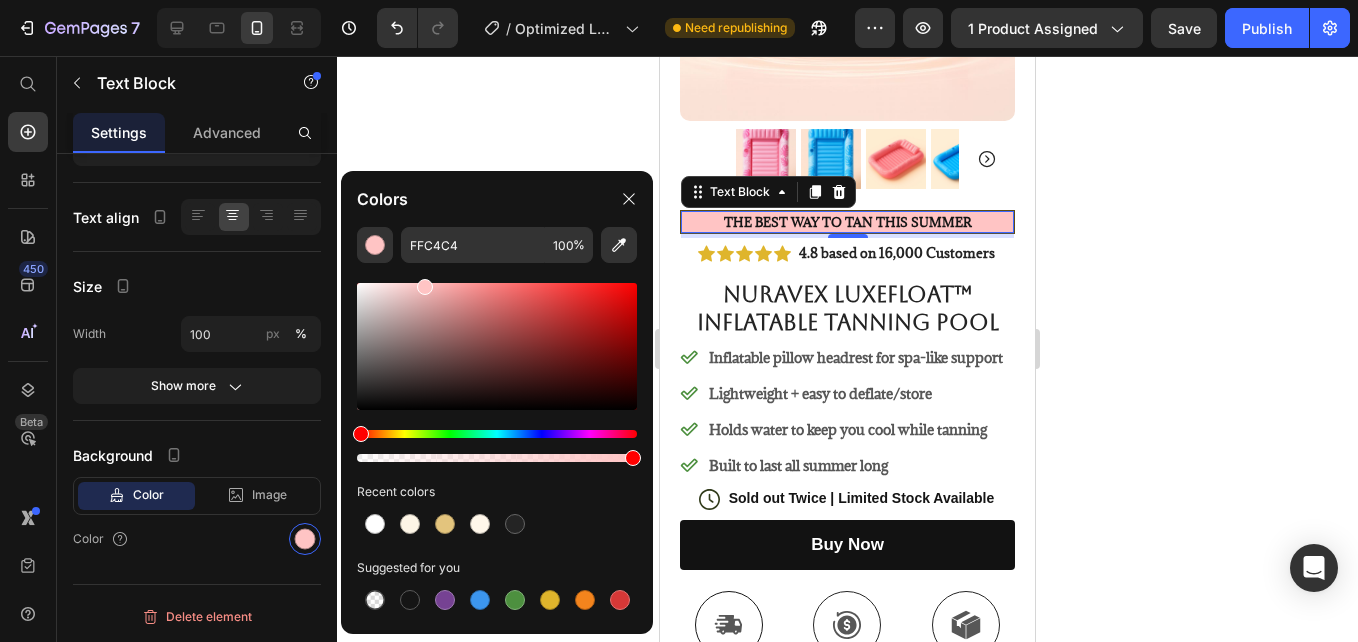 click 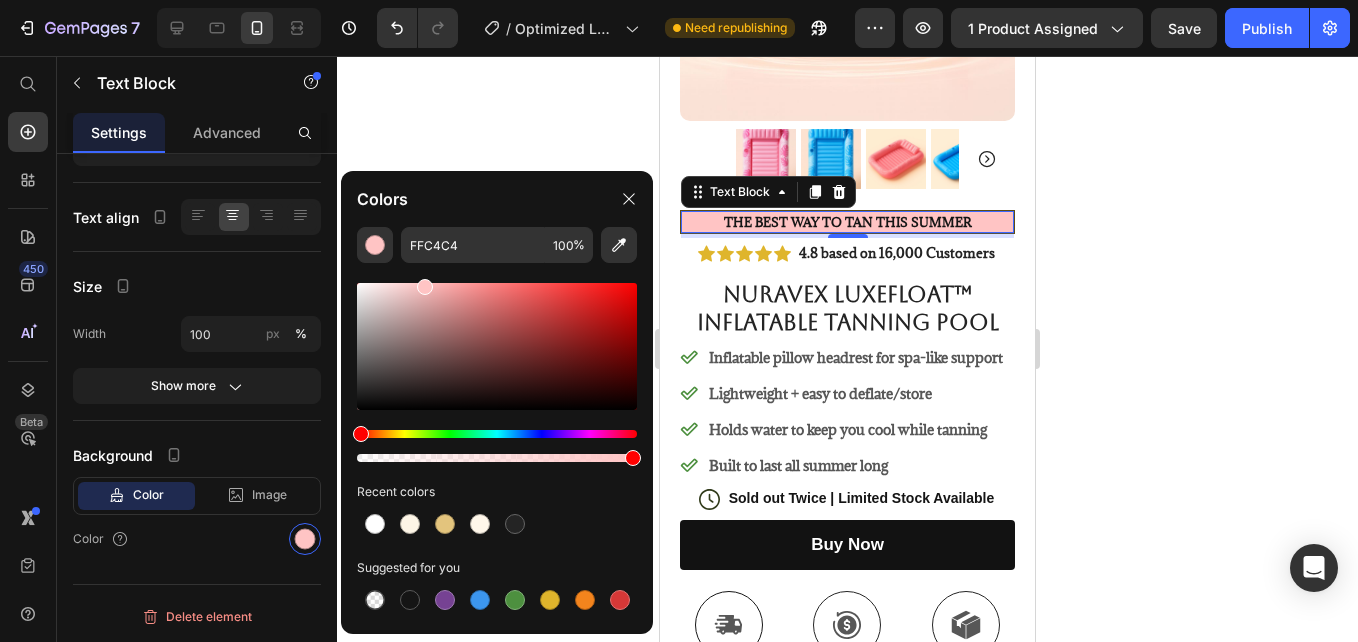 click 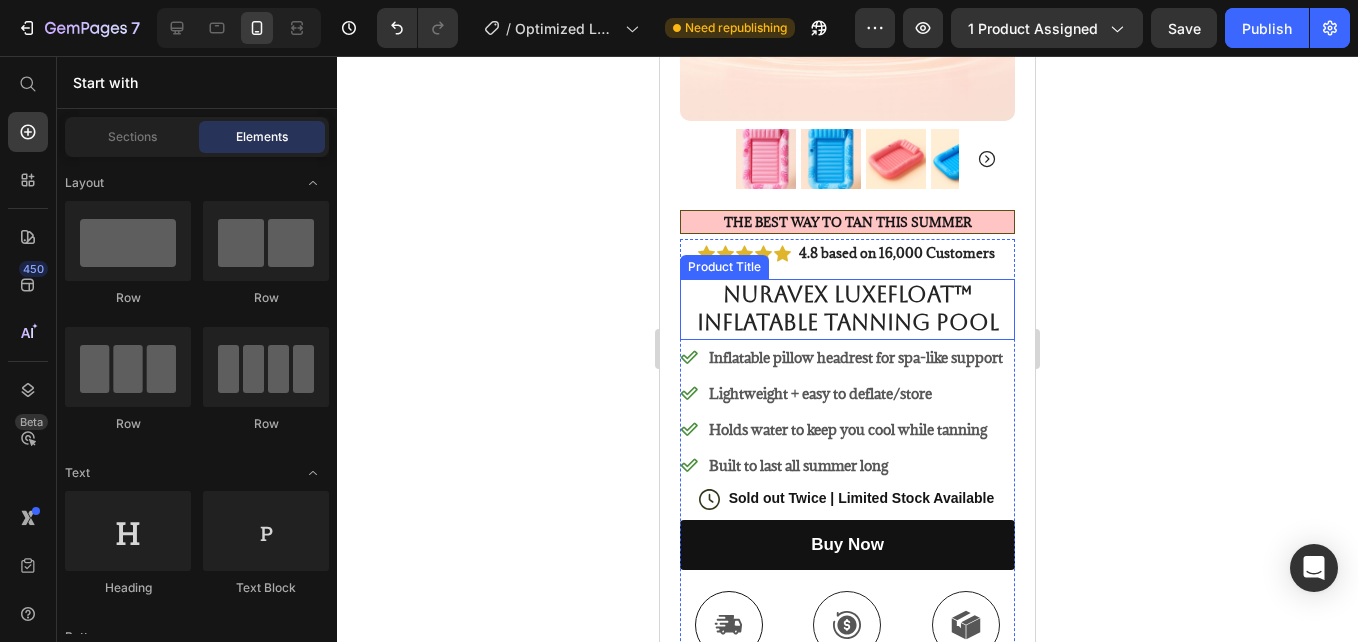 scroll, scrollTop: 507, scrollLeft: 0, axis: vertical 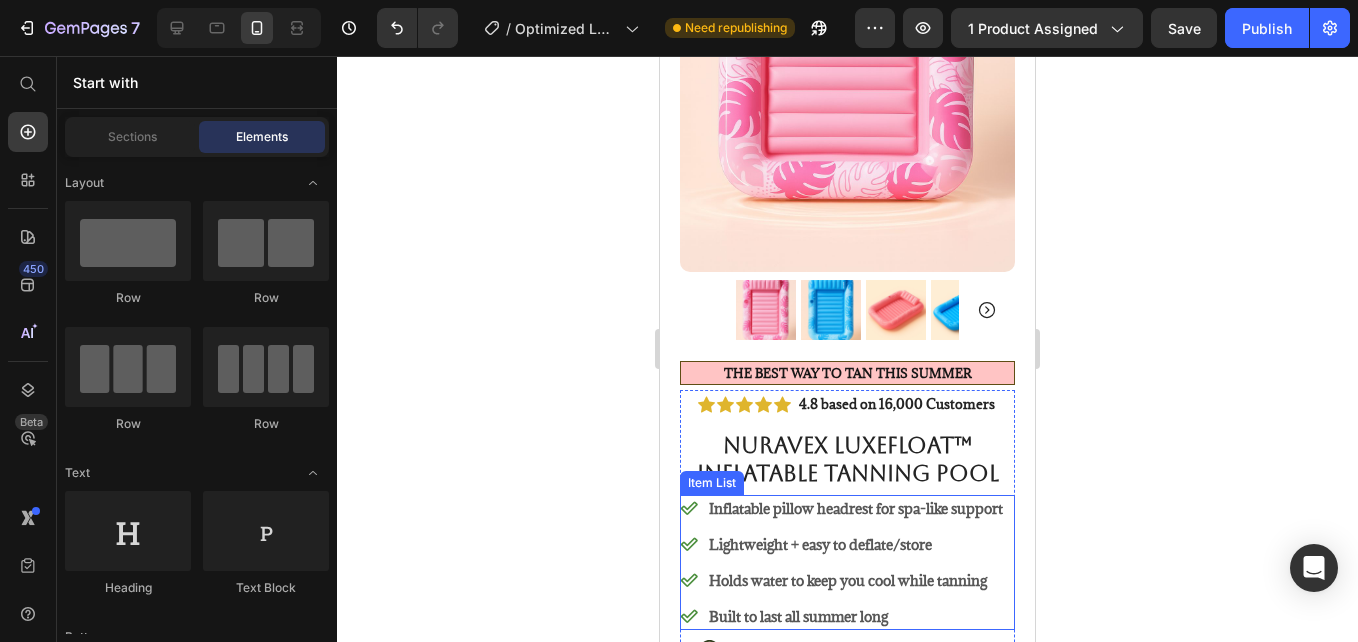 click on "Inflatable pillow headrest for spa-like support" at bounding box center (843, 508) 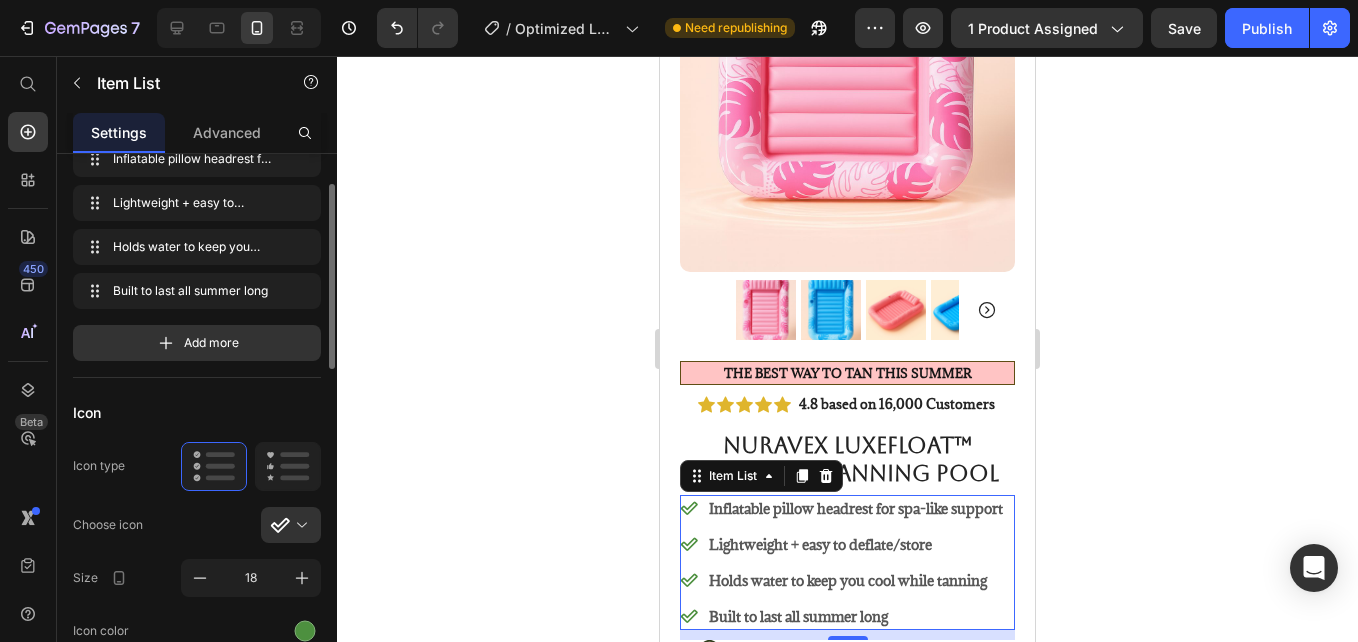 scroll, scrollTop: 81, scrollLeft: 0, axis: vertical 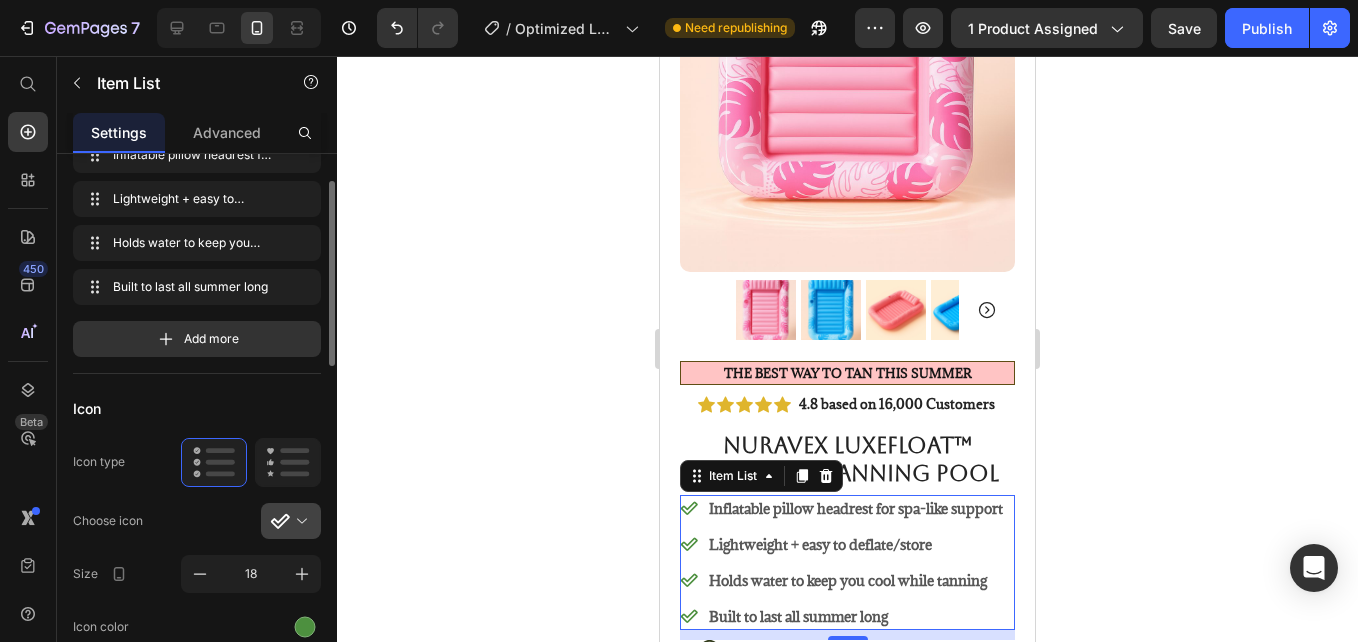 click at bounding box center [299, 521] 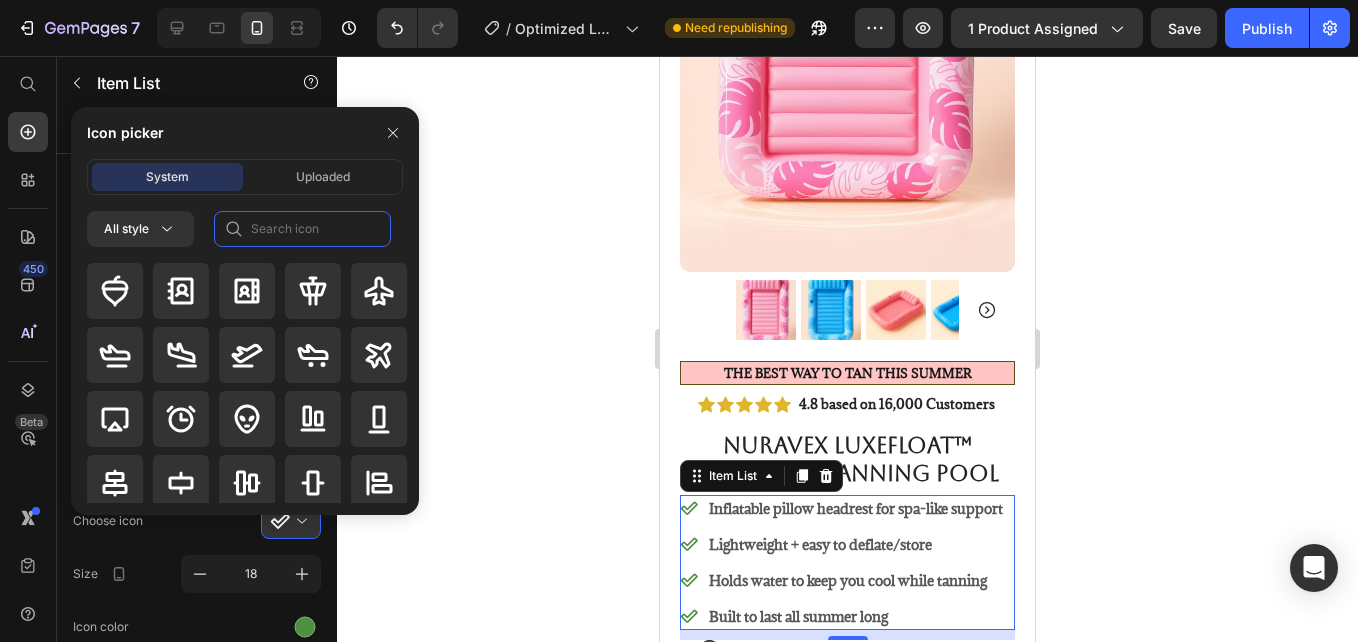 click 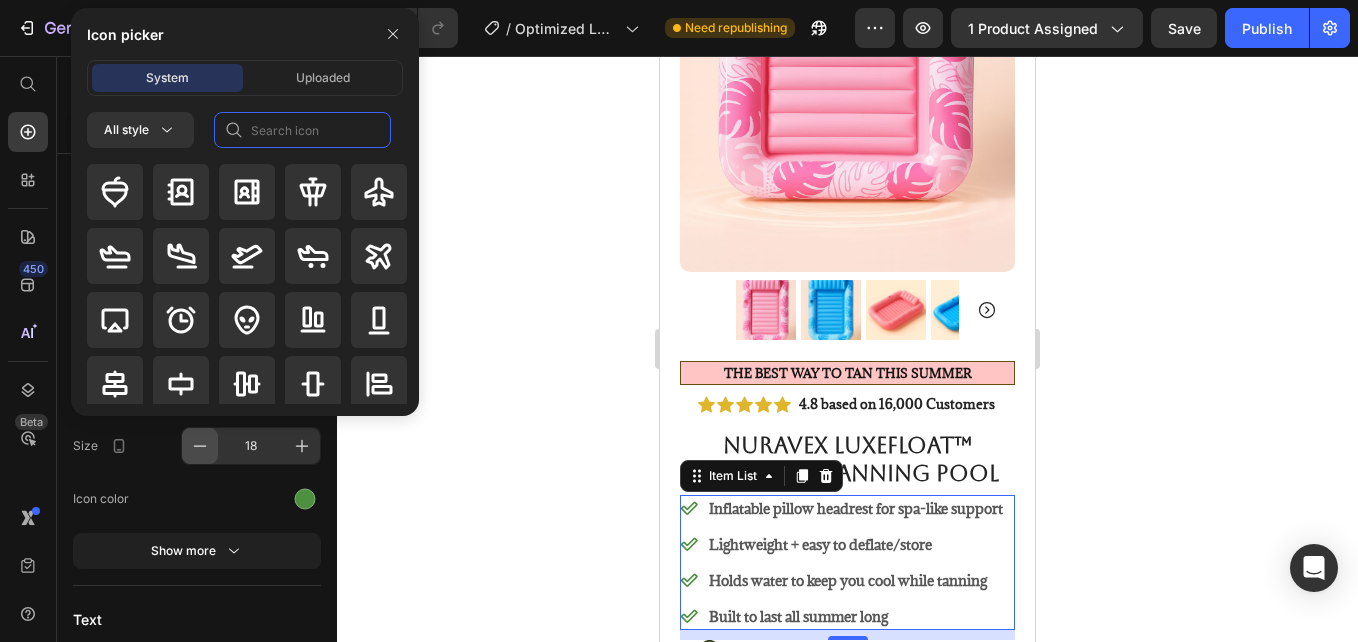 scroll, scrollTop: 206, scrollLeft: 0, axis: vertical 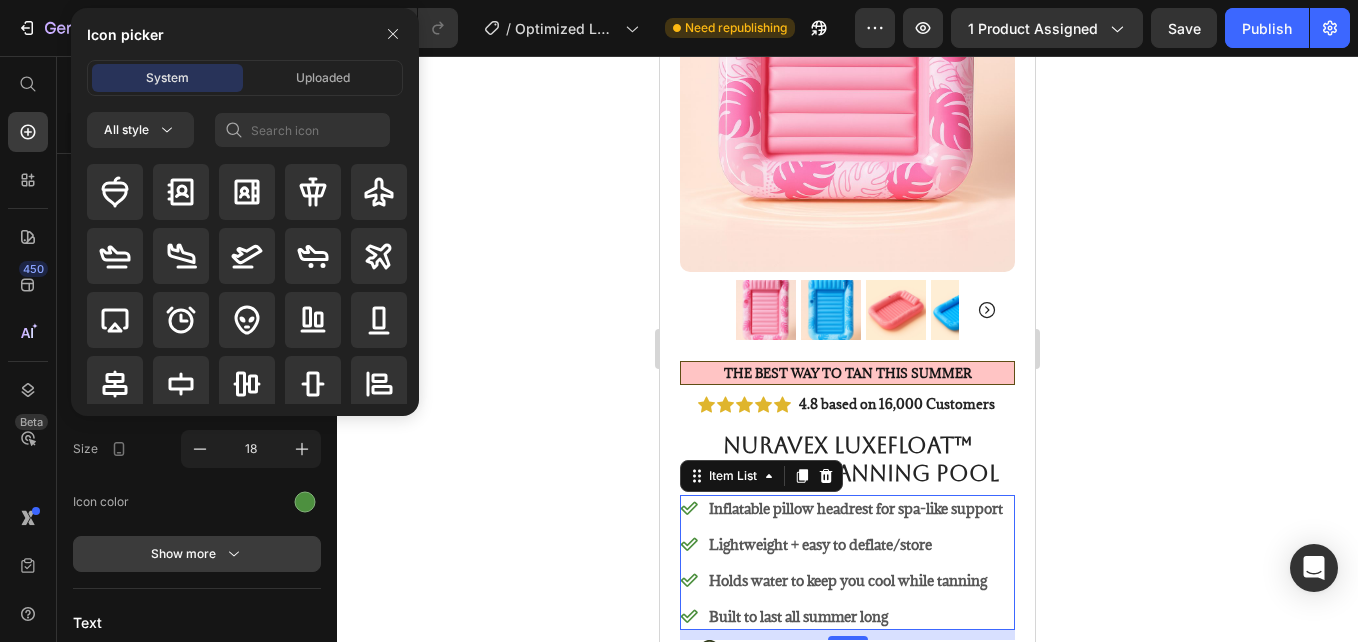 click 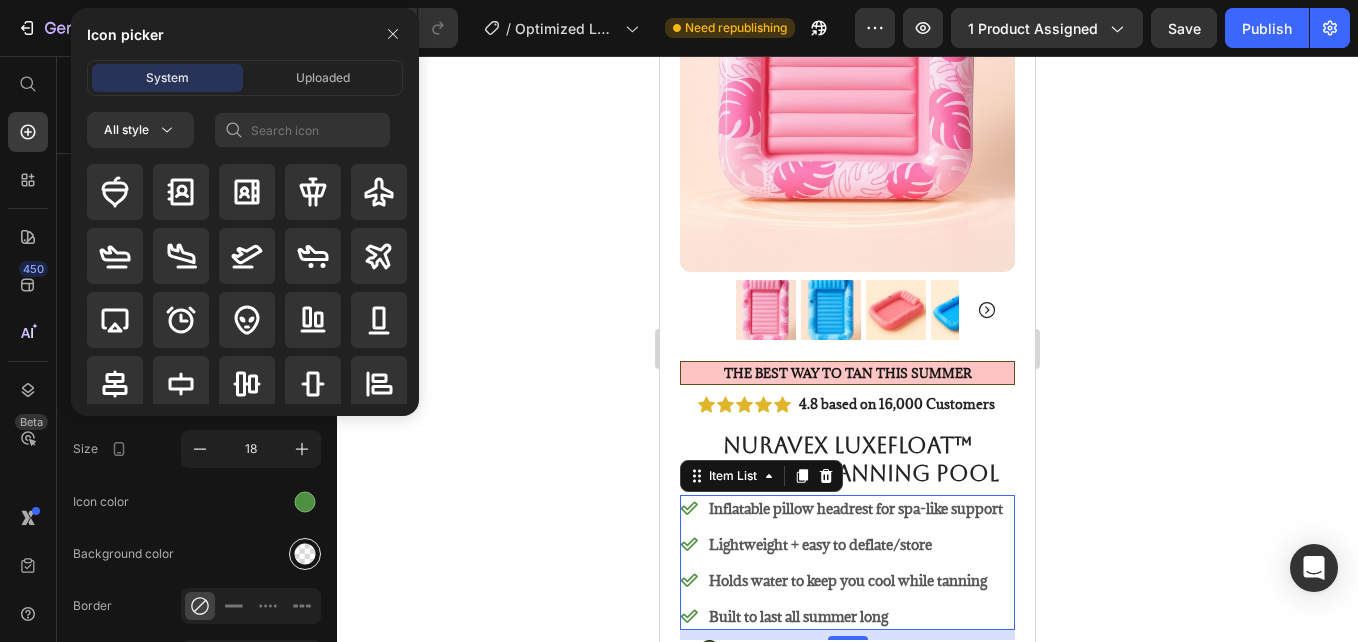 click at bounding box center (305, 554) 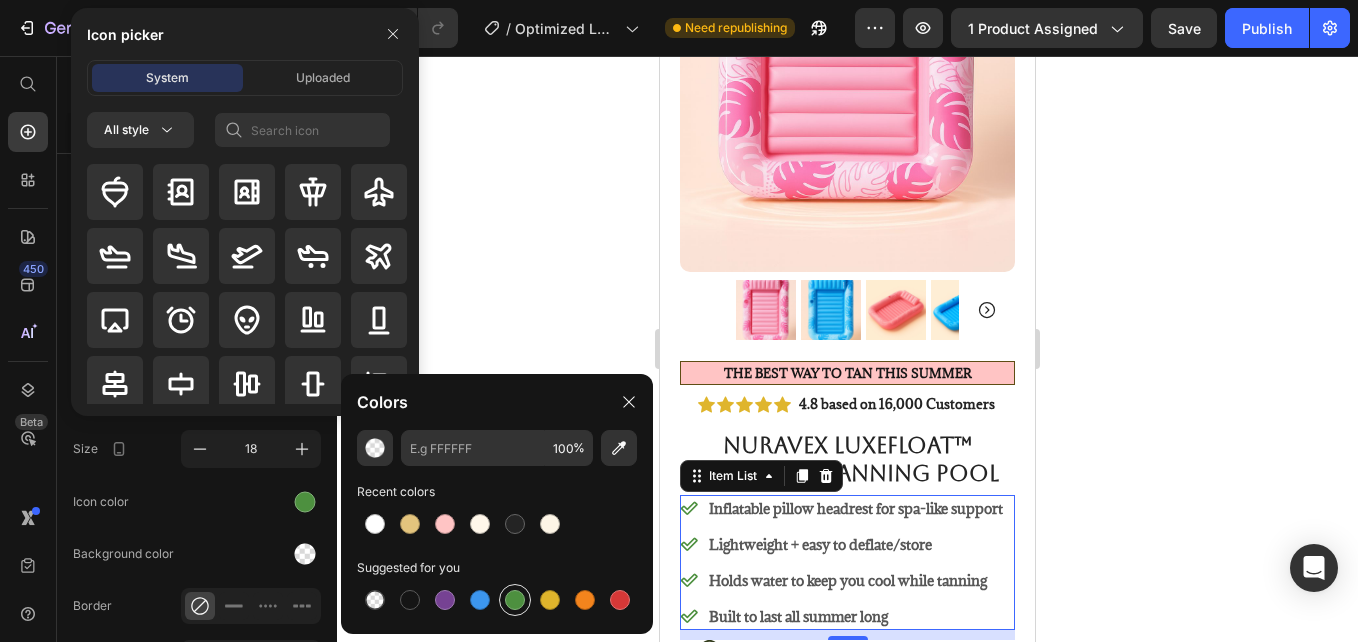 click at bounding box center (515, 600) 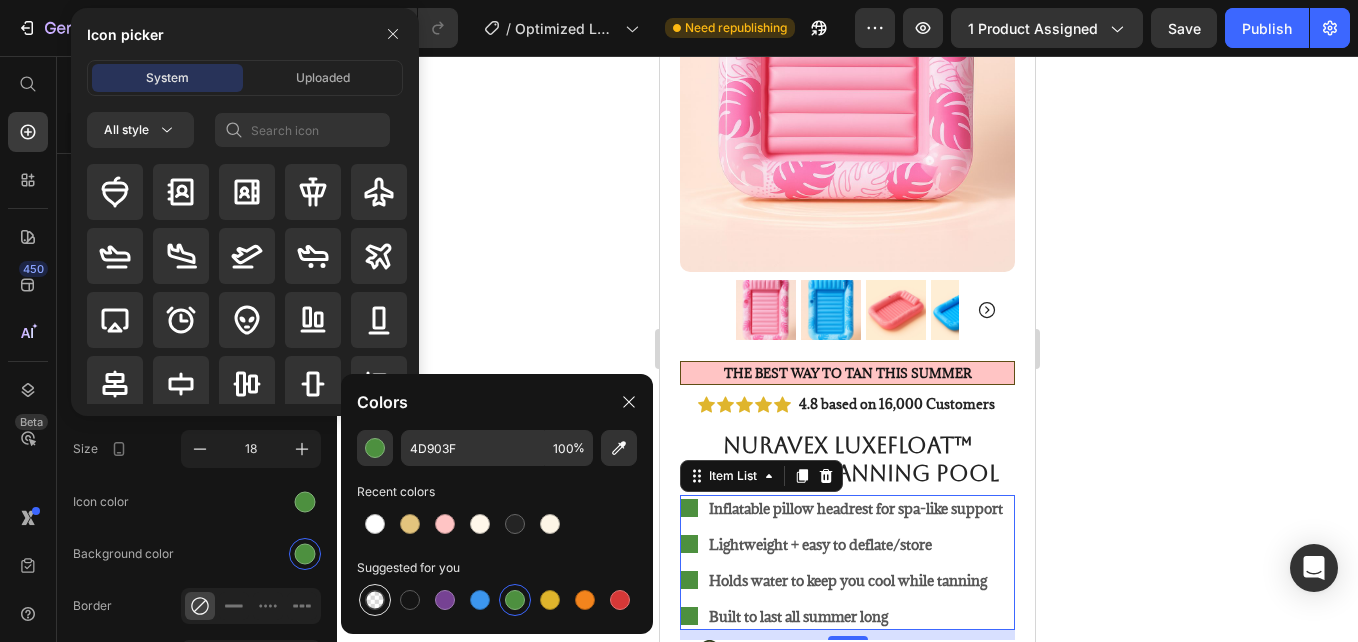 click at bounding box center (375, 600) 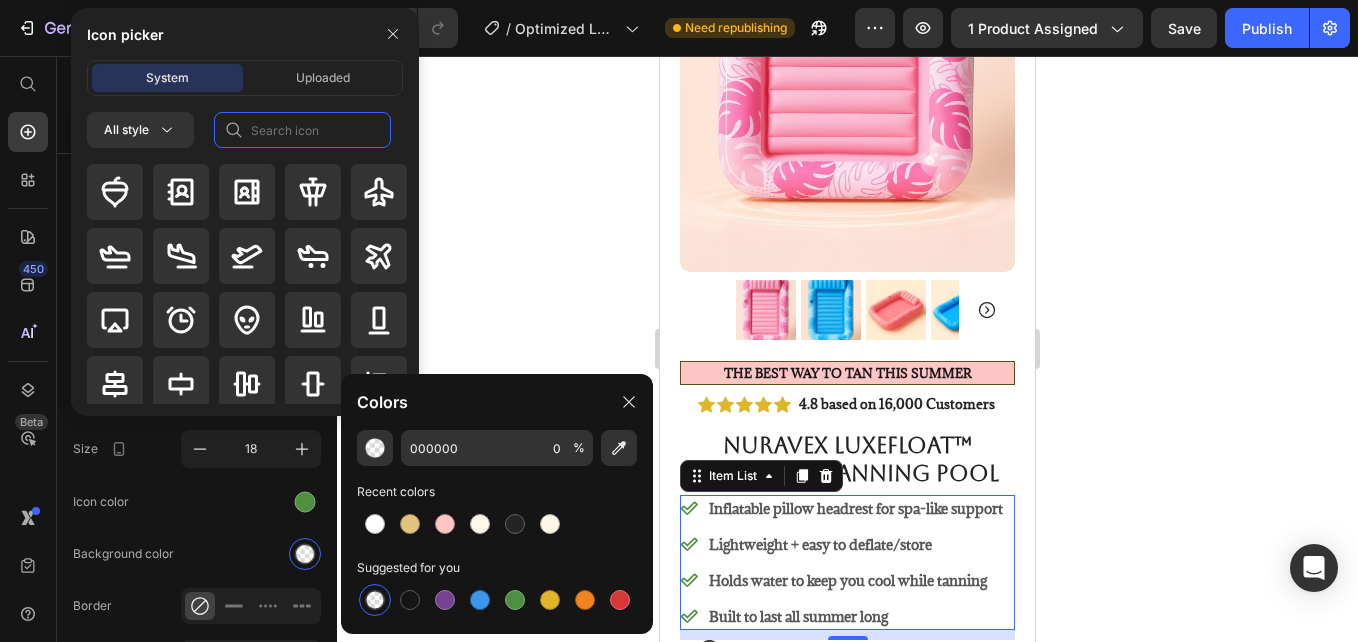 click 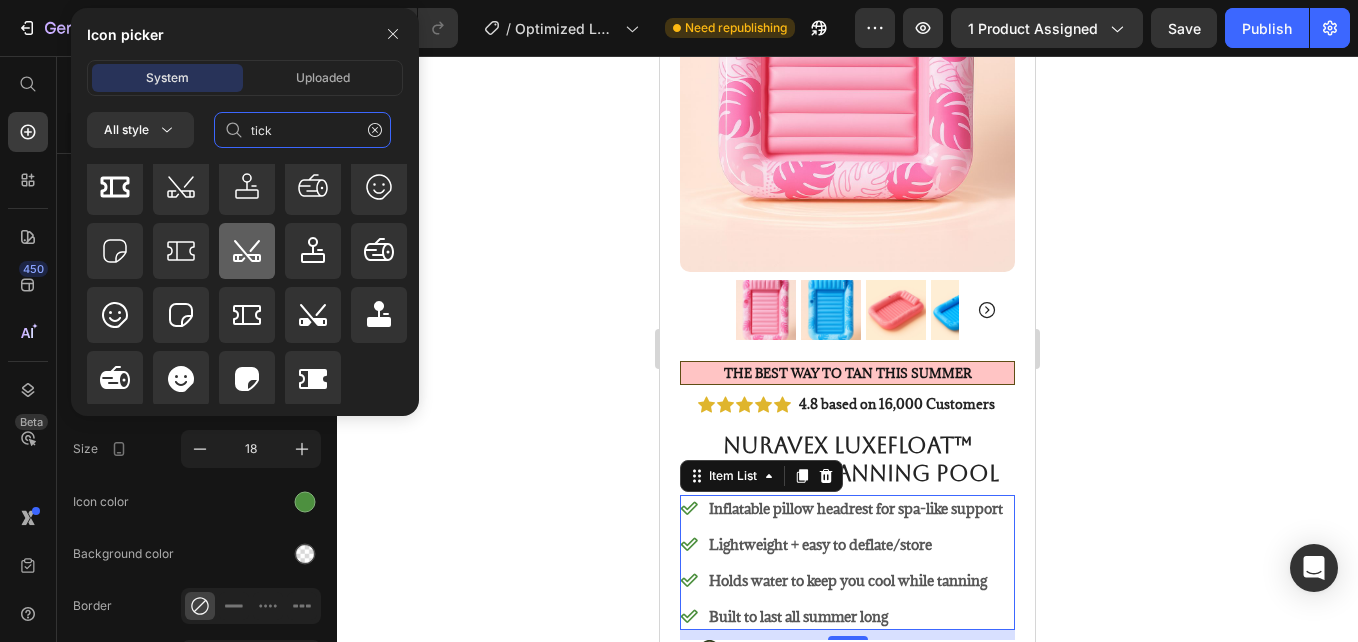scroll, scrollTop: 72, scrollLeft: 0, axis: vertical 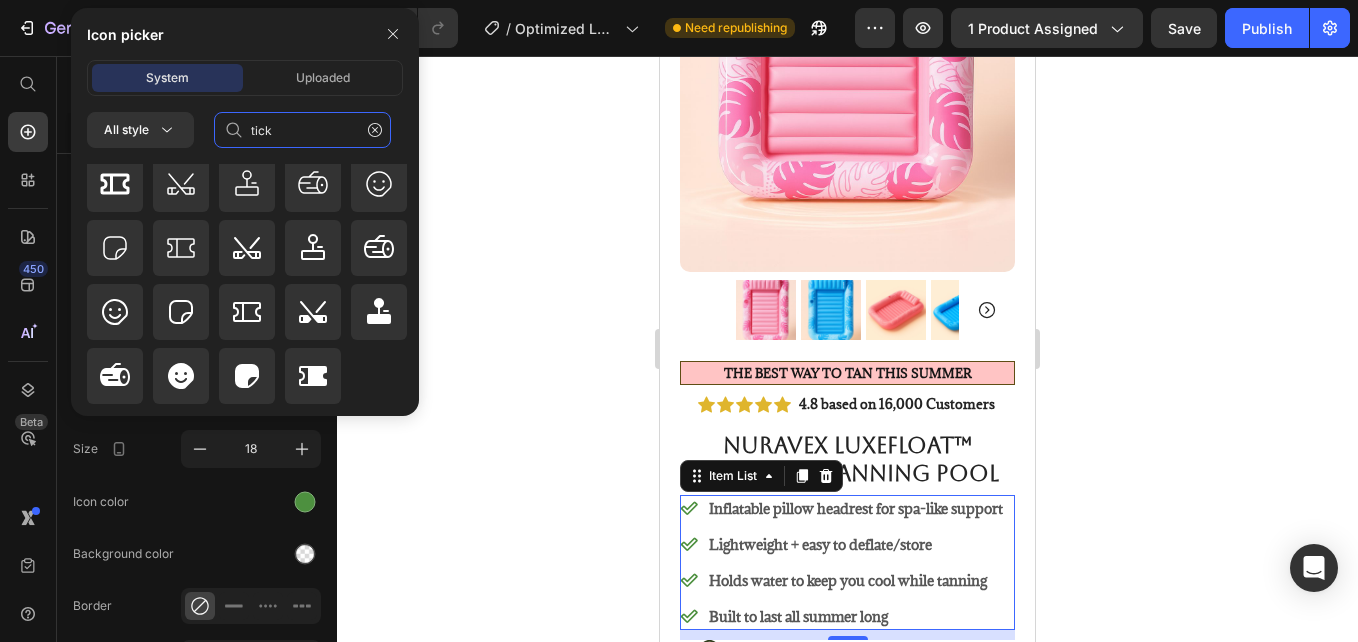 drag, startPoint x: 281, startPoint y: 134, endPoint x: 248, endPoint y: 137, distance: 33.13608 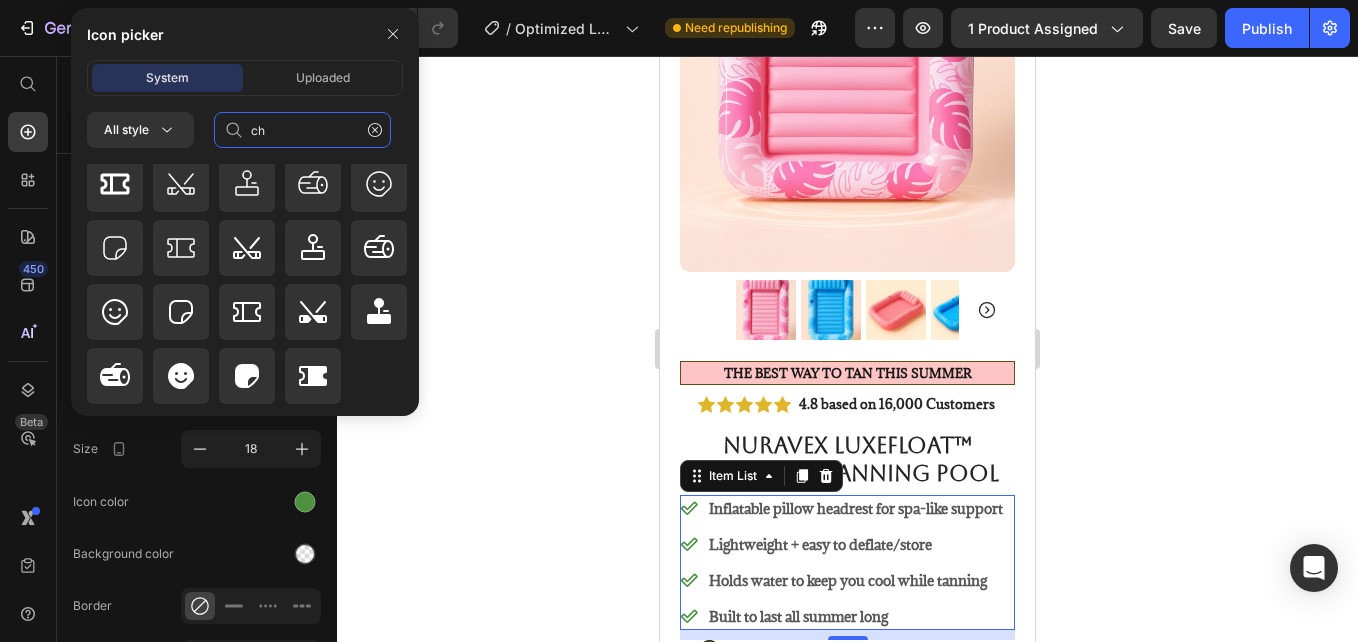scroll, scrollTop: 0, scrollLeft: 0, axis: both 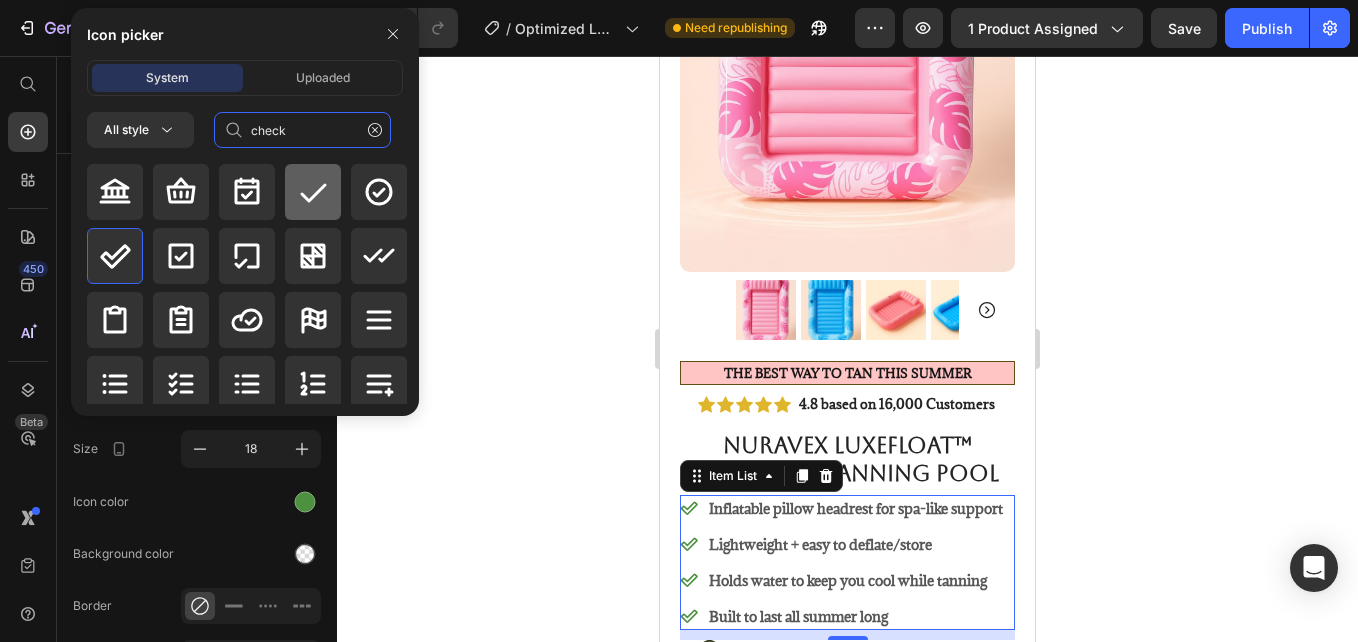 type on "check" 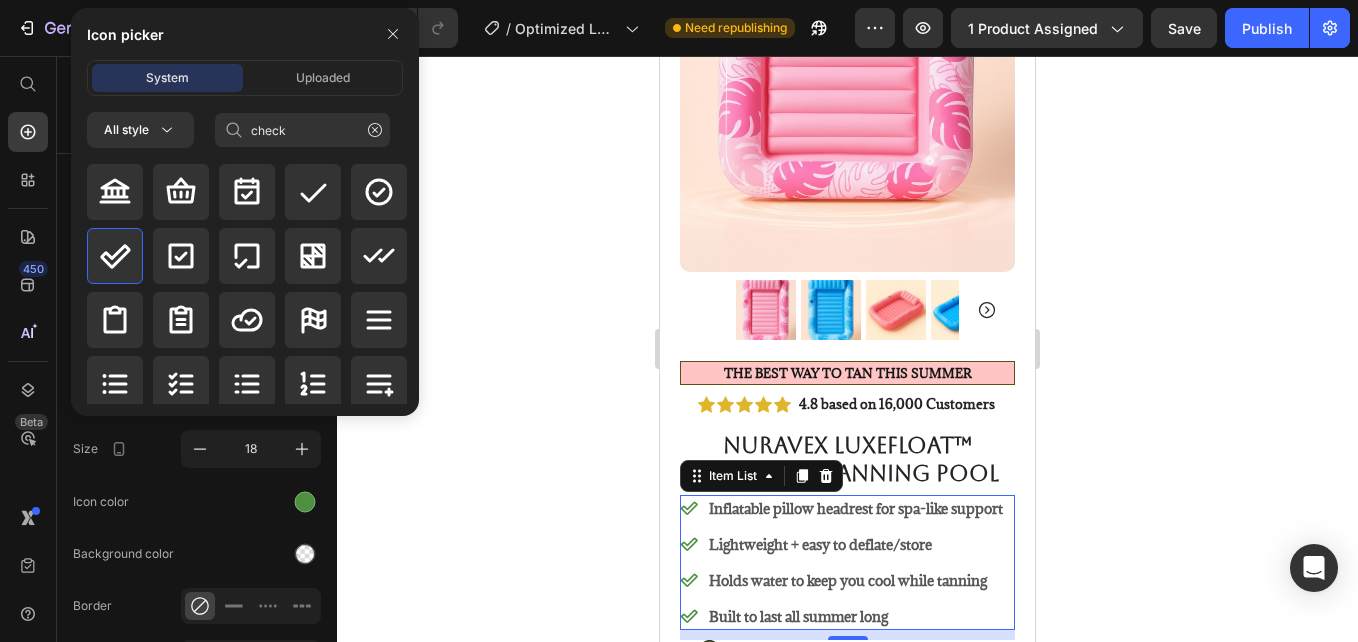 drag, startPoint x: 310, startPoint y: 194, endPoint x: 345, endPoint y: 216, distance: 41.340054 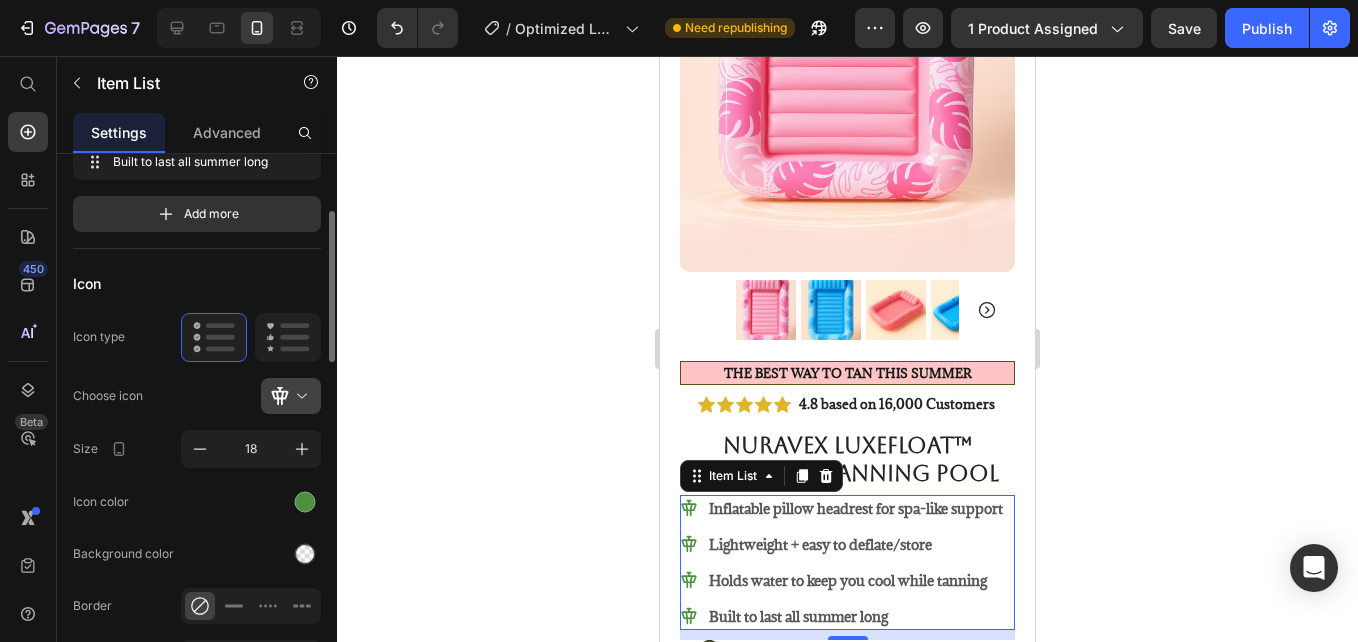 click at bounding box center [299, 396] 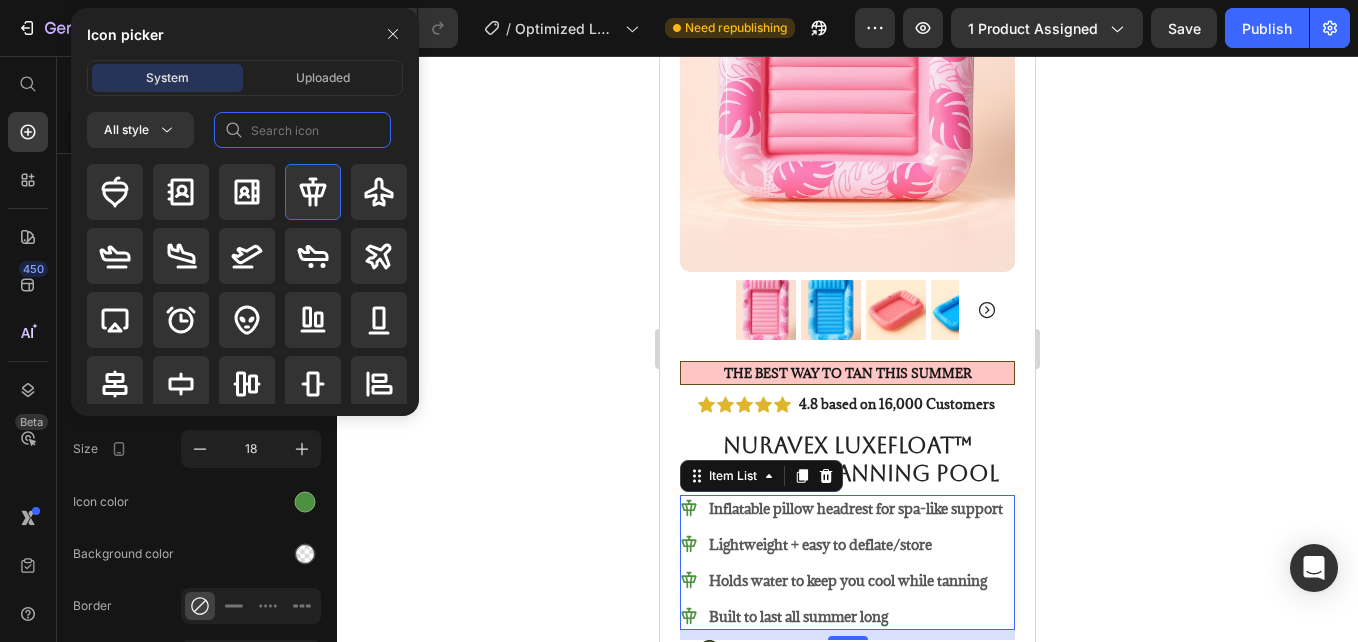 click 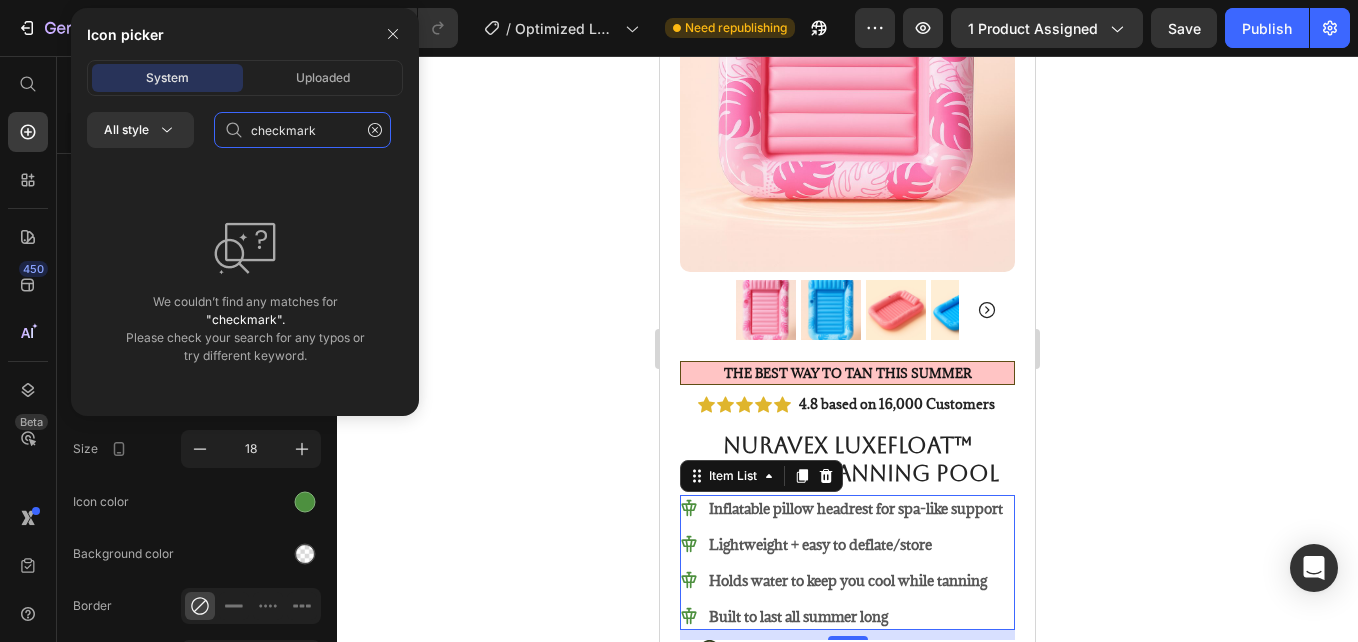 click on "checkmark" 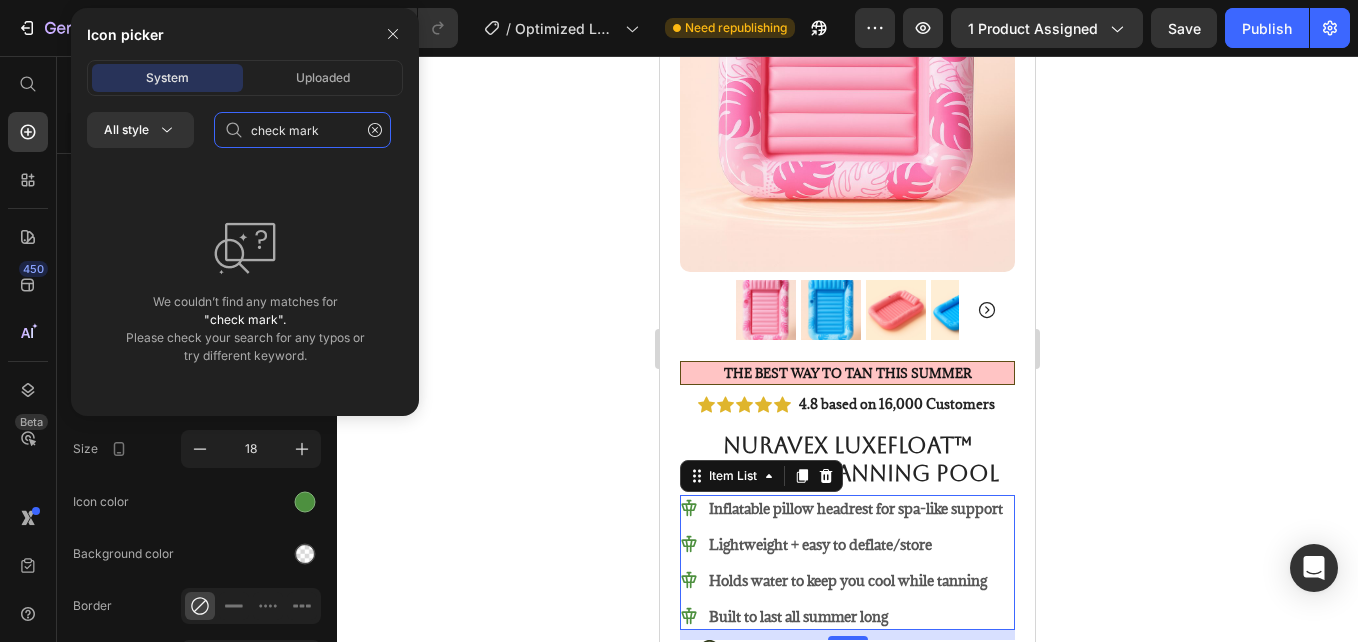 click on "check mark" 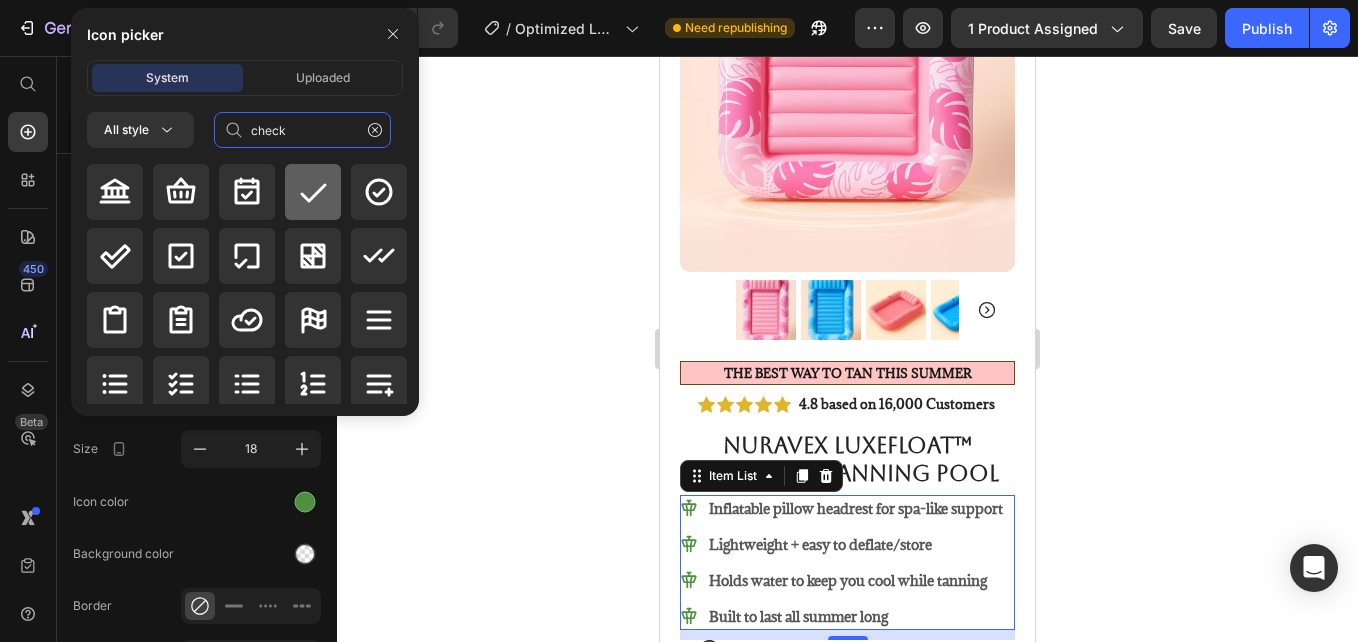 type on "check" 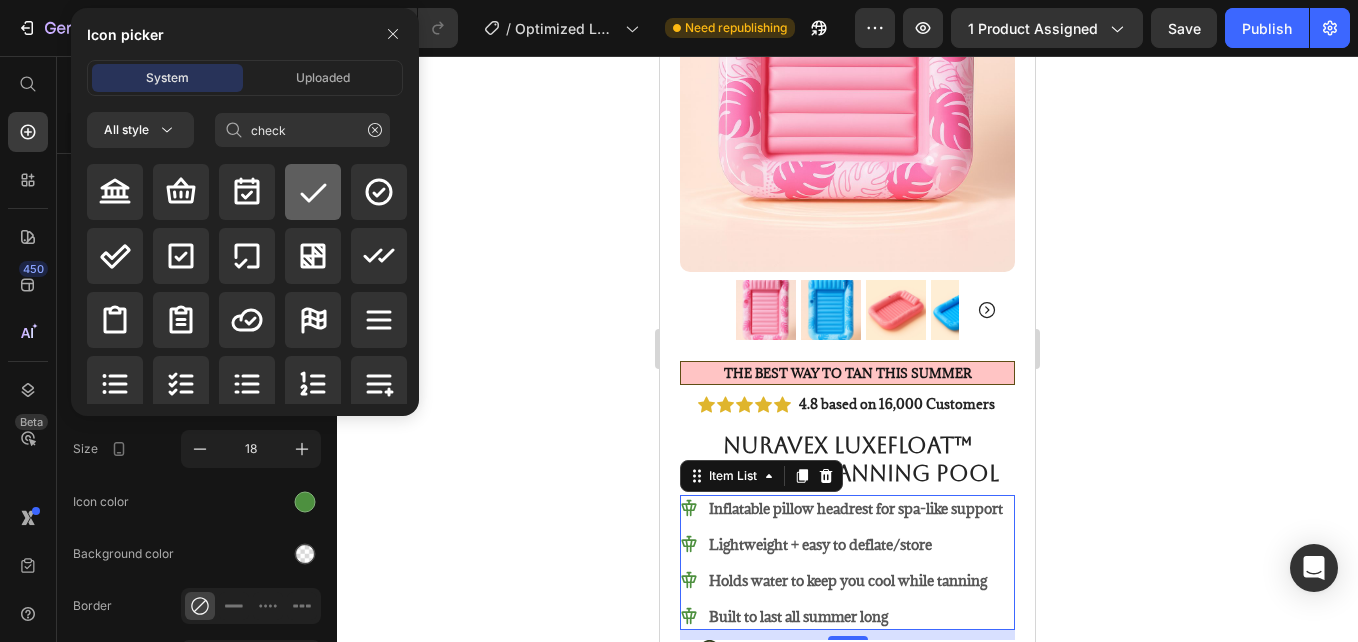 click 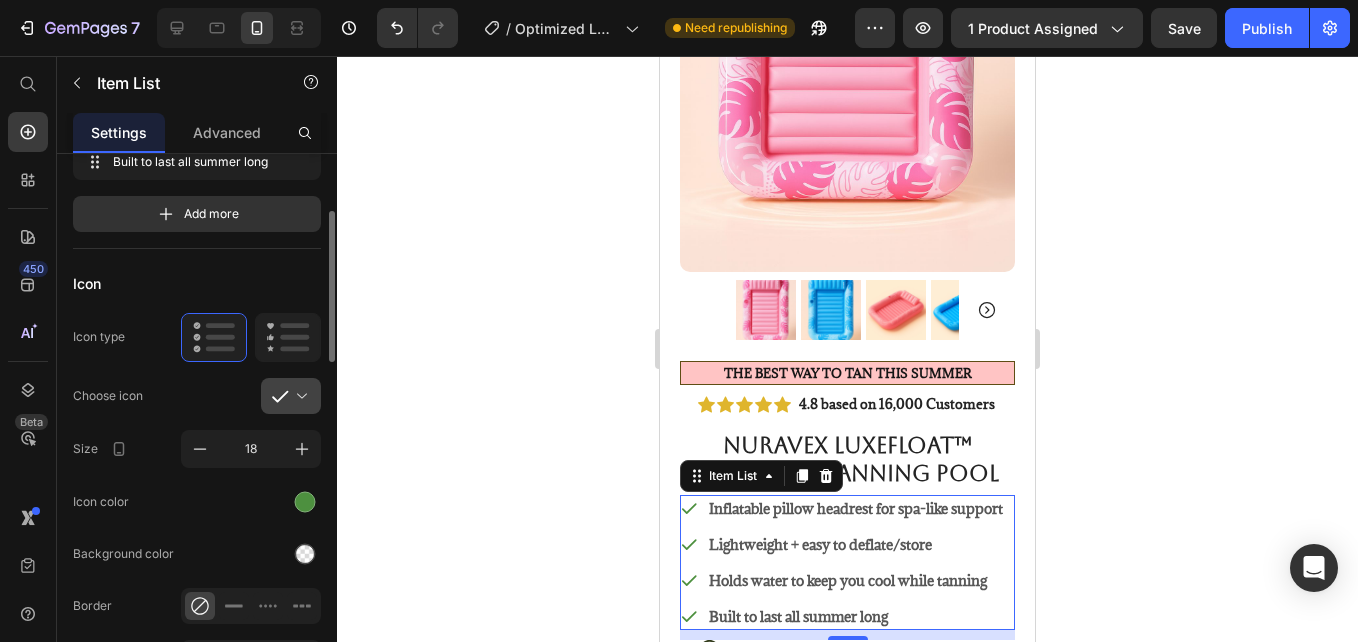 click at bounding box center (299, 396) 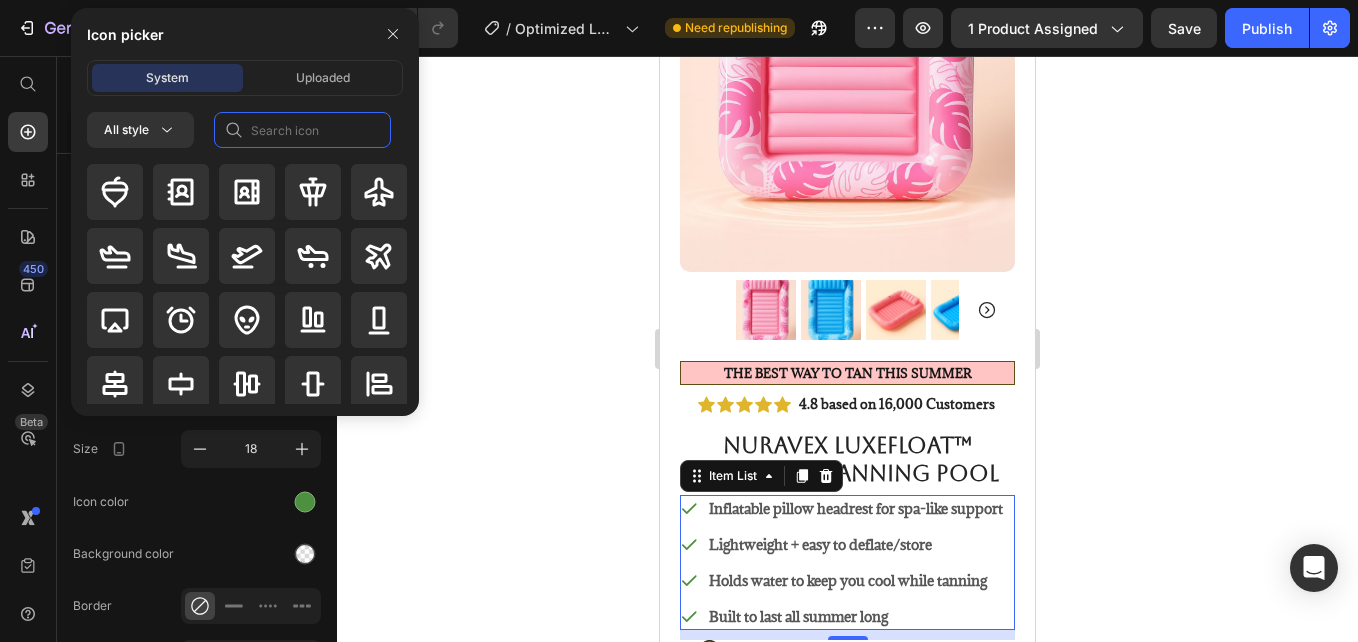 click 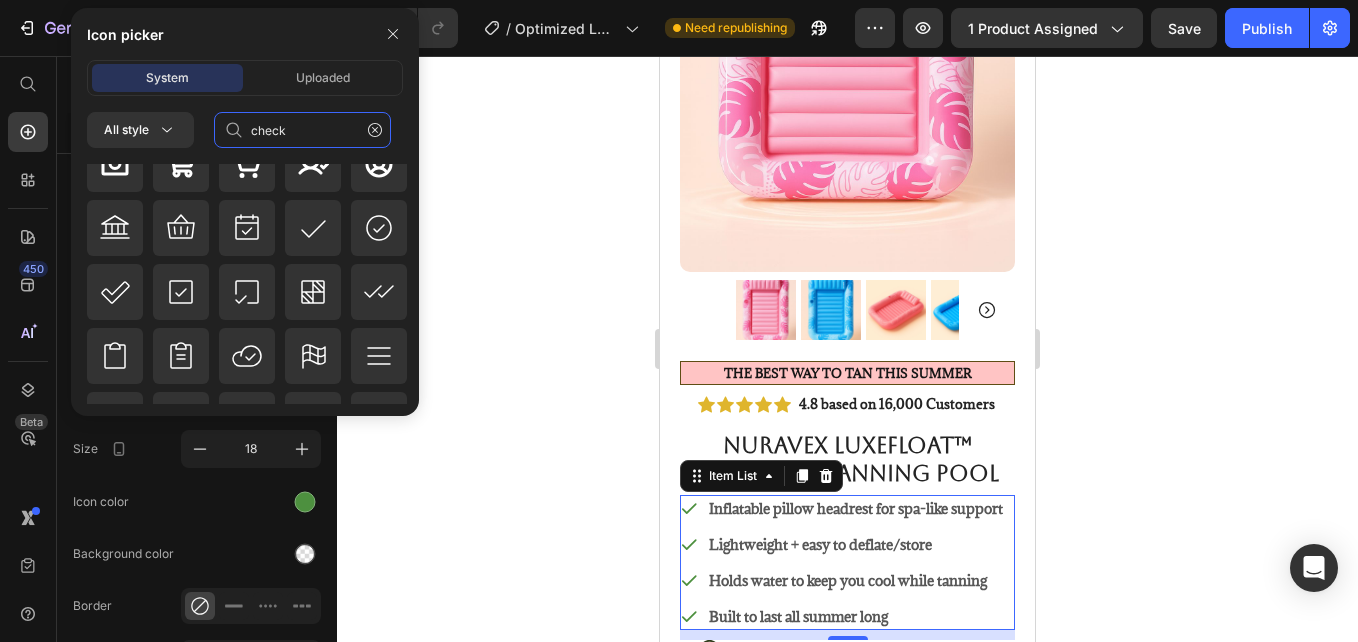 scroll, scrollTop: 321, scrollLeft: 0, axis: vertical 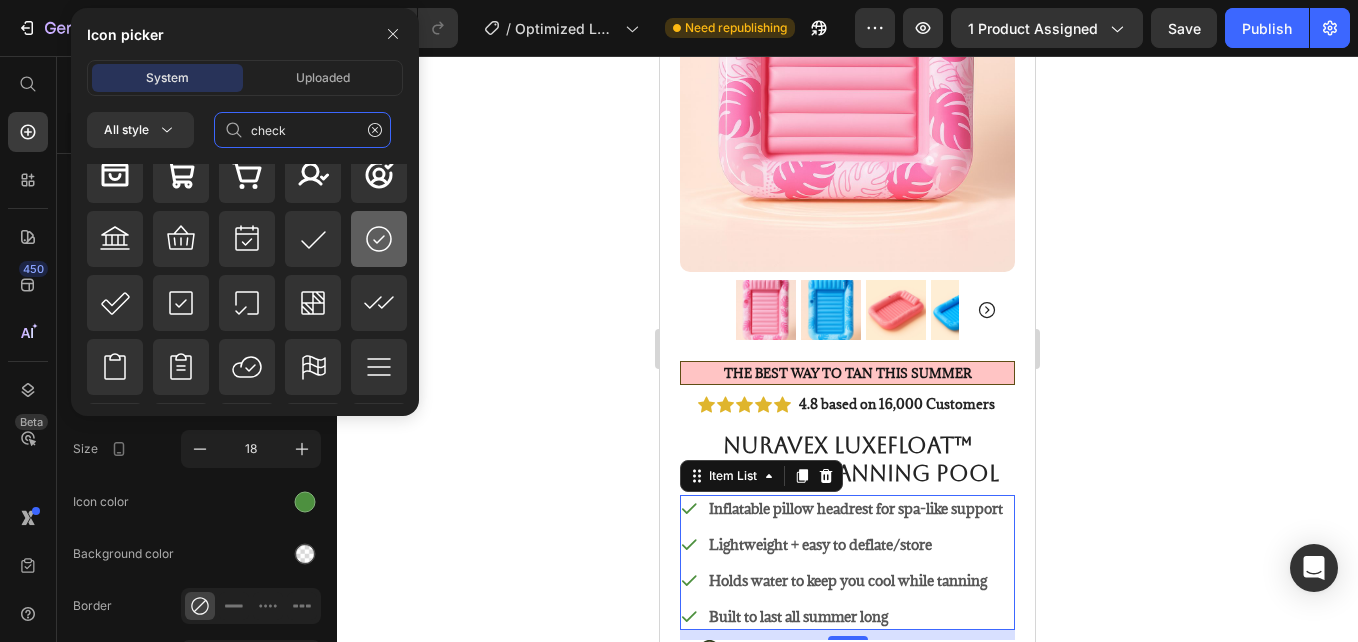 type on "check" 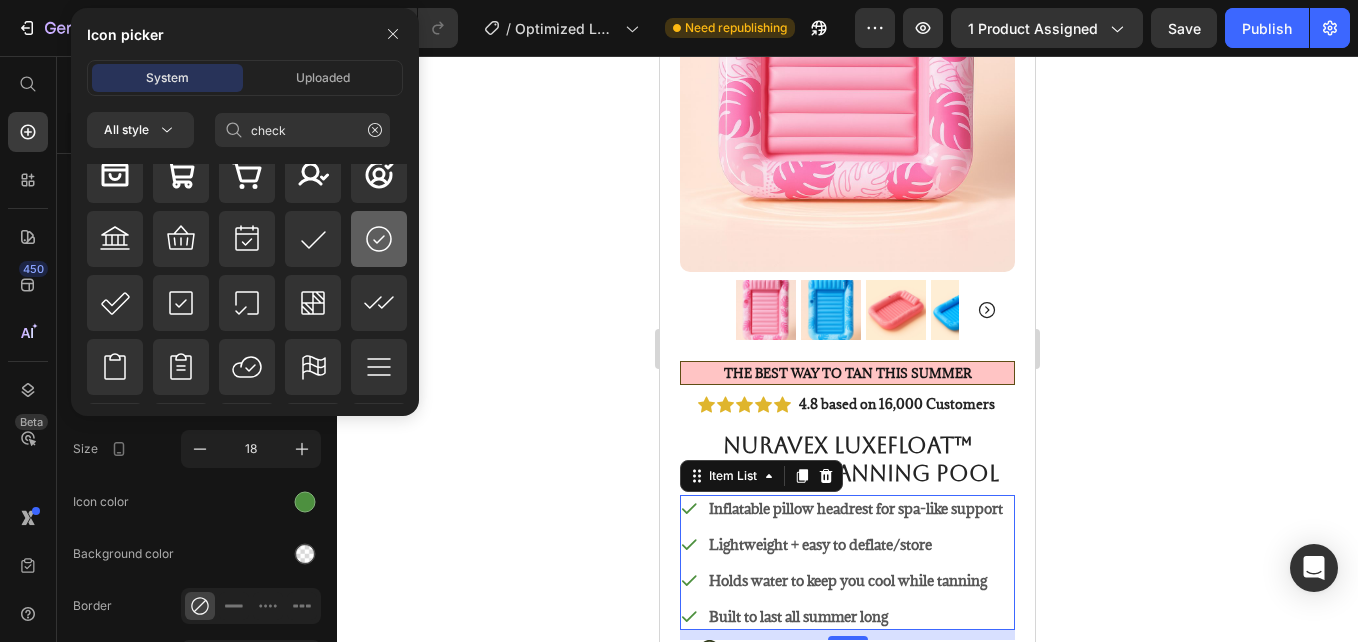 click 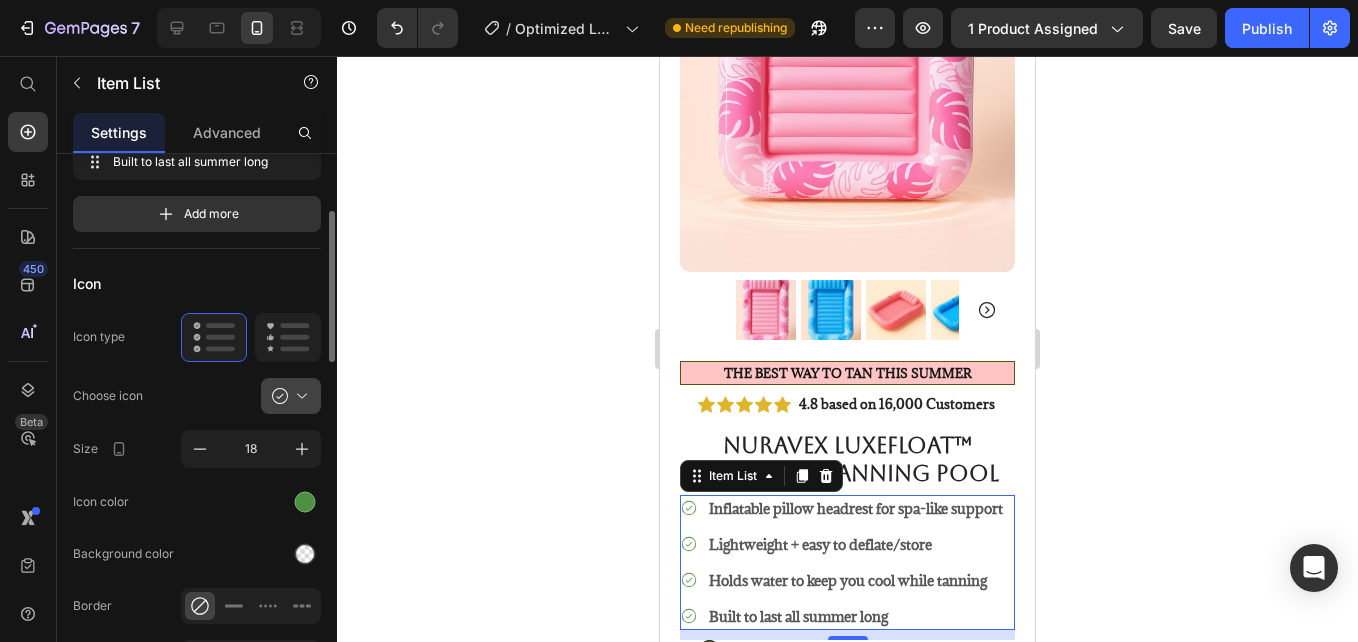 click at bounding box center (299, 396) 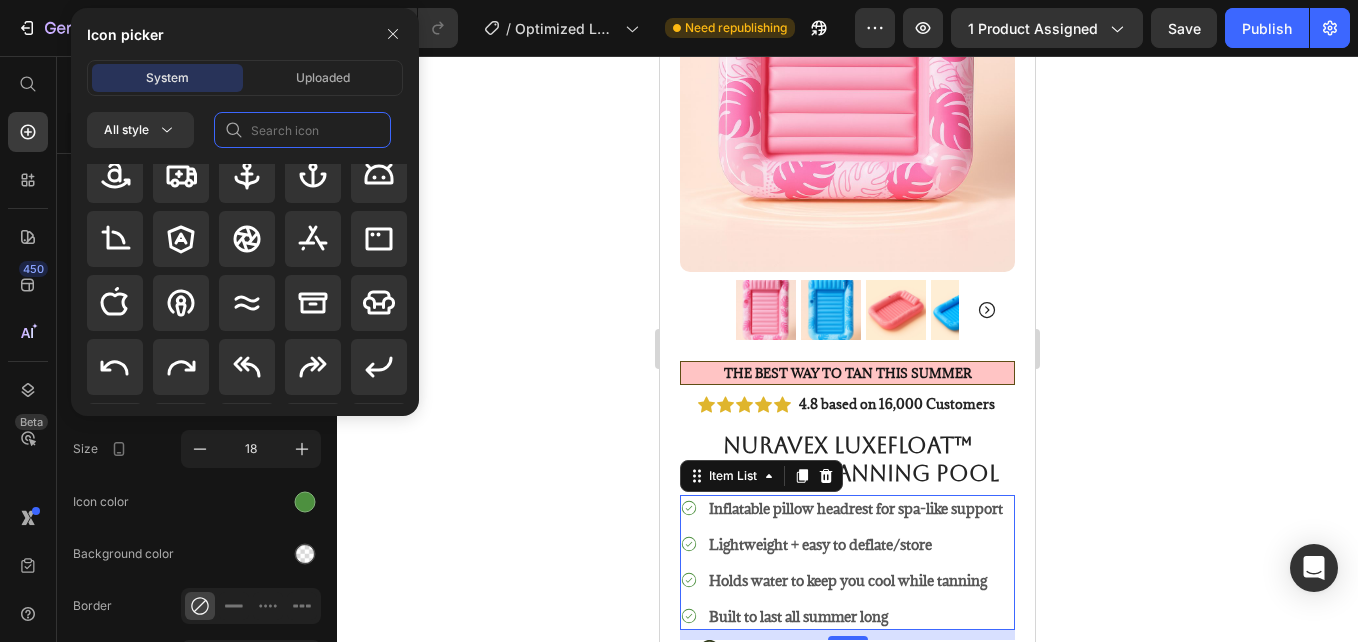 click 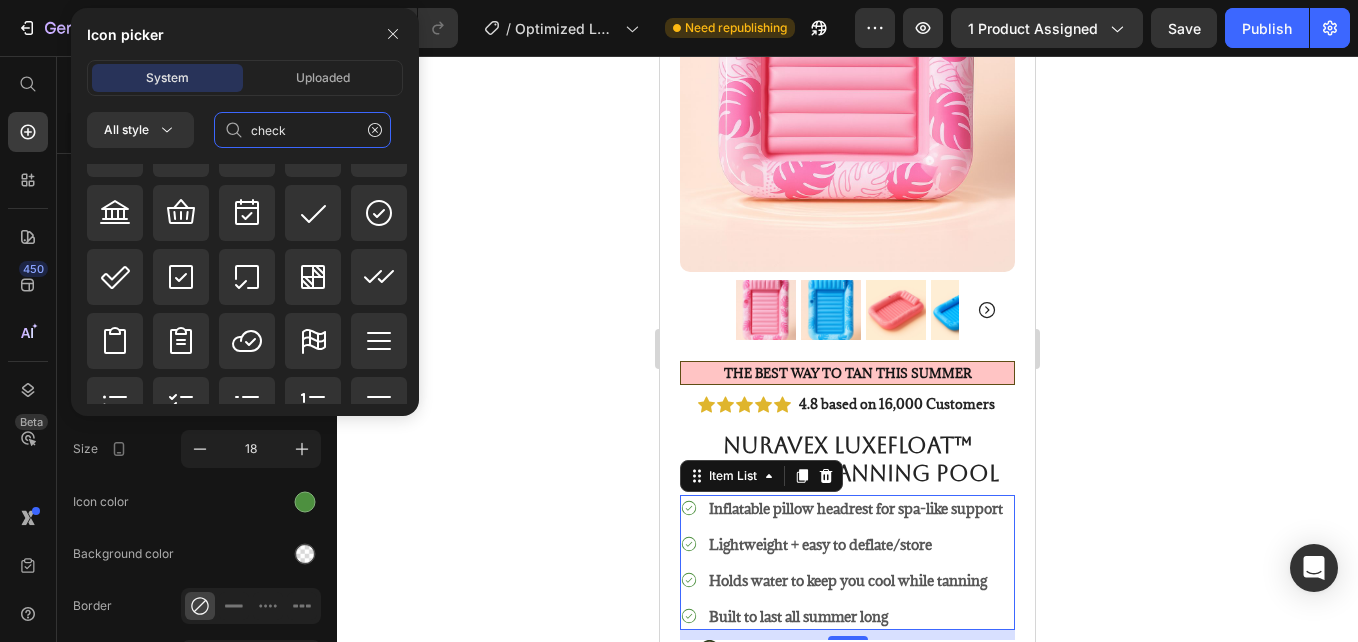 scroll, scrollTop: 677, scrollLeft: 0, axis: vertical 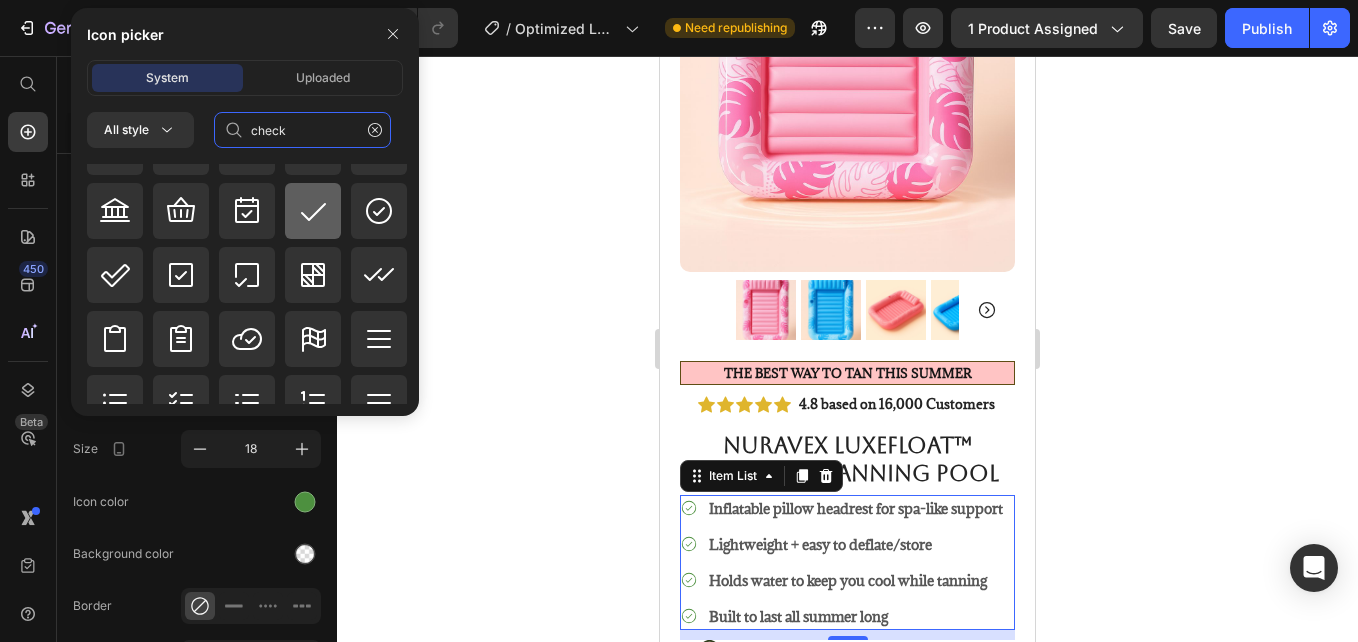 type on "check" 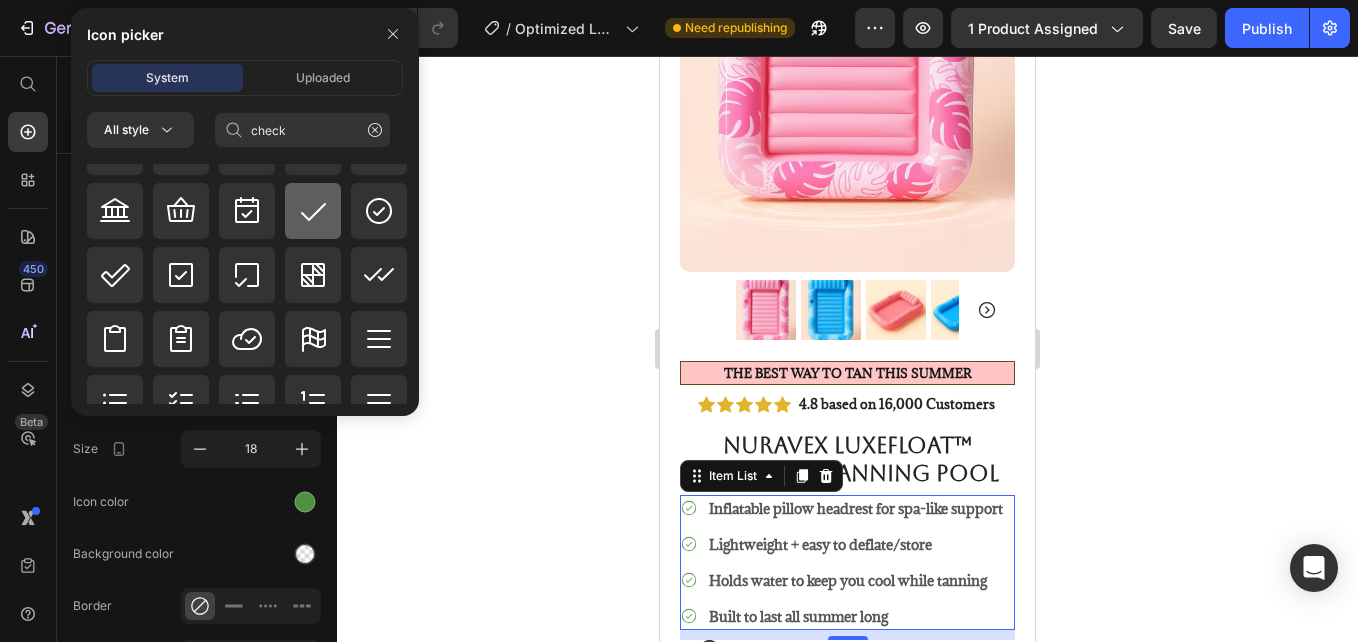 click 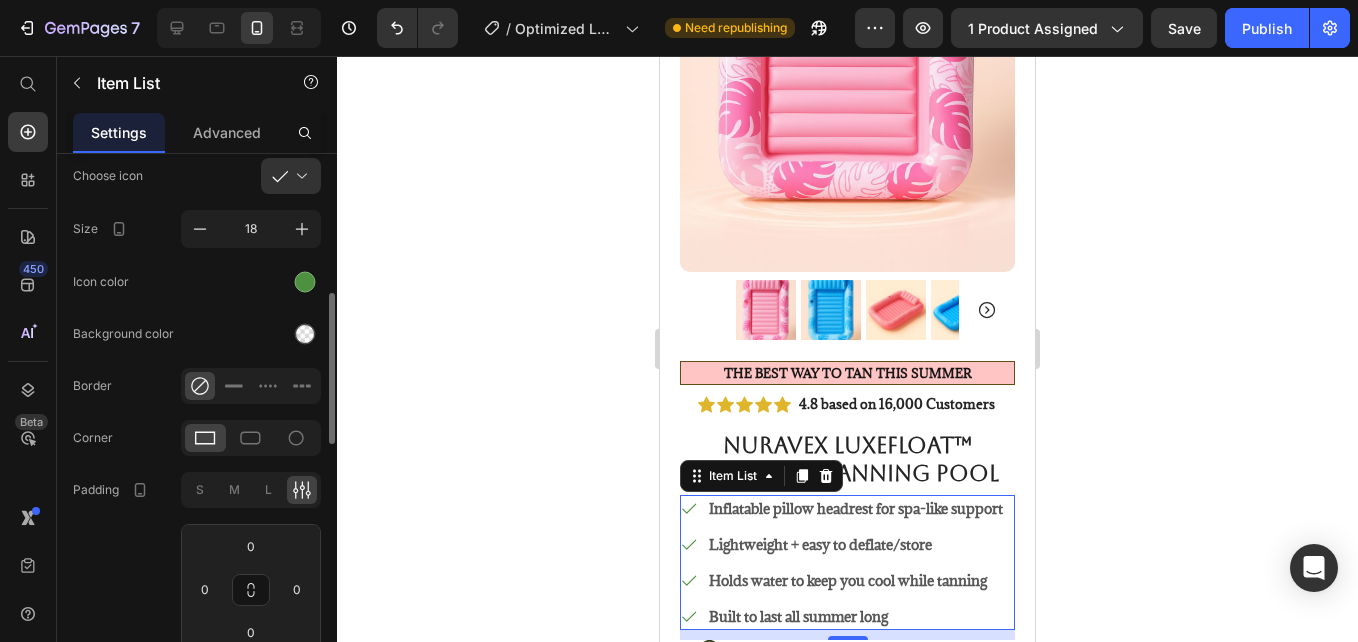 scroll, scrollTop: 446, scrollLeft: 0, axis: vertical 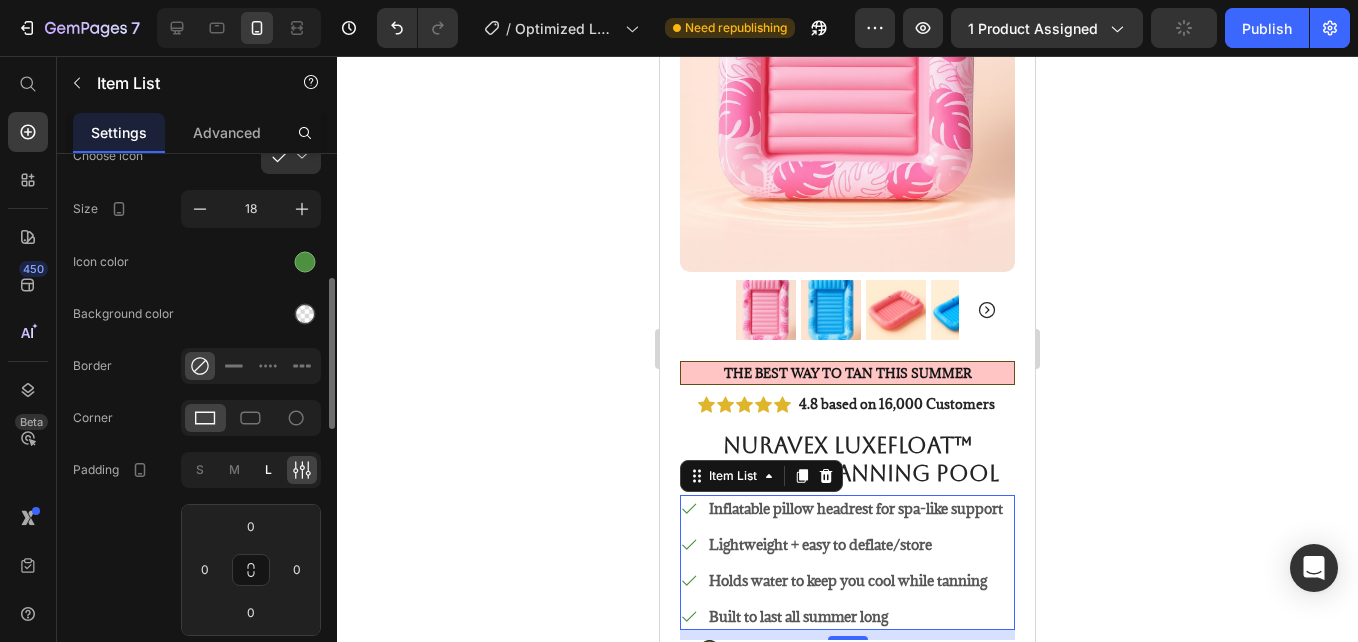 drag, startPoint x: 252, startPoint y: 498, endPoint x: 263, endPoint y: 473, distance: 27.313 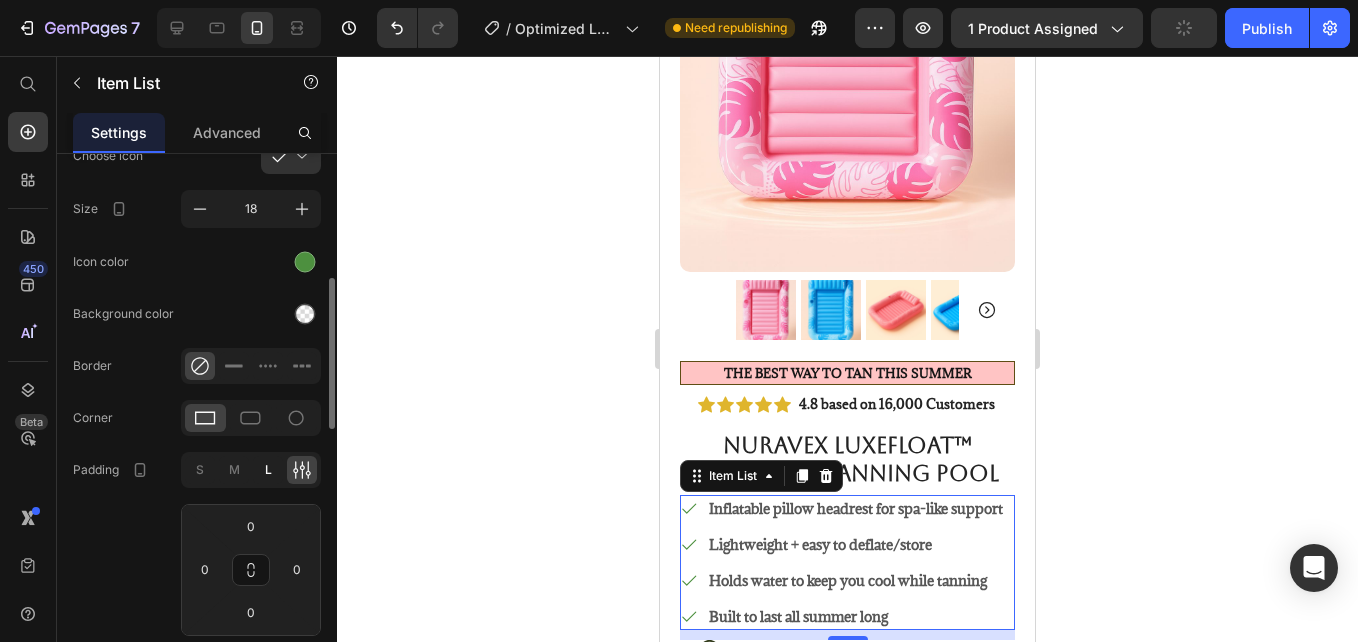 click on "S M L 0 0 0 0" at bounding box center [251, 544] 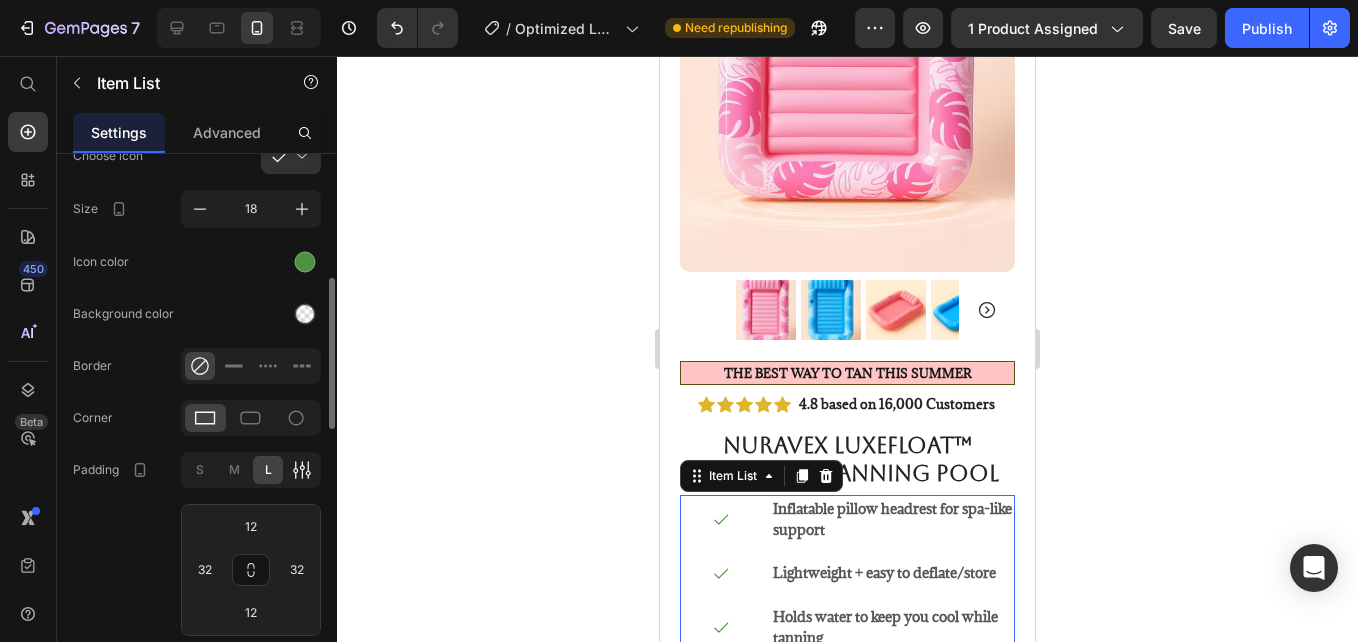 click 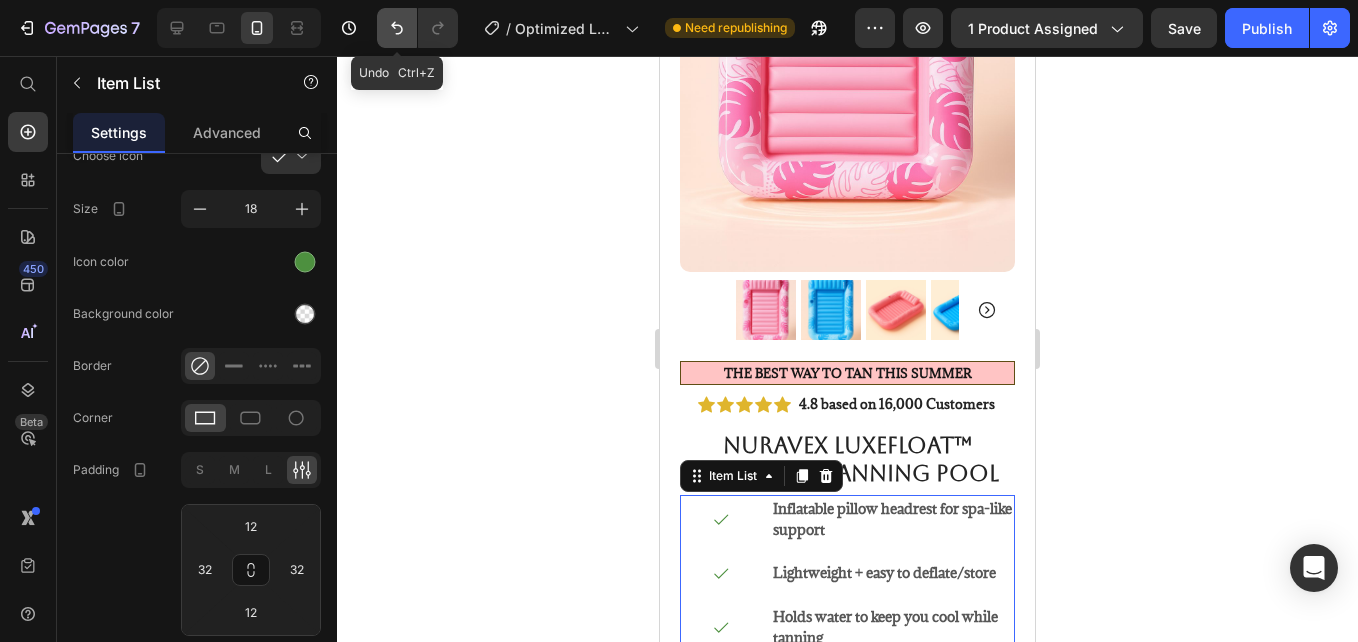 click 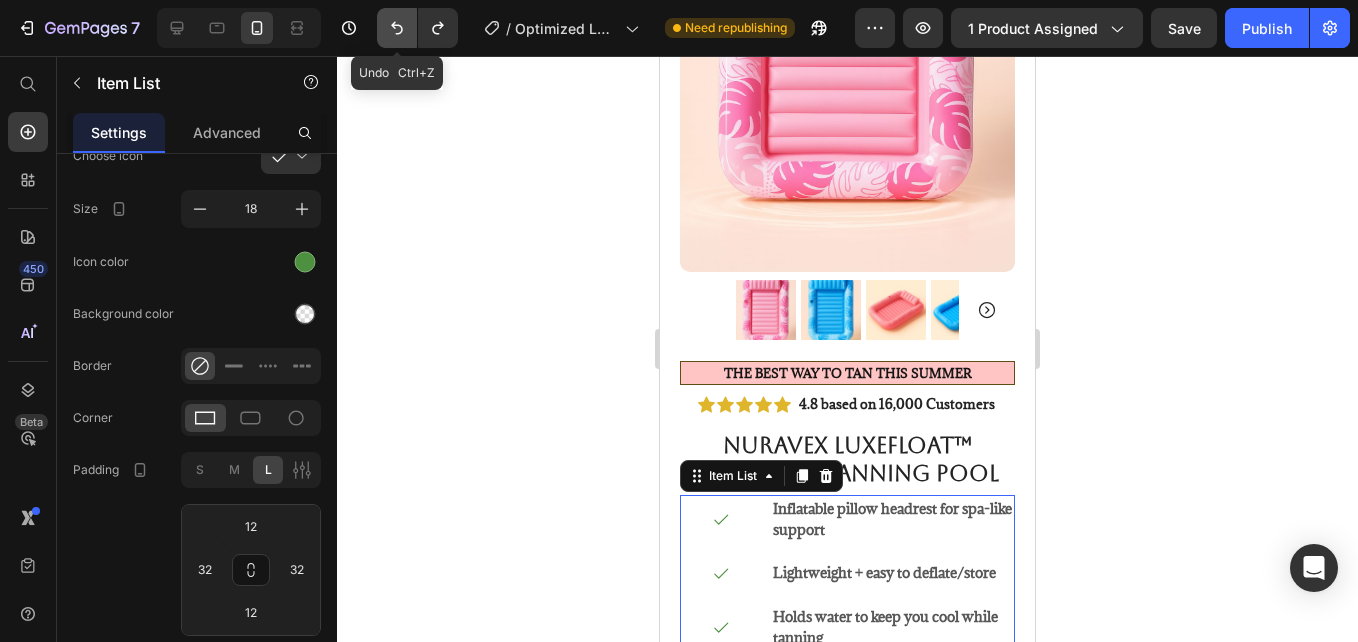 click 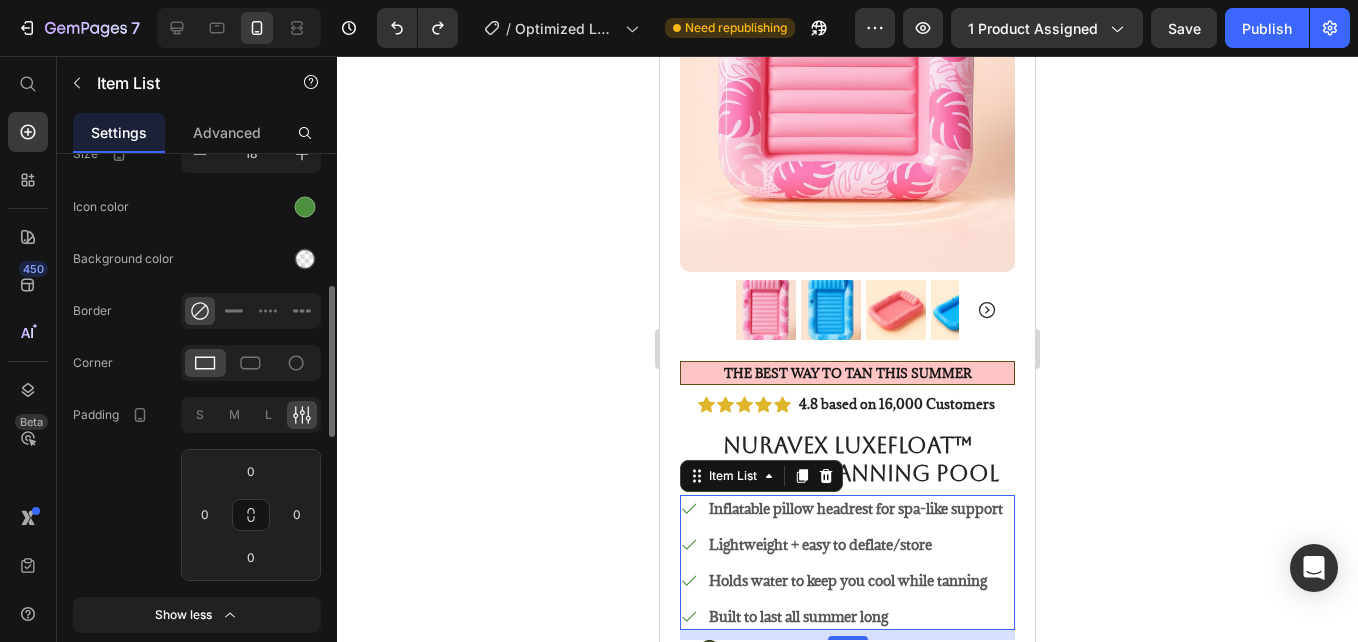 scroll, scrollTop: 503, scrollLeft: 0, axis: vertical 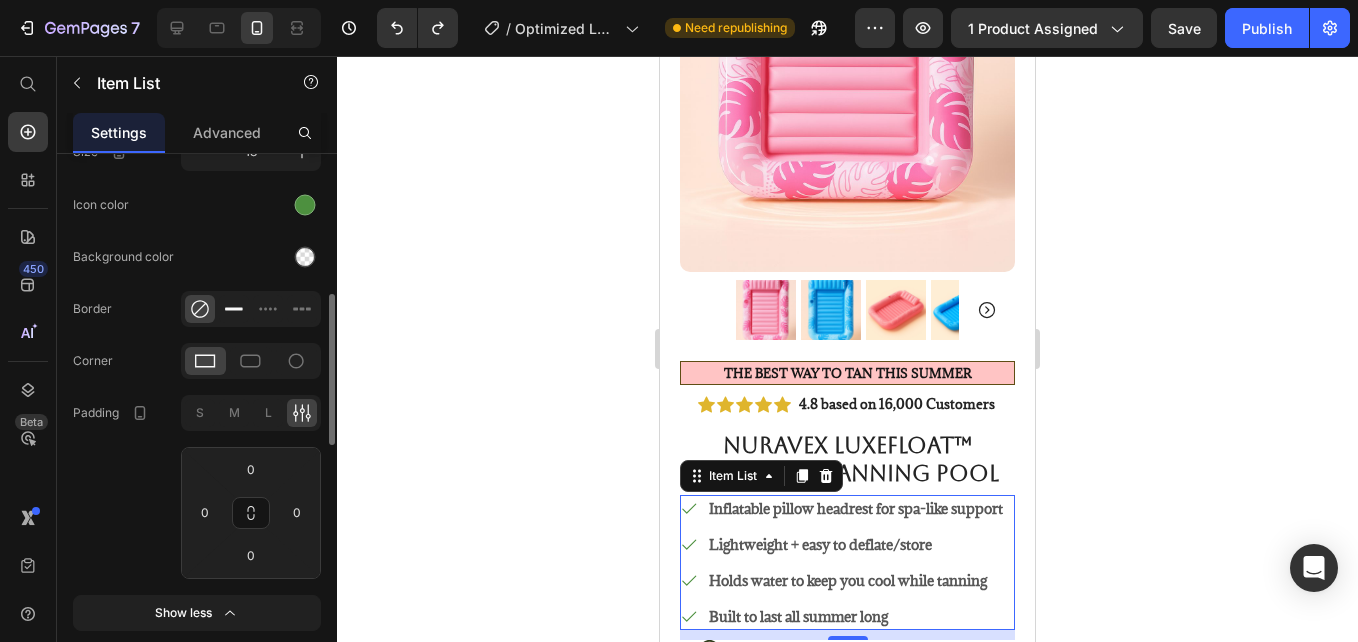 click 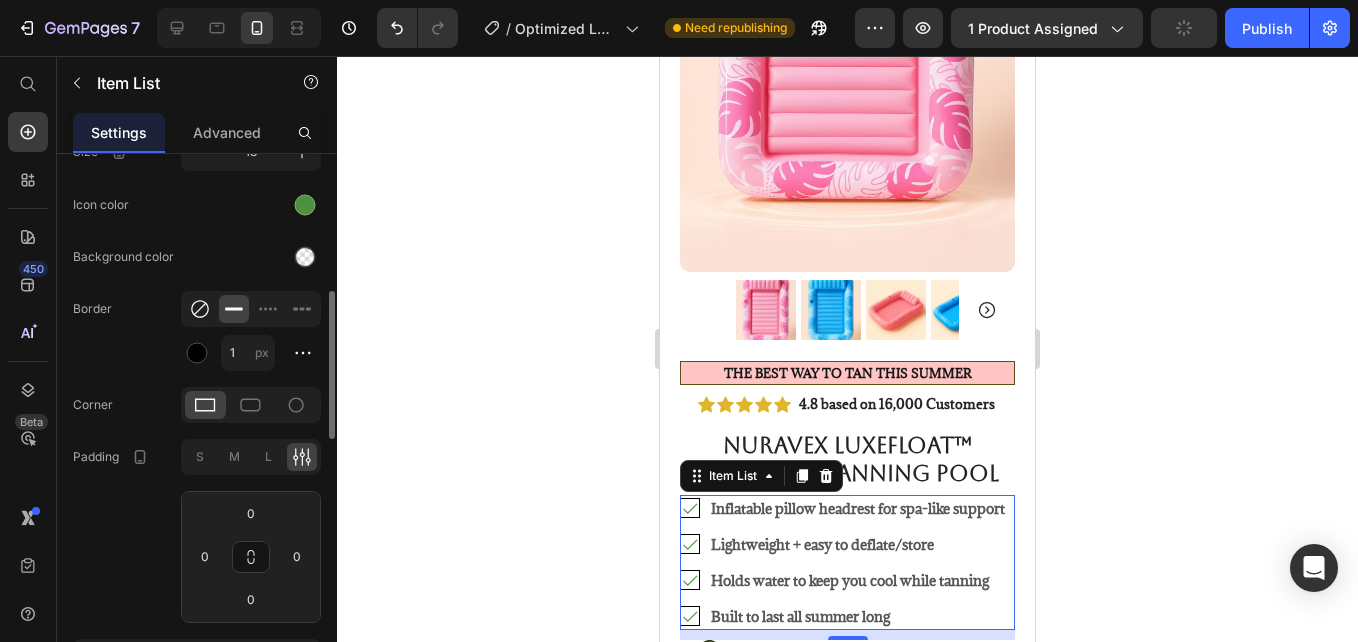click 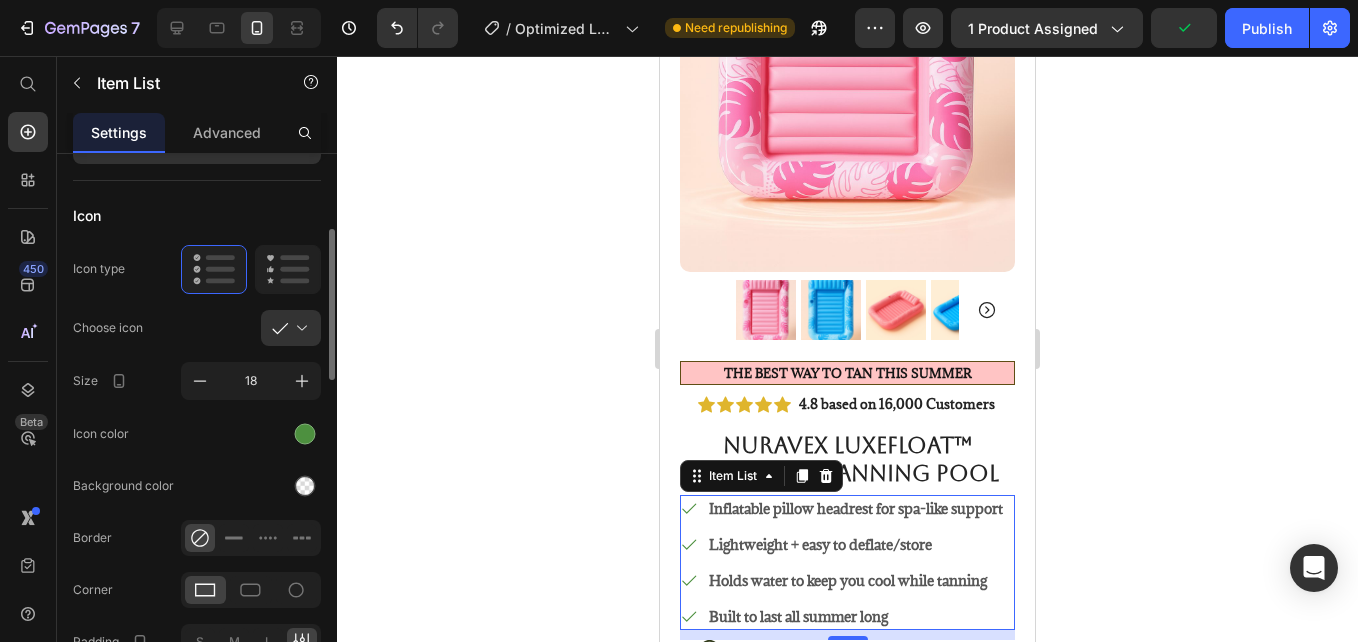 scroll, scrollTop: 273, scrollLeft: 0, axis: vertical 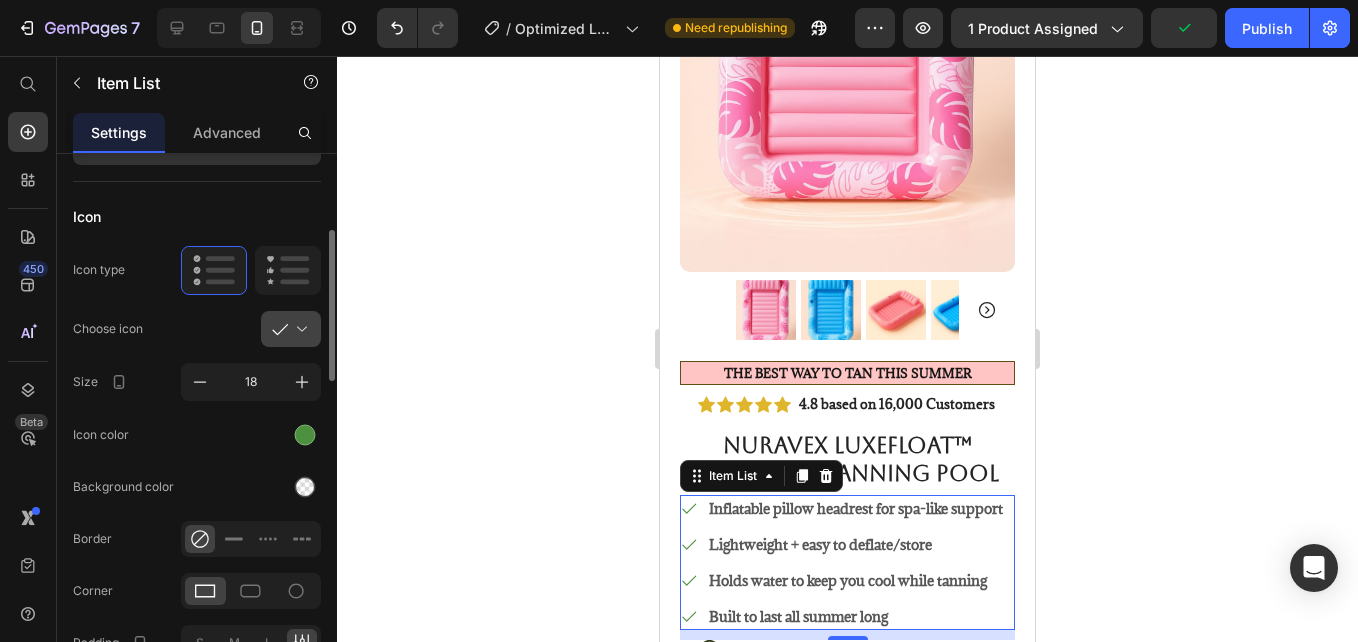 click at bounding box center [299, 329] 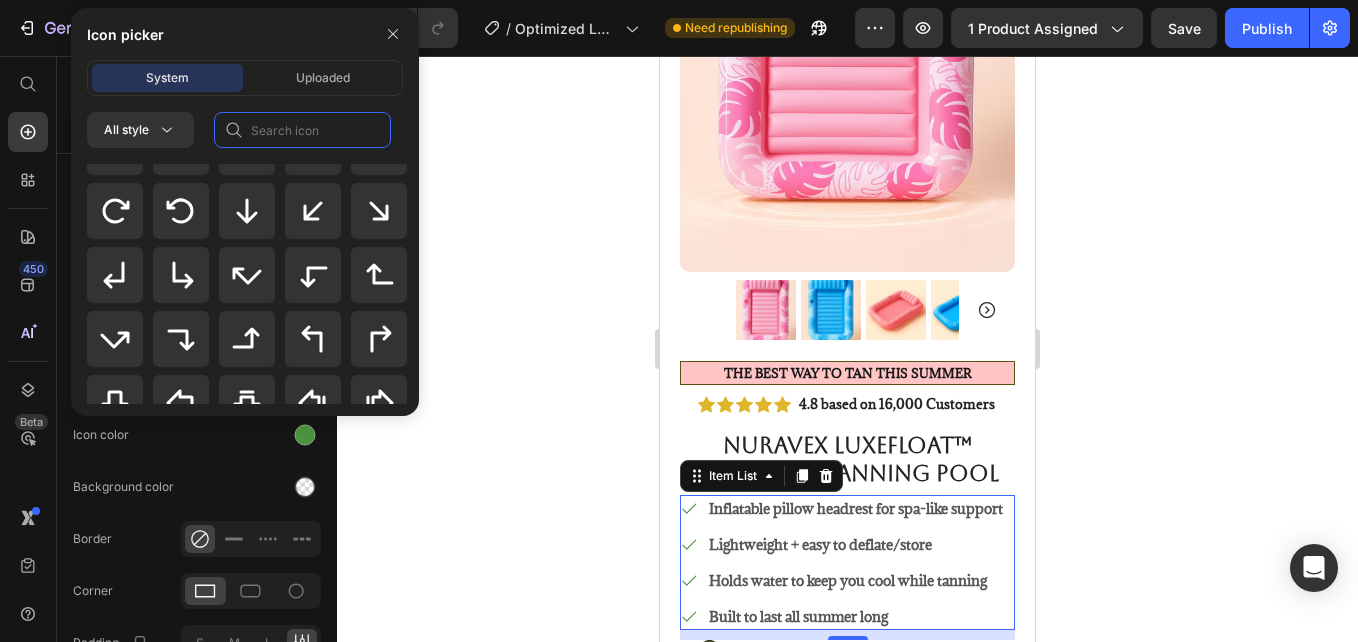 click 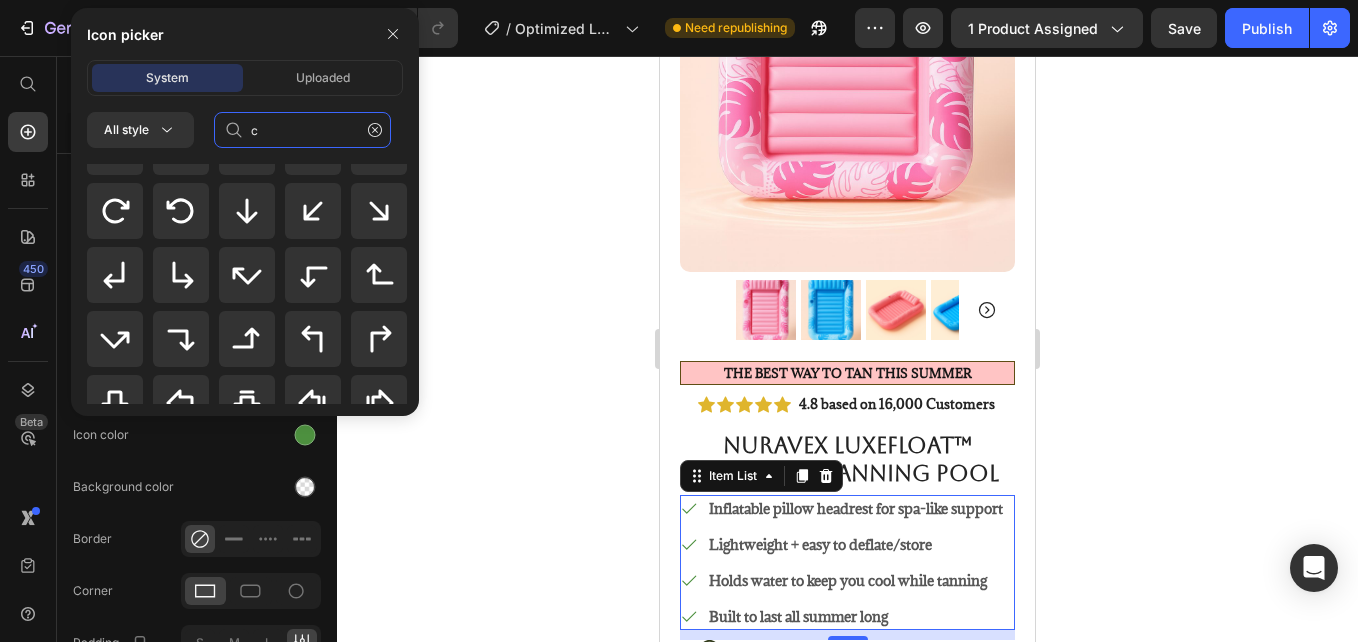 scroll, scrollTop: 0, scrollLeft: 0, axis: both 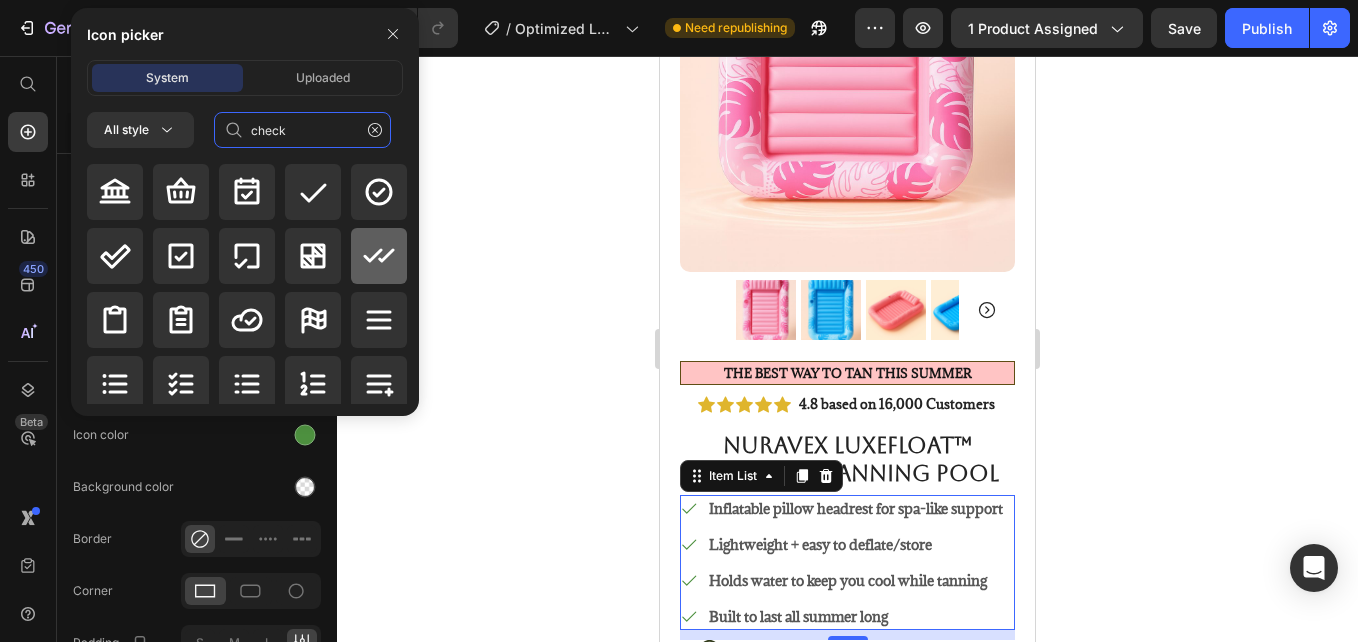 type on "check" 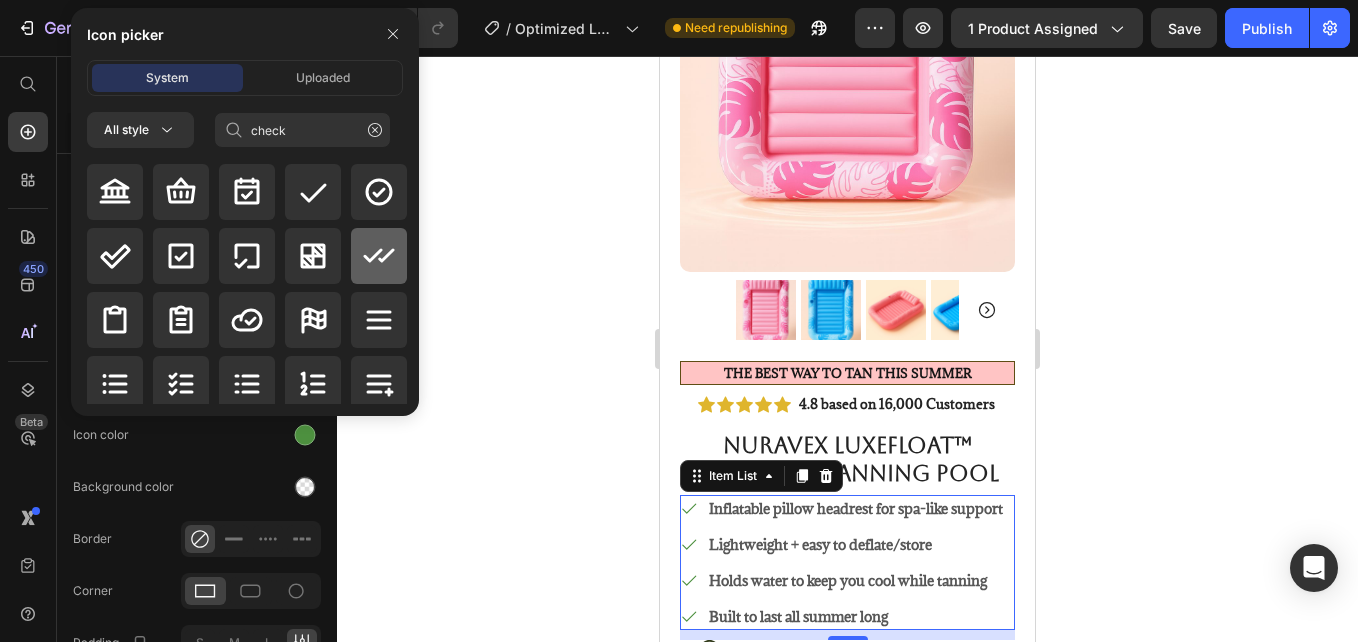 click 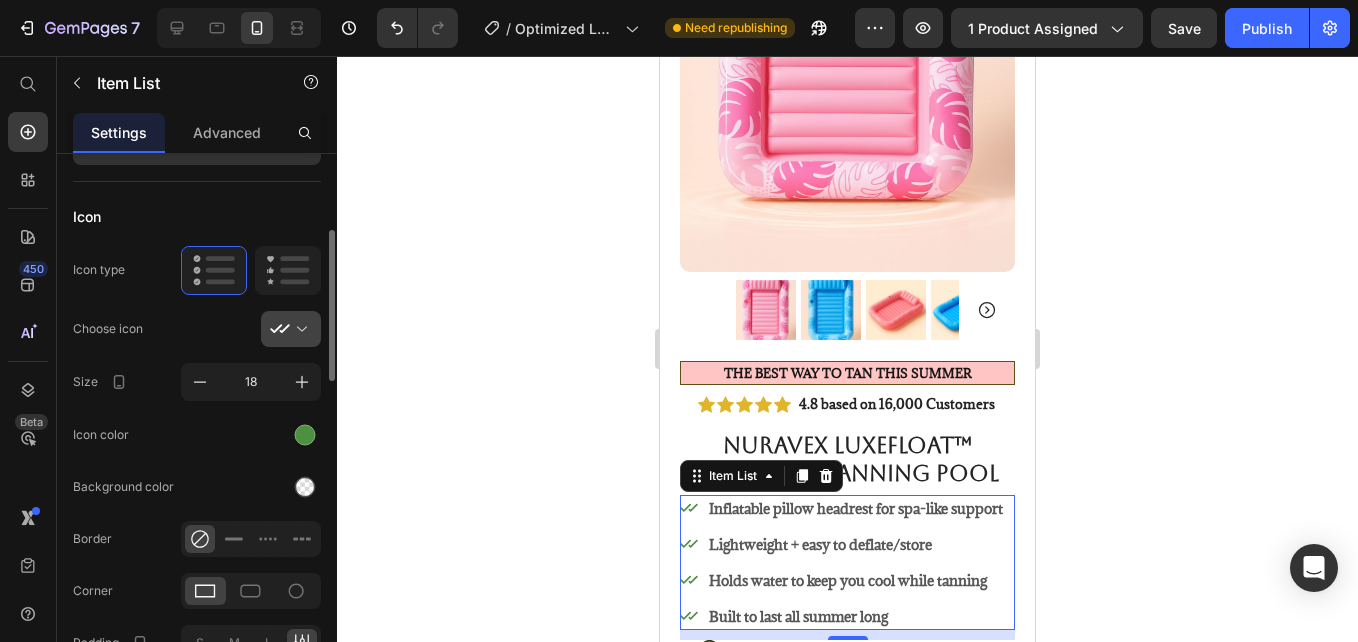 click at bounding box center [299, 329] 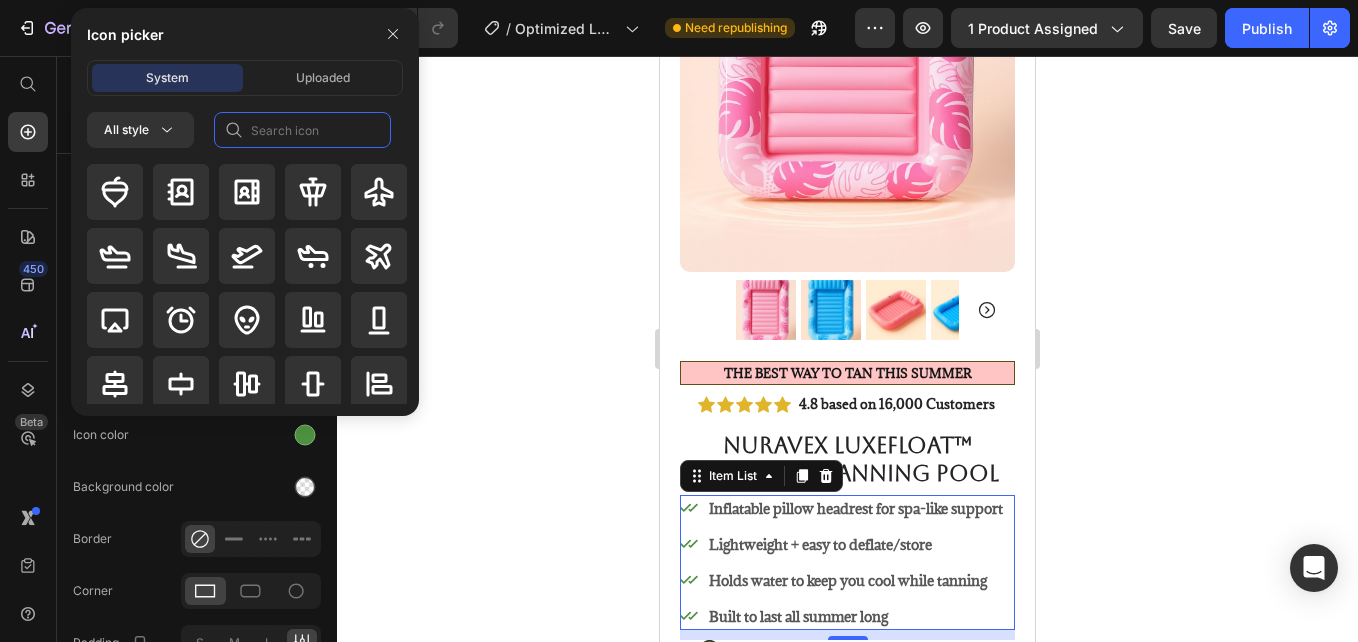 click 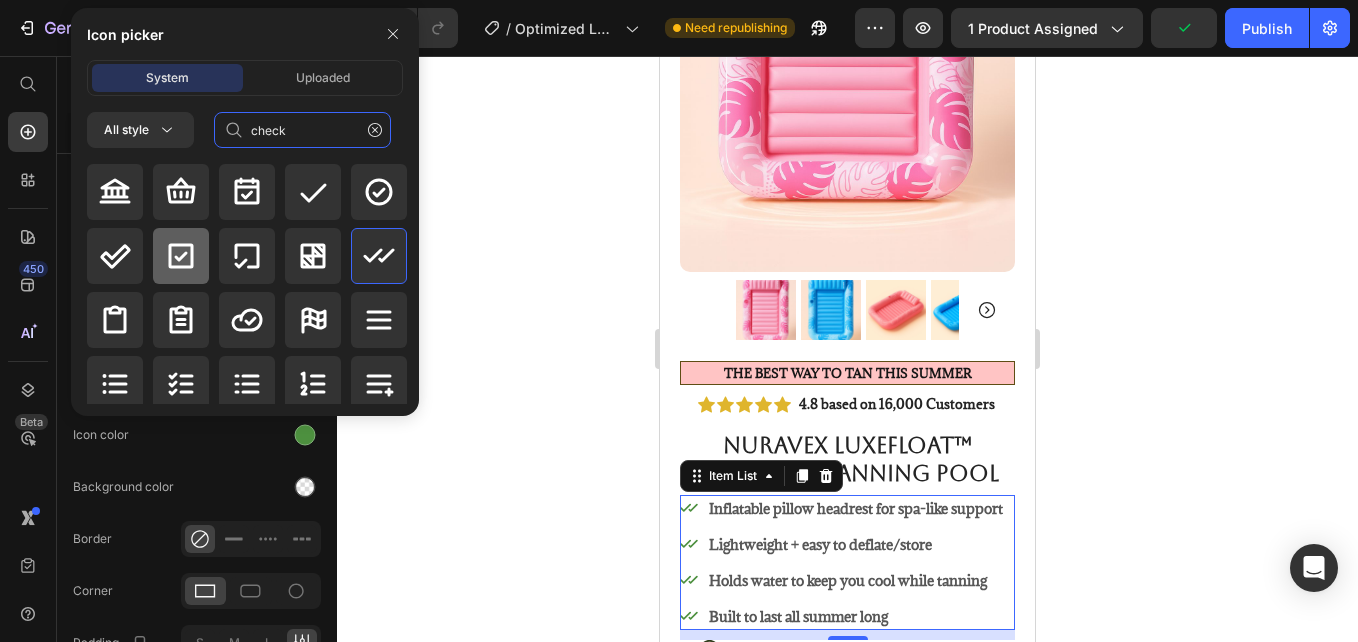 type on "check" 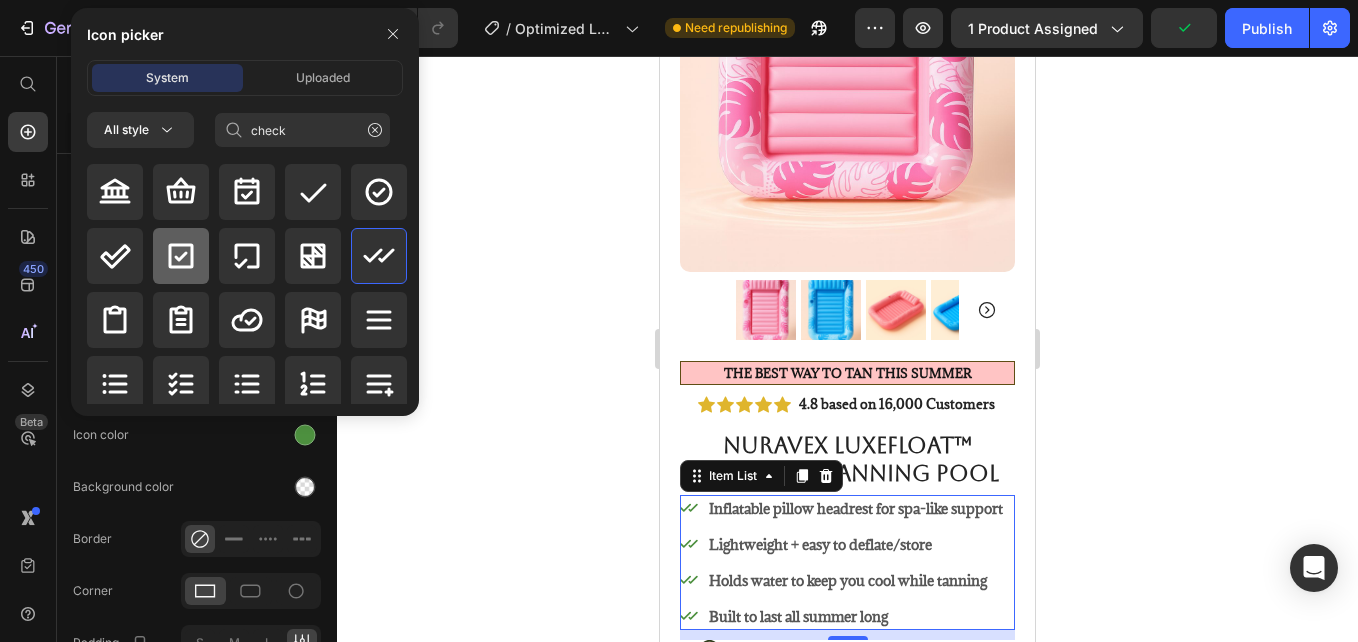 click 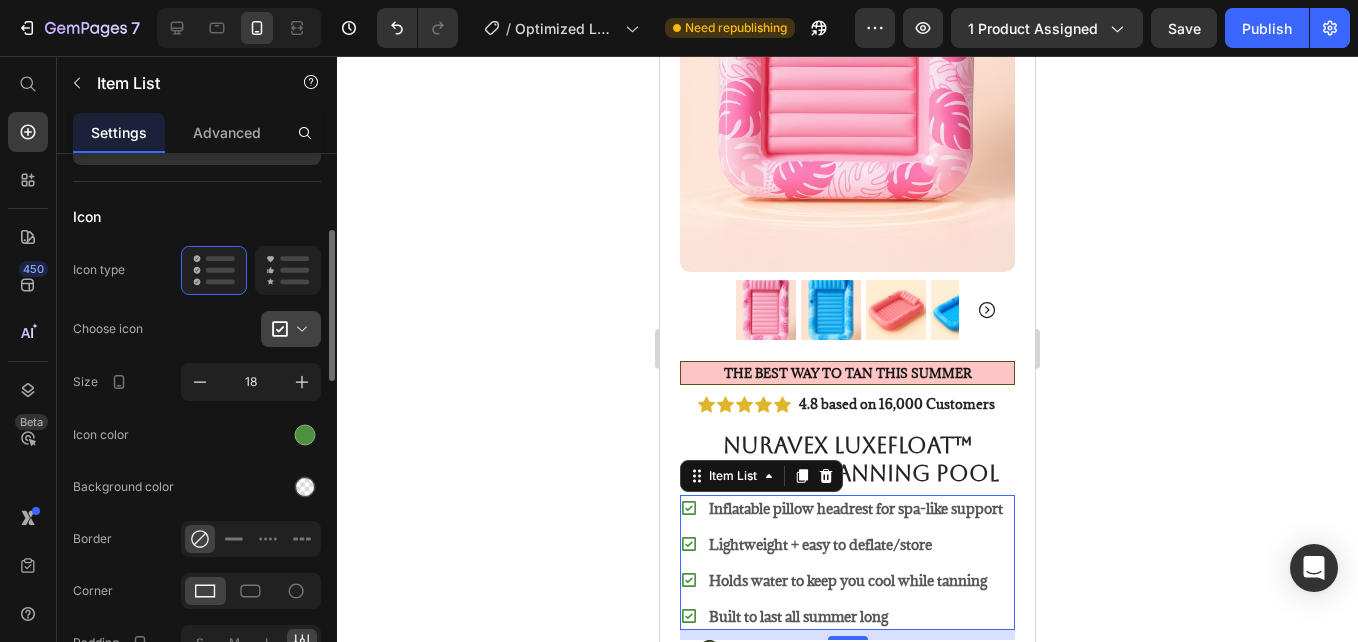 click at bounding box center [299, 329] 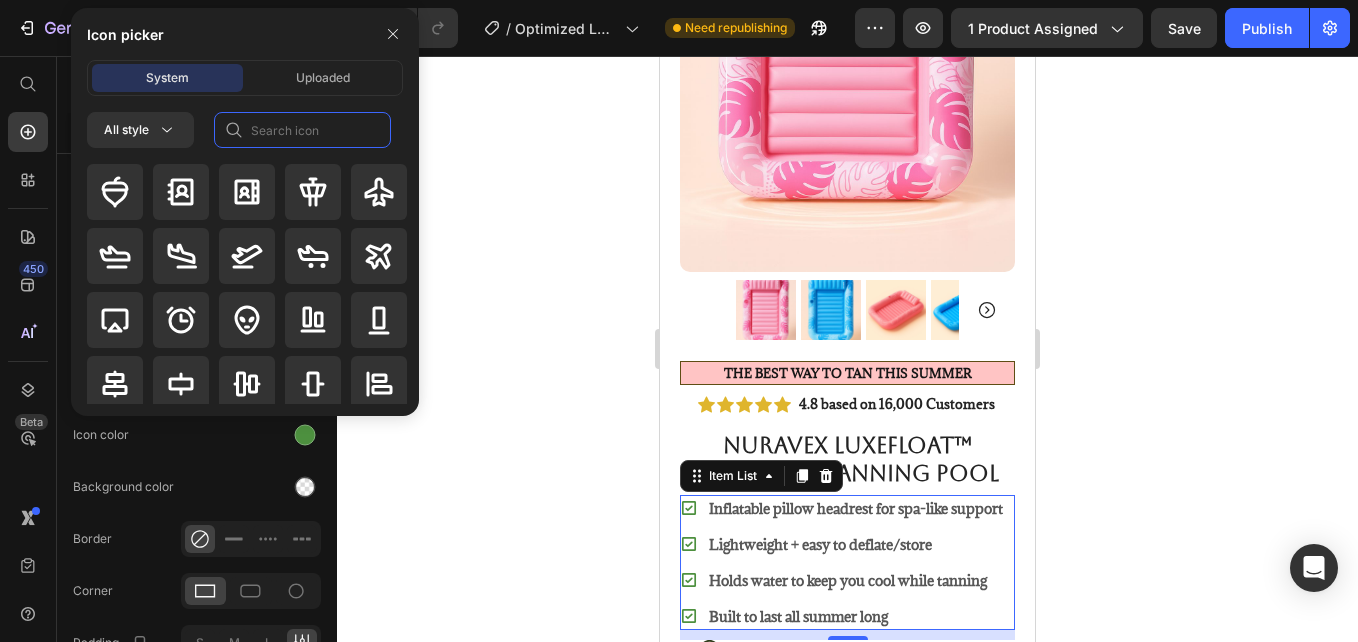 click 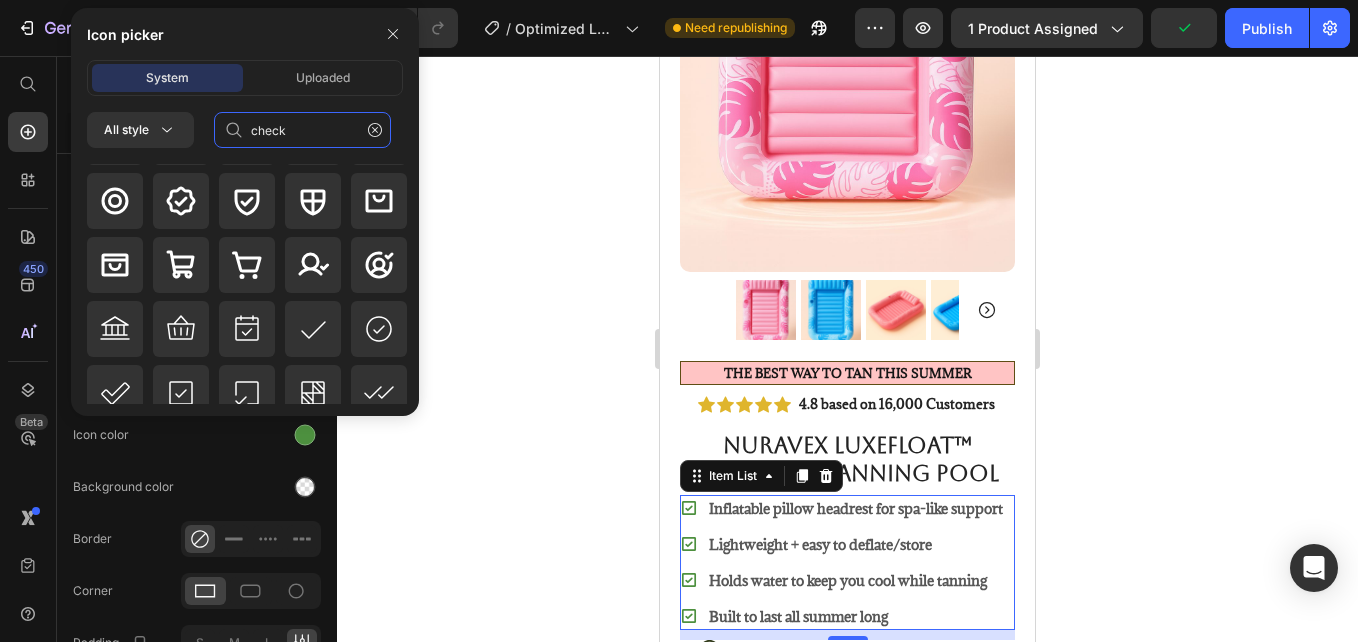 scroll, scrollTop: 224, scrollLeft: 0, axis: vertical 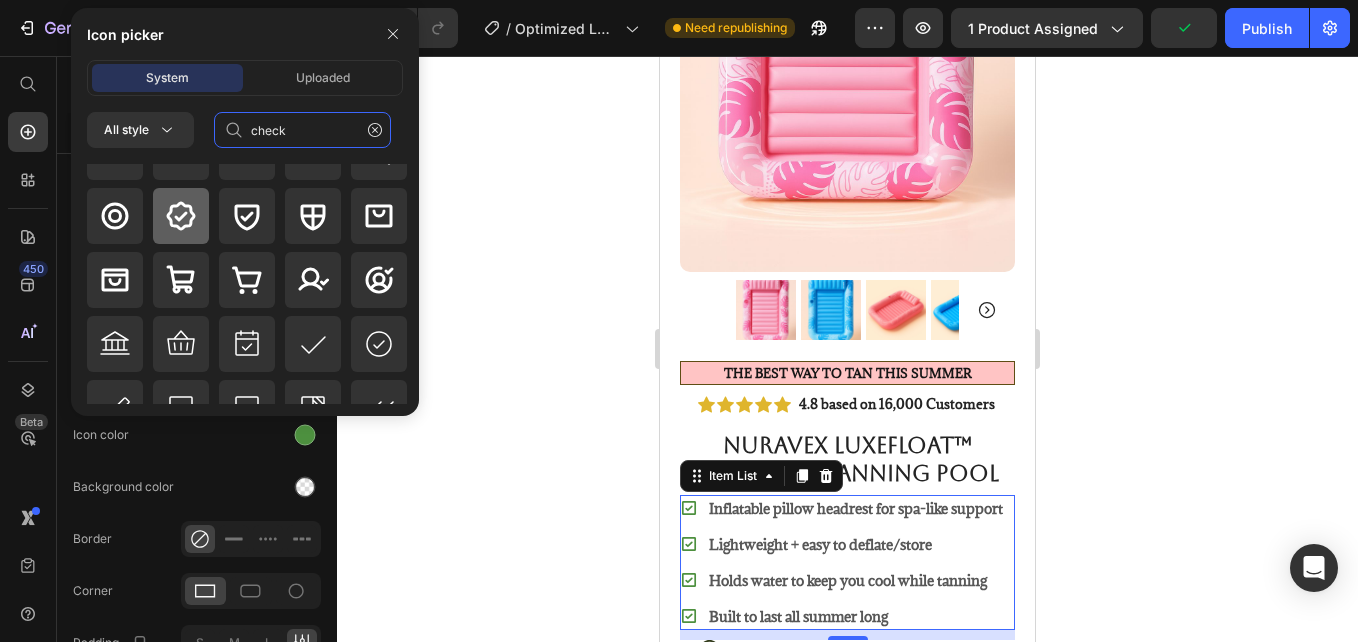 type on "check" 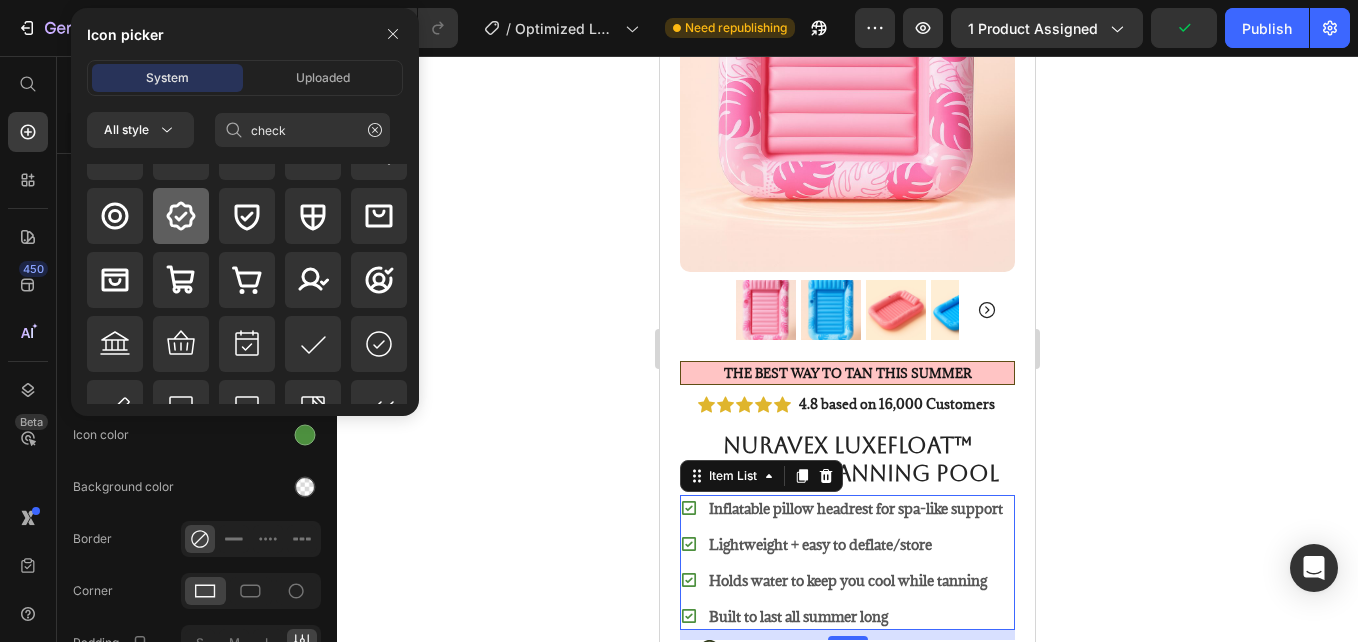 click 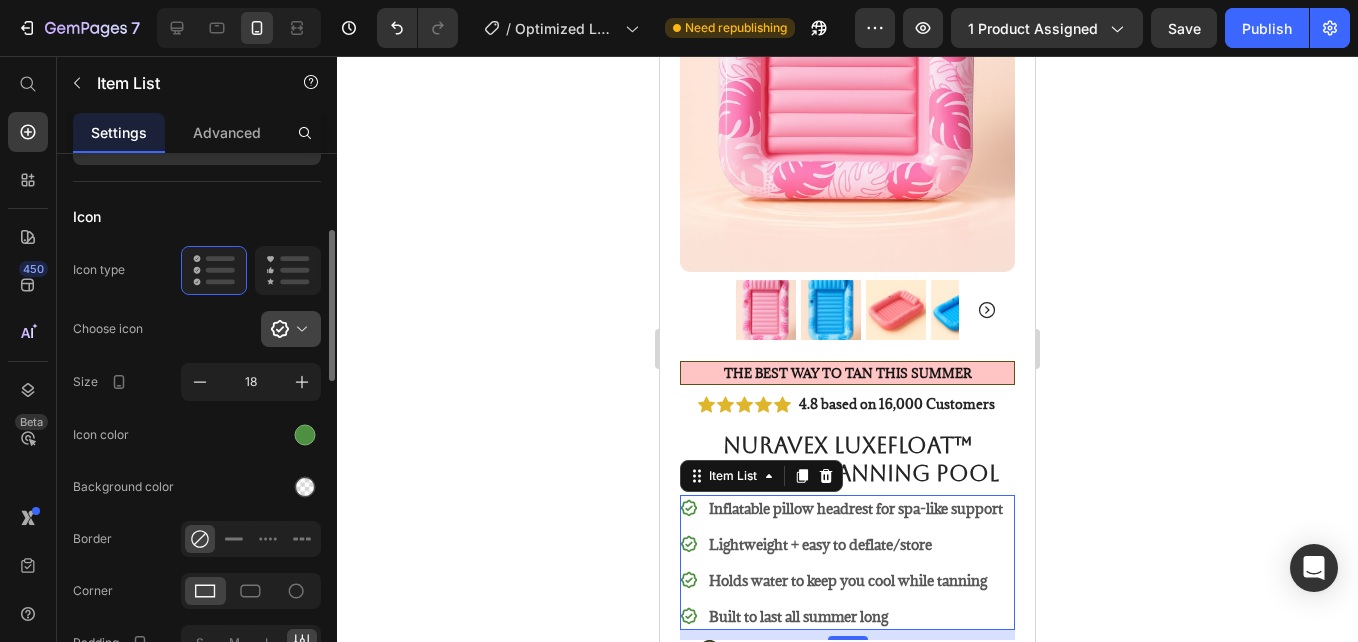 click at bounding box center [299, 329] 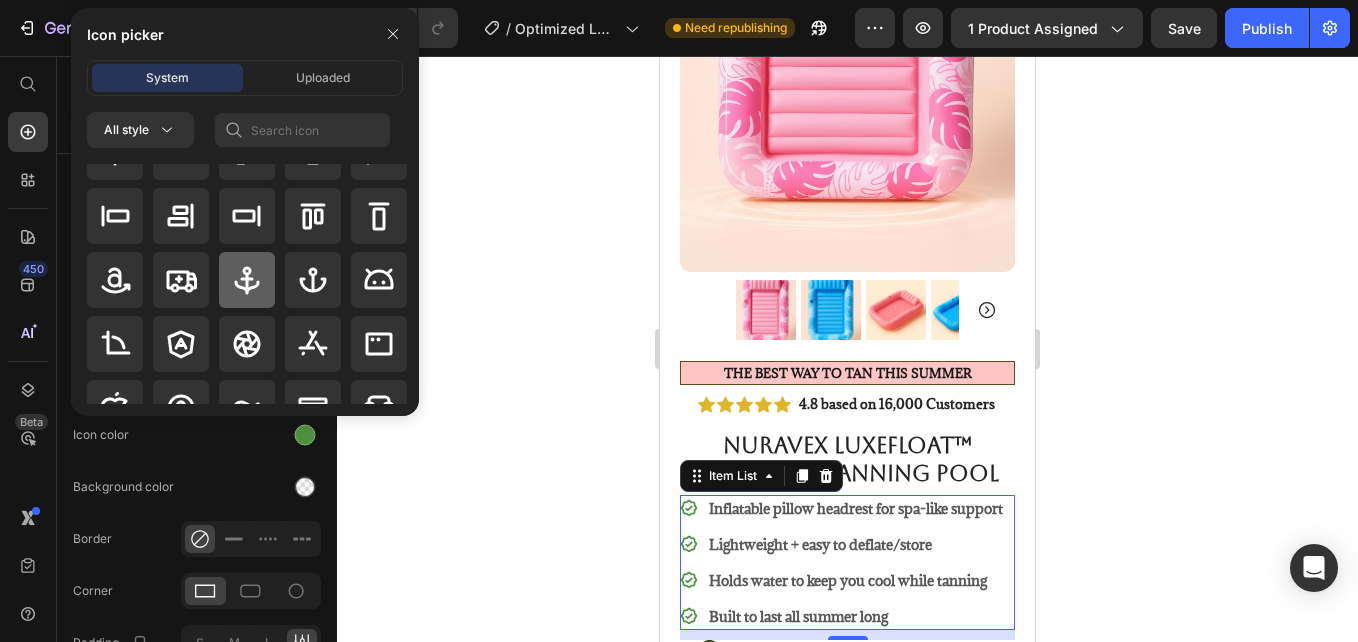 scroll, scrollTop: 275, scrollLeft: 0, axis: vertical 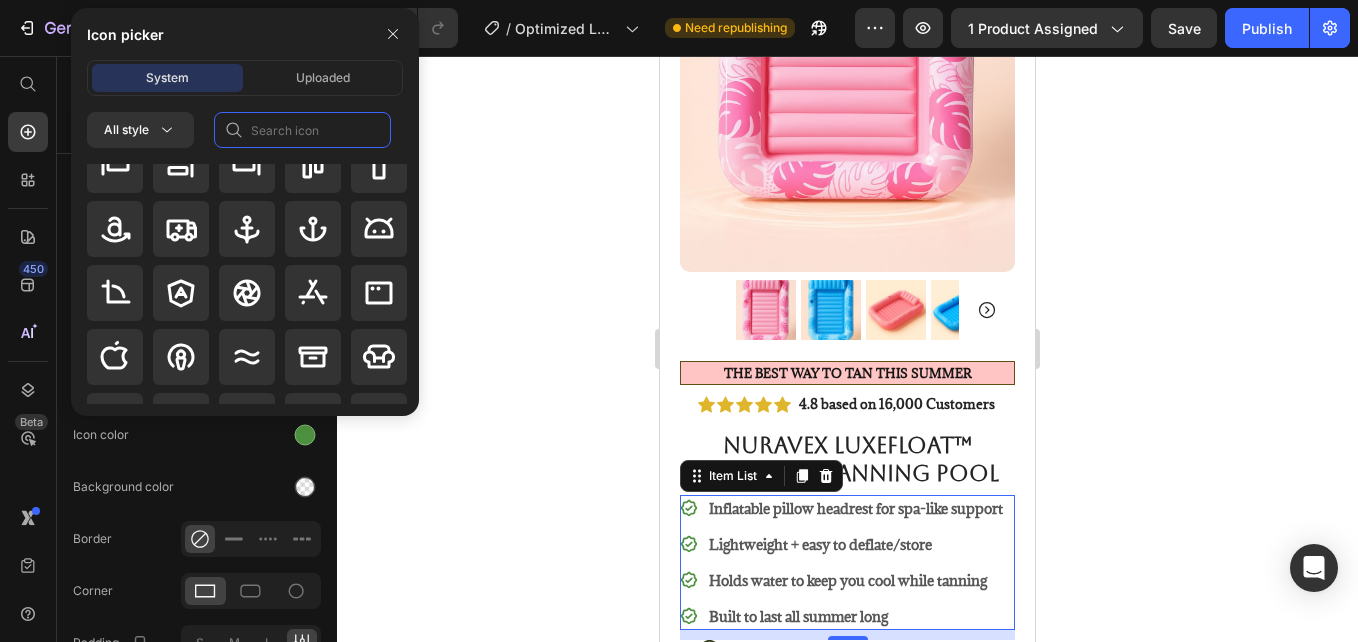 click 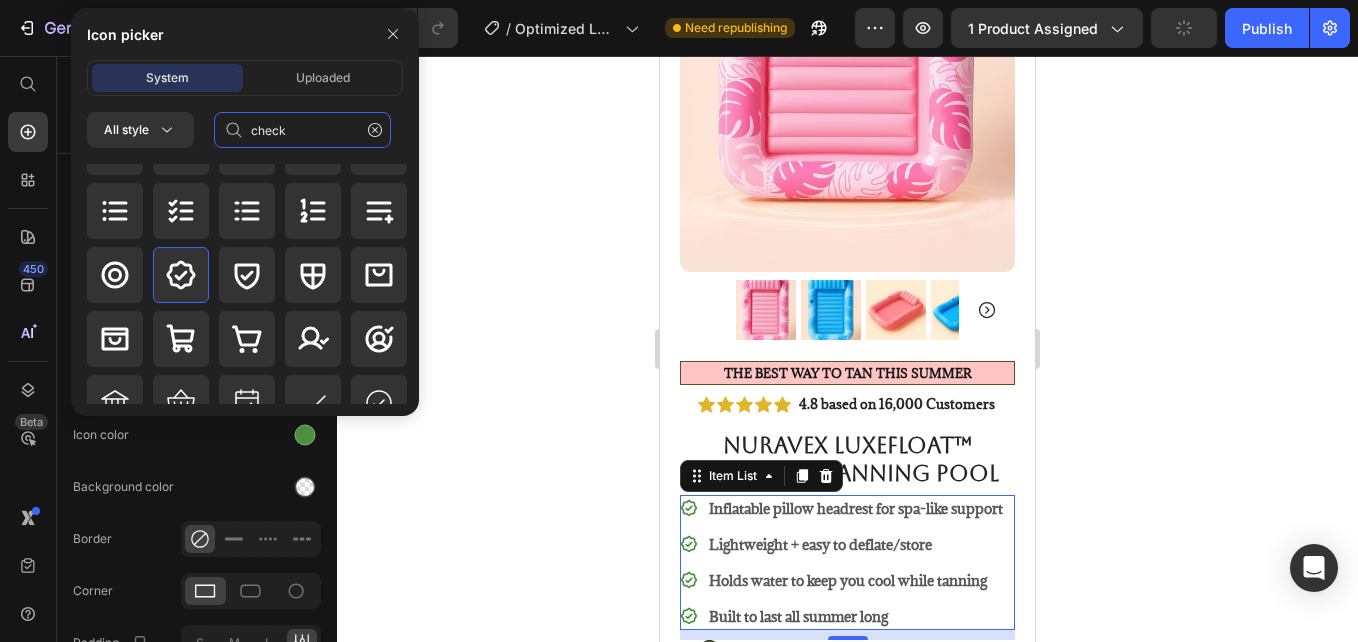 scroll, scrollTop: 175, scrollLeft: 0, axis: vertical 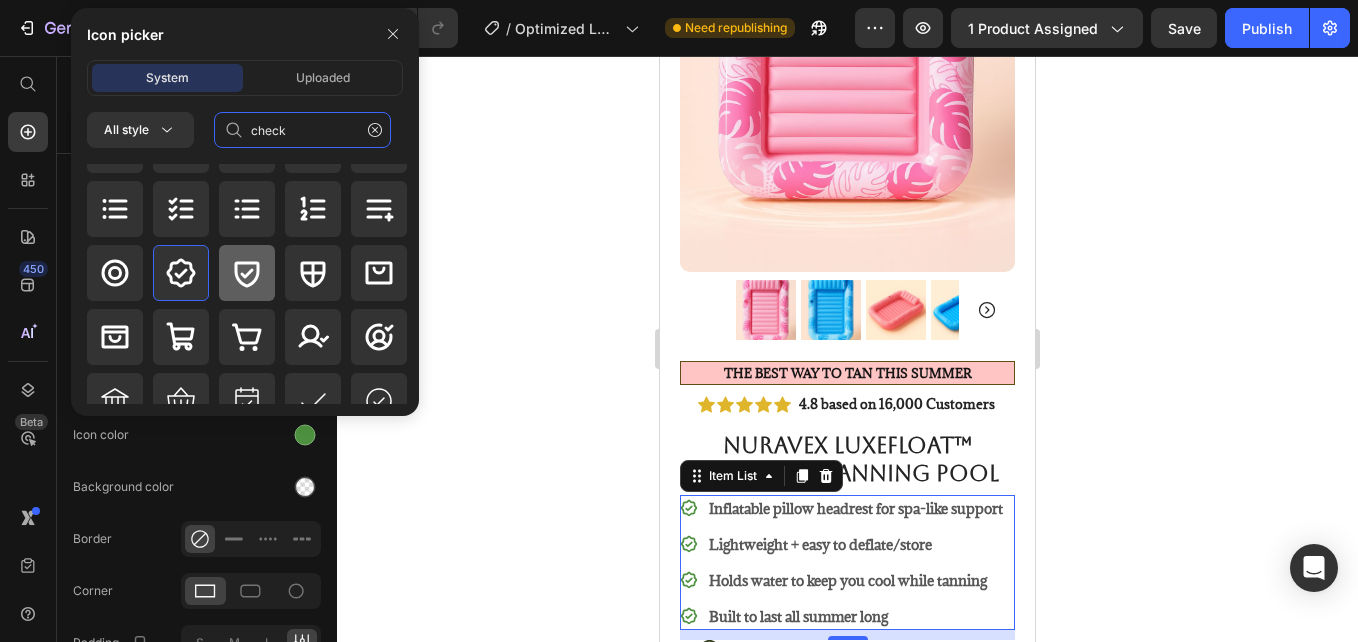 type on "check" 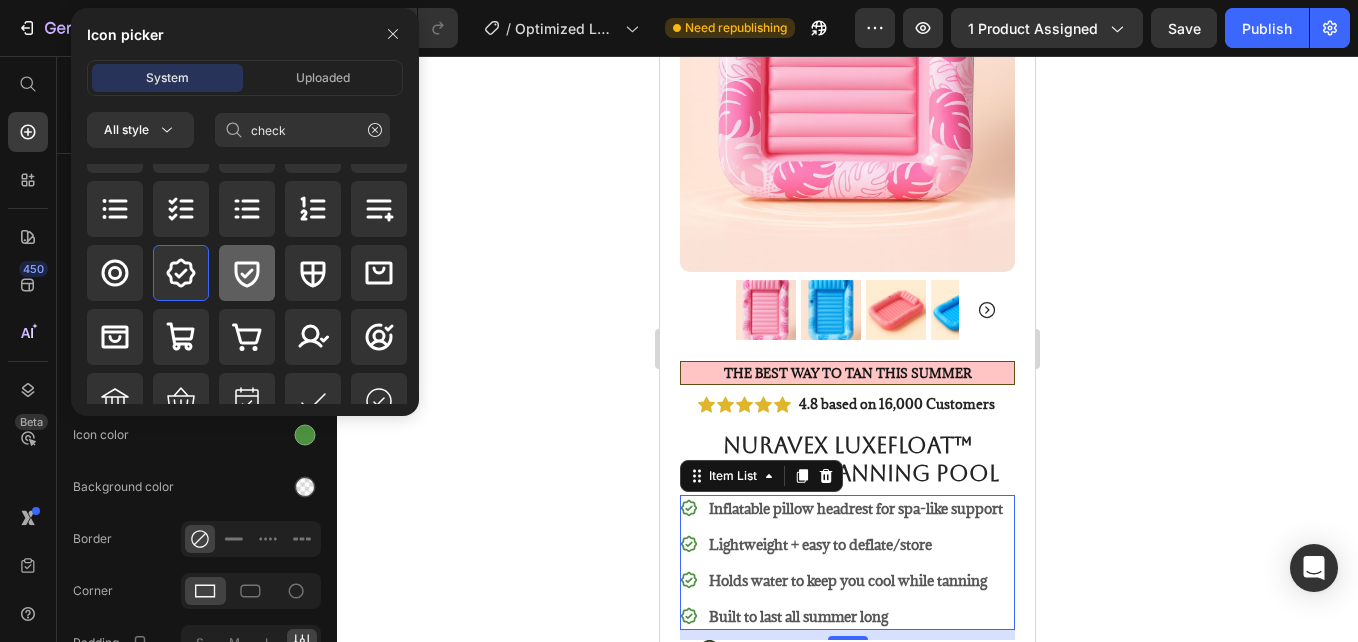 click 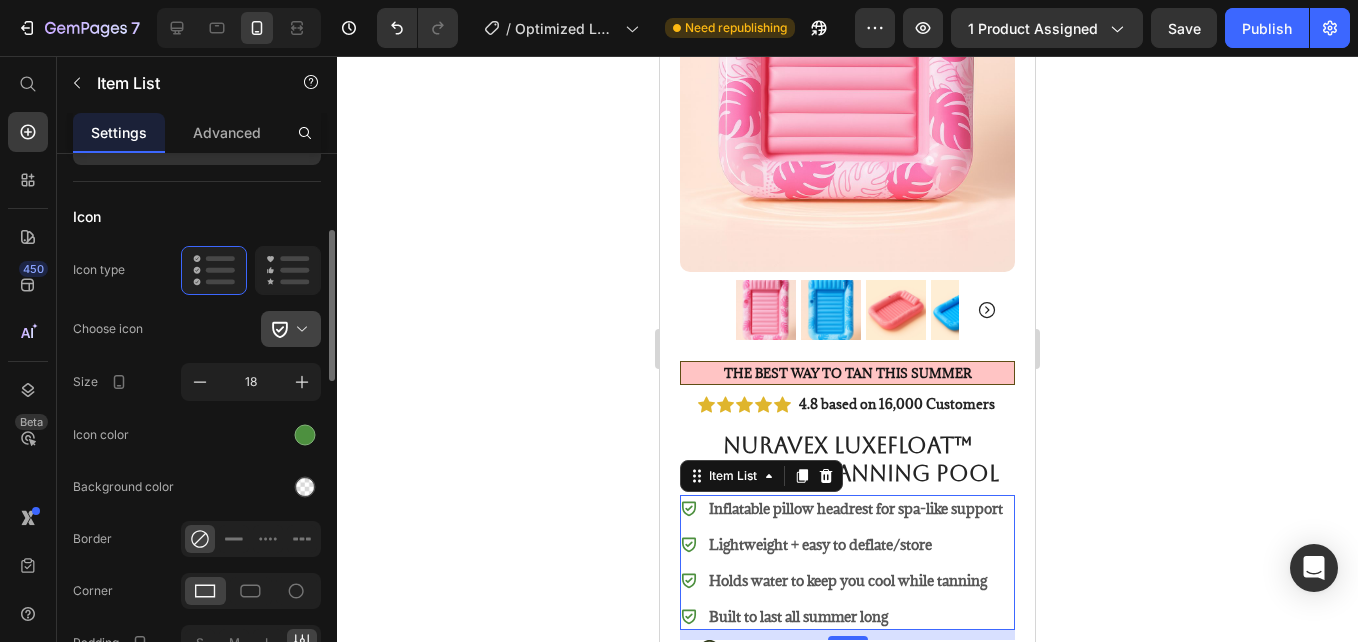 click at bounding box center (299, 329) 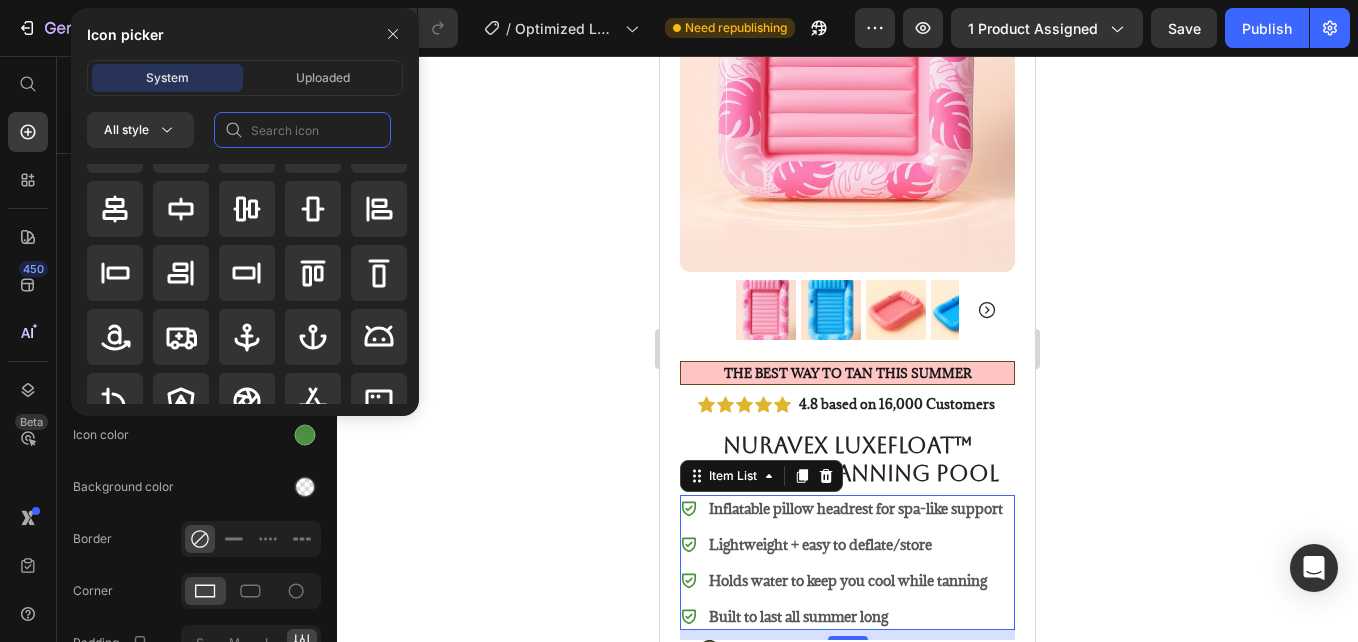 click 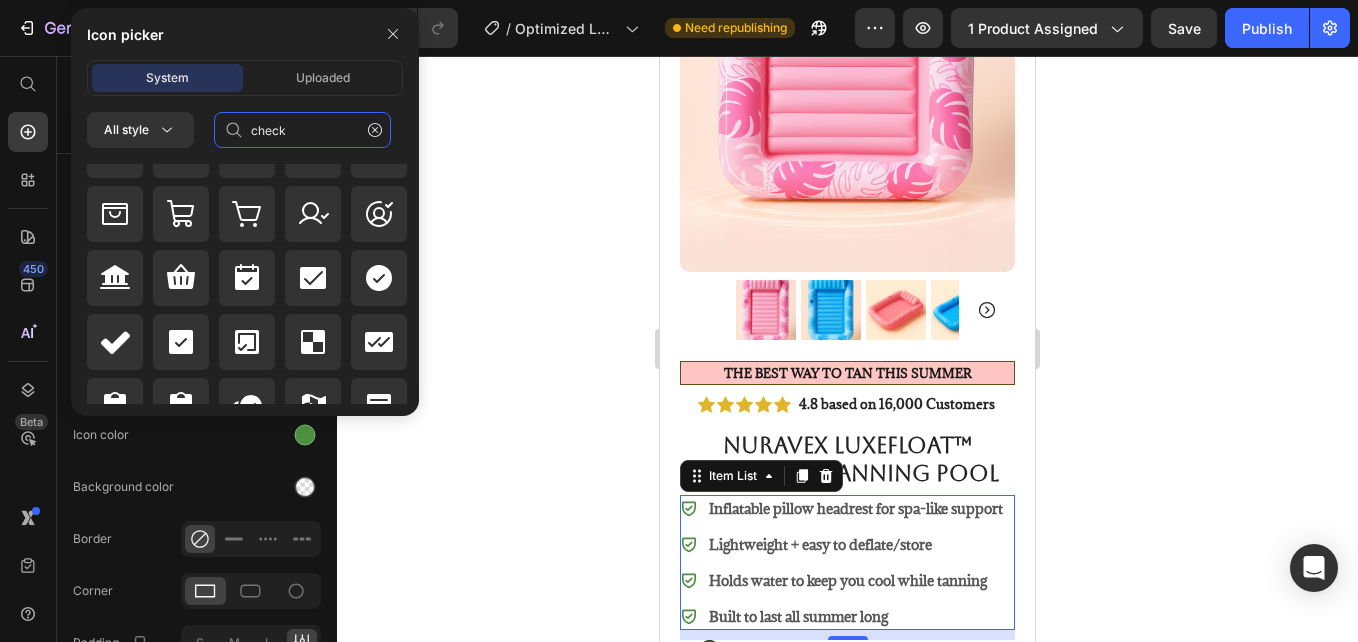 scroll, scrollTop: 955, scrollLeft: 0, axis: vertical 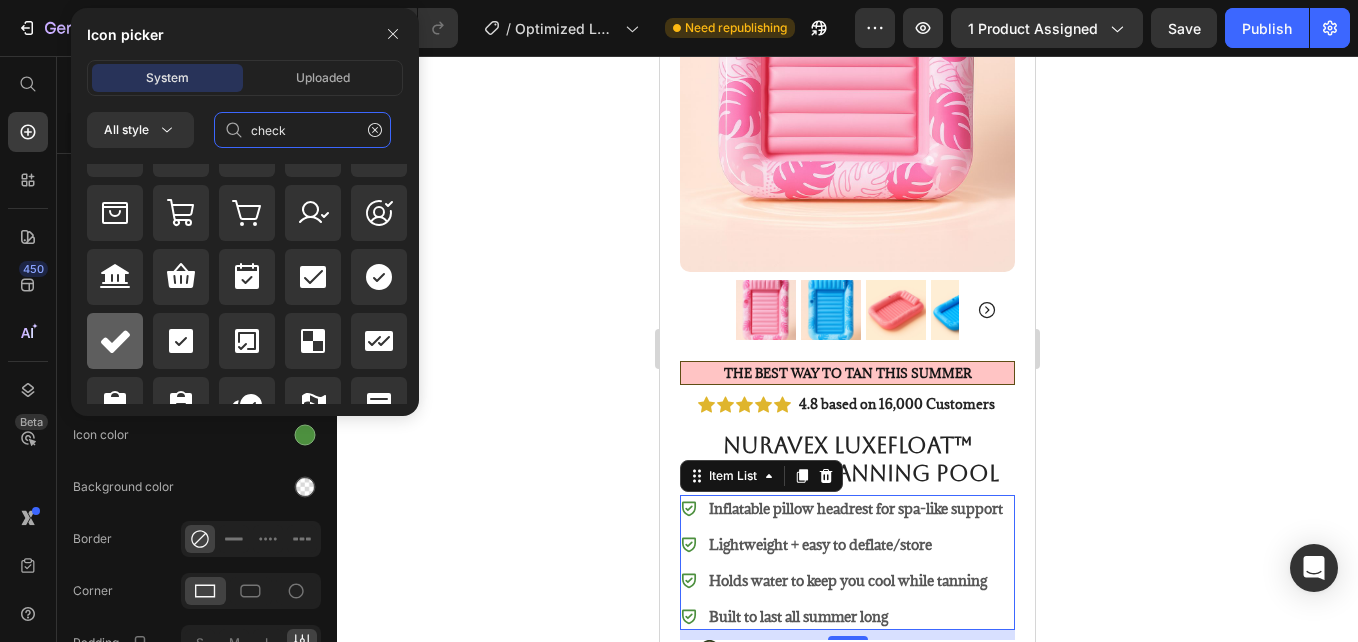 type on "check" 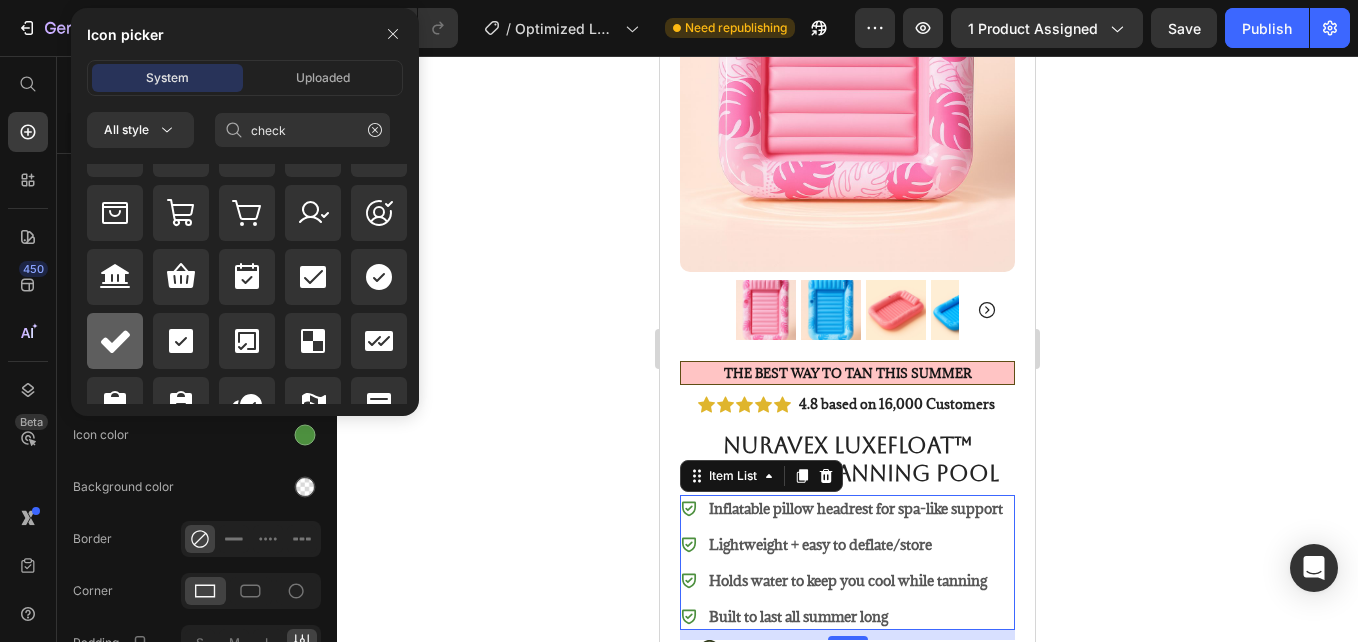 click 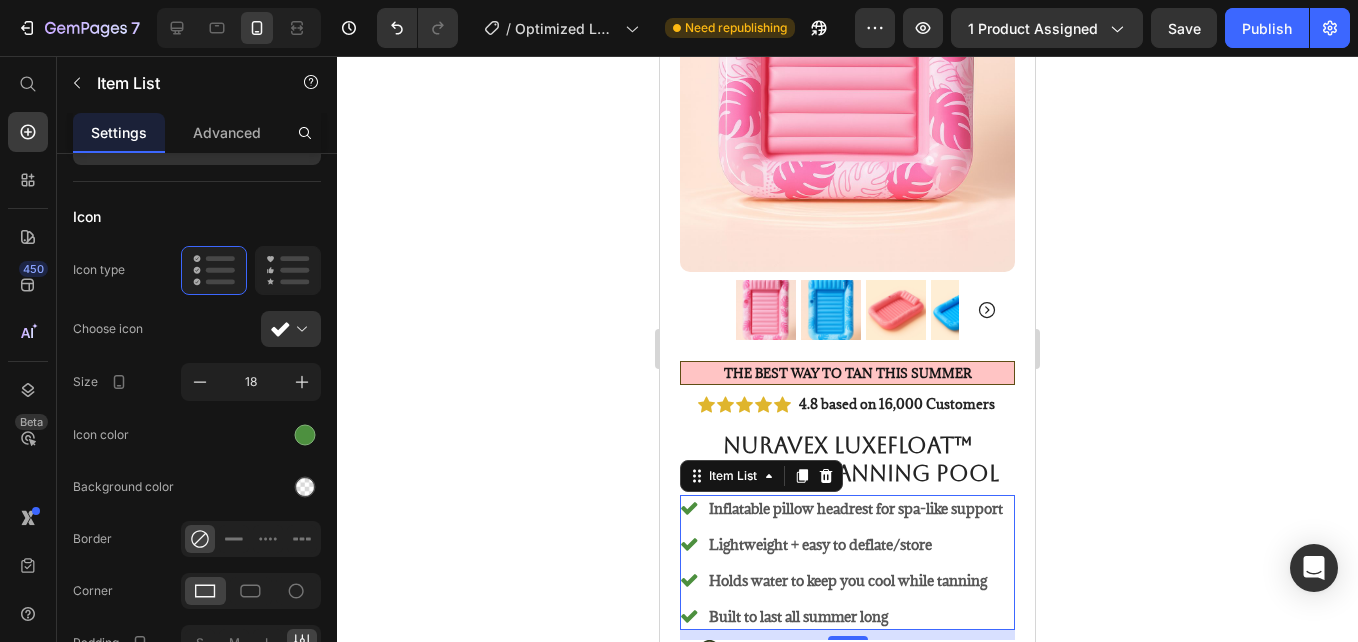 scroll, scrollTop: 920, scrollLeft: 0, axis: vertical 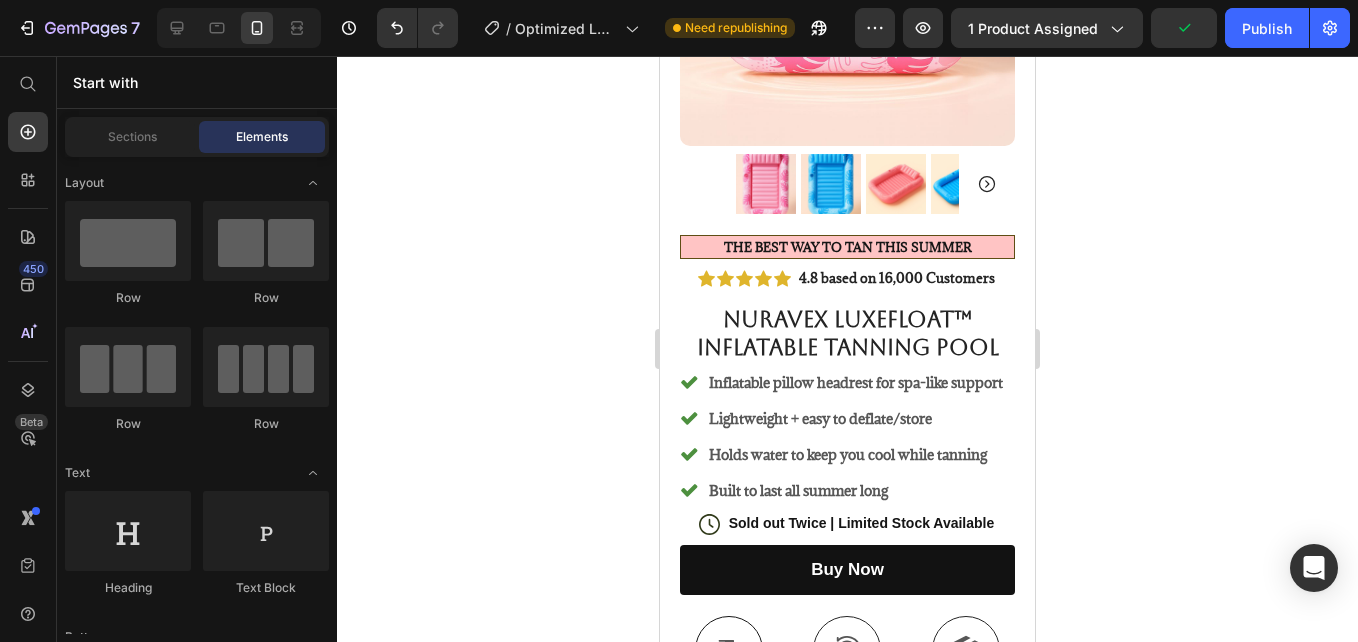 click 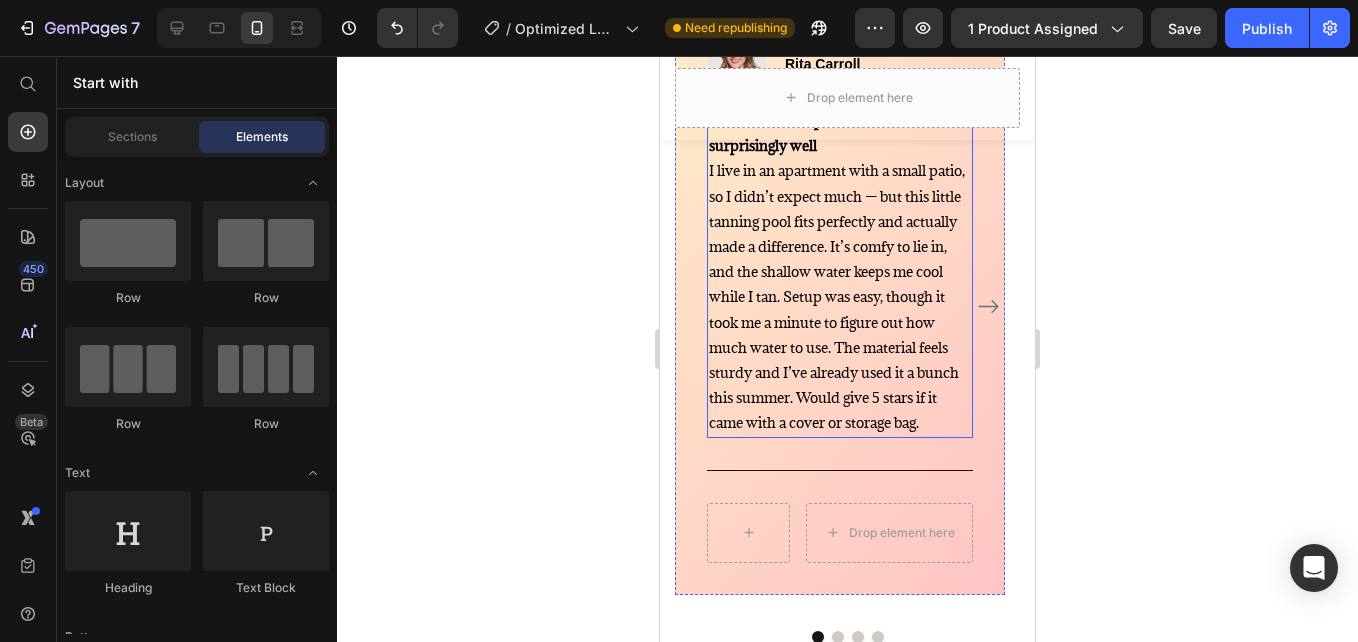 scroll, scrollTop: 4367, scrollLeft: 0, axis: vertical 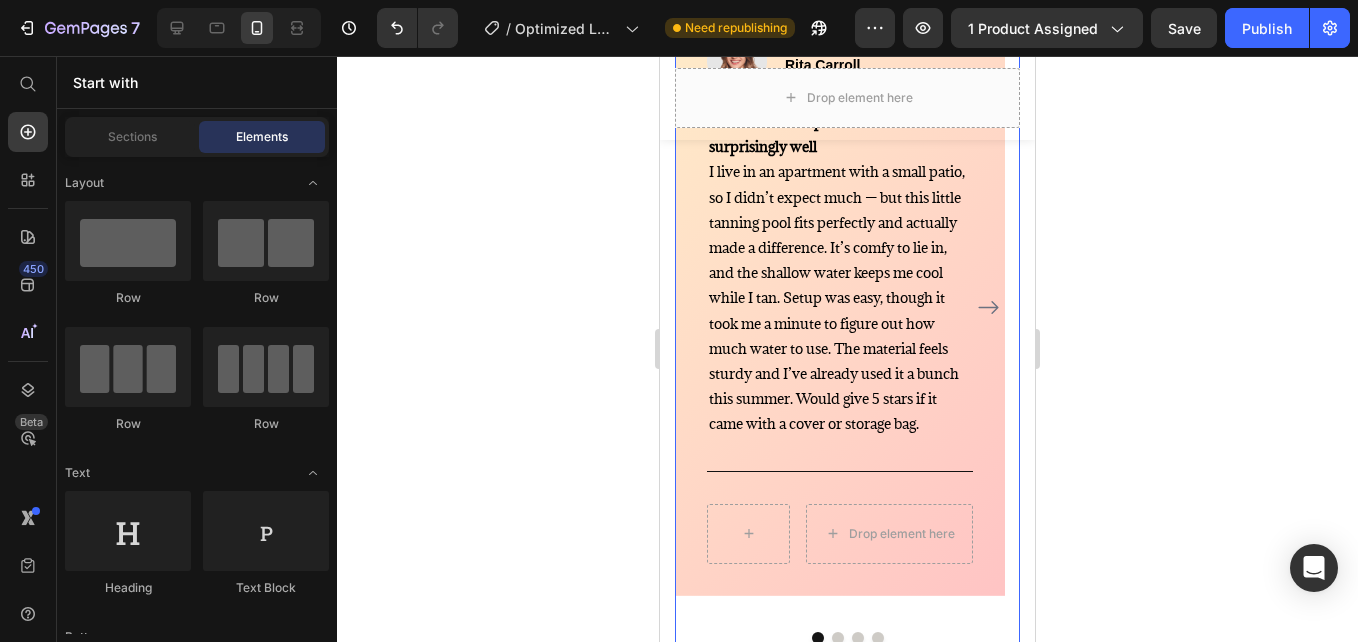 click 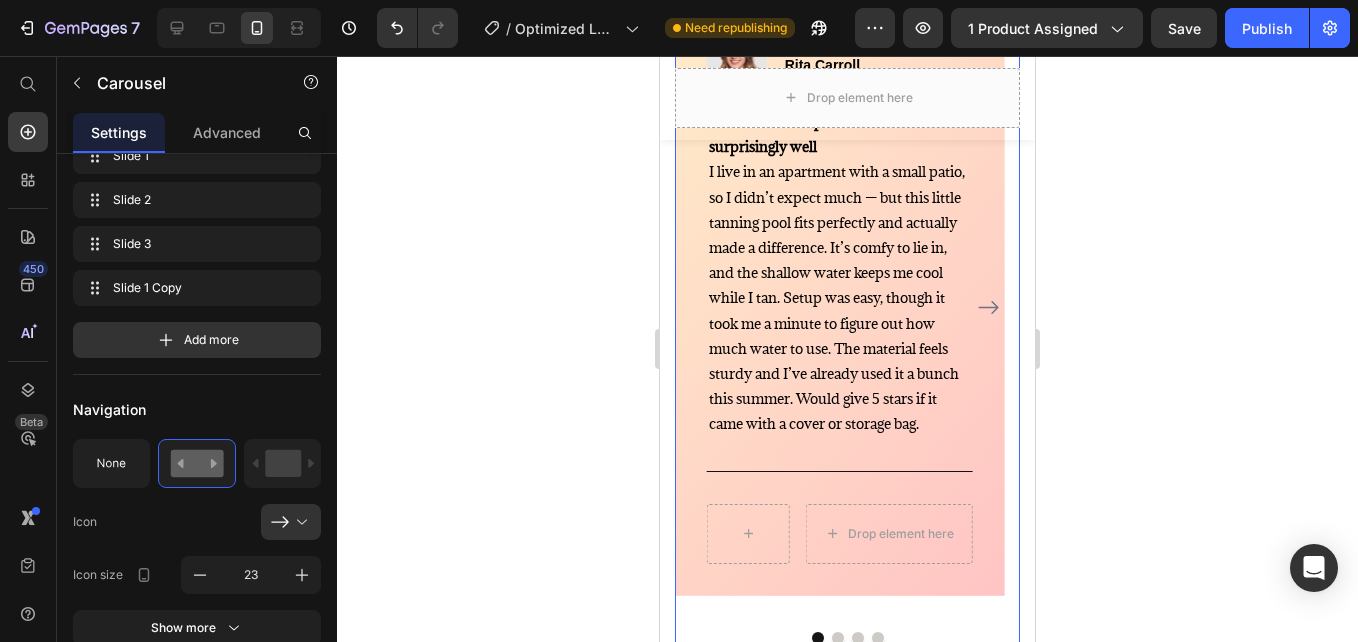scroll, scrollTop: 0, scrollLeft: 0, axis: both 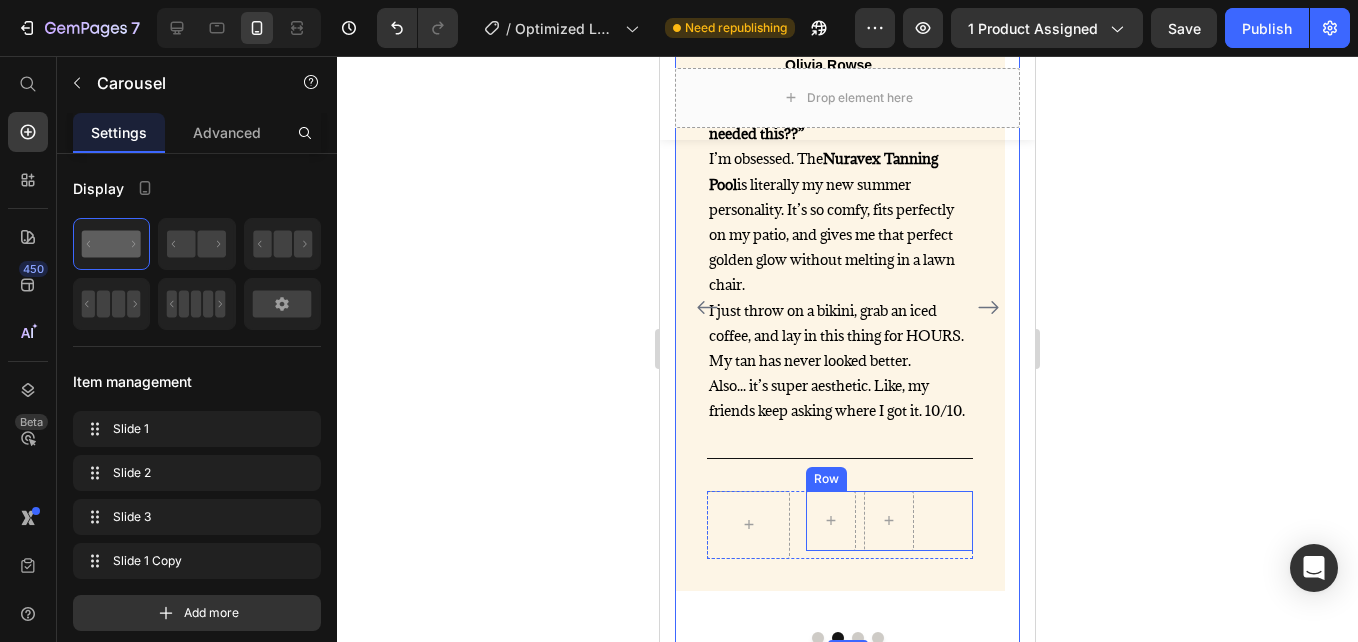 click on "Row" at bounding box center (889, 521) 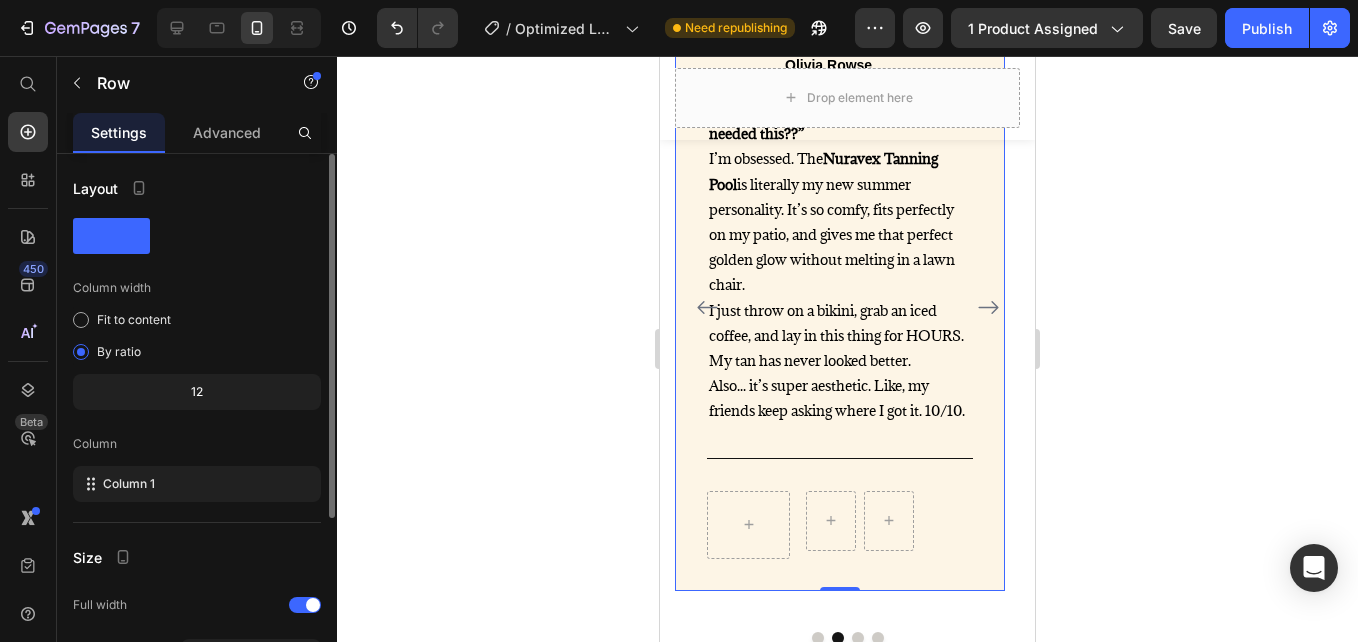 scroll, scrollTop: 271, scrollLeft: 0, axis: vertical 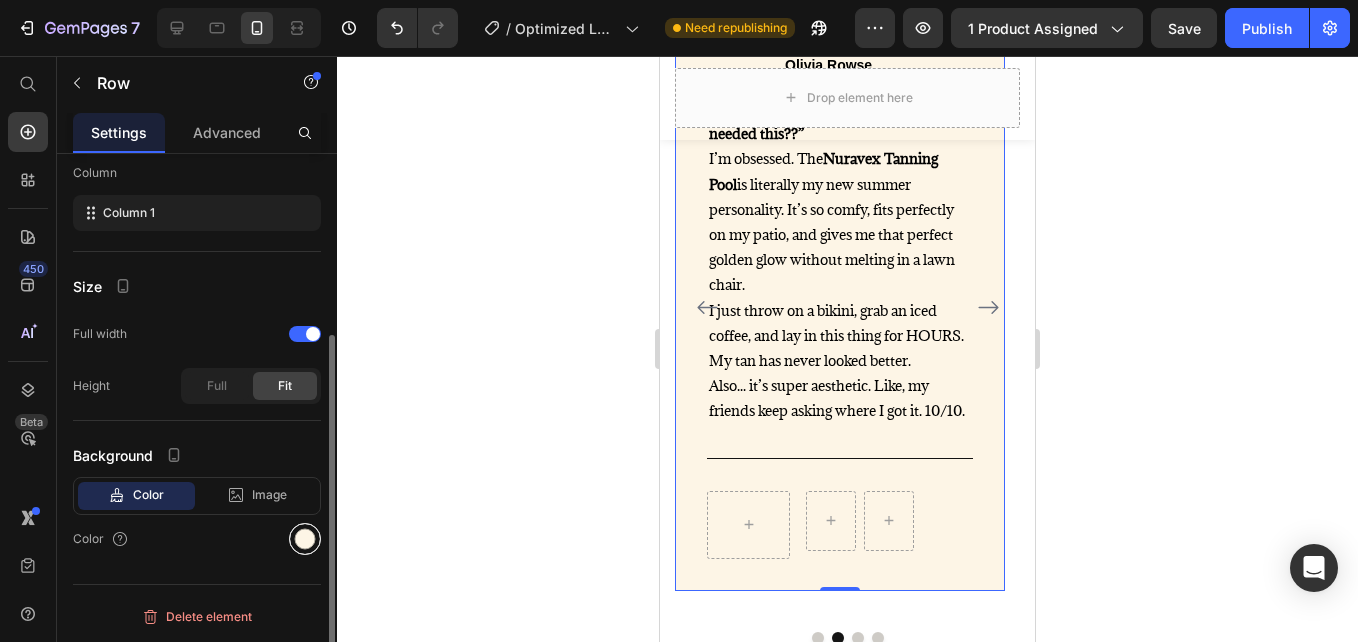click at bounding box center (305, 539) 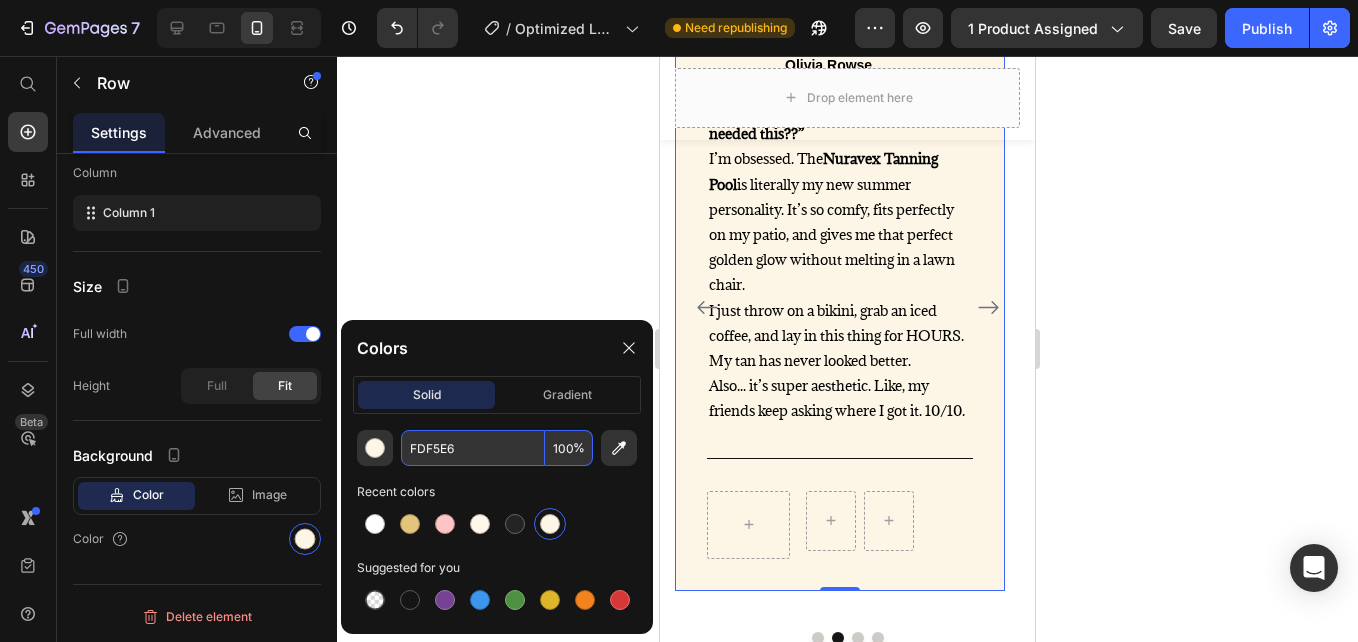click on "FDF5E6" at bounding box center (473, 448) 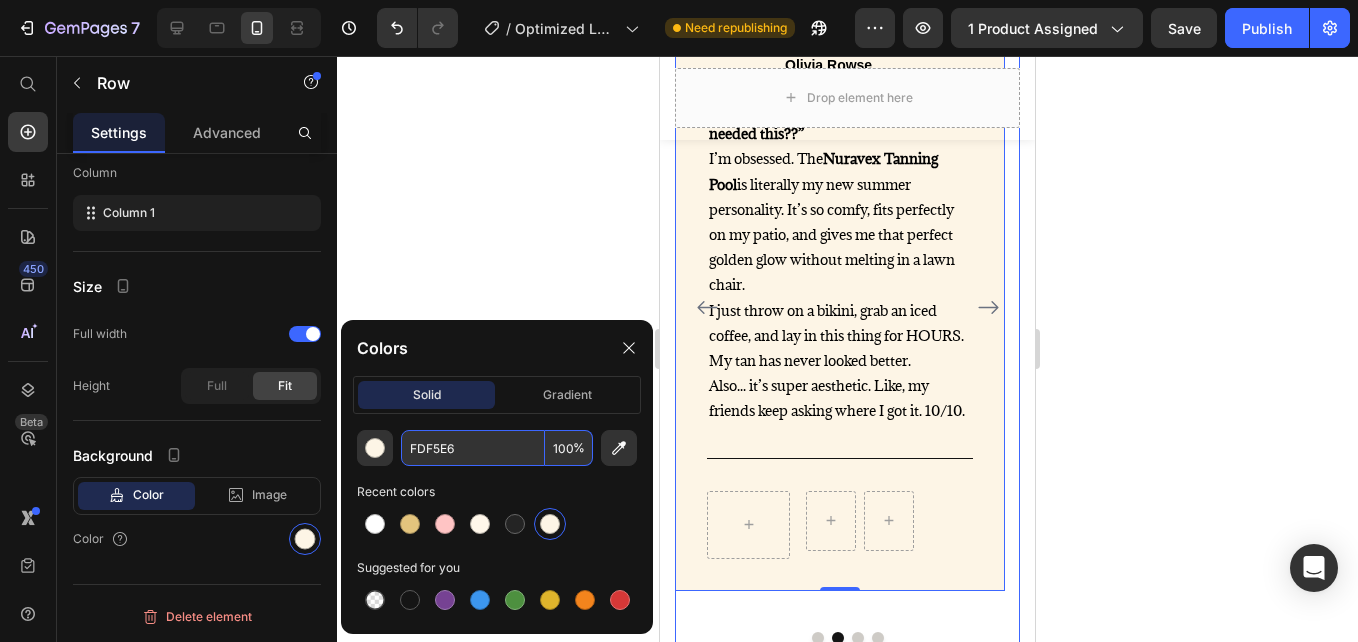 click 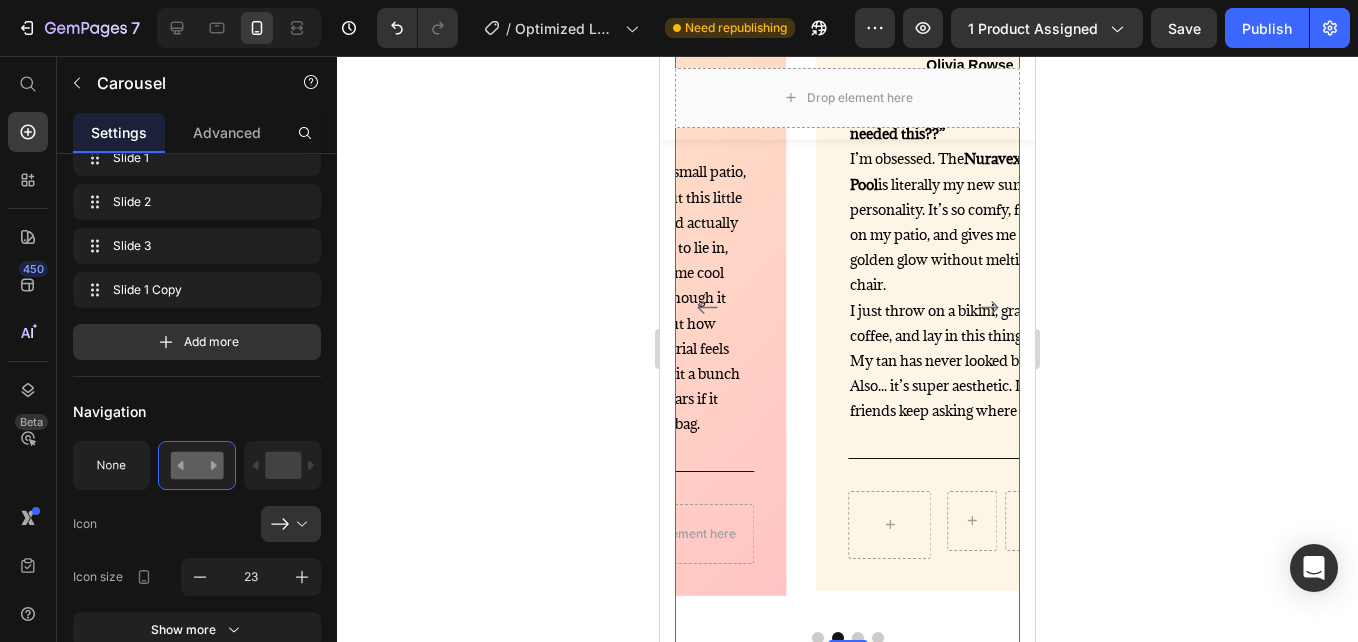 scroll, scrollTop: 0, scrollLeft: 0, axis: both 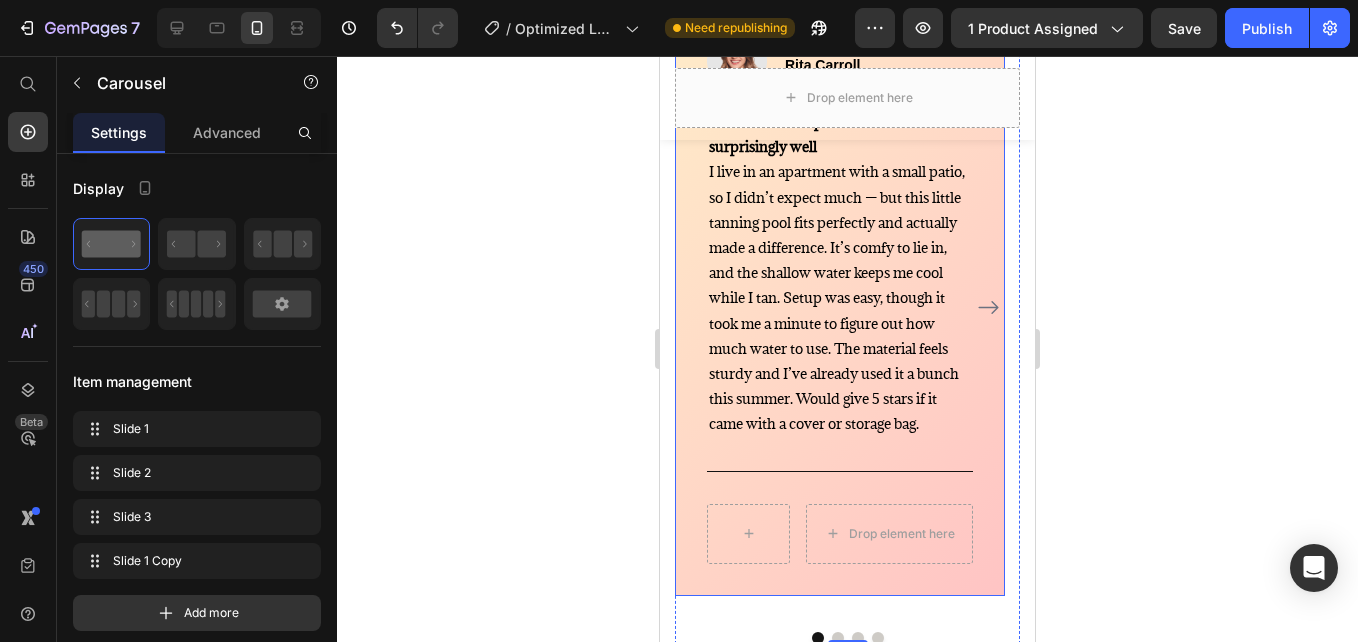 click on "Image
Icon
Icon
Icon
Icon
Icon Row [FIRST] [LAST] Text block Row Great for small spaces and works surprisingly well I live in an apartment with a small patio, so I didn’t expect much — but this little tanning pool fits perfectly and actually made a difference. It’s comfy to lie in, and the shallow water keeps me cool while I tan. Setup was easy, though it took me a minute to figure out how much water to use. The material feels sturdy and I’ve already used it a bunch this summer. Would give 5 stars if it came with a cover or storage bag. Text block                Title Line
Drop element here Product Row" at bounding box center [840, 297] 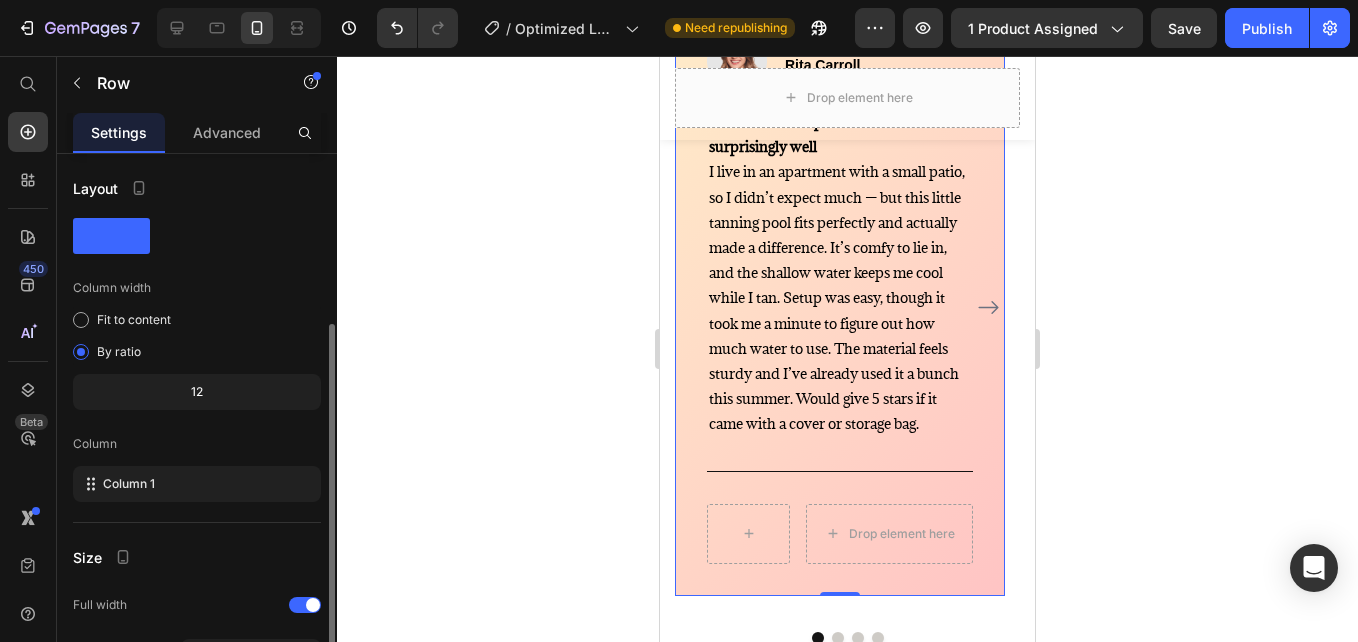 scroll, scrollTop: 271, scrollLeft: 0, axis: vertical 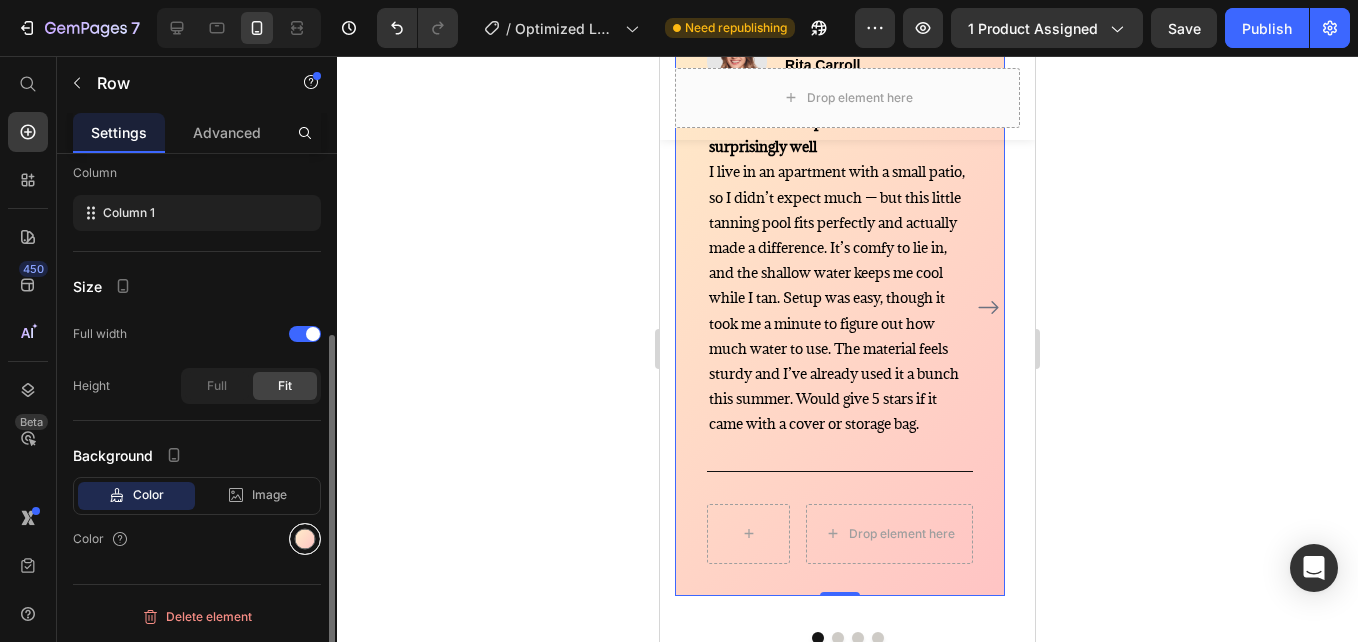 click at bounding box center [305, 539] 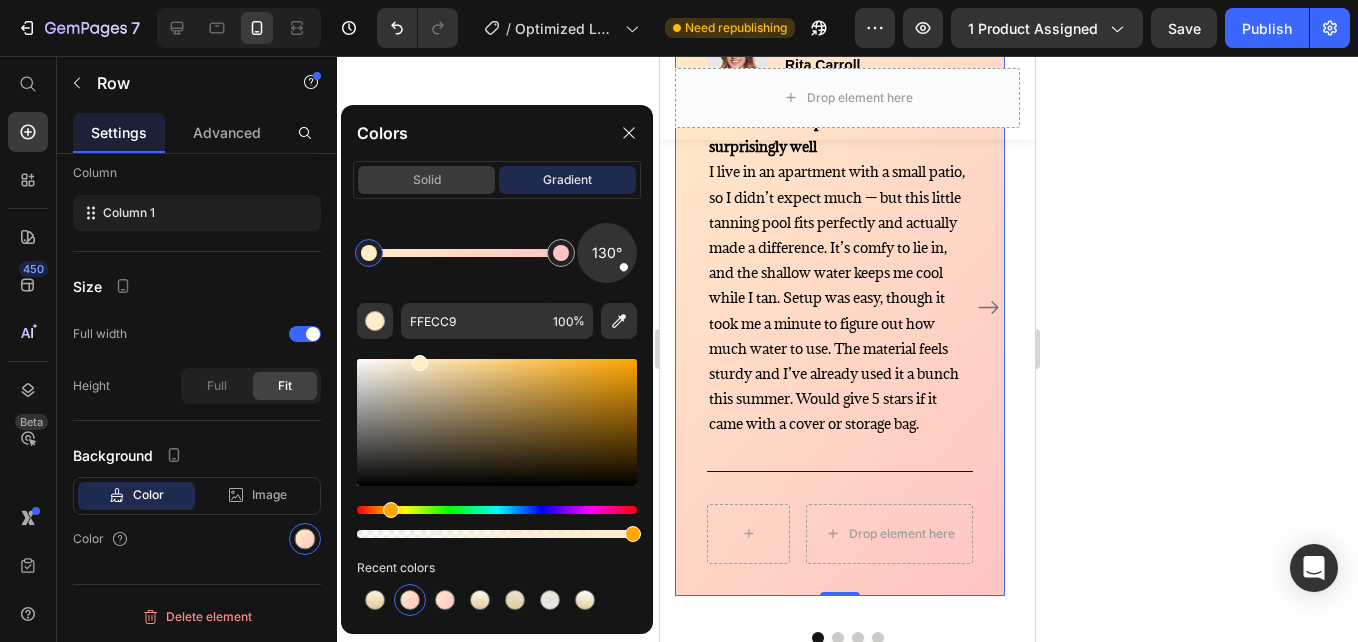 click on "solid" 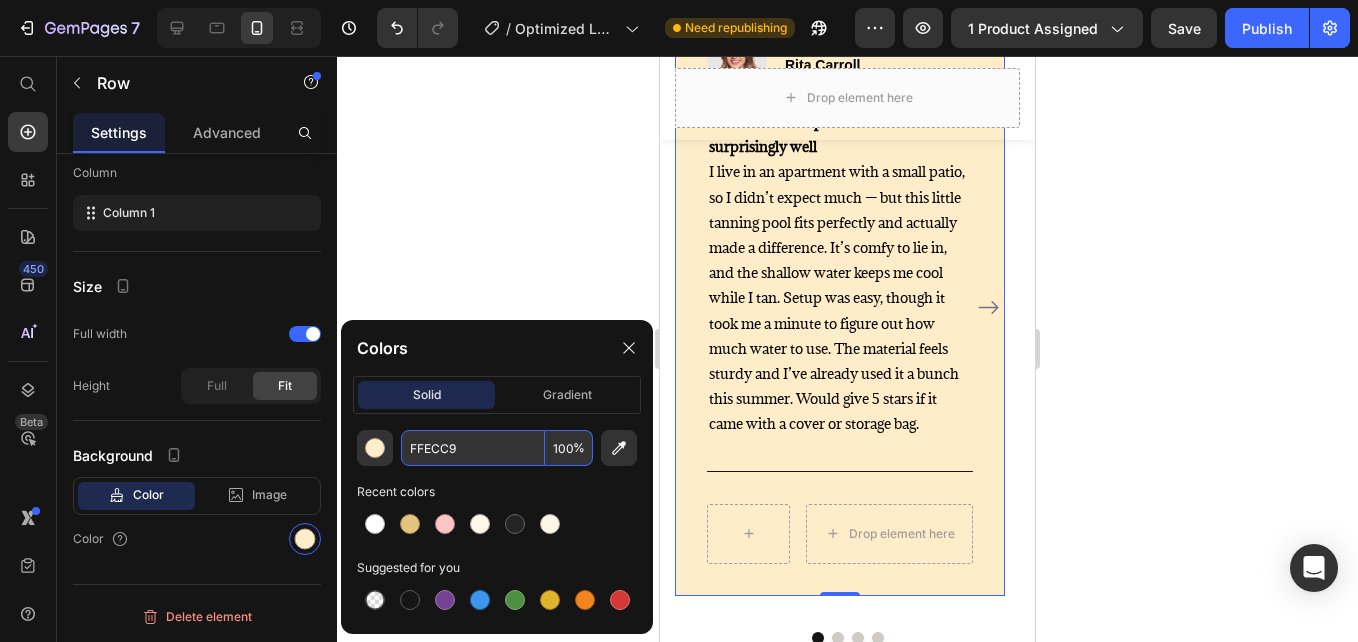 click on "FFECC9" at bounding box center (473, 448) 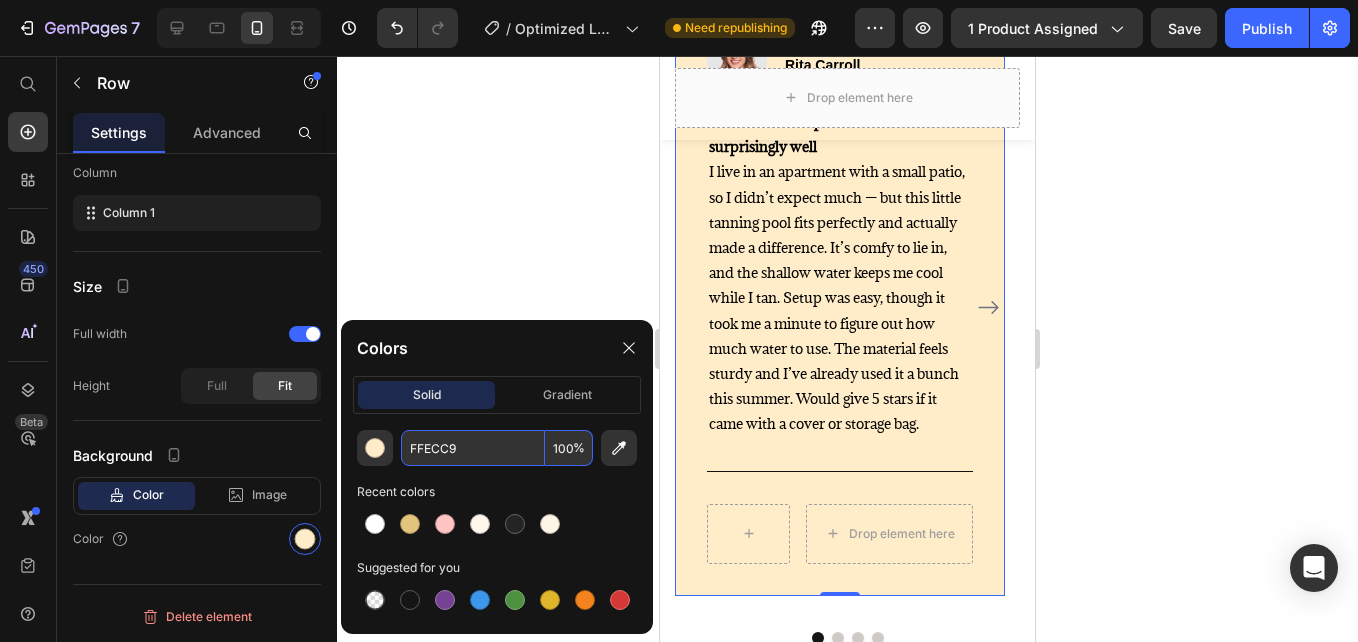 paste on "DF5E6" 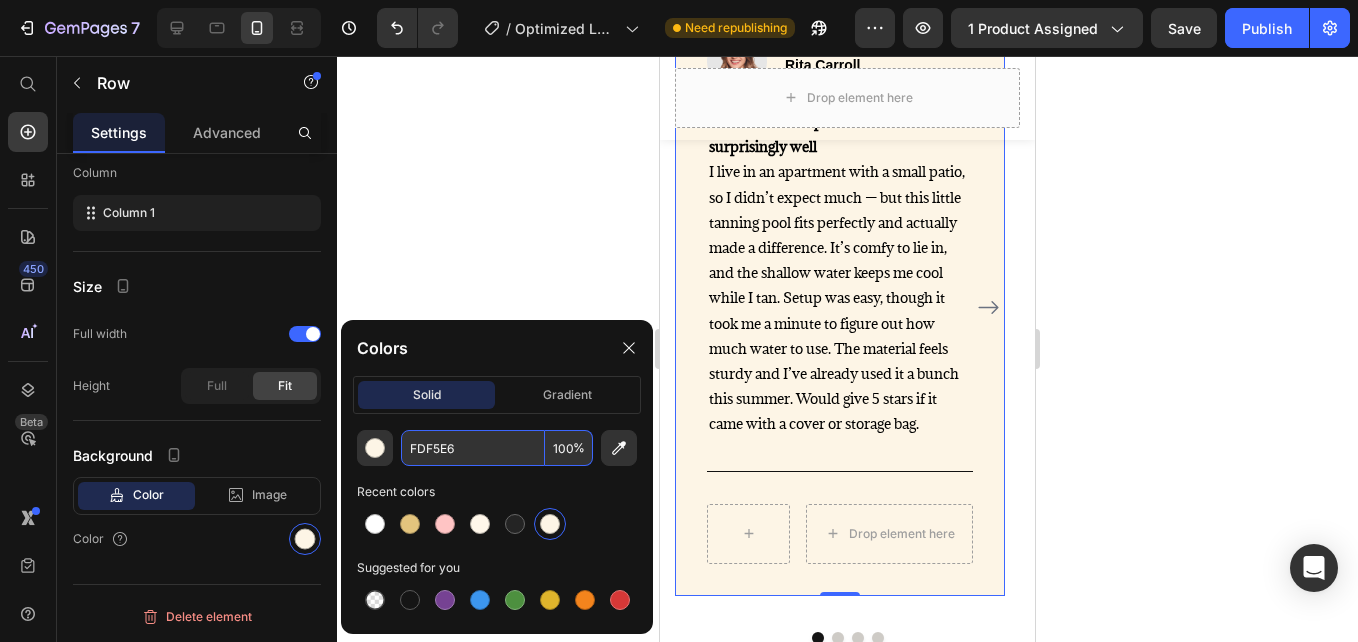 type on "FDF5E6" 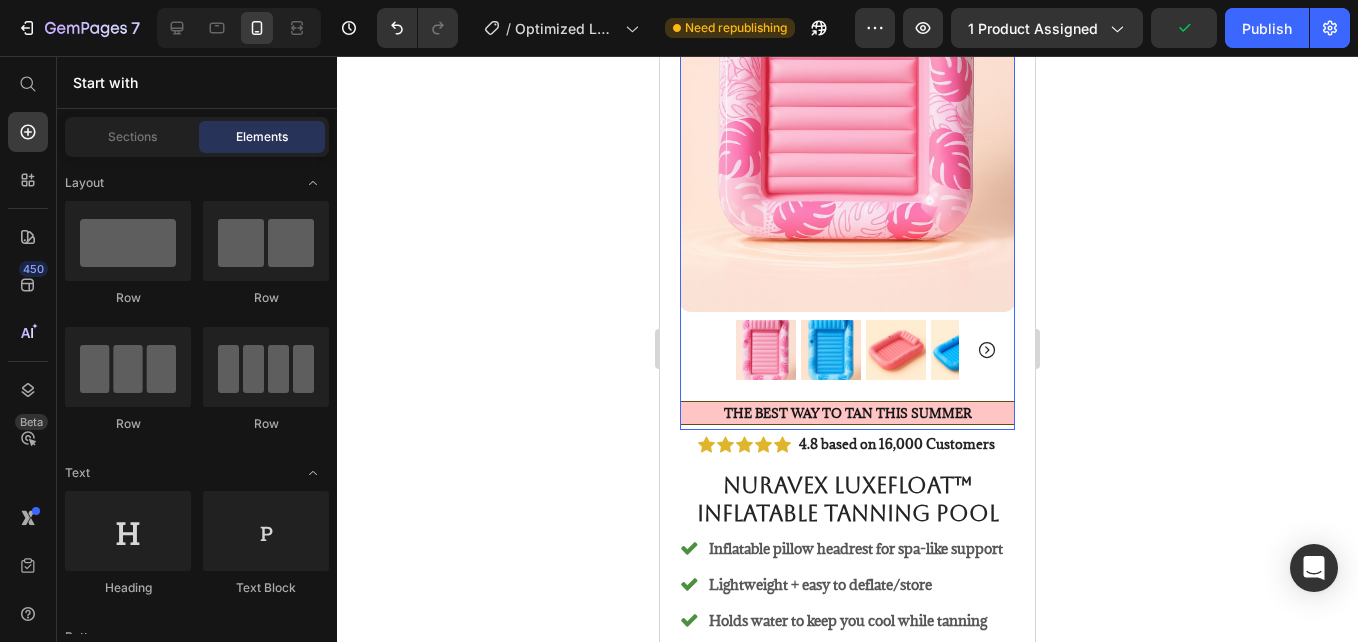 scroll, scrollTop: 468, scrollLeft: 0, axis: vertical 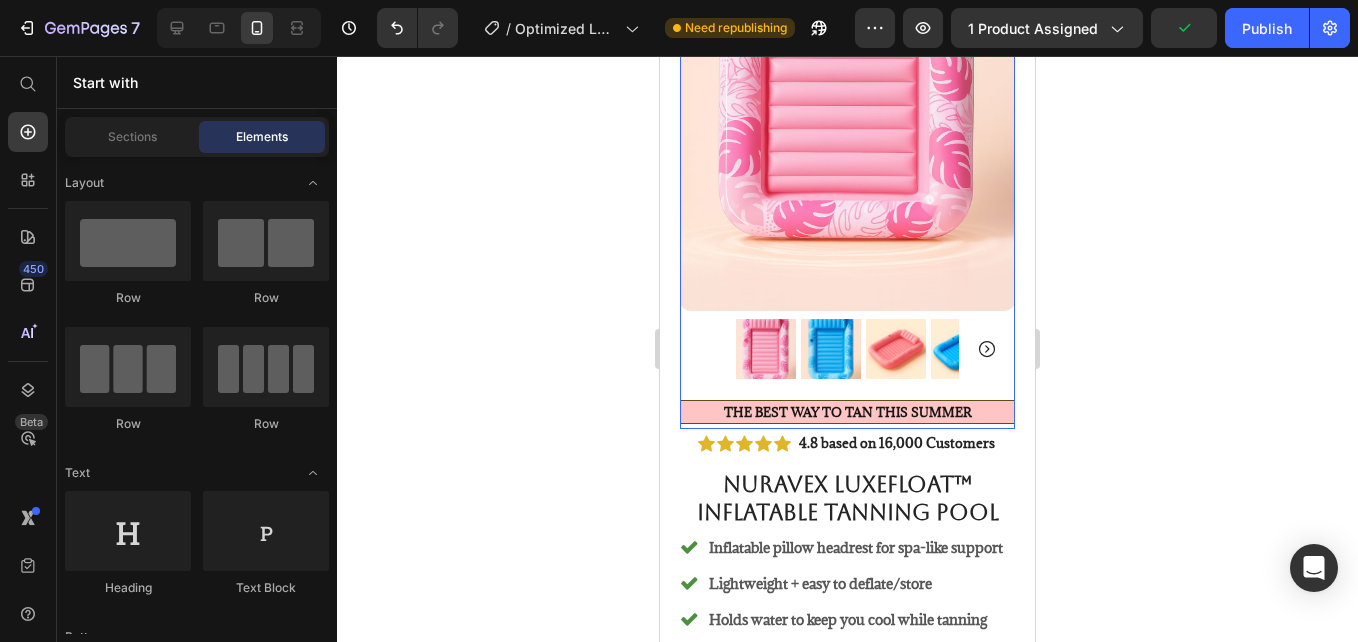 click on "The Best Way to Tan This Summer" at bounding box center [848, 412] 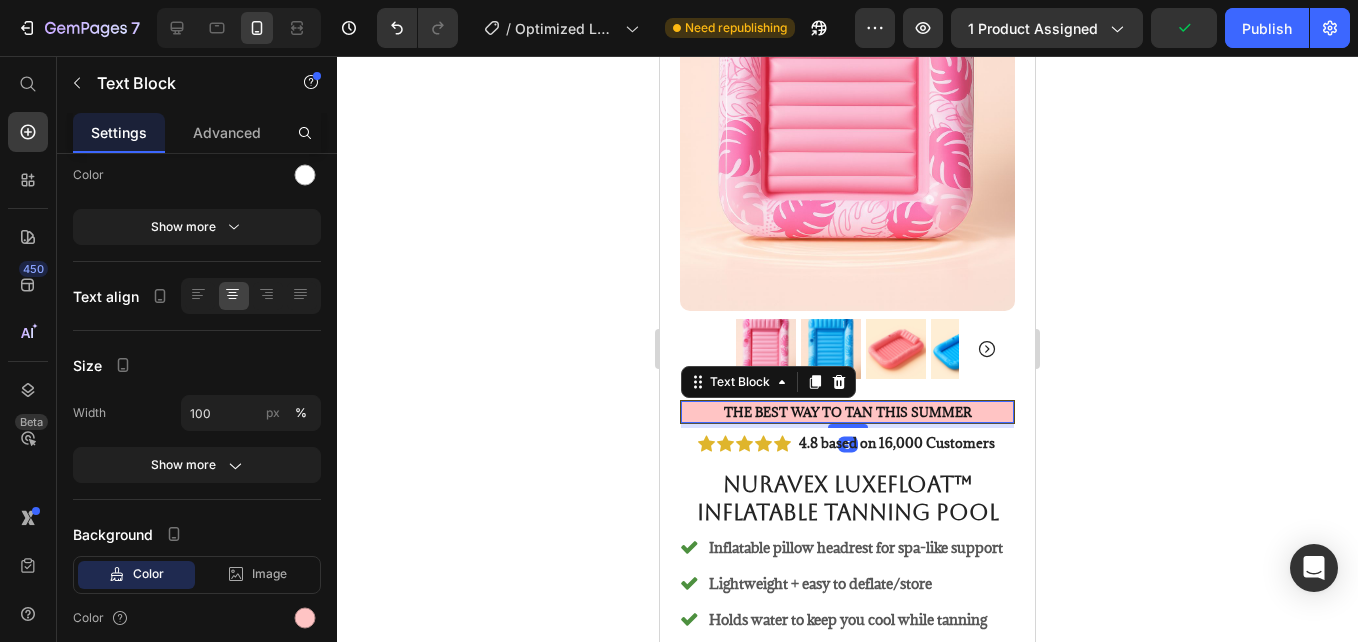 scroll, scrollTop: 0, scrollLeft: 0, axis: both 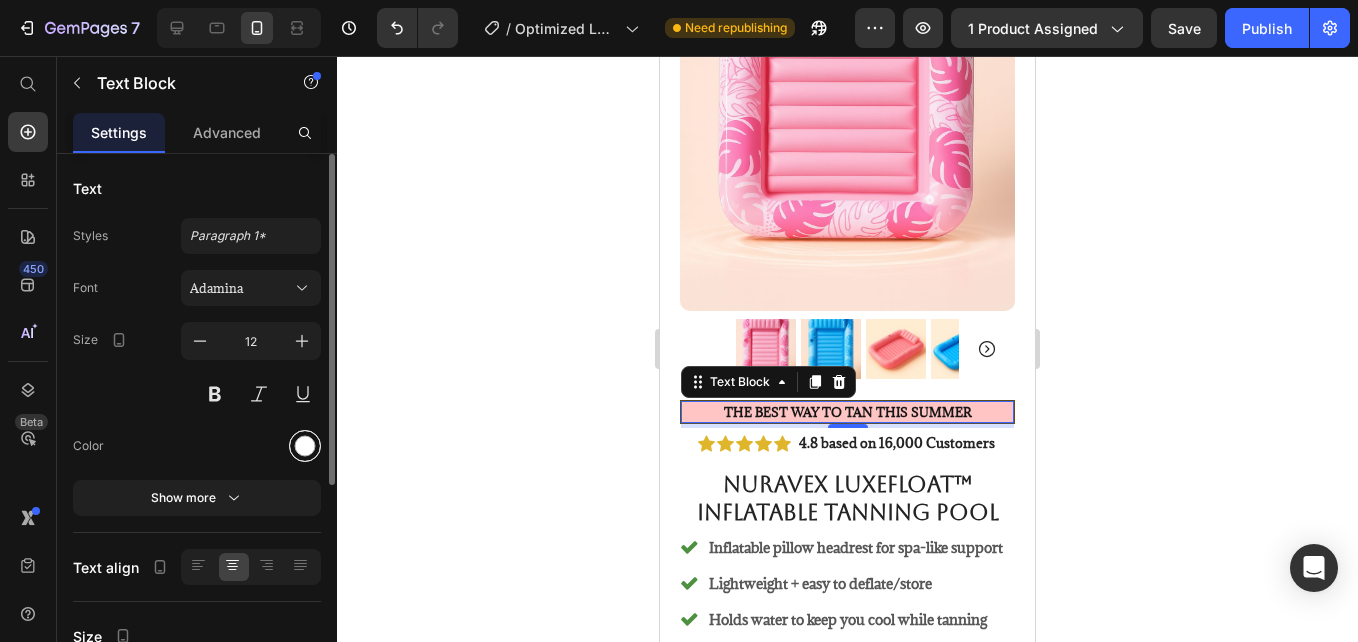 click at bounding box center (305, 446) 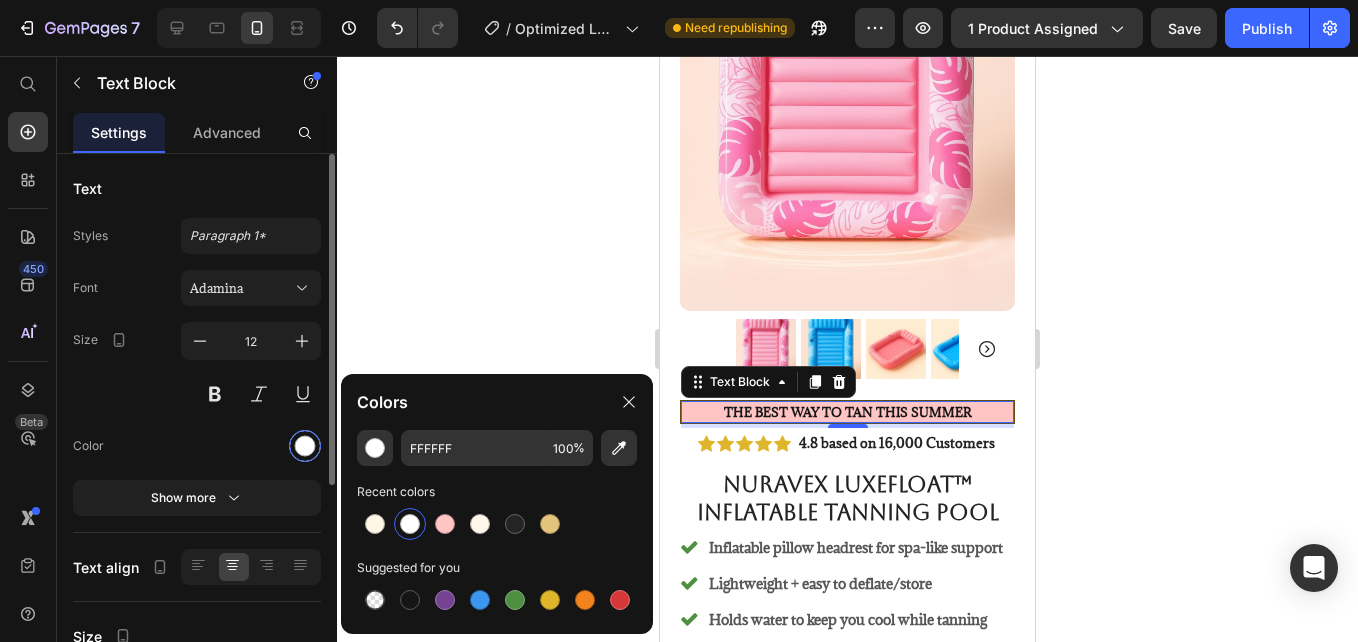 click at bounding box center [305, 446] 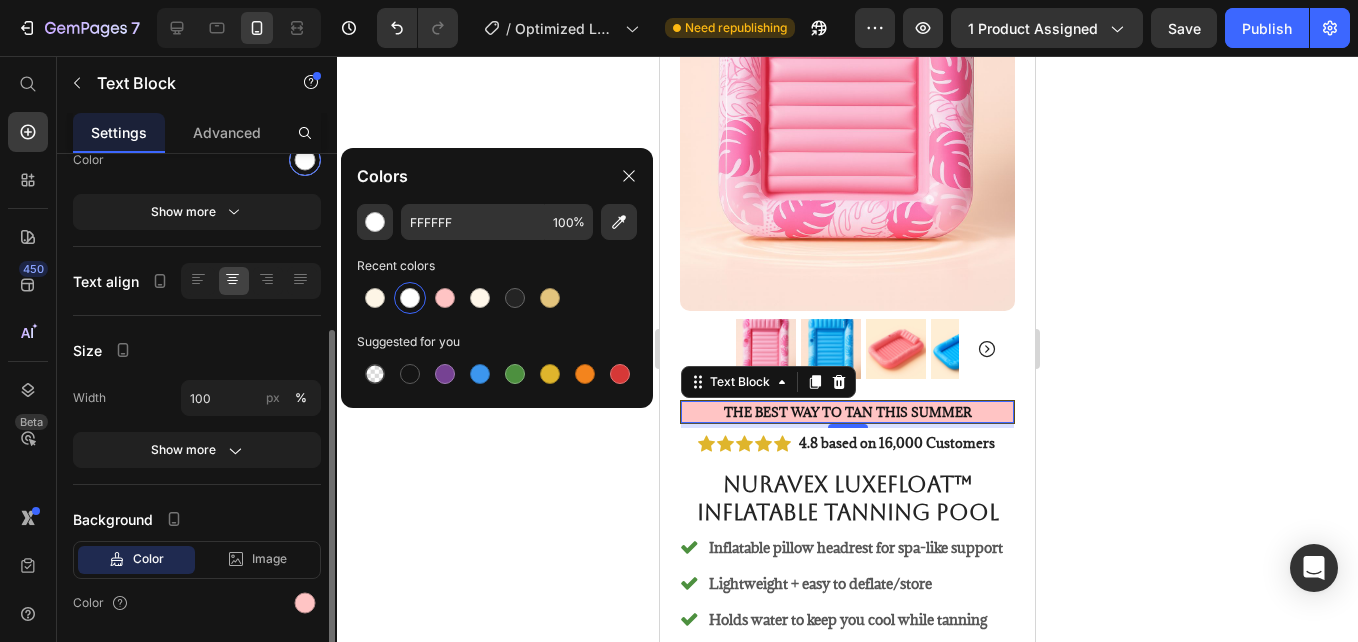 scroll, scrollTop: 350, scrollLeft: 0, axis: vertical 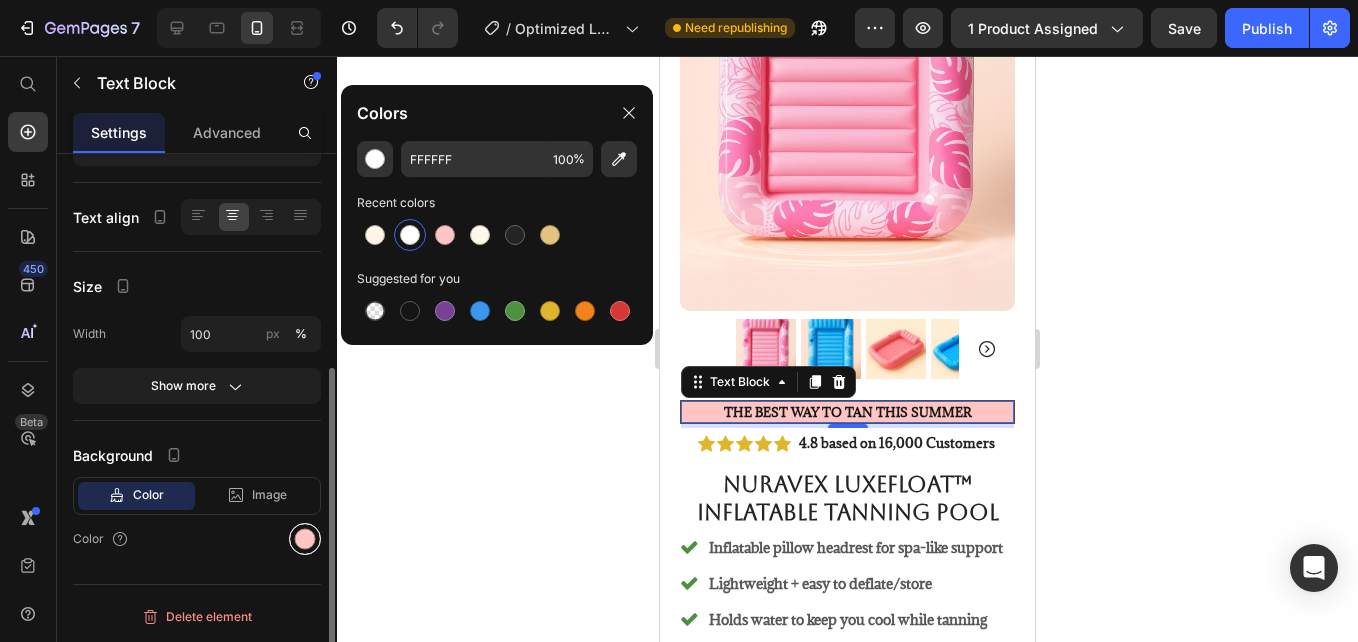 click at bounding box center (305, 539) 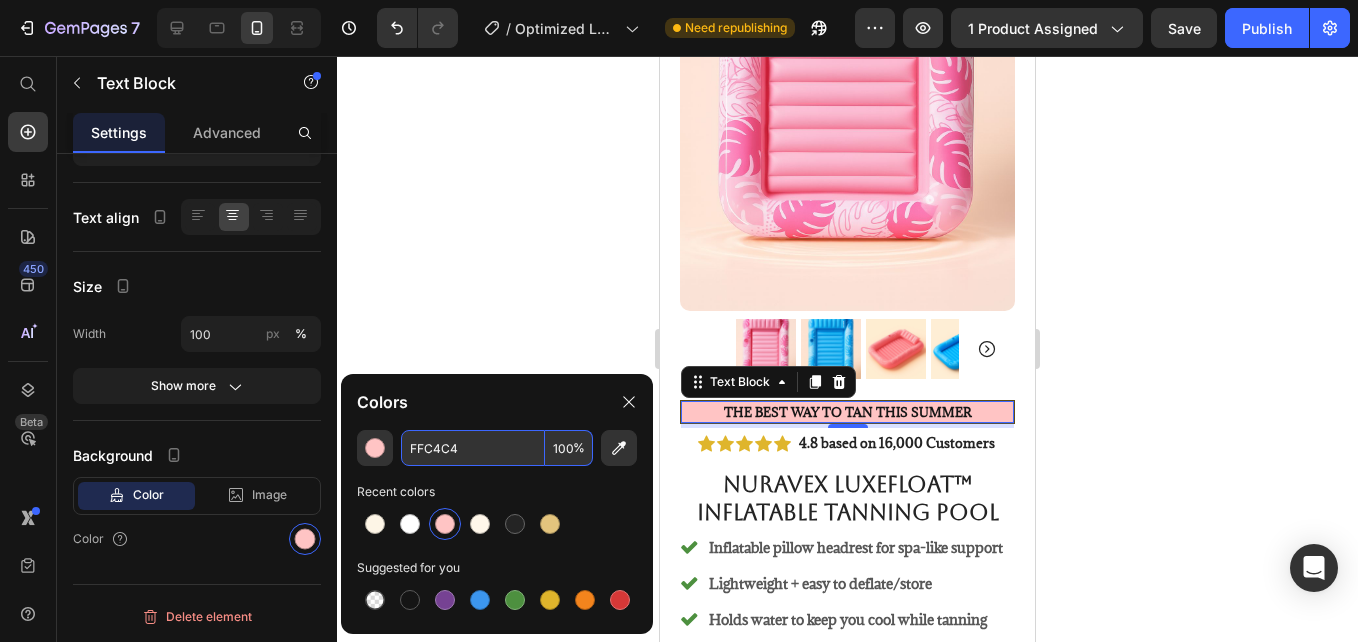 click on "FFC4C4" at bounding box center (473, 448) 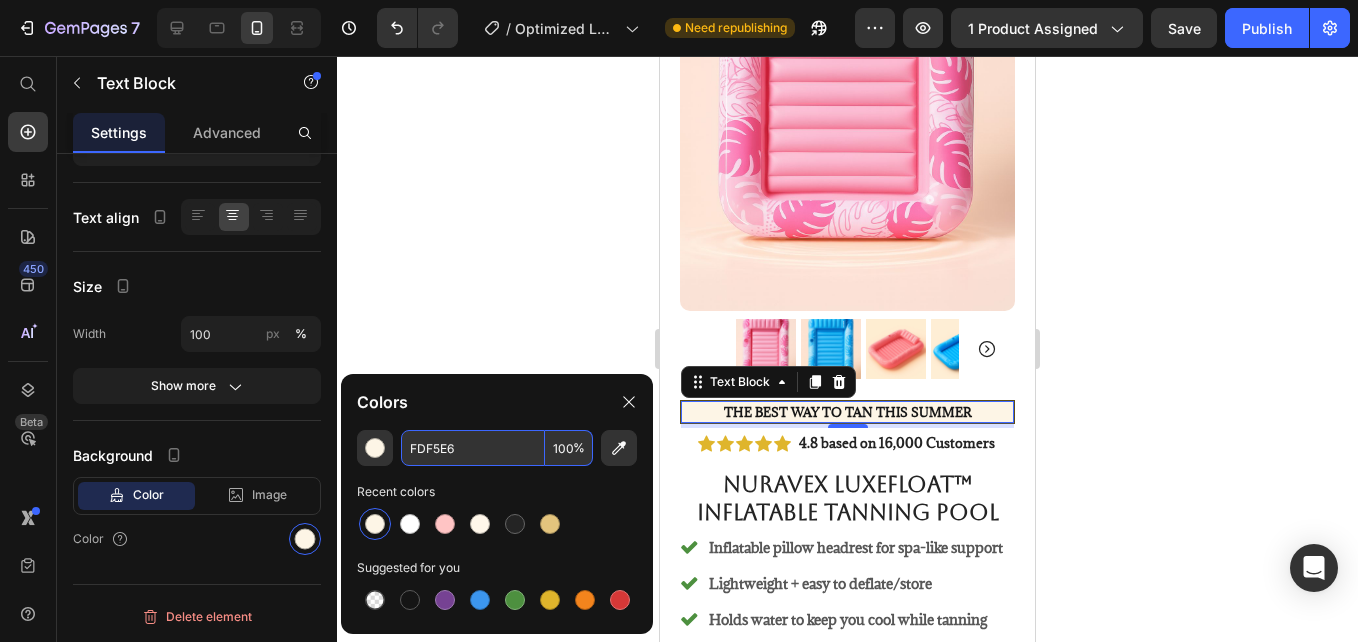 type on "FDF5E6" 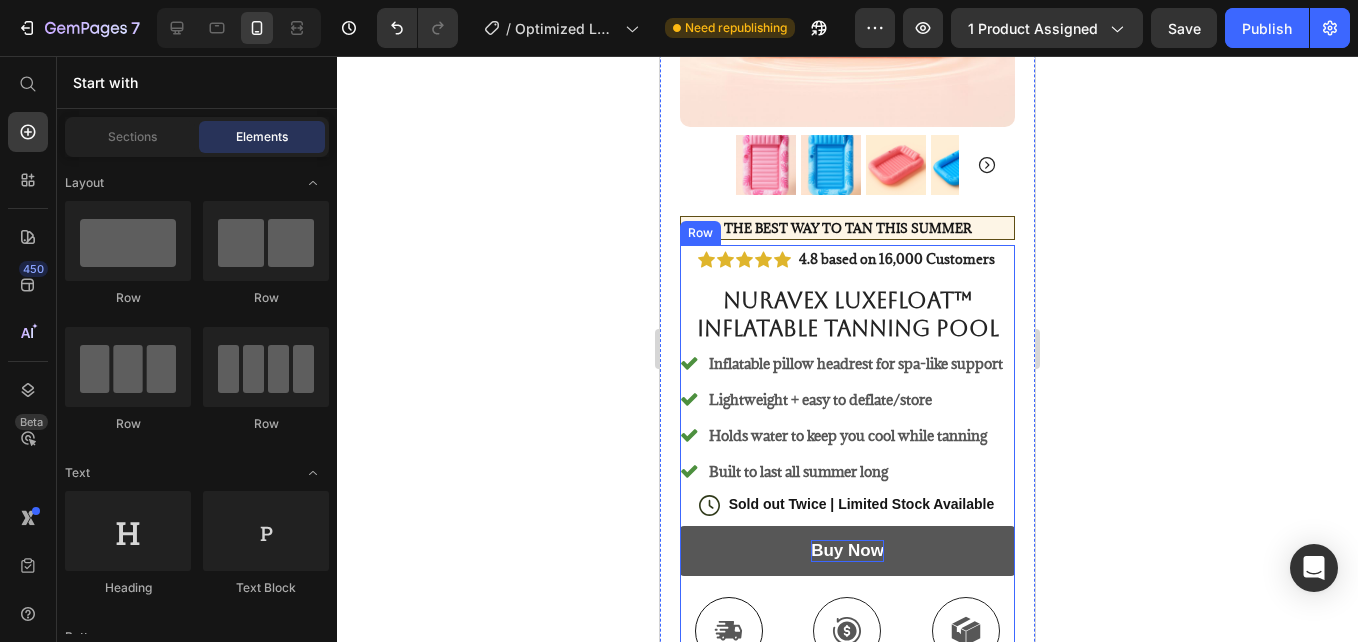 scroll, scrollTop: 665, scrollLeft: 0, axis: vertical 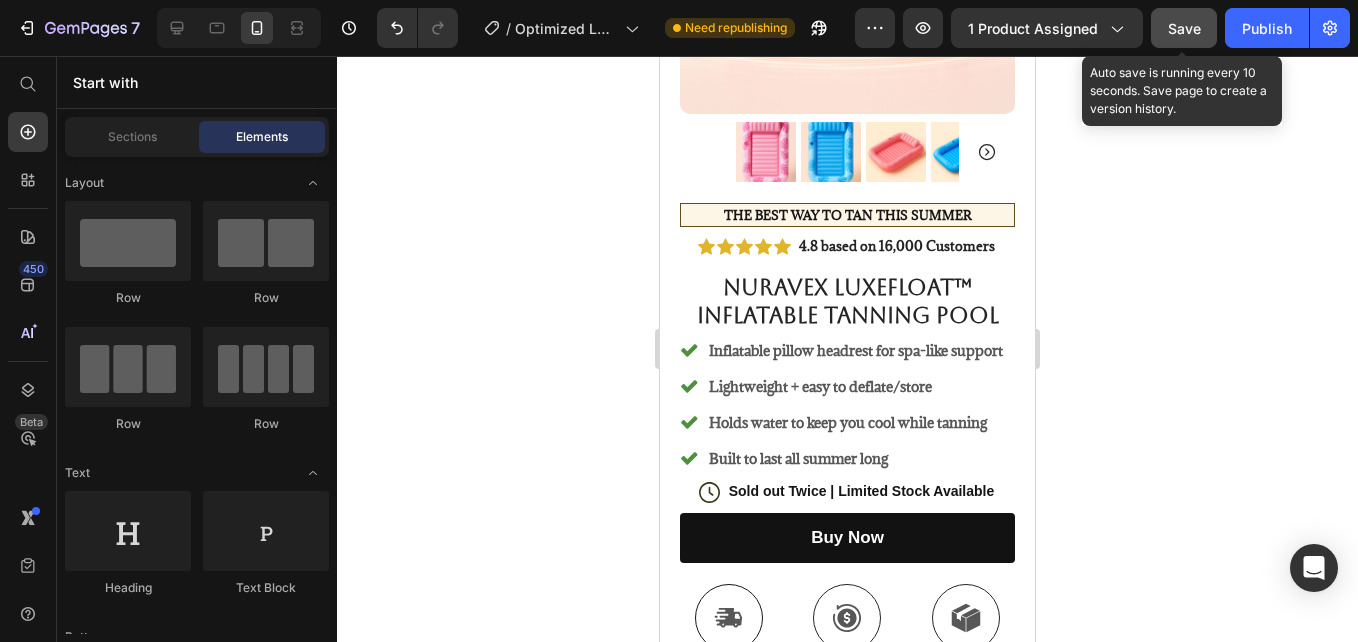 click on "Save" at bounding box center (1184, 28) 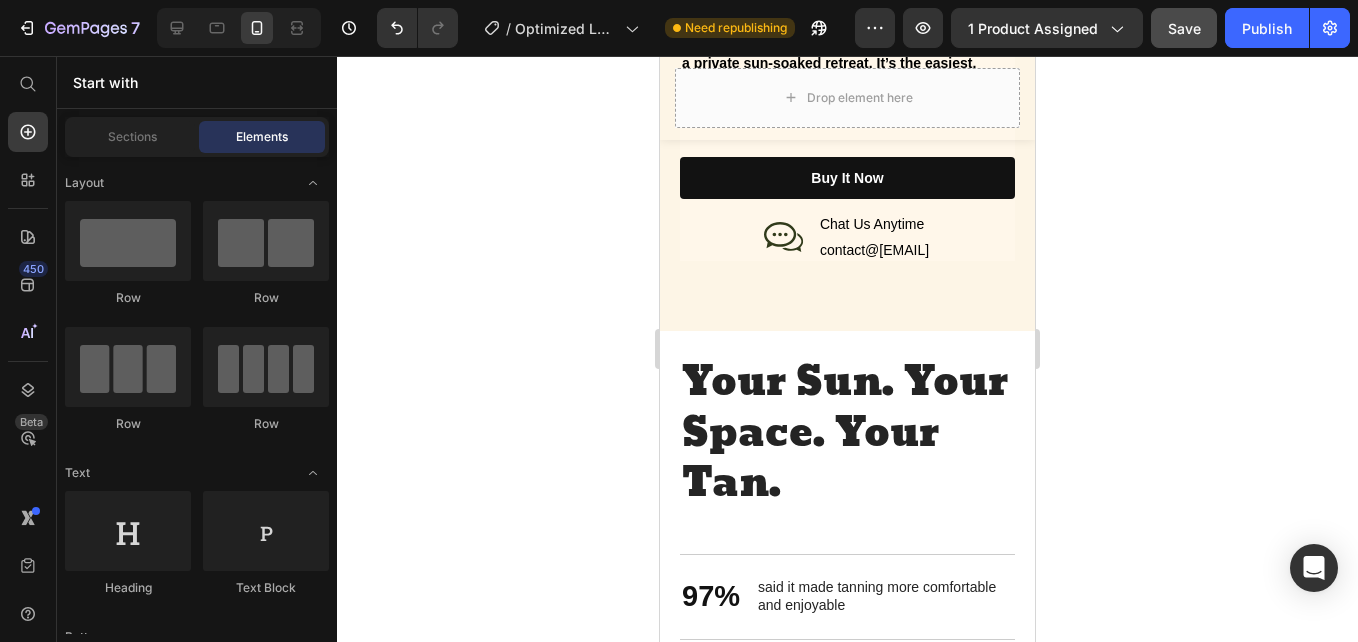 scroll, scrollTop: 2563, scrollLeft: 0, axis: vertical 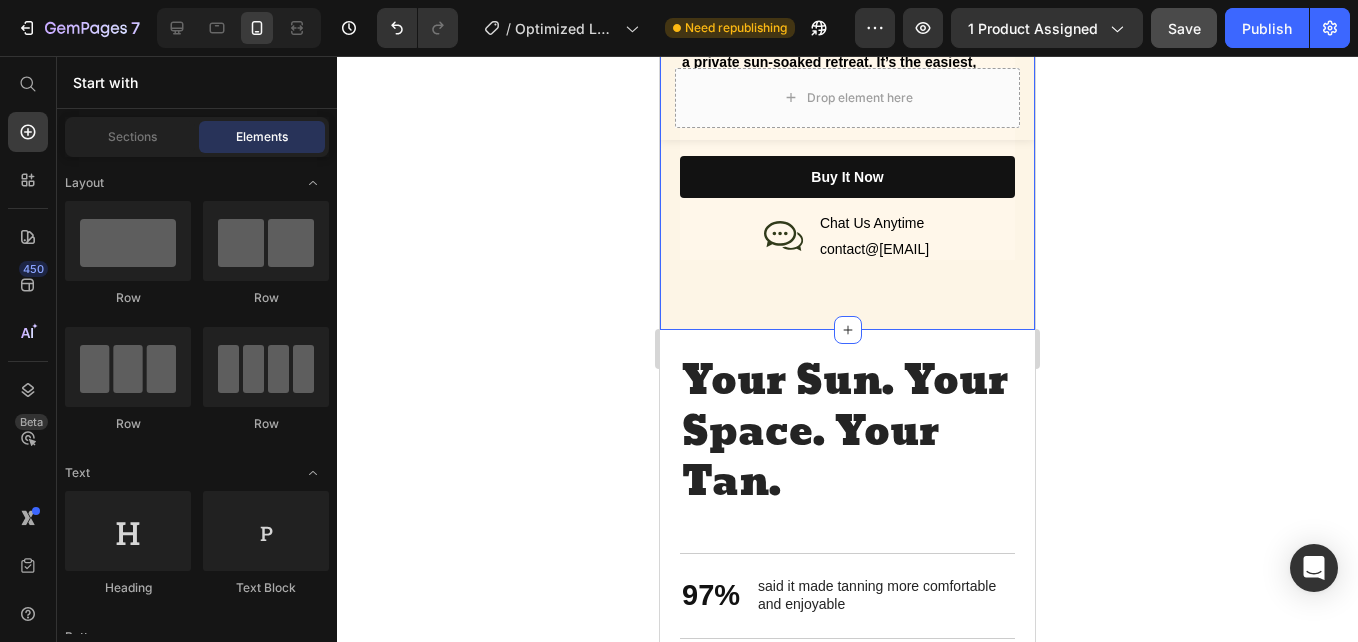 click on "Image Tan Where You Want, How You Want. Heading Designed for sun-lovers who don’t have time for crowded beaches, messy tanning oils, or overpriced salons. The Nuravex Tanning Pool transforms your backyard, balcony, or patio into a private sun-soaked retreat. It’s the easiest, most relaxing way to tan in comfort, stay cool, and enjoy luxurious summer vibes all without leaving home. Text Block buy it now Button
Icon Chat Us Anytime Text Block contact@nuravex.com Text Block Row Row Row Row Section 5" at bounding box center (847, 28) 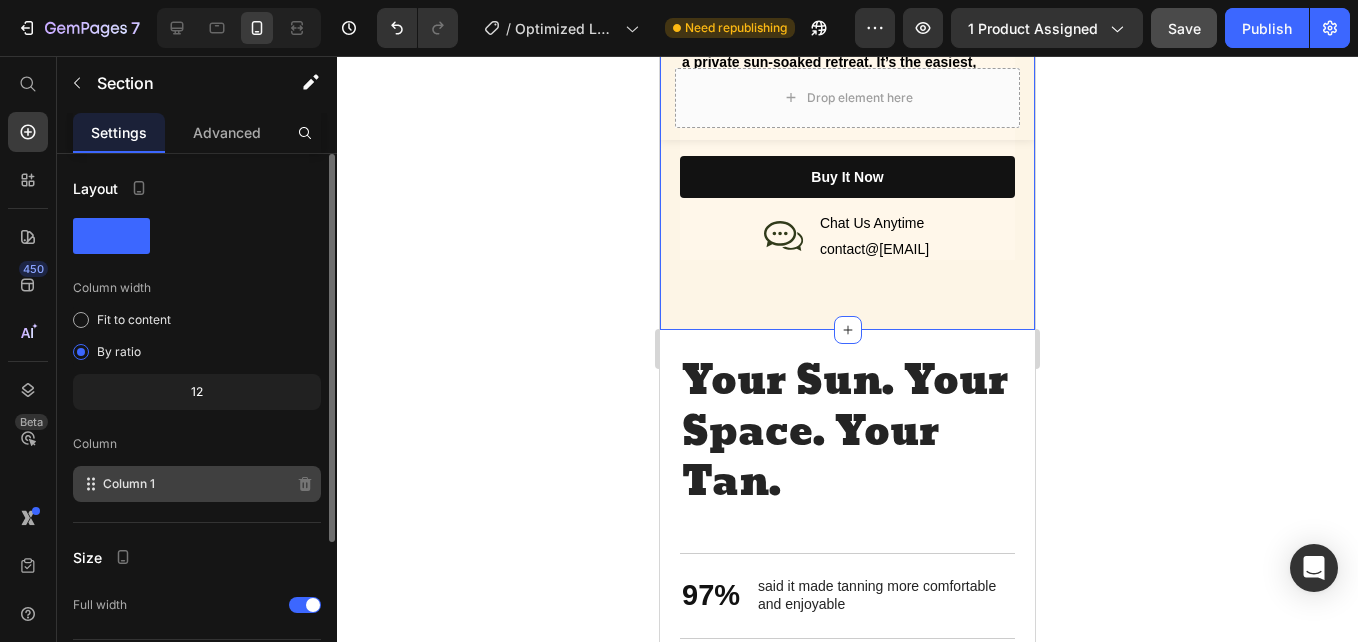 scroll, scrollTop: 219, scrollLeft: 0, axis: vertical 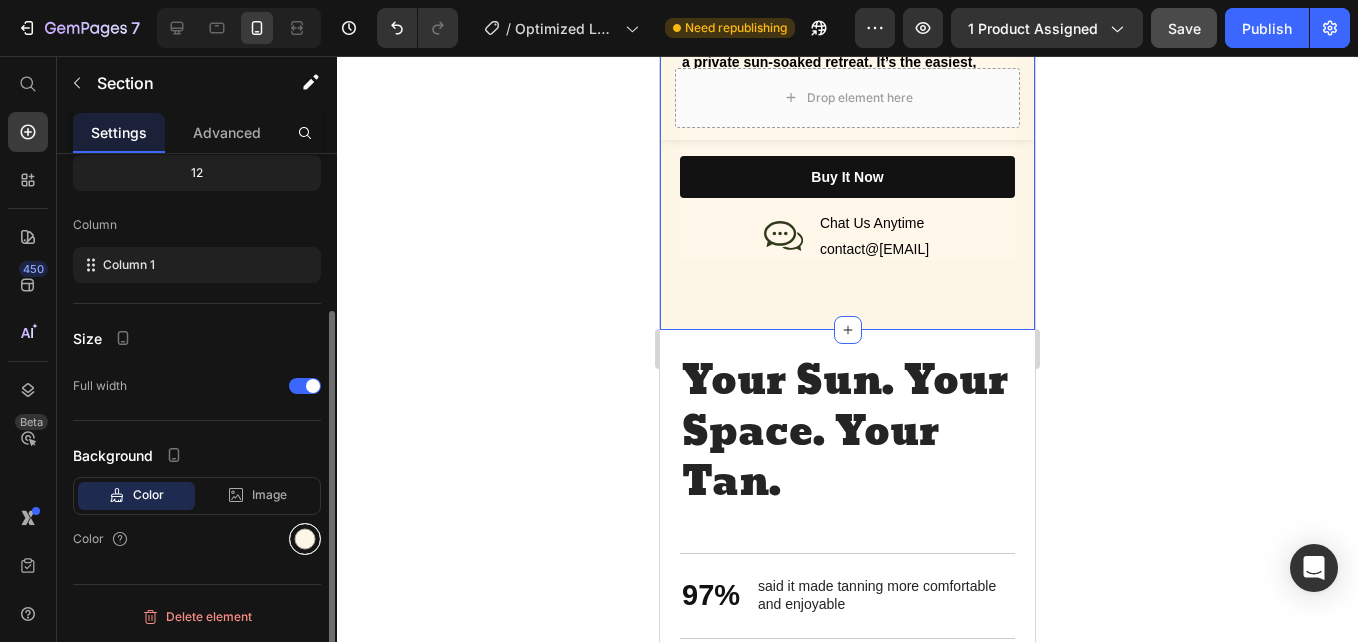 click at bounding box center (305, 539) 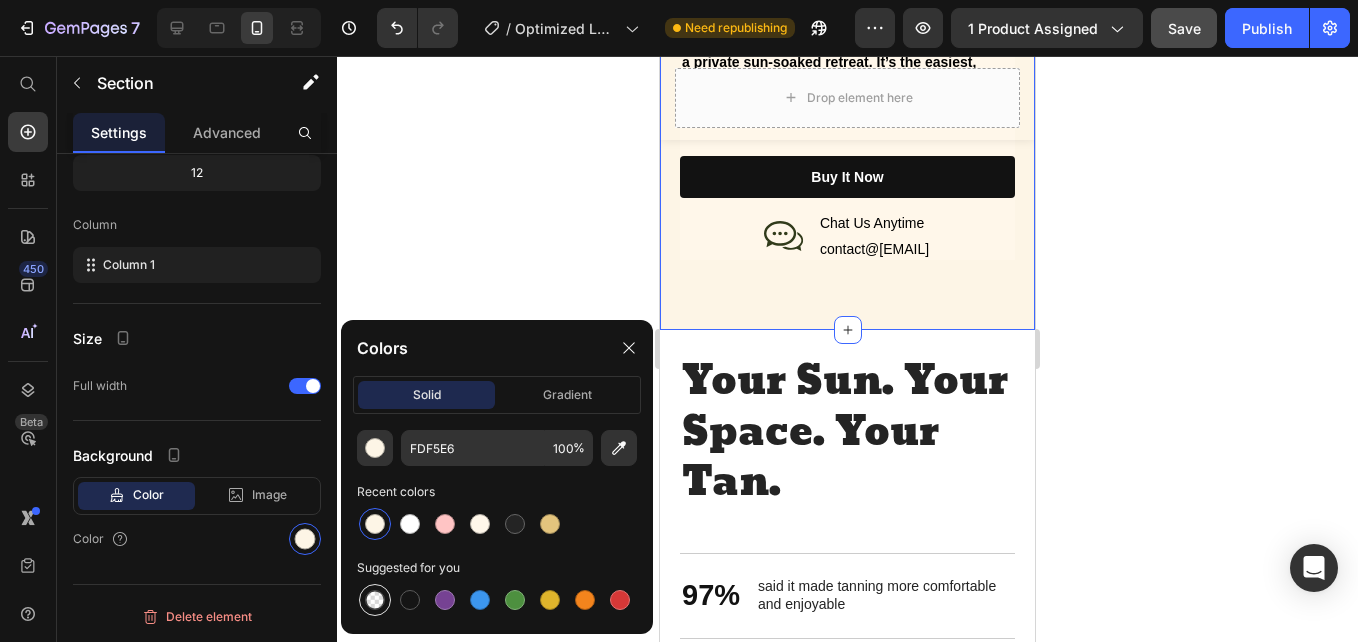 click at bounding box center [375, 600] 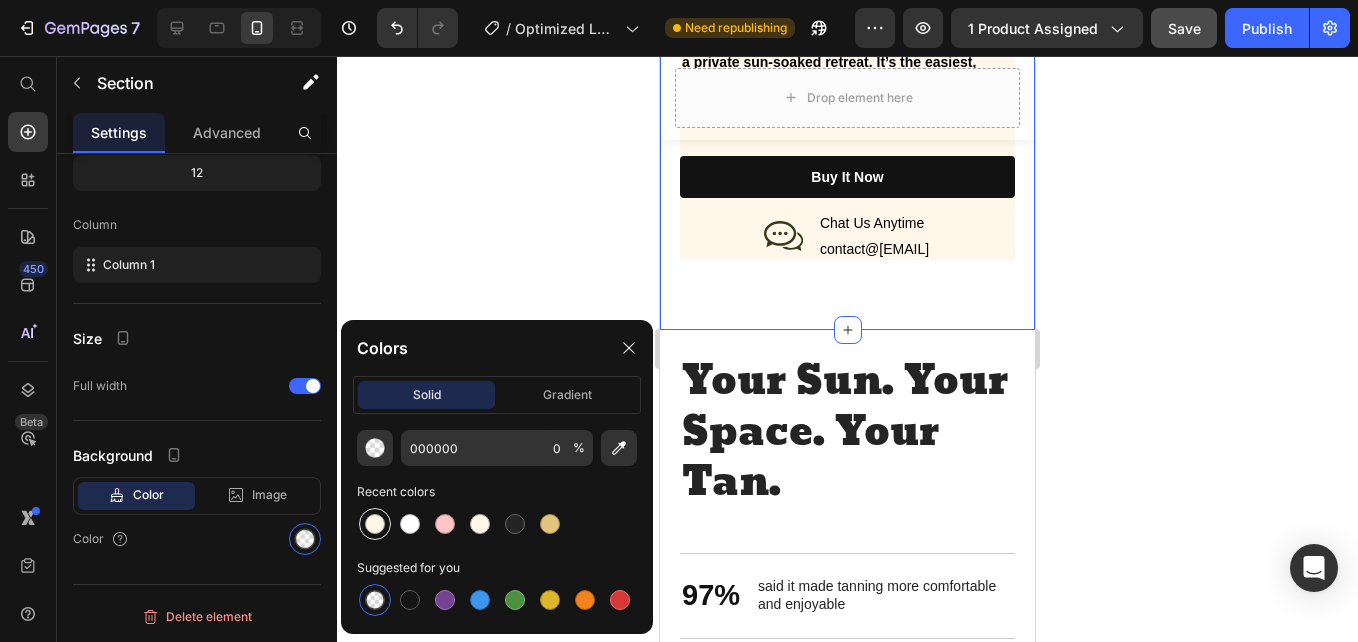 click at bounding box center (375, 524) 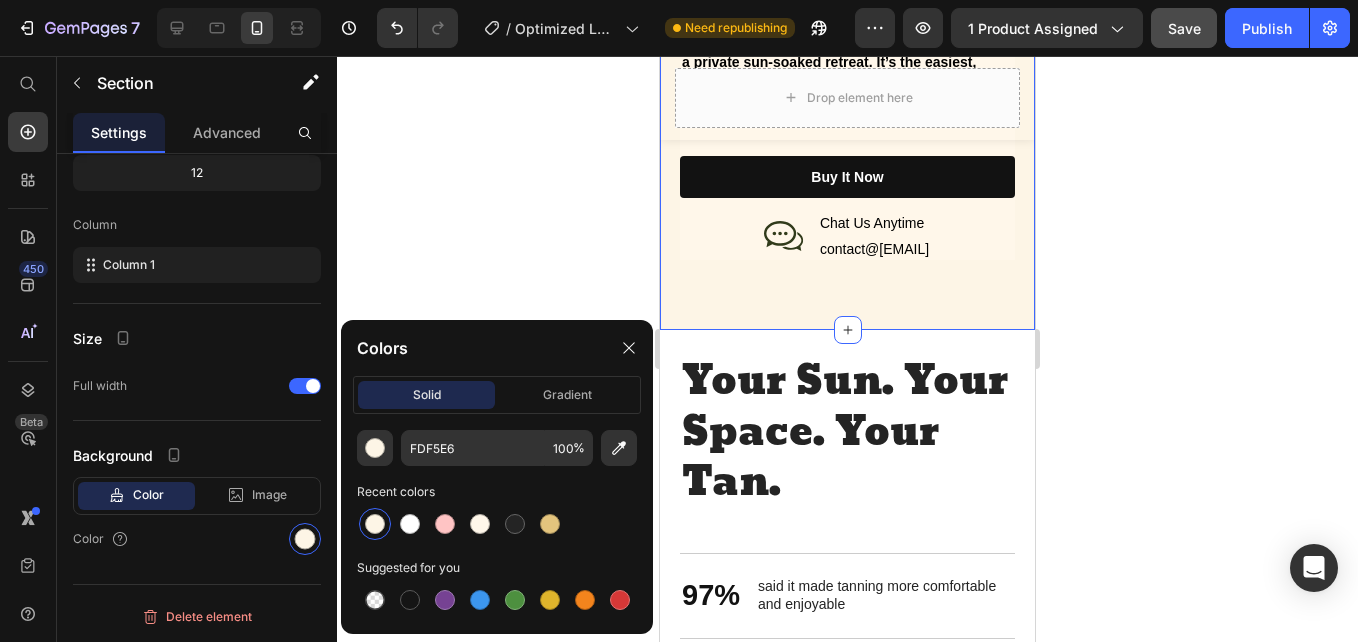 click 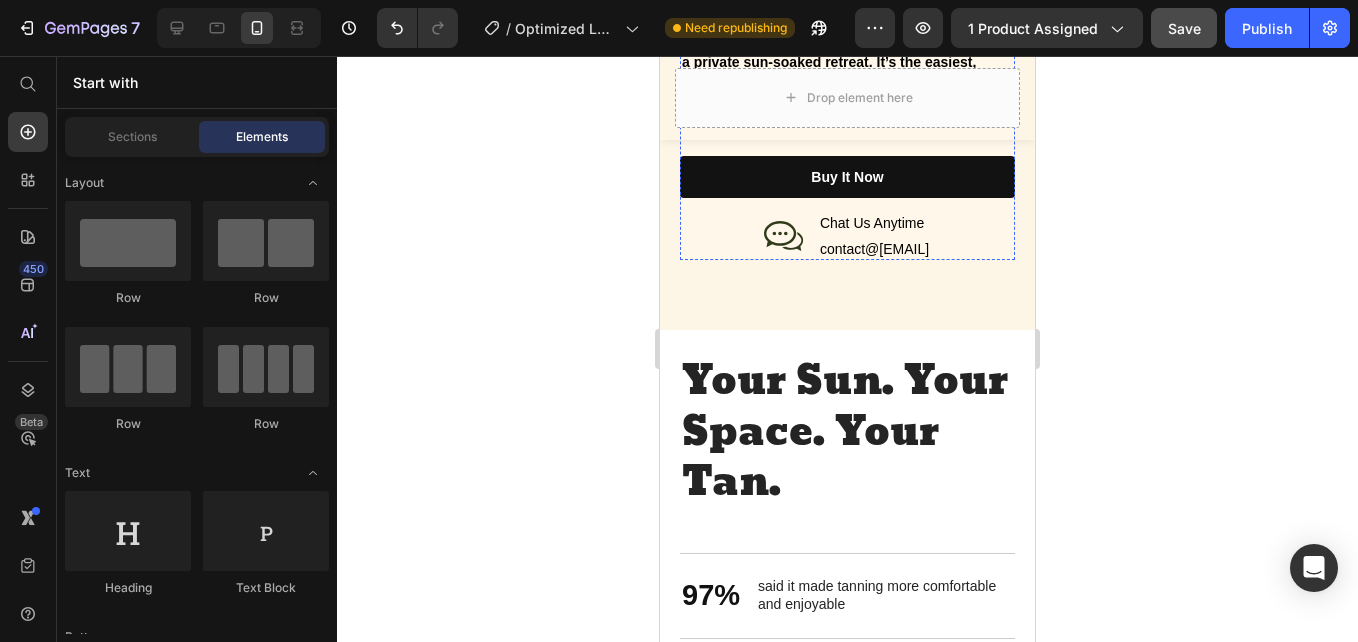 click on "Tan Where You Want, How You Want." at bounding box center (847, -106) 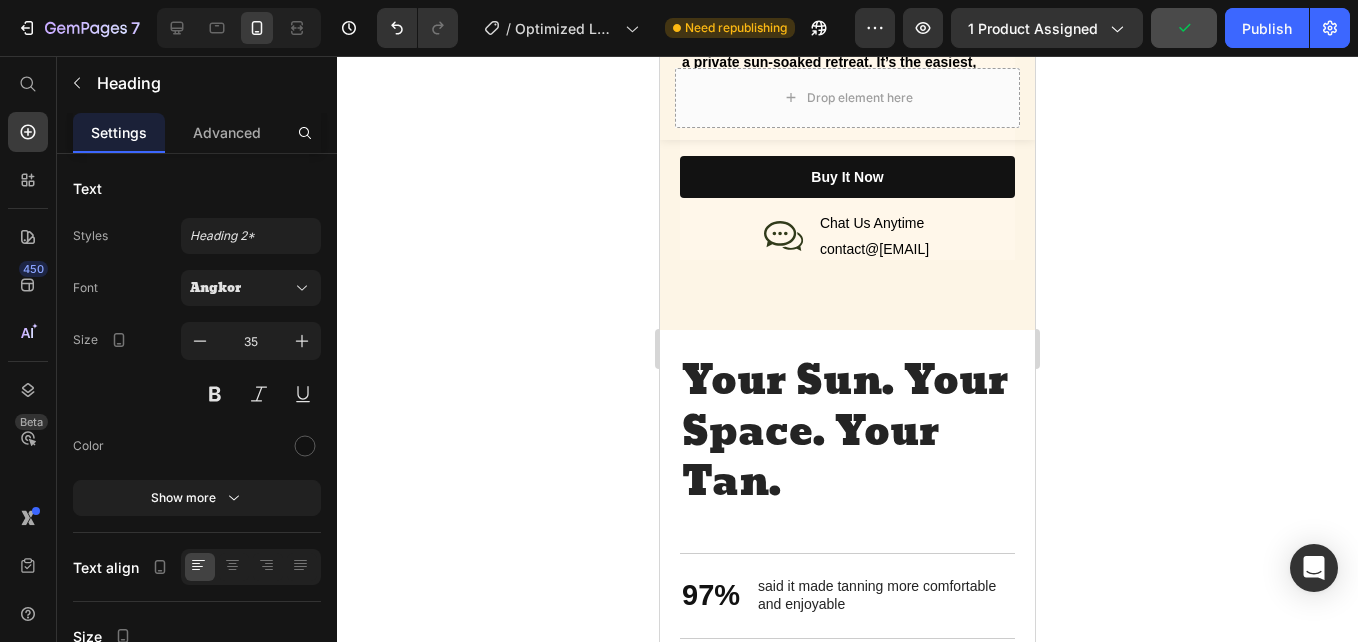 scroll, scrollTop: 467, scrollLeft: 0, axis: vertical 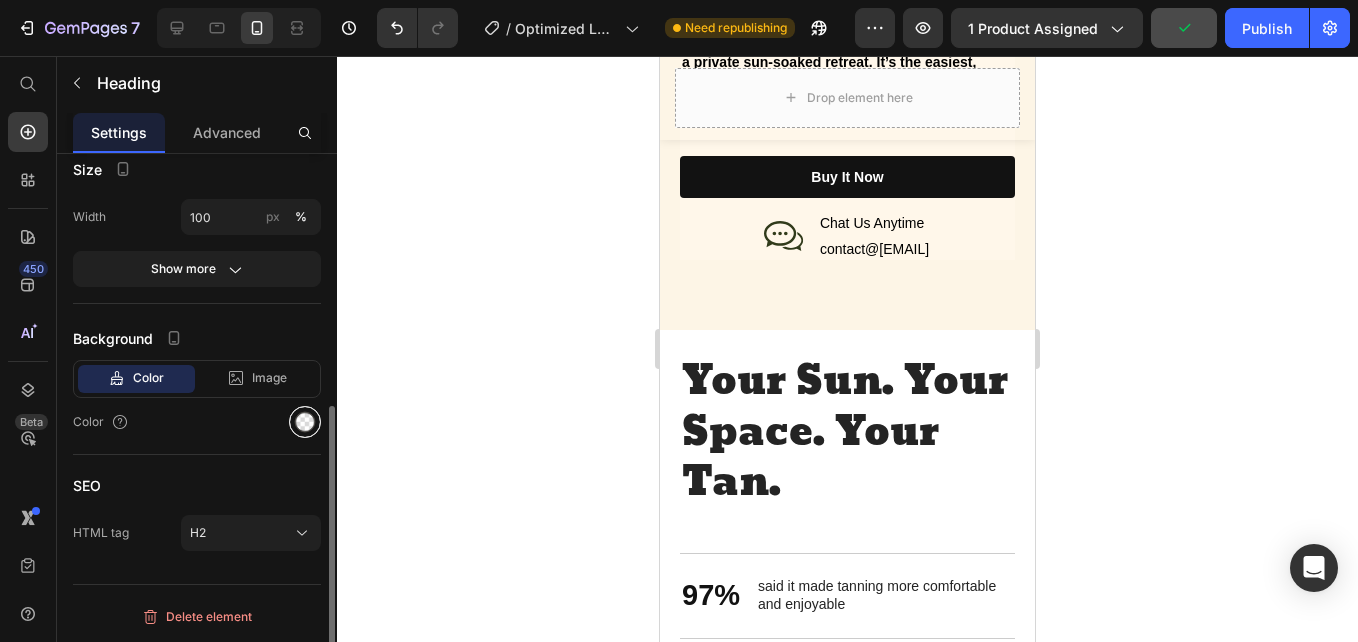 click at bounding box center (305, 422) 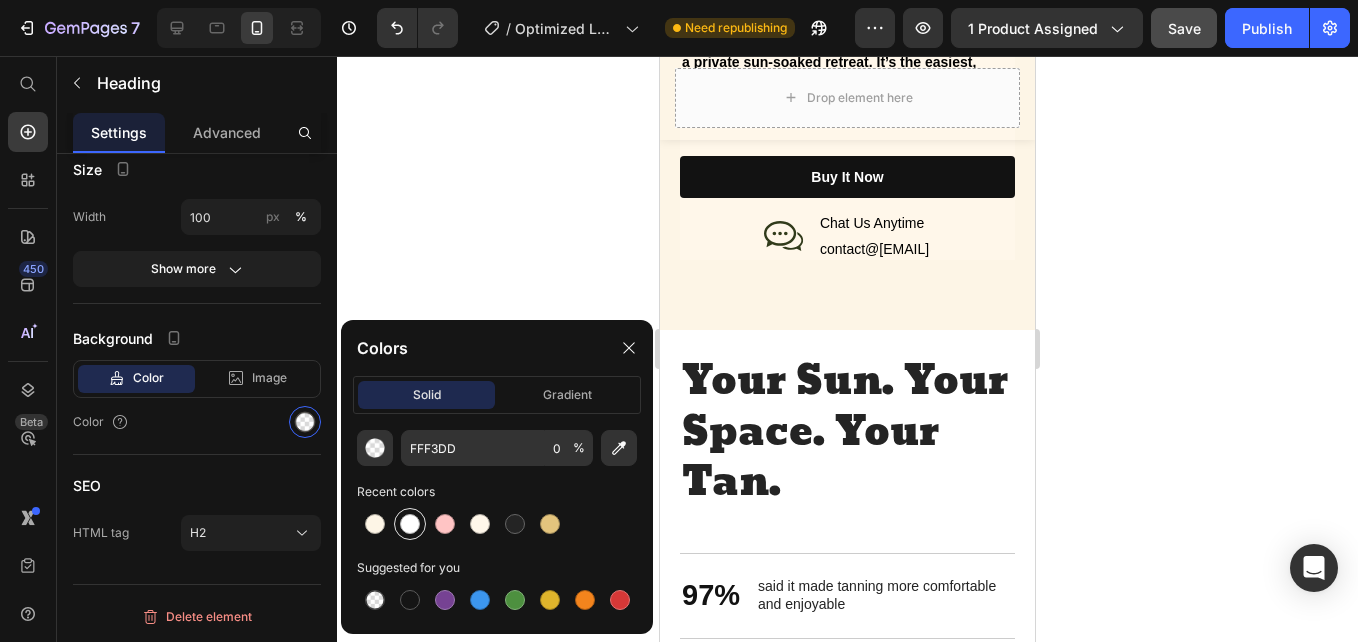 click at bounding box center [410, 524] 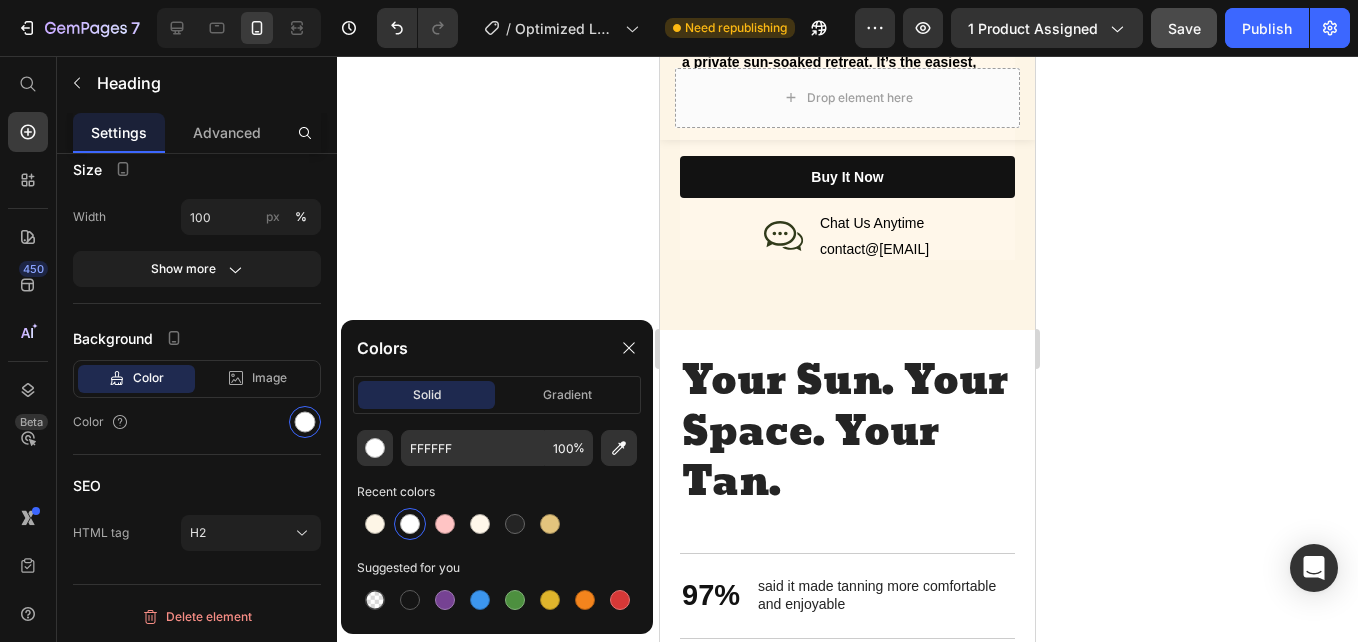 click 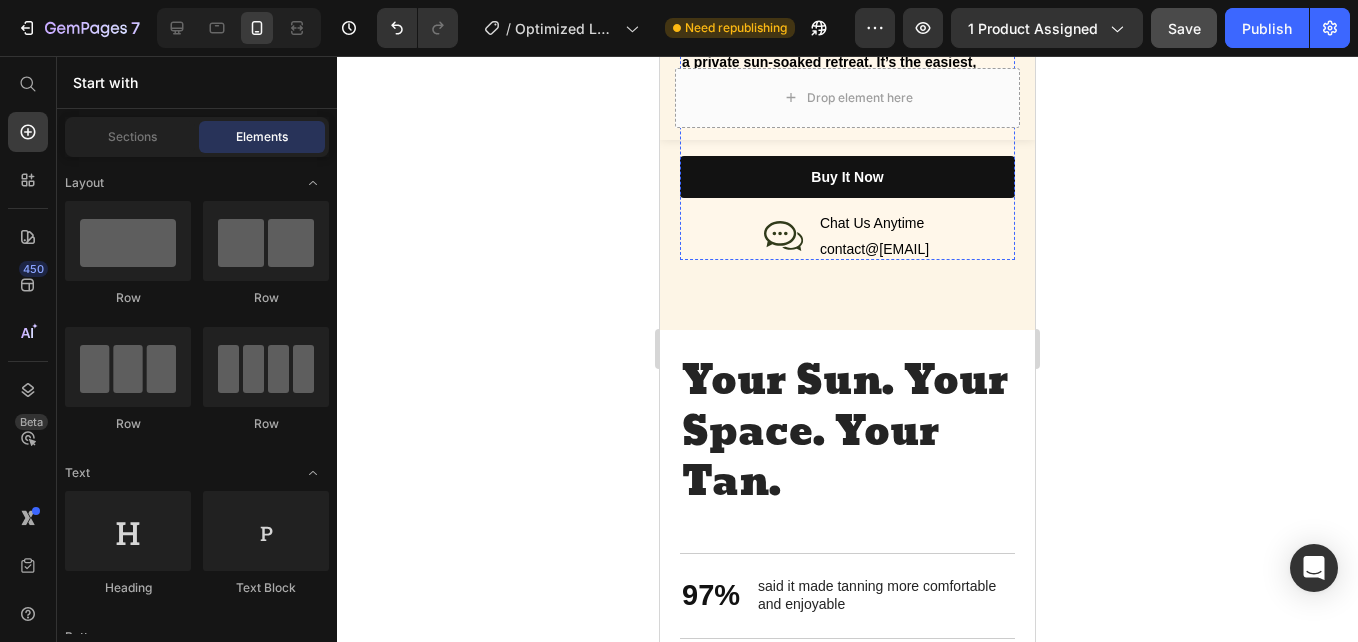 click on "Tan Where You Want, How You Want." at bounding box center [834, -107] 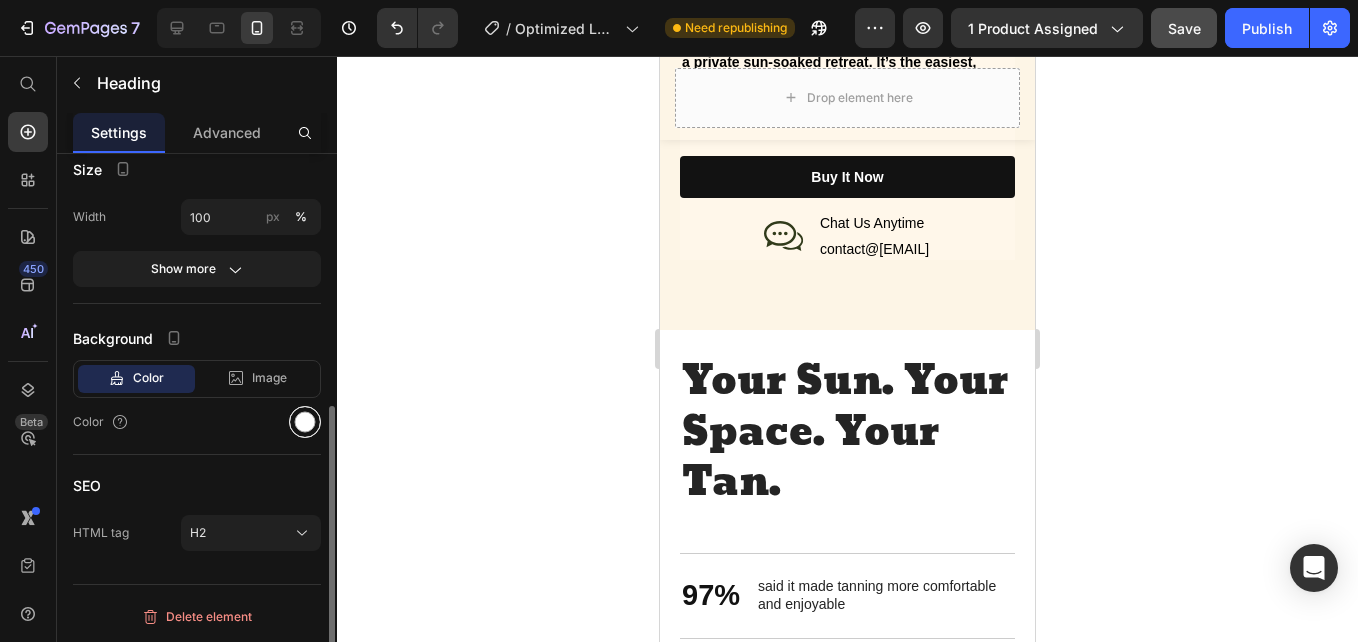 click at bounding box center (305, 422) 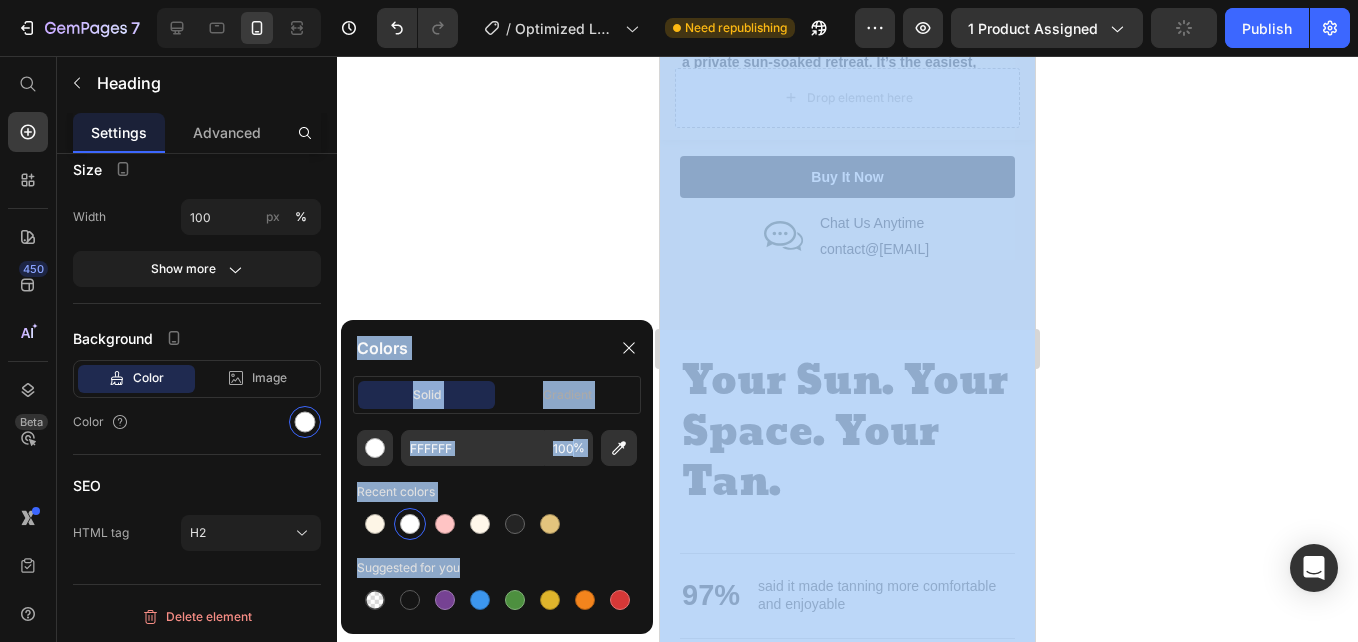 drag, startPoint x: 375, startPoint y: 602, endPoint x: 487, endPoint y: 209, distance: 408.64777 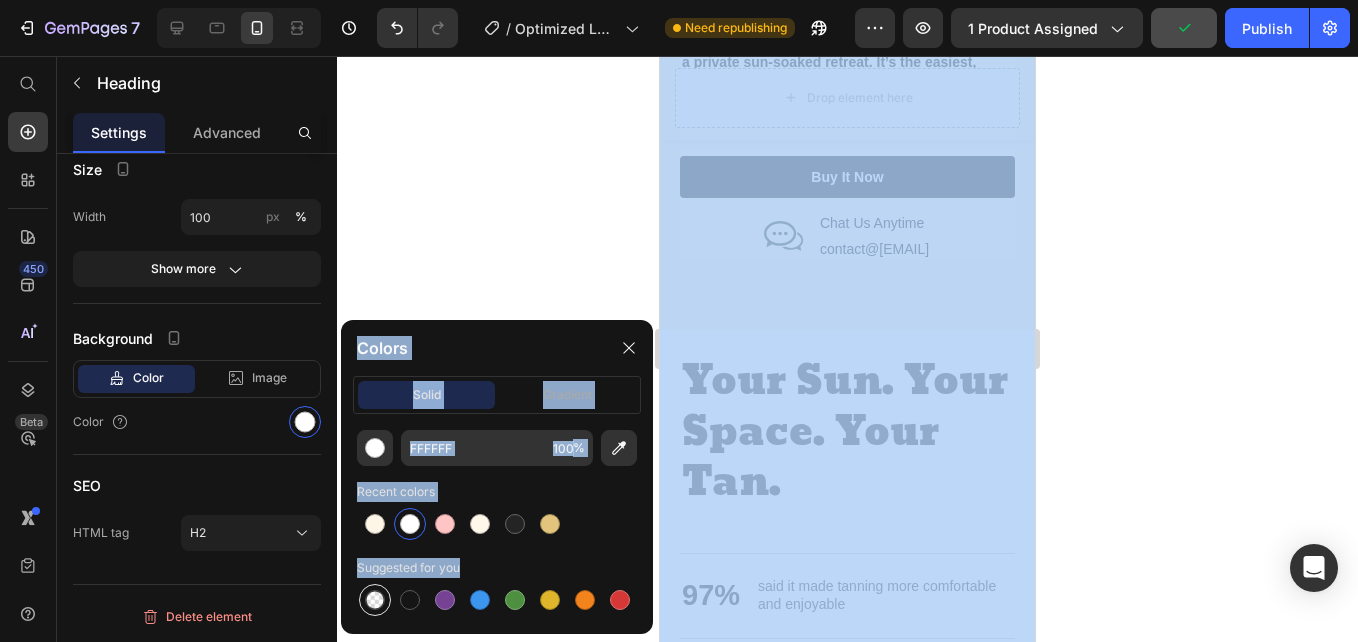 click at bounding box center [375, 600] 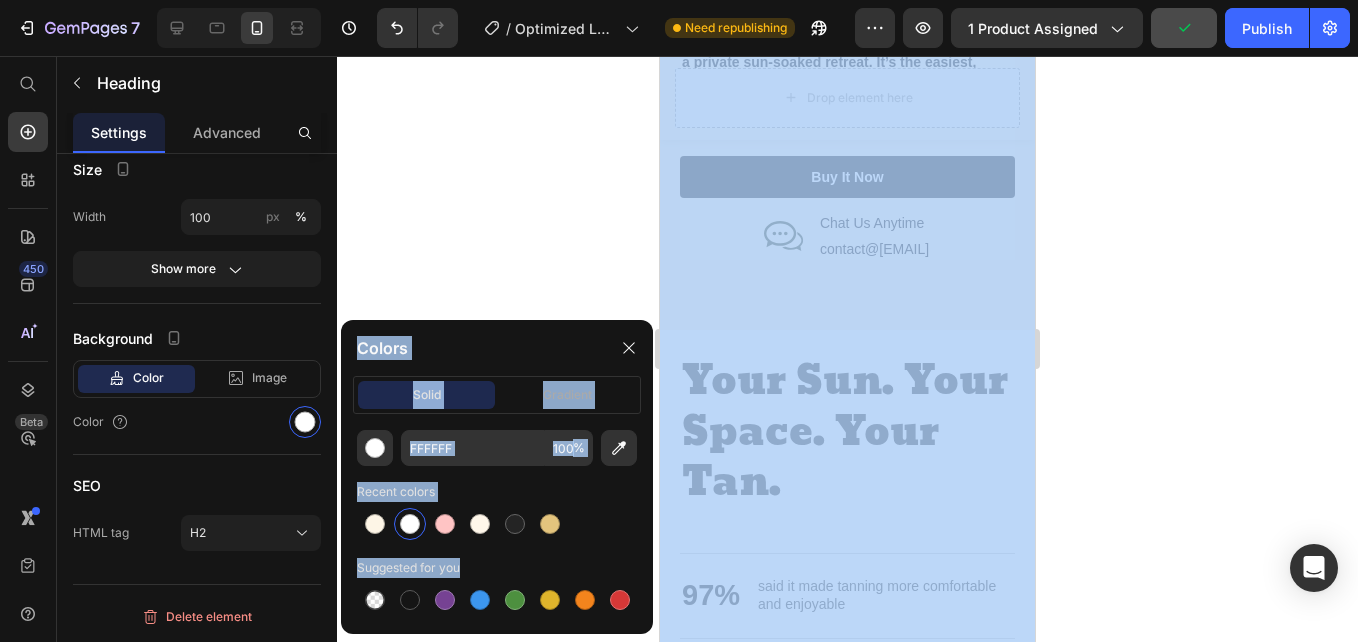 type on "000000" 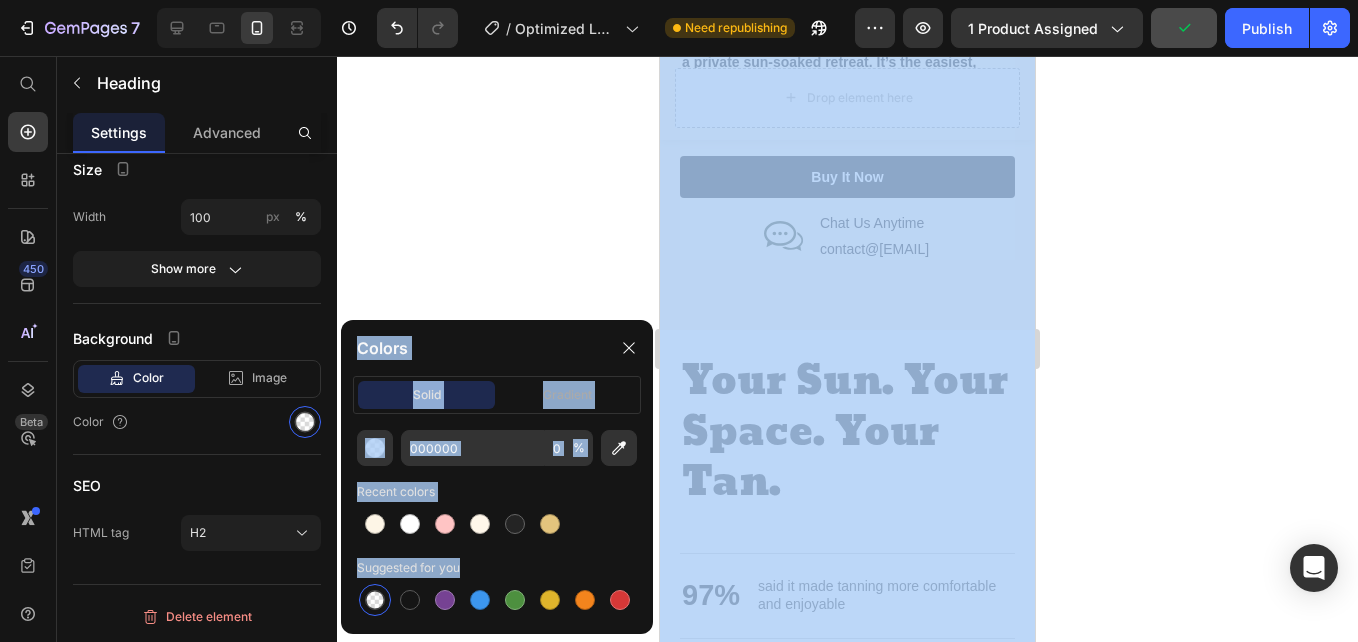 click 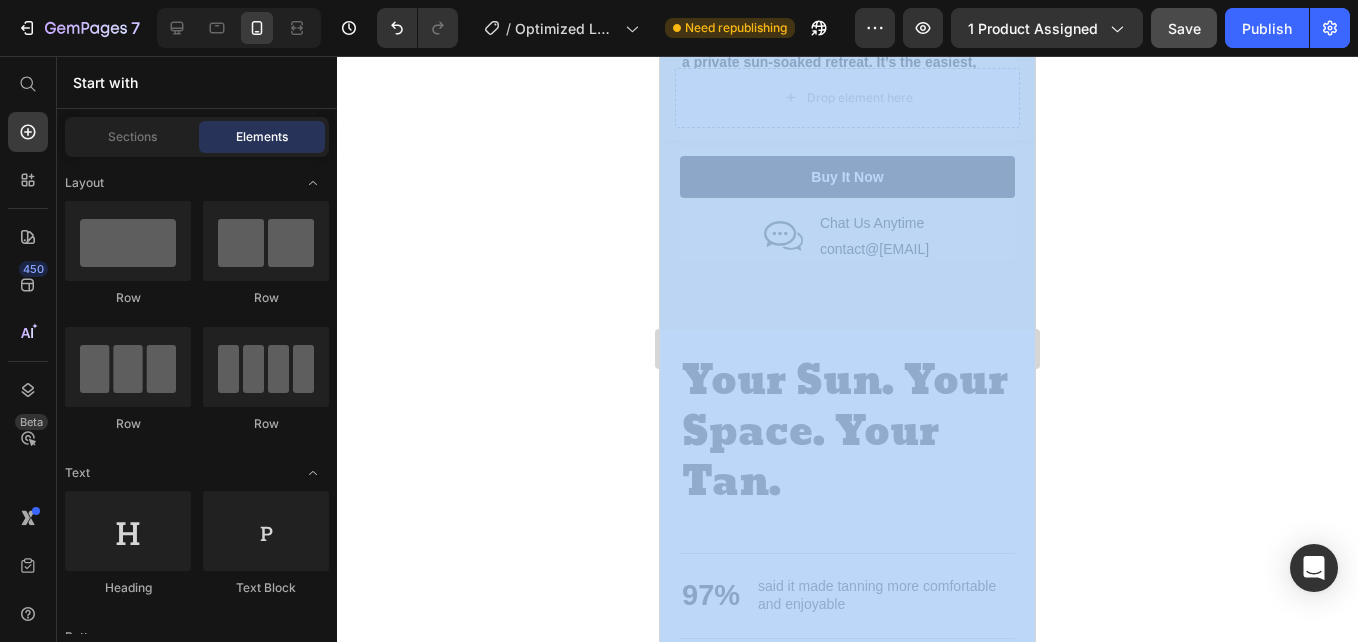 click 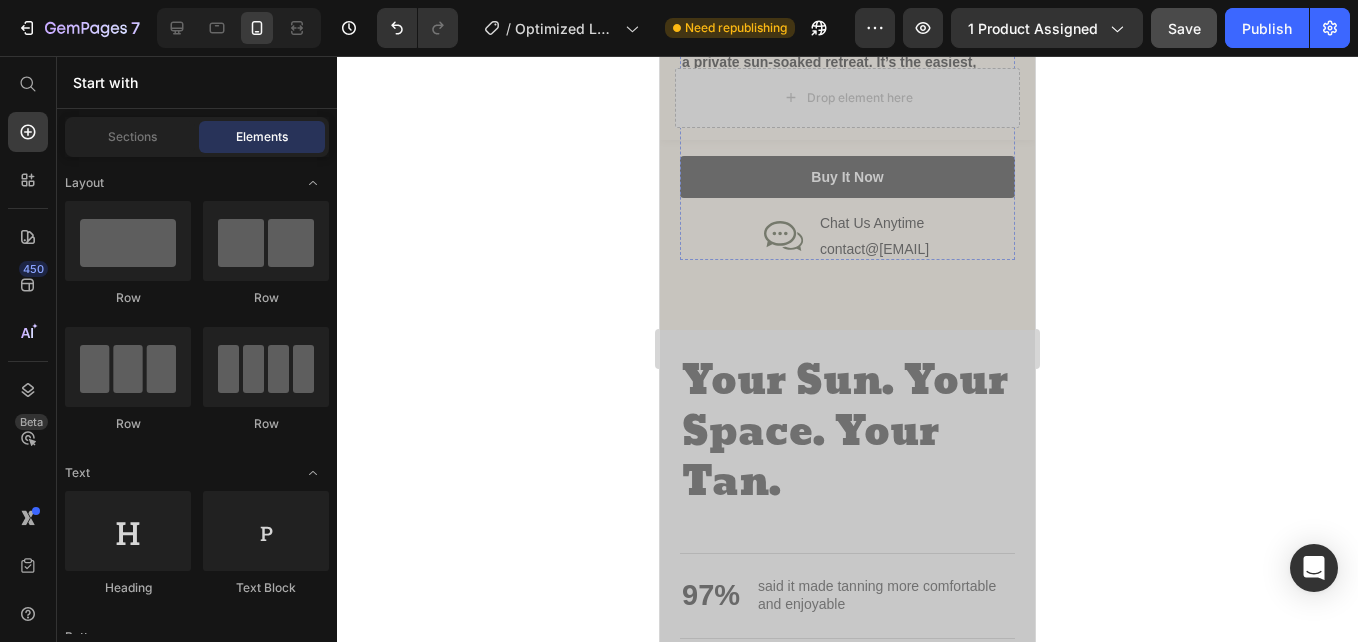 click on "Tan Where You Want, How You Want." at bounding box center [834, -107] 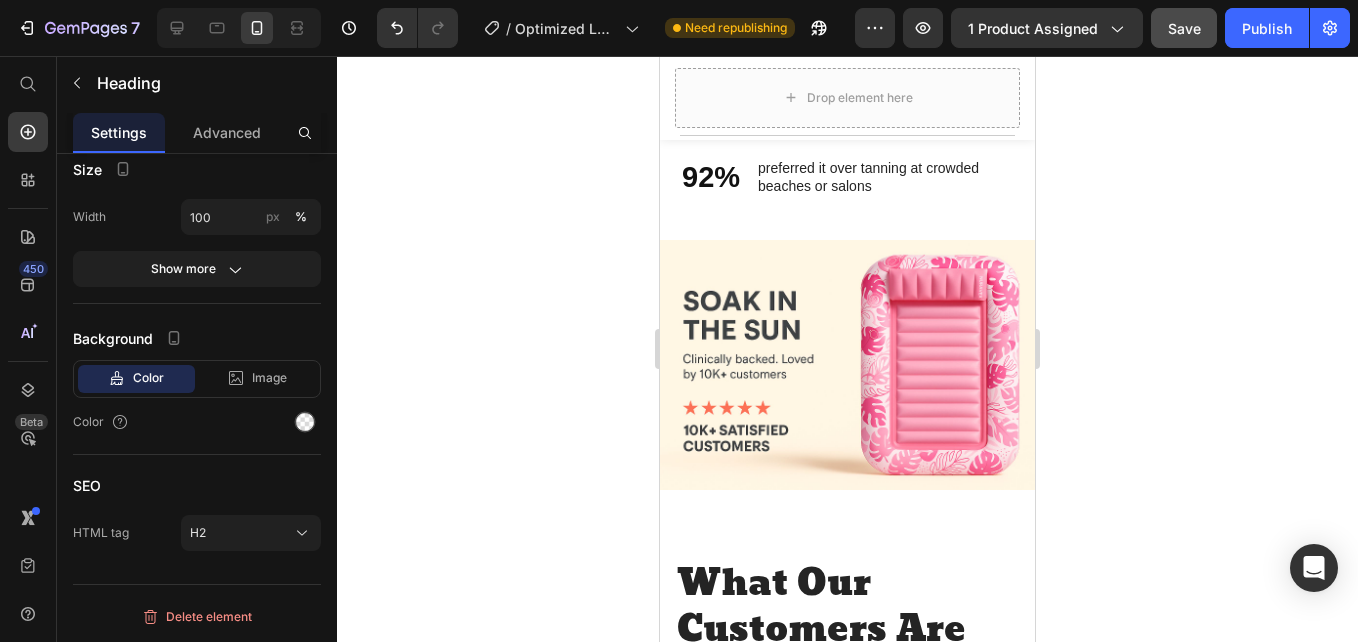 scroll, scrollTop: 3170, scrollLeft: 0, axis: vertical 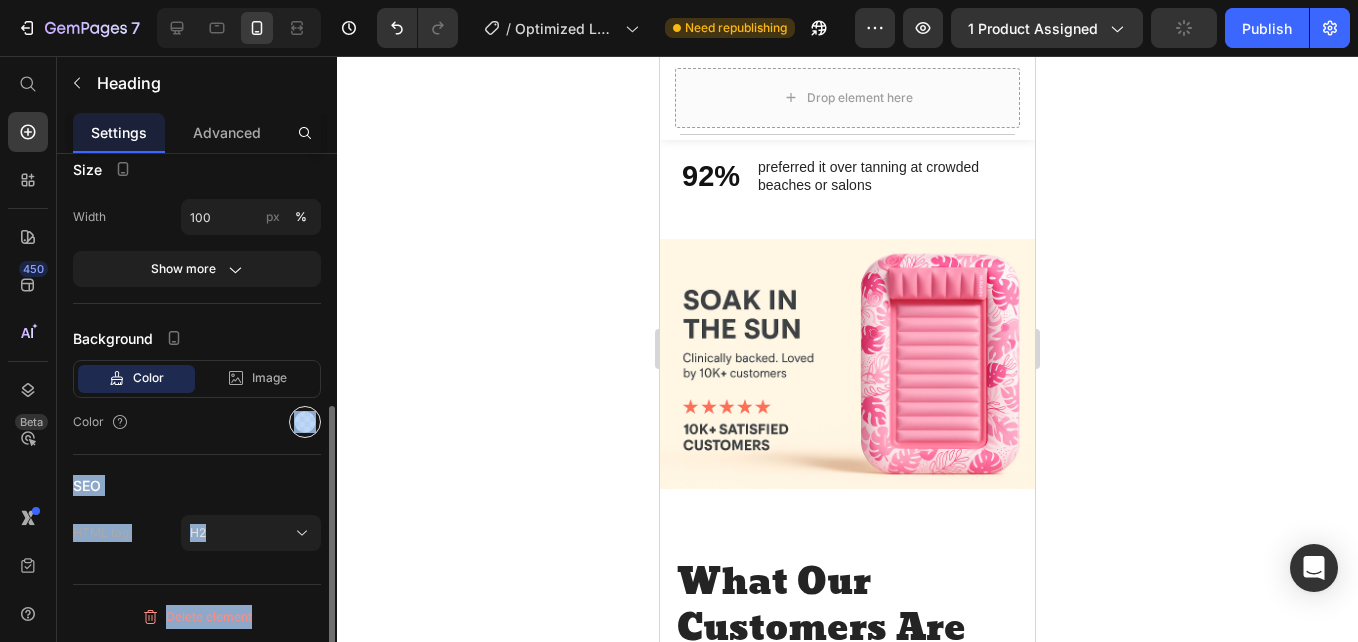 drag, startPoint x: 322, startPoint y: 416, endPoint x: 310, endPoint y: 422, distance: 13.416408 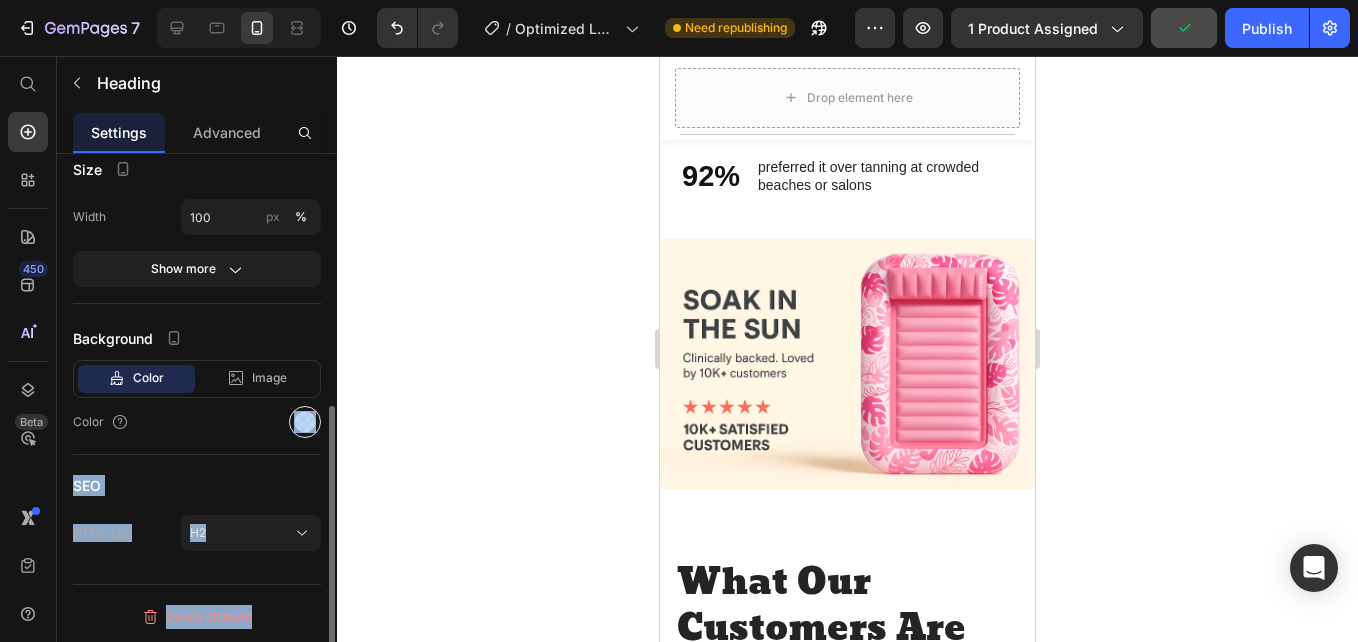 click at bounding box center [305, 422] 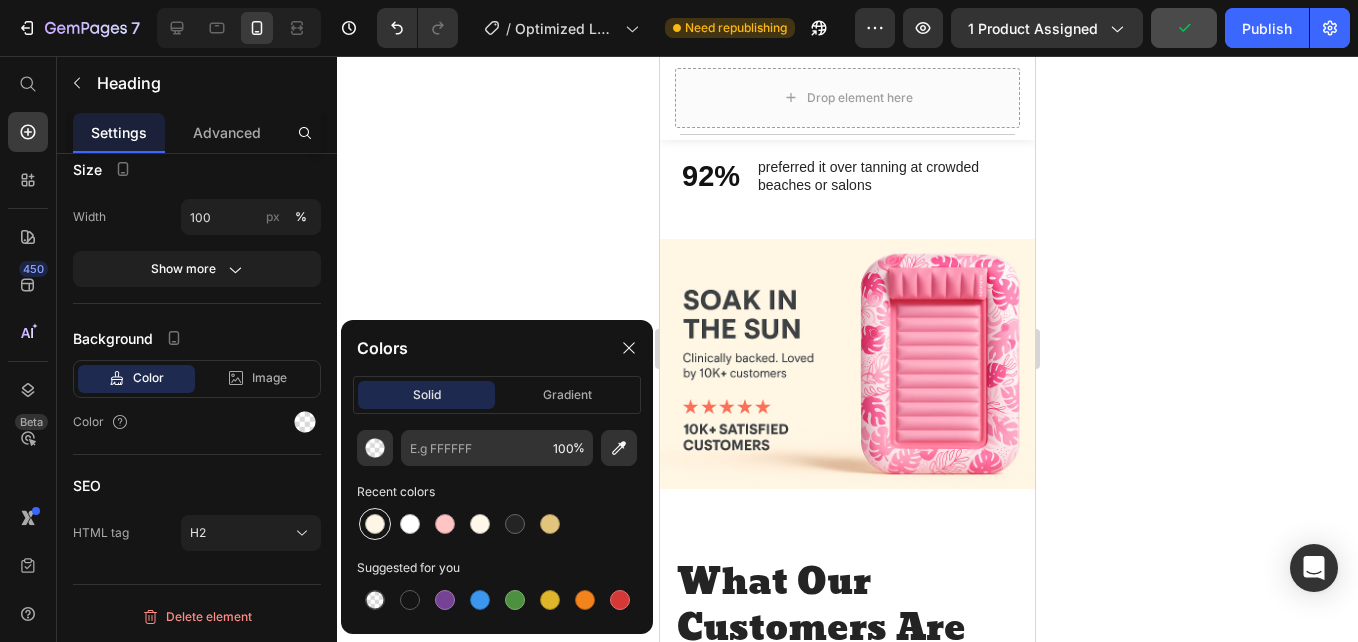 click at bounding box center (375, 524) 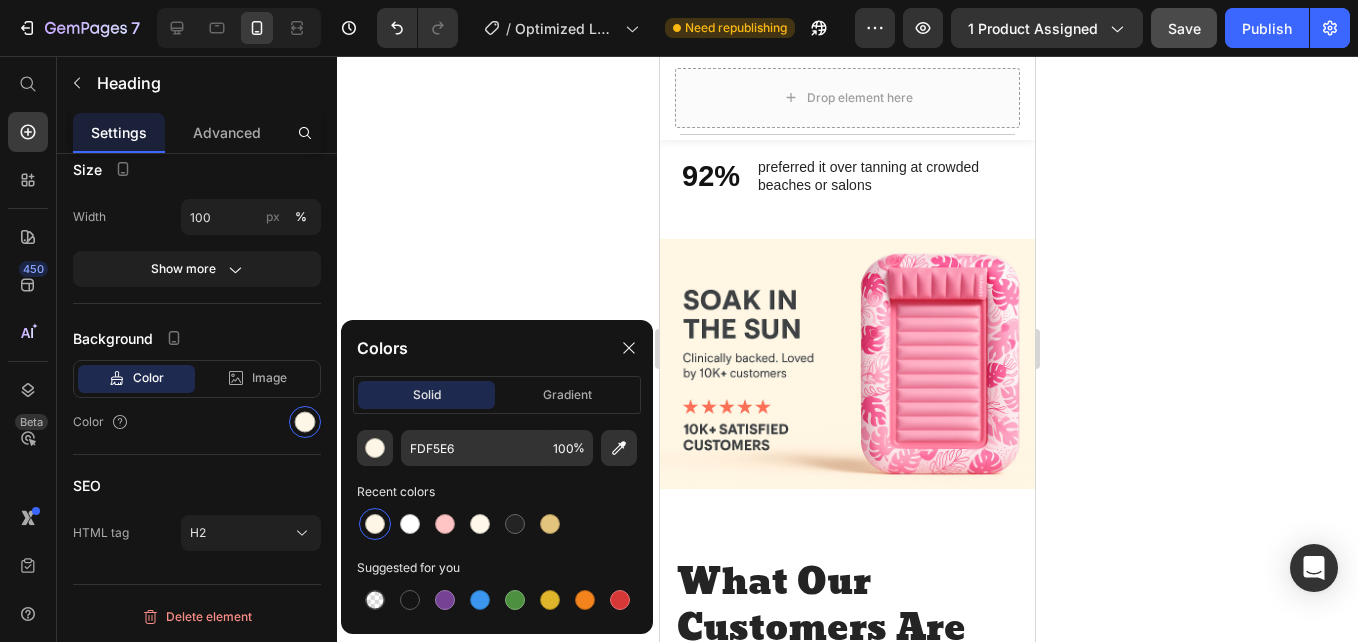 click 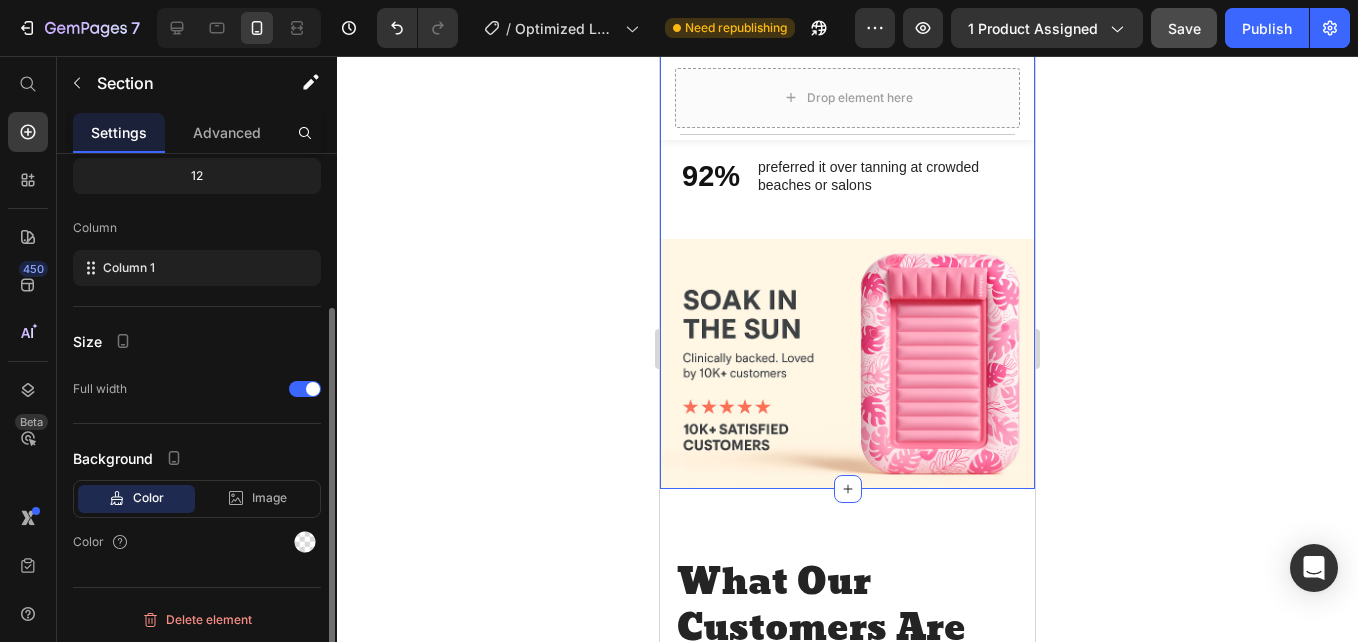 scroll, scrollTop: 219, scrollLeft: 0, axis: vertical 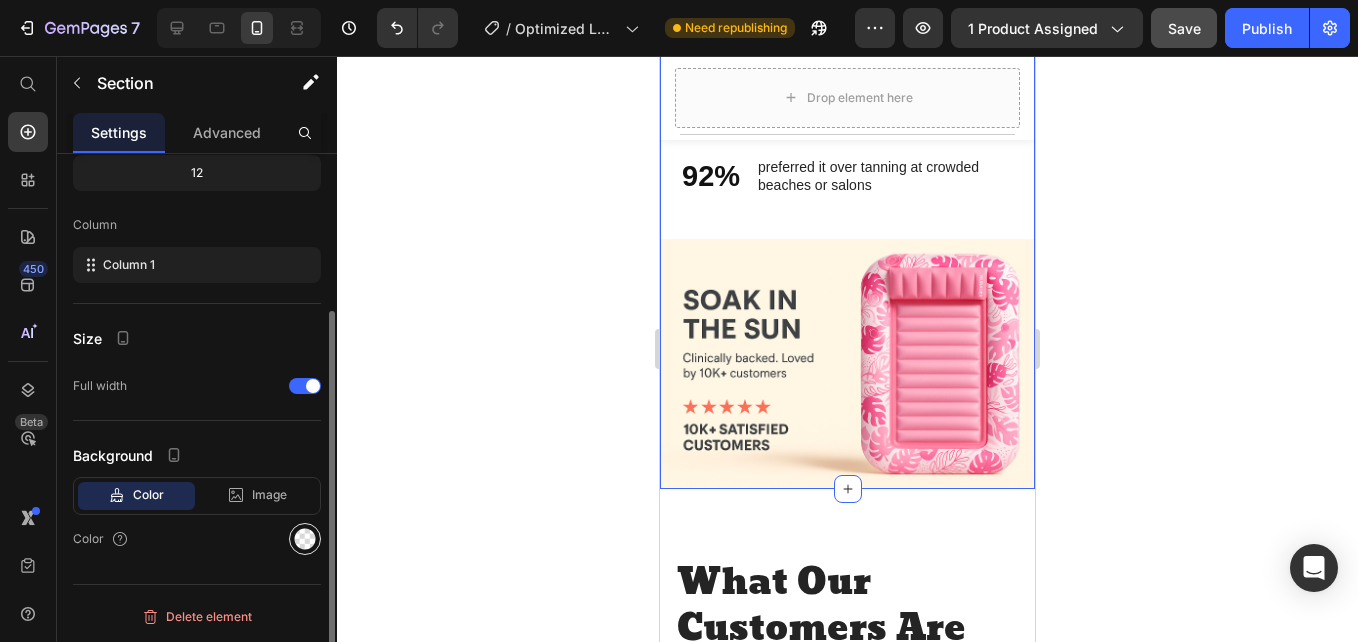 click at bounding box center [305, 539] 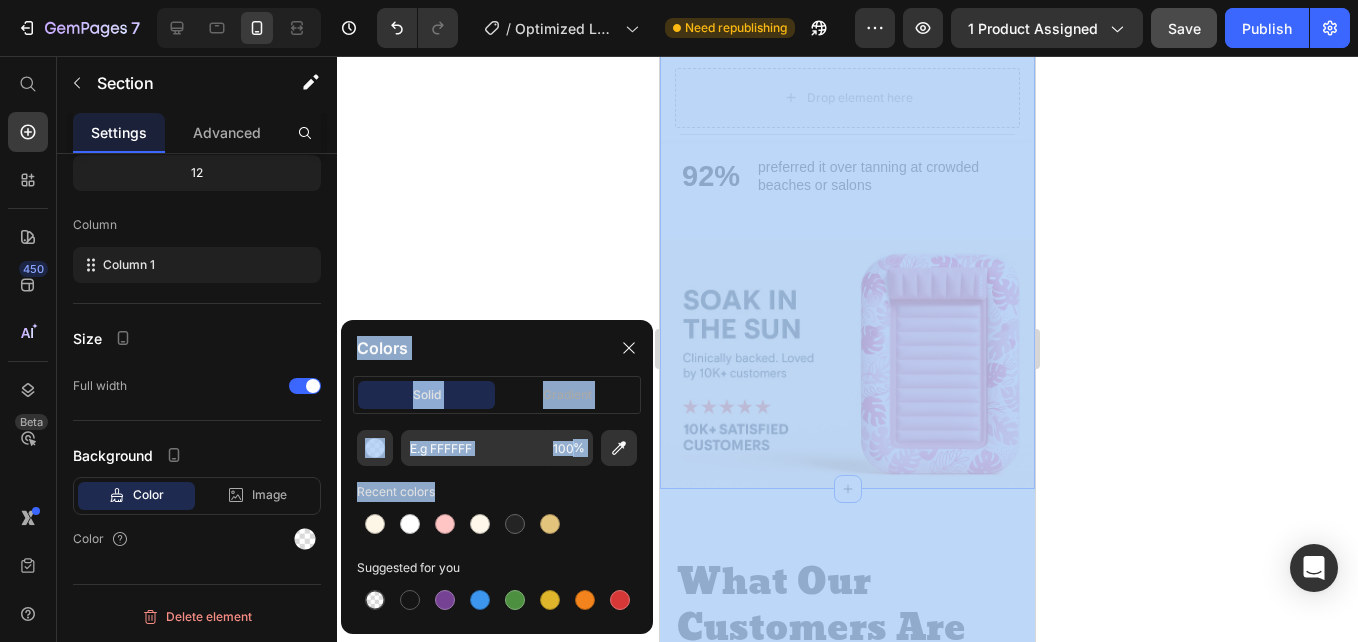 drag, startPoint x: 373, startPoint y: 519, endPoint x: 441, endPoint y: 198, distance: 328.12344 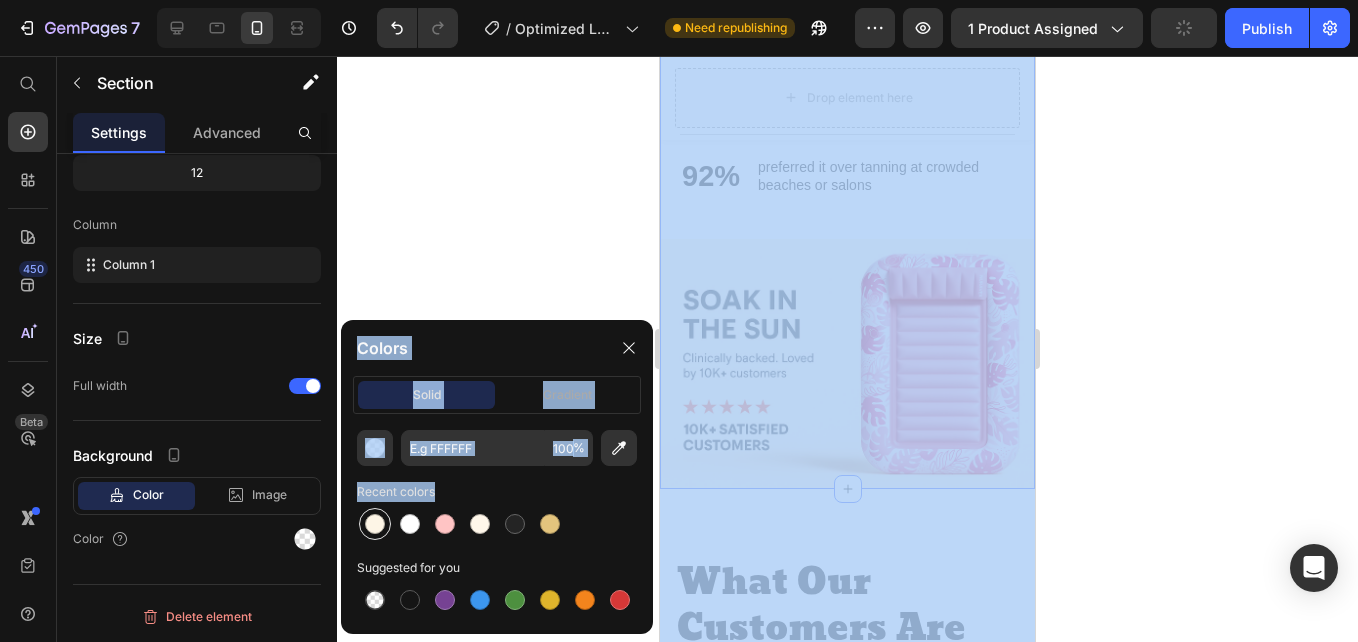 click at bounding box center (375, 524) 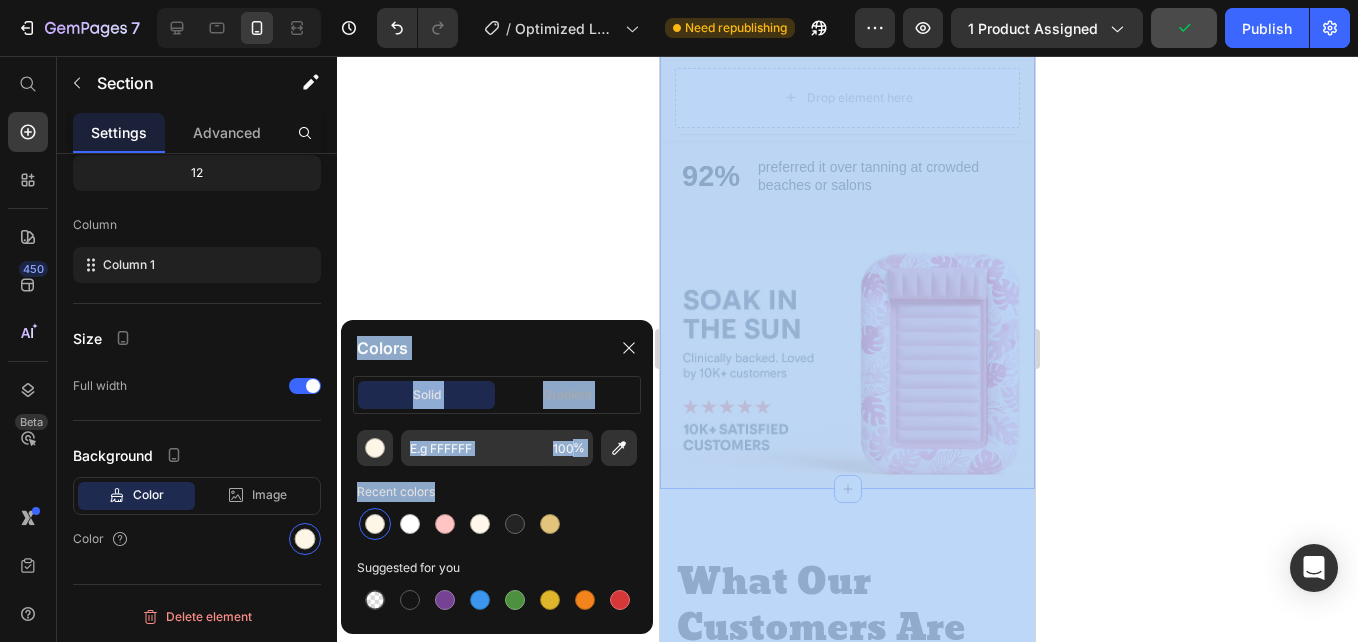 type on "FDF5E6" 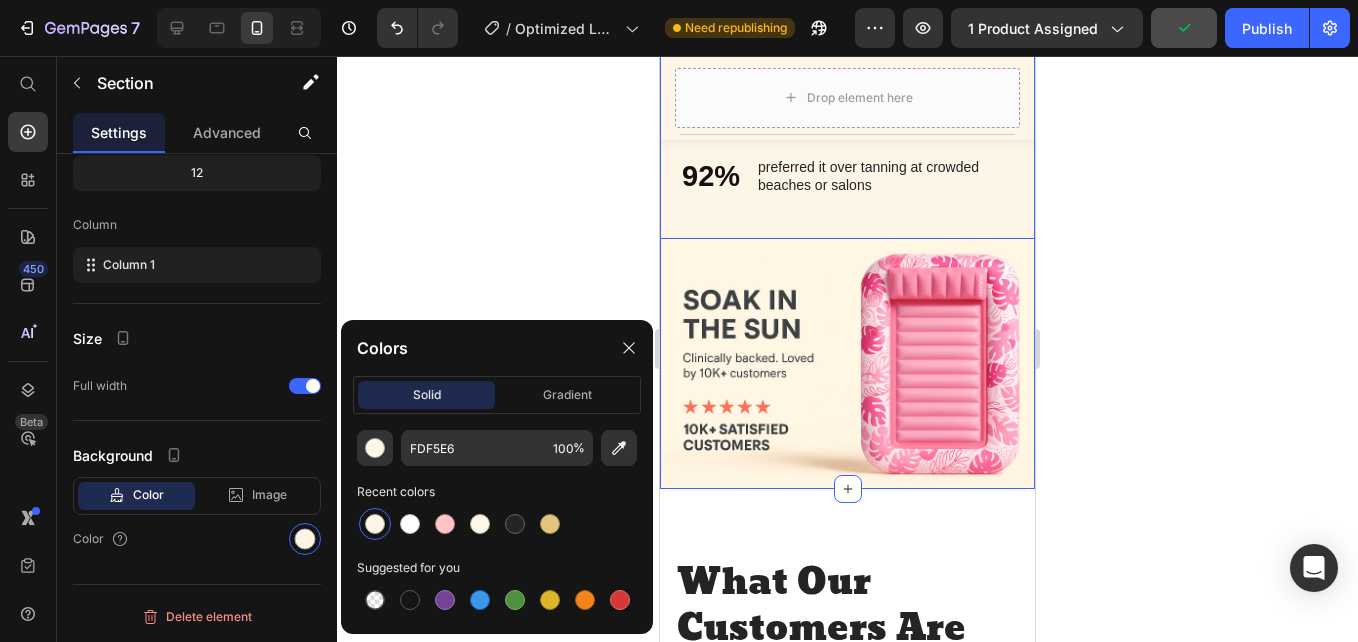 click on "Quick & Easy Heading 97% Text Block said it made tanning more comfortable and enjoyable Text Block Row 94% Text Block loved how easy it was to set up and store Text Block Row 92% Text Block preferred it over tanning at crowded beaches or salons Text Block Row" at bounding box center (847, 80) 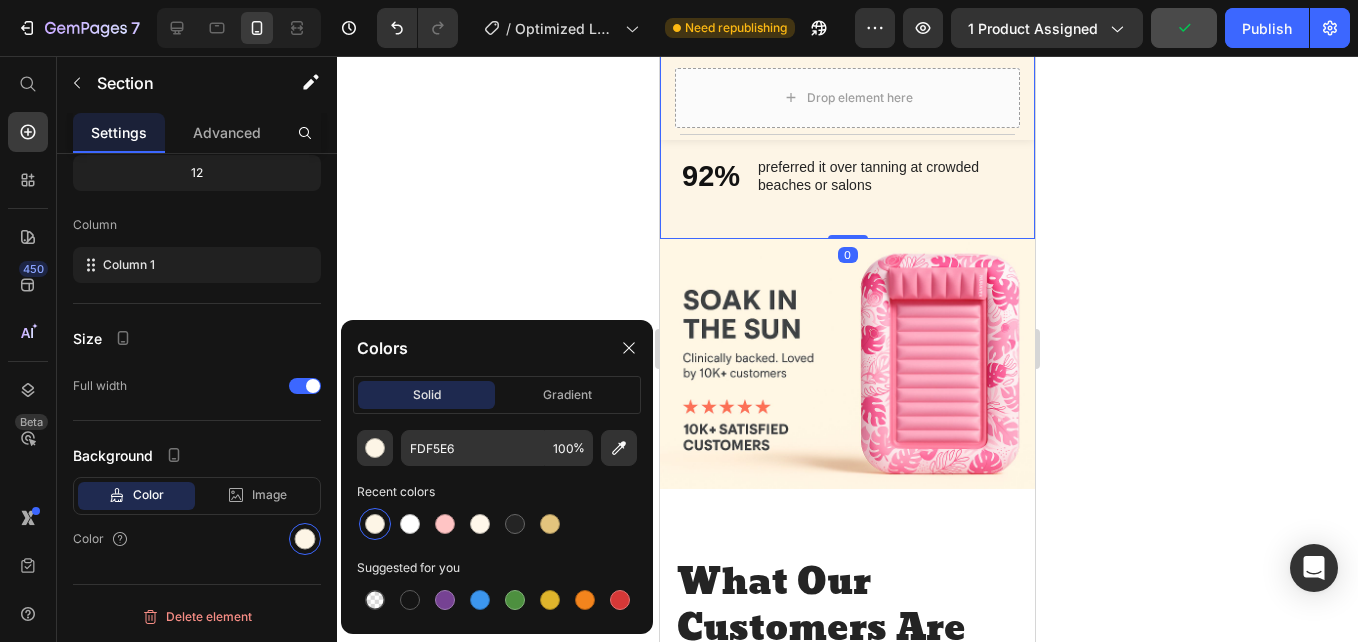 scroll, scrollTop: 0, scrollLeft: 0, axis: both 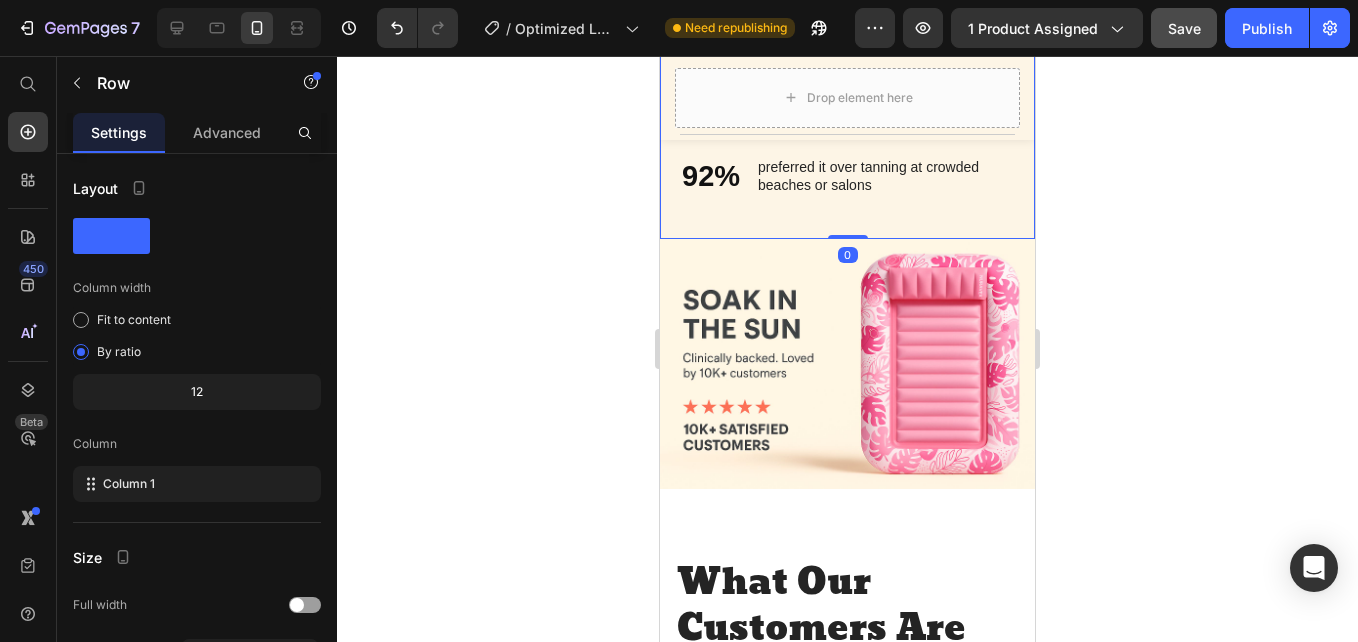 click 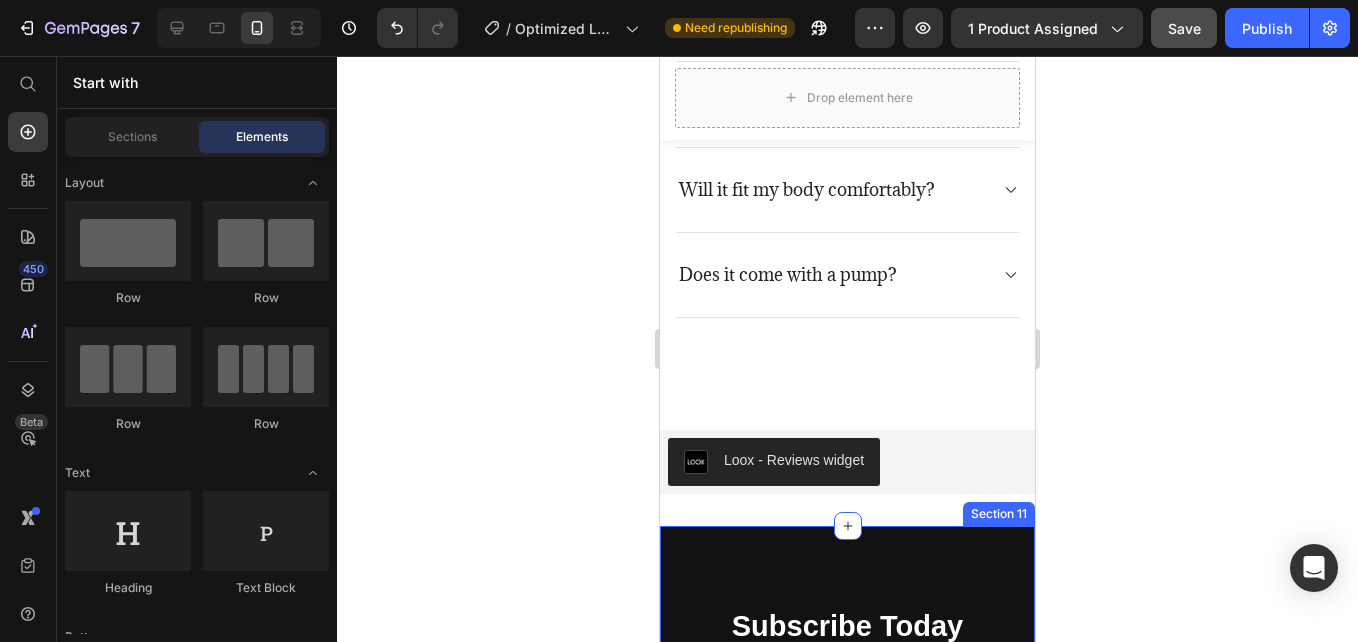 scroll, scrollTop: 5862, scrollLeft: 0, axis: vertical 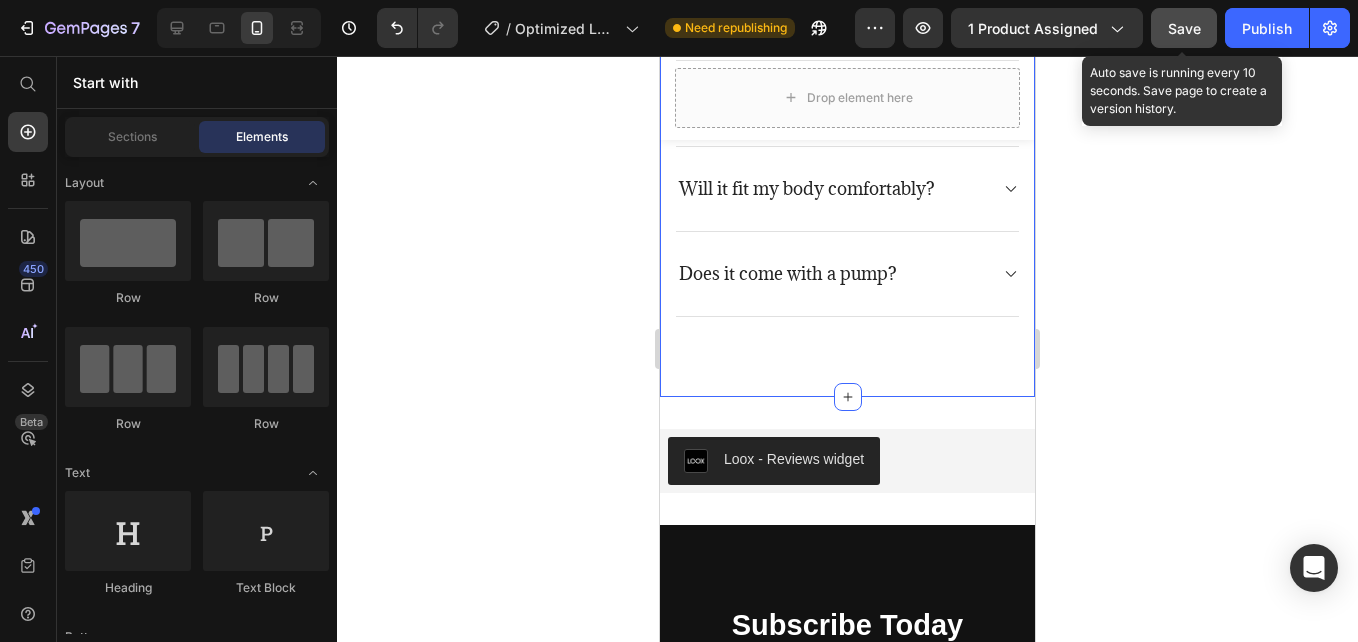 click on "Save" 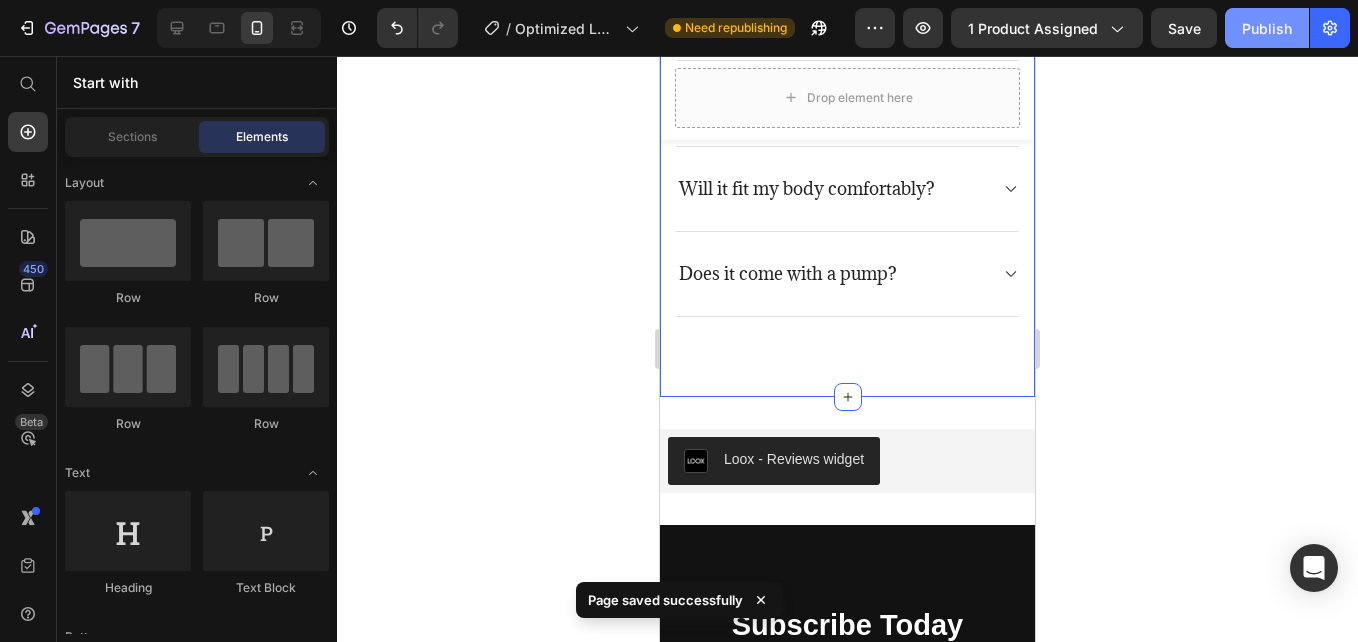 click on "Publish" at bounding box center (1267, 28) 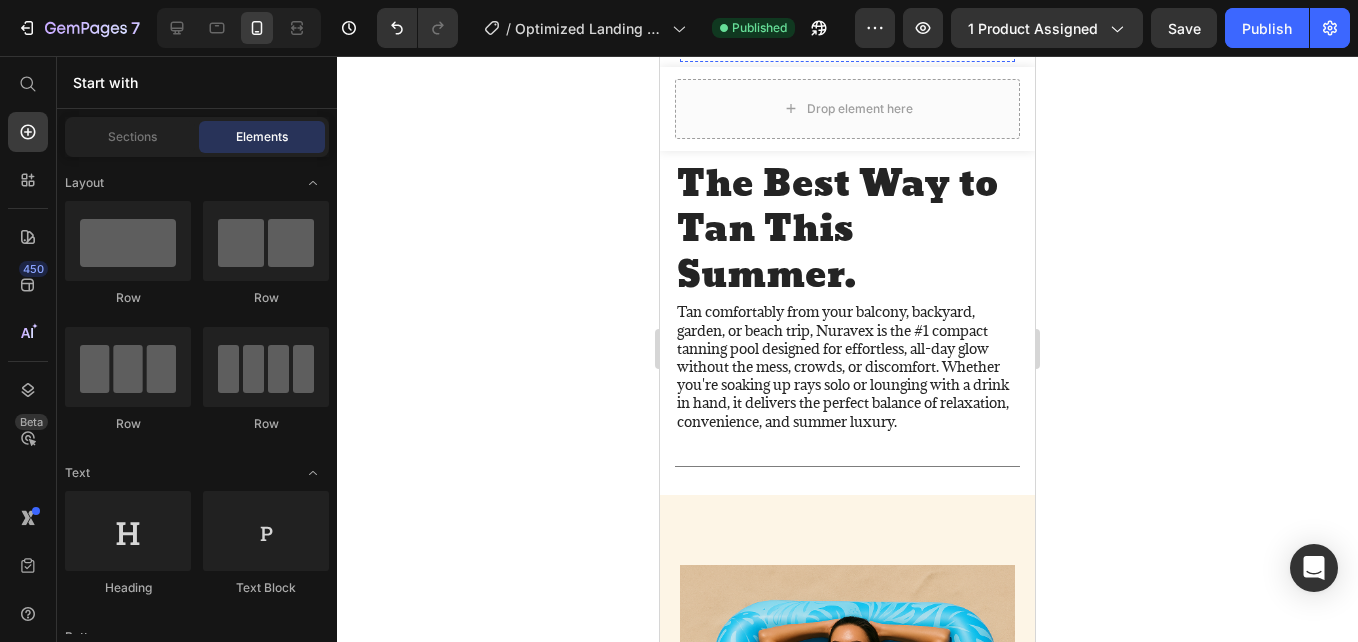 scroll, scrollTop: 1779, scrollLeft: 0, axis: vertical 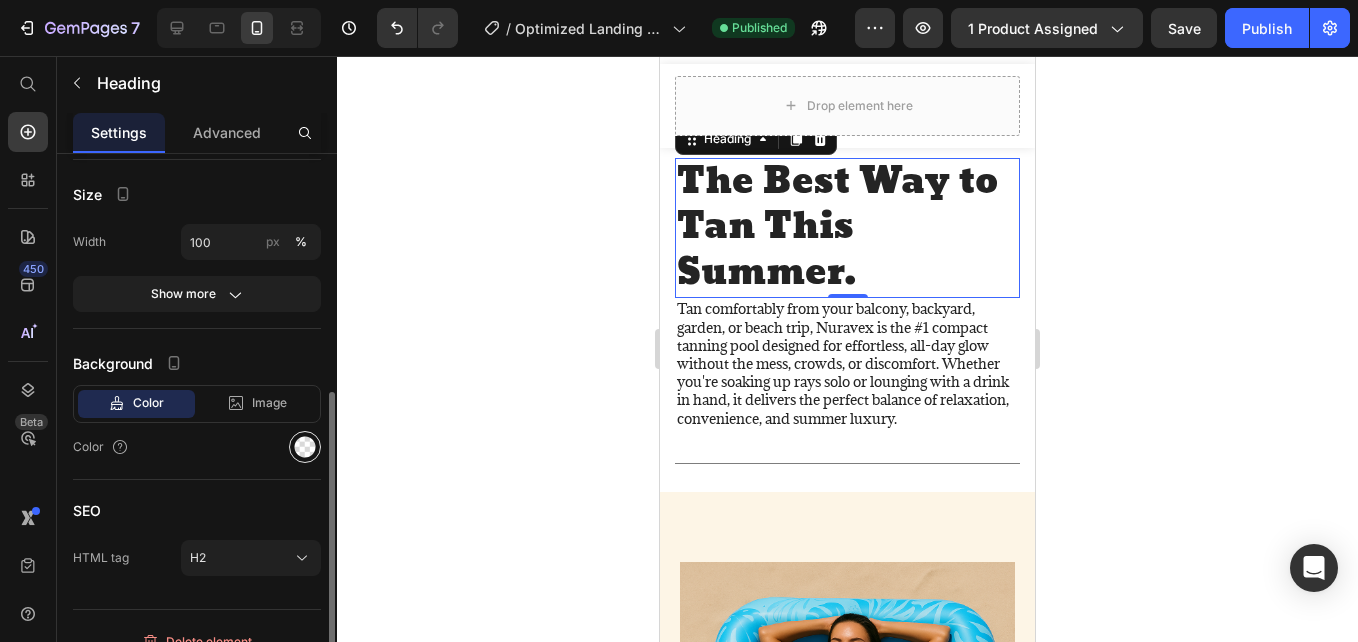 click at bounding box center (305, 447) 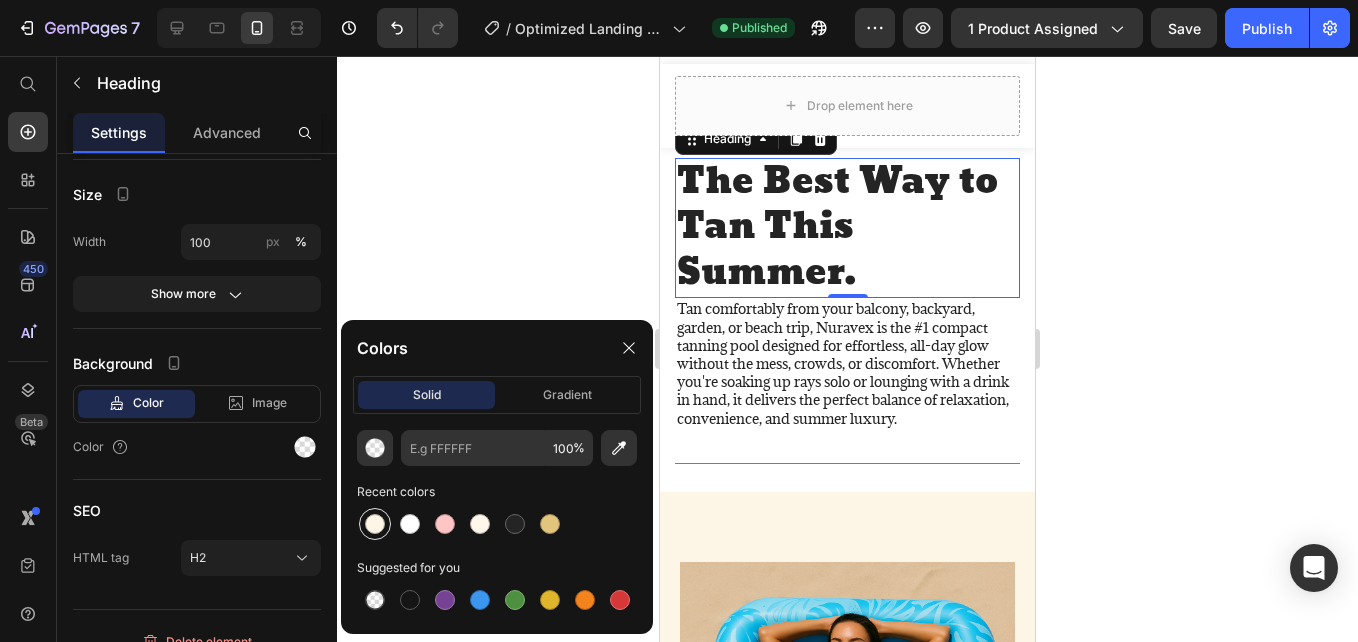 click at bounding box center (375, 524) 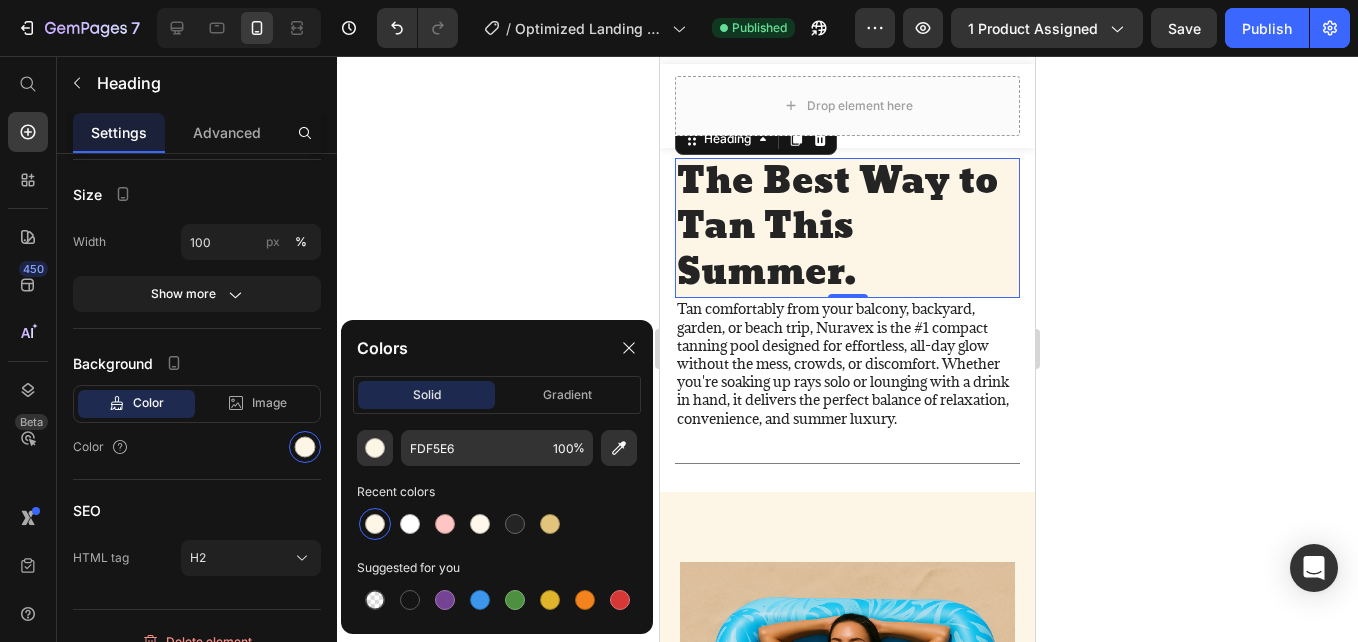 click 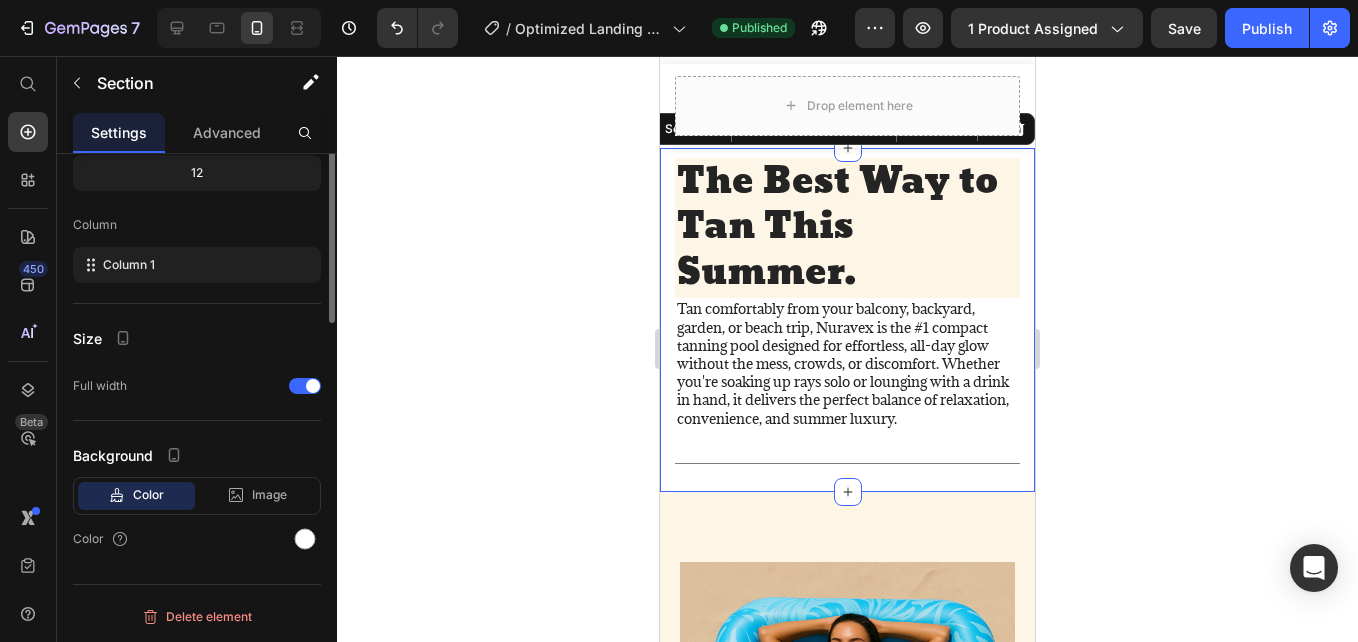 click on "The Best Way to Tan This Summer. Heading Tan comfortably from your balcony, backyard, garden, or beach trip, Nuravex is the #1 compact tanning pool designed for effortless, all-day glow without the mess, crowds, or discomfort. Whether you're soaking up rays solo or lounging with a drink in hand, it delivers the perfect balance of relaxation, convenience, and summer luxury. Text Block                Title Line Row Section 4   You can create reusable sections Create Theme Section AI Content Write with GemAI What would you like to describe here? Tone and Voice Persuasive Product Show more Generate" at bounding box center [847, 320] 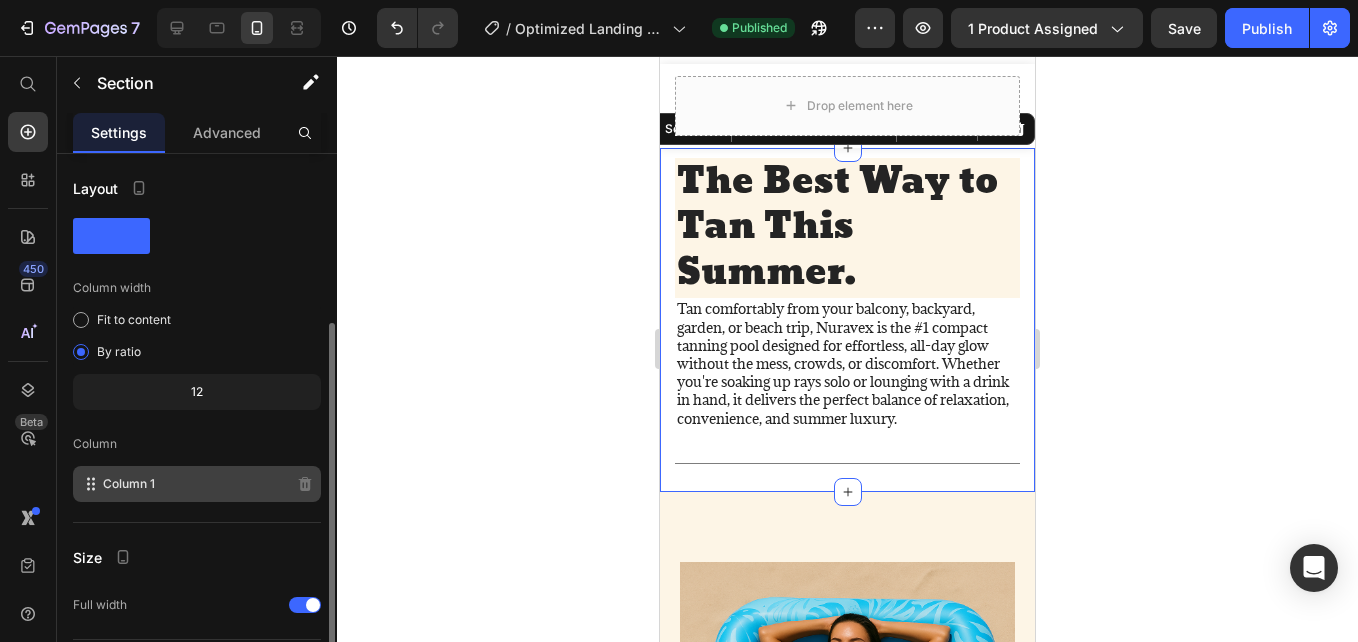 scroll, scrollTop: 219, scrollLeft: 0, axis: vertical 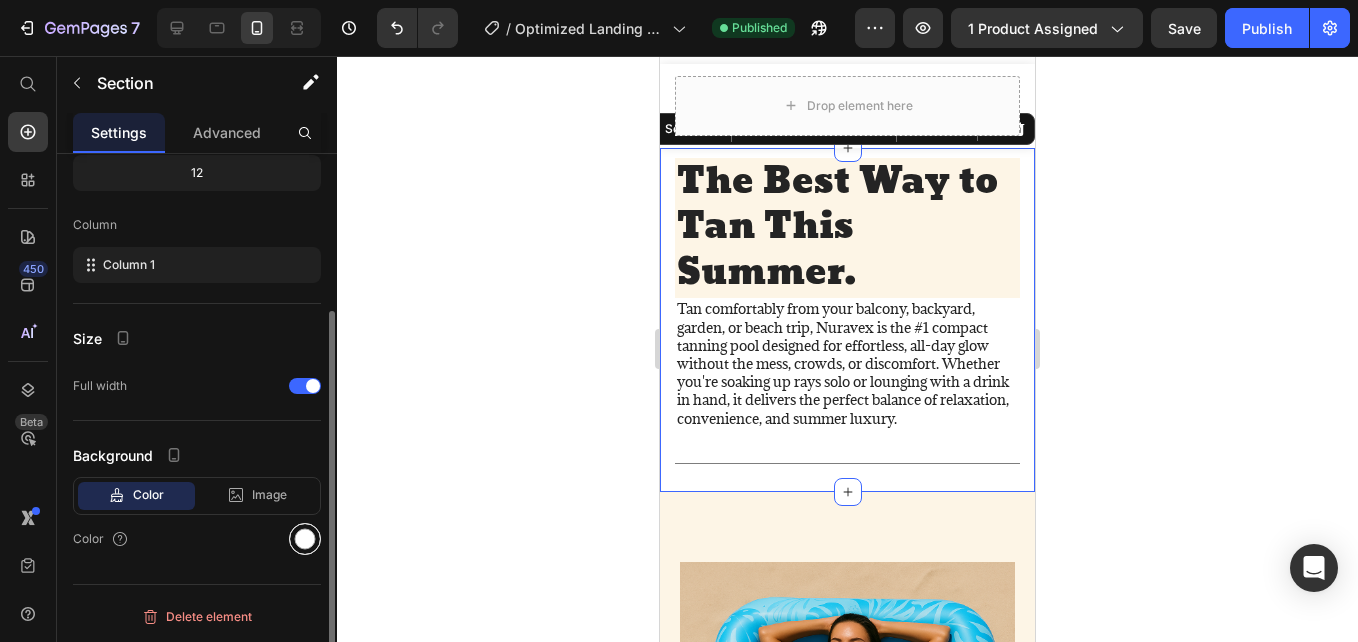 click at bounding box center [305, 539] 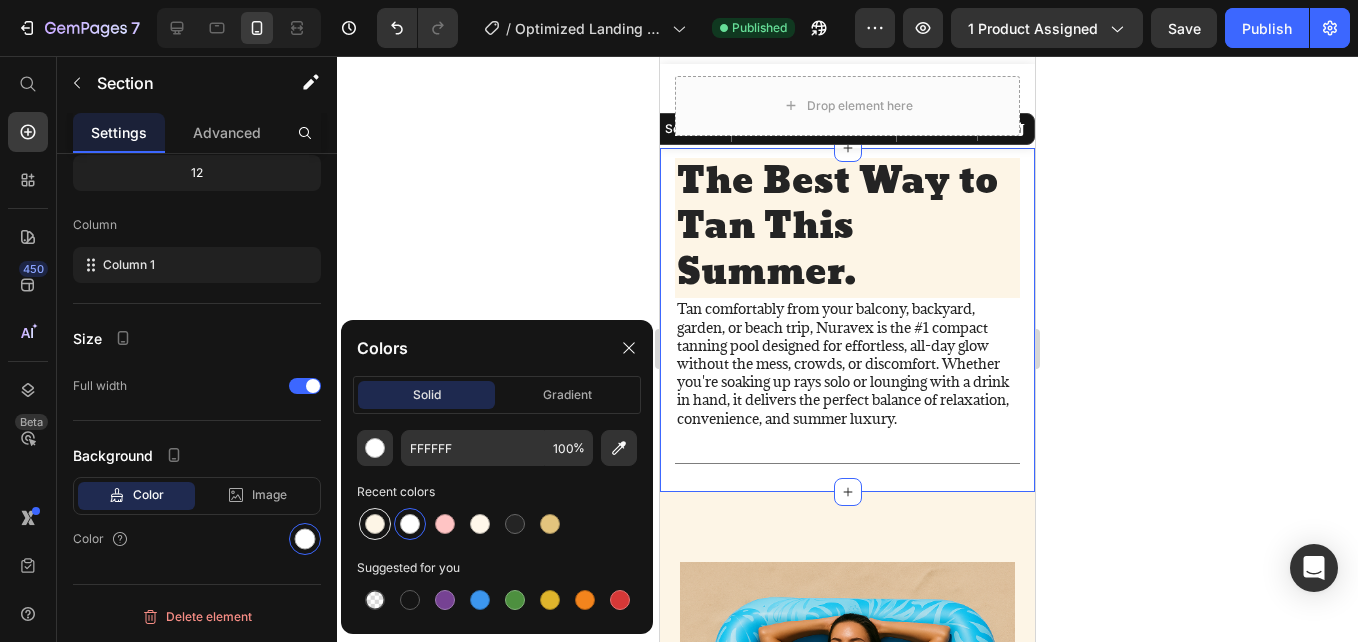 click at bounding box center [375, 524] 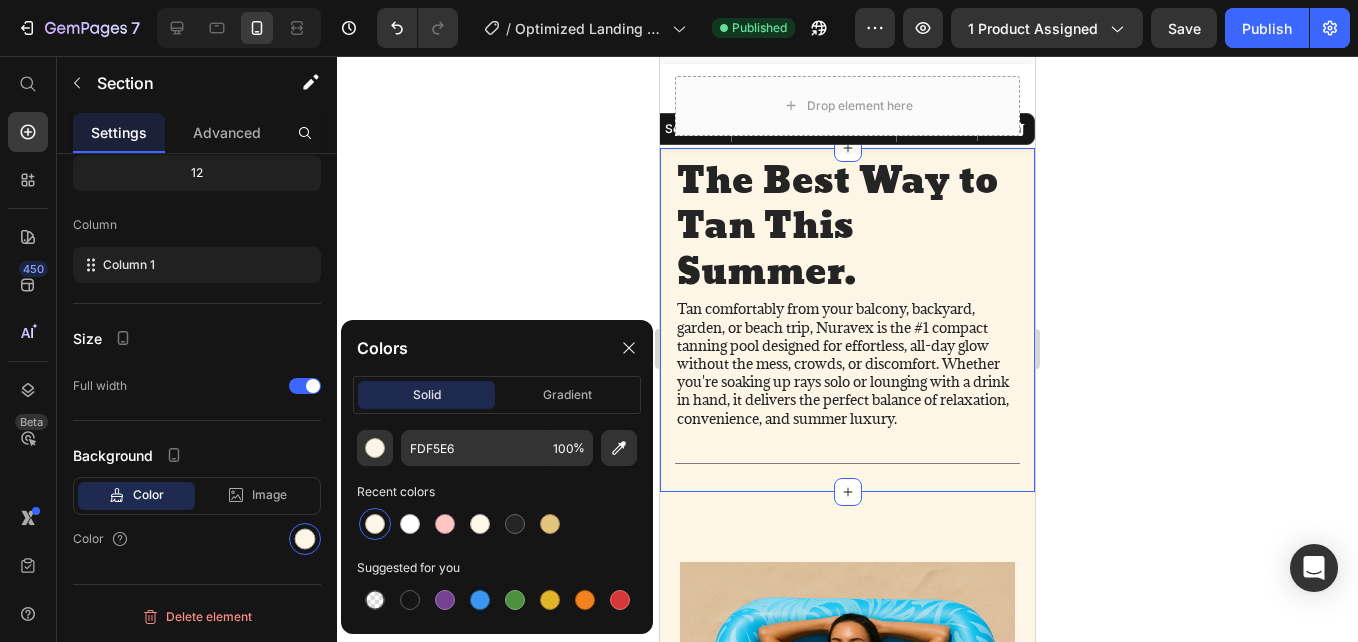 click 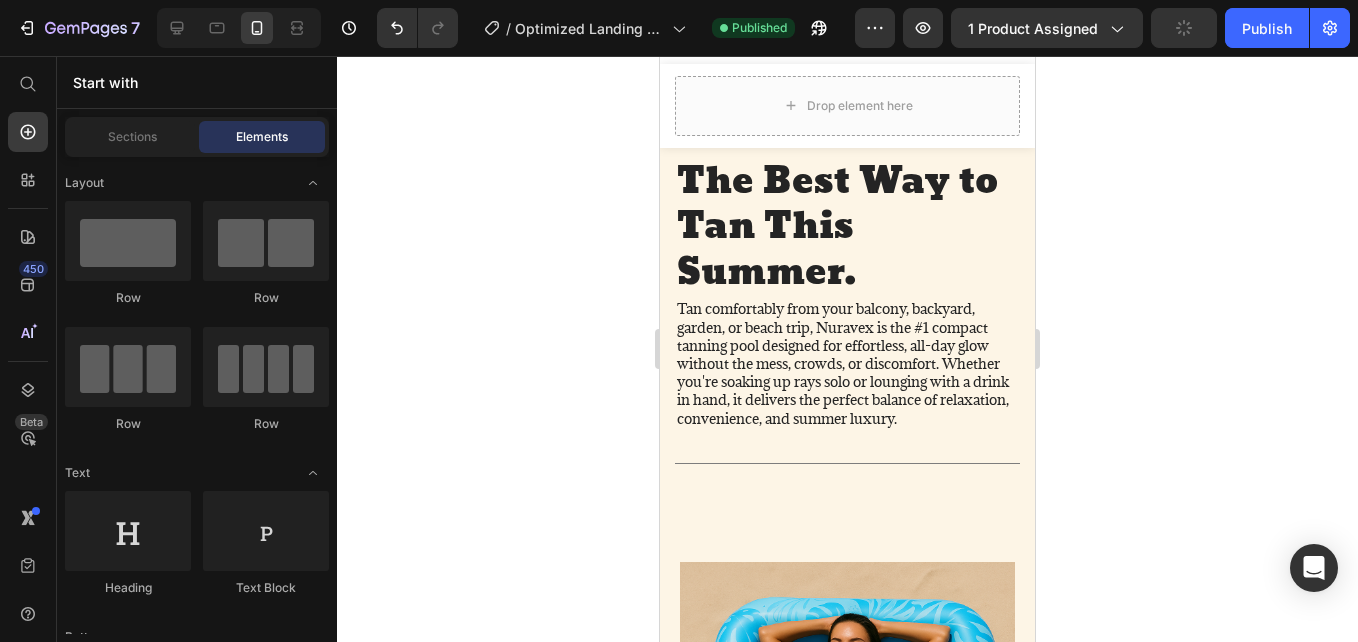 click 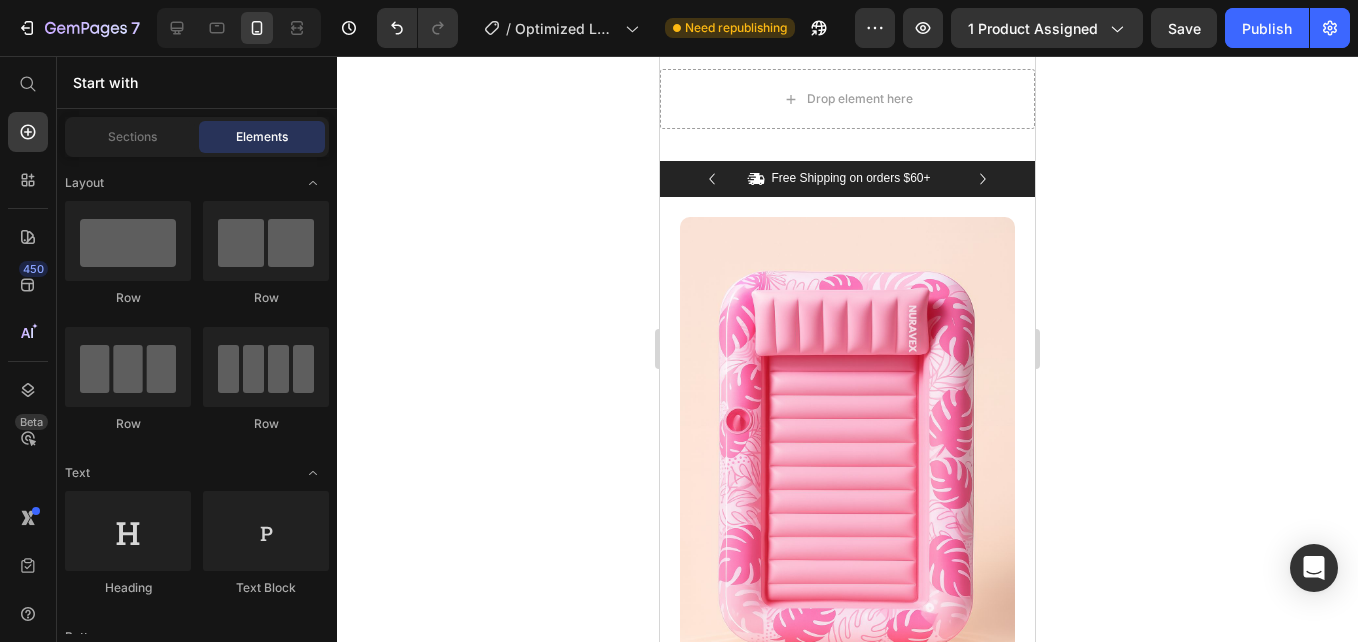 scroll, scrollTop: 0, scrollLeft: 0, axis: both 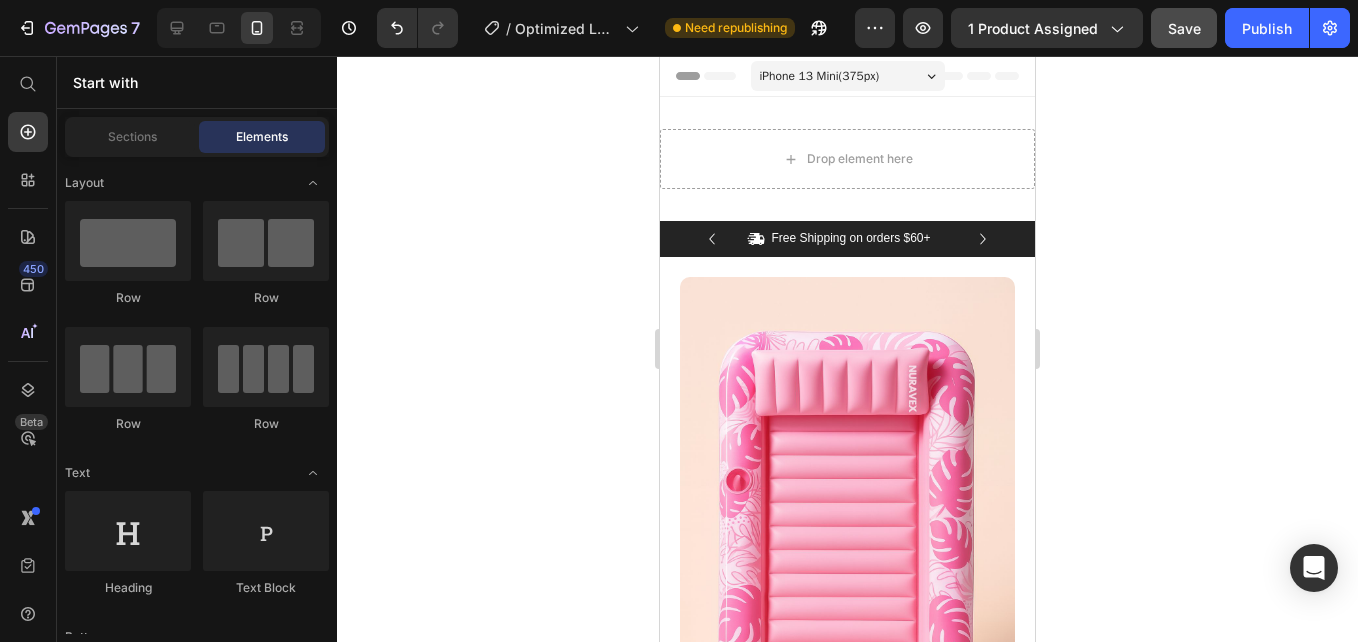 click on "Save" 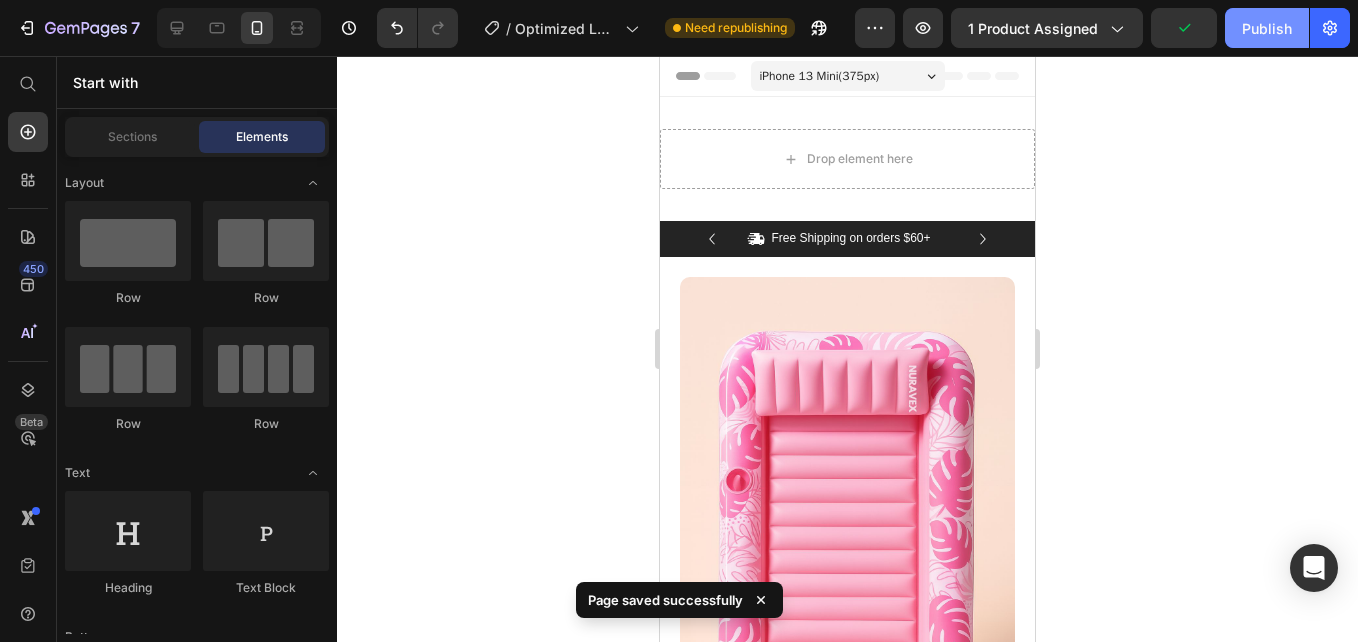 click on "Publish" at bounding box center [1267, 28] 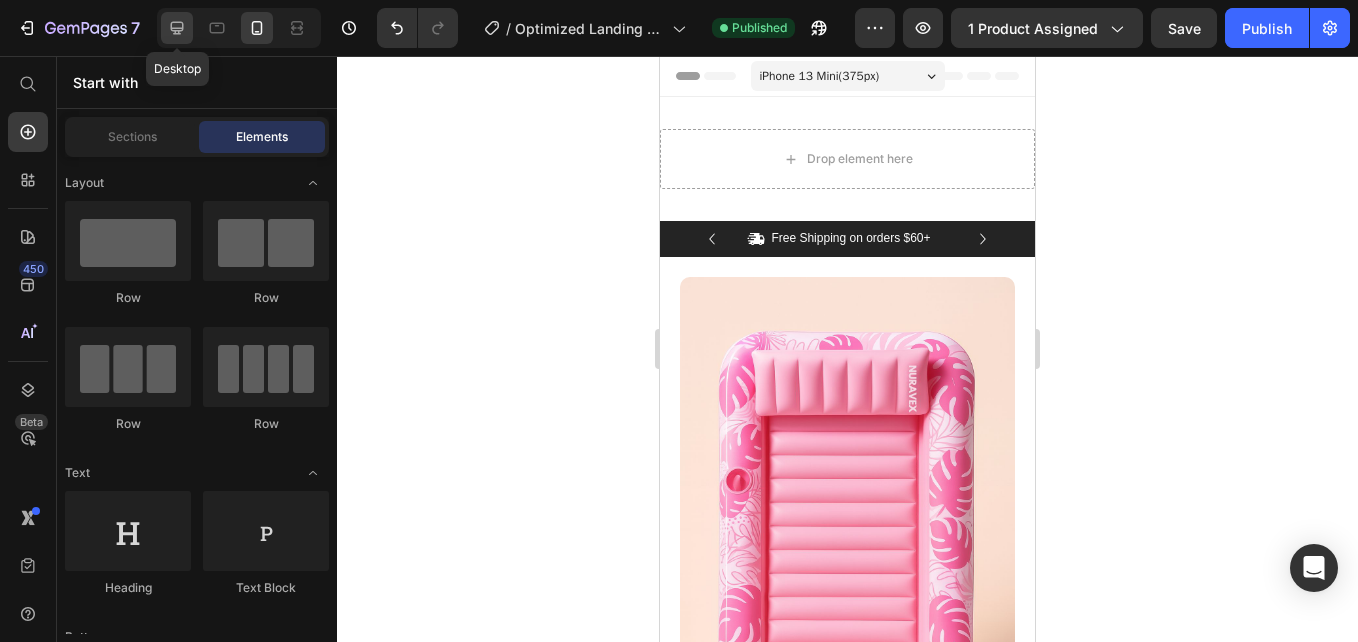 click 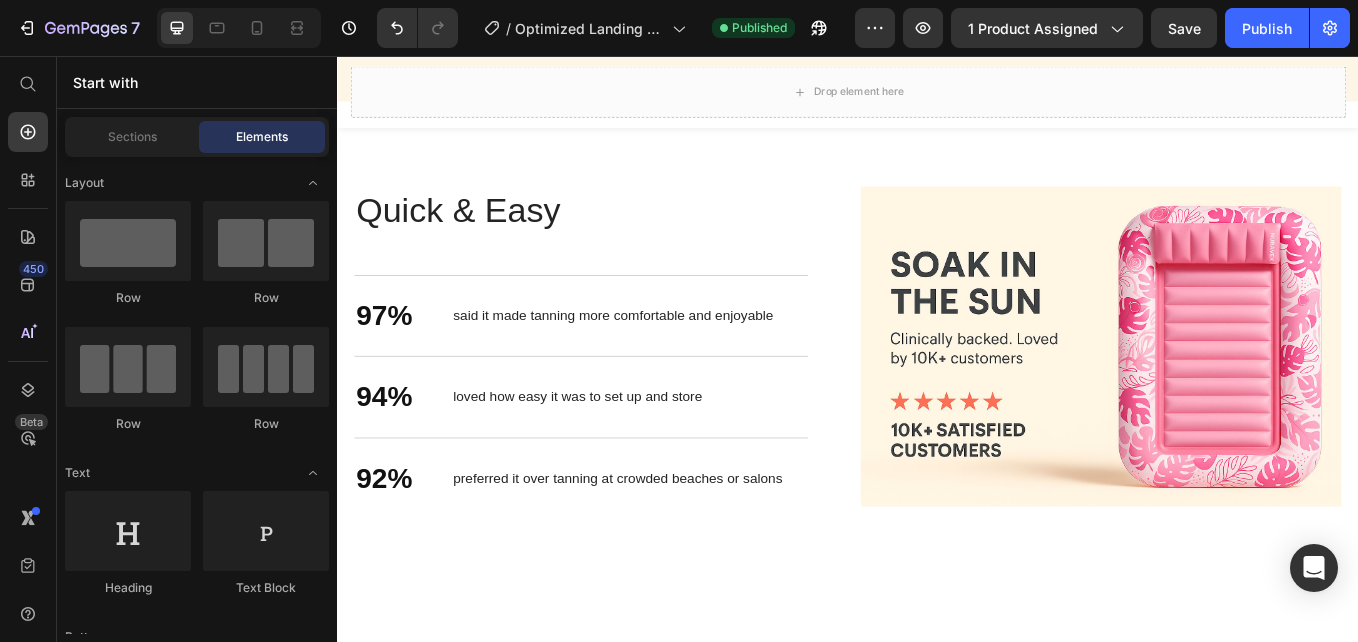 scroll, scrollTop: 3257, scrollLeft: 0, axis: vertical 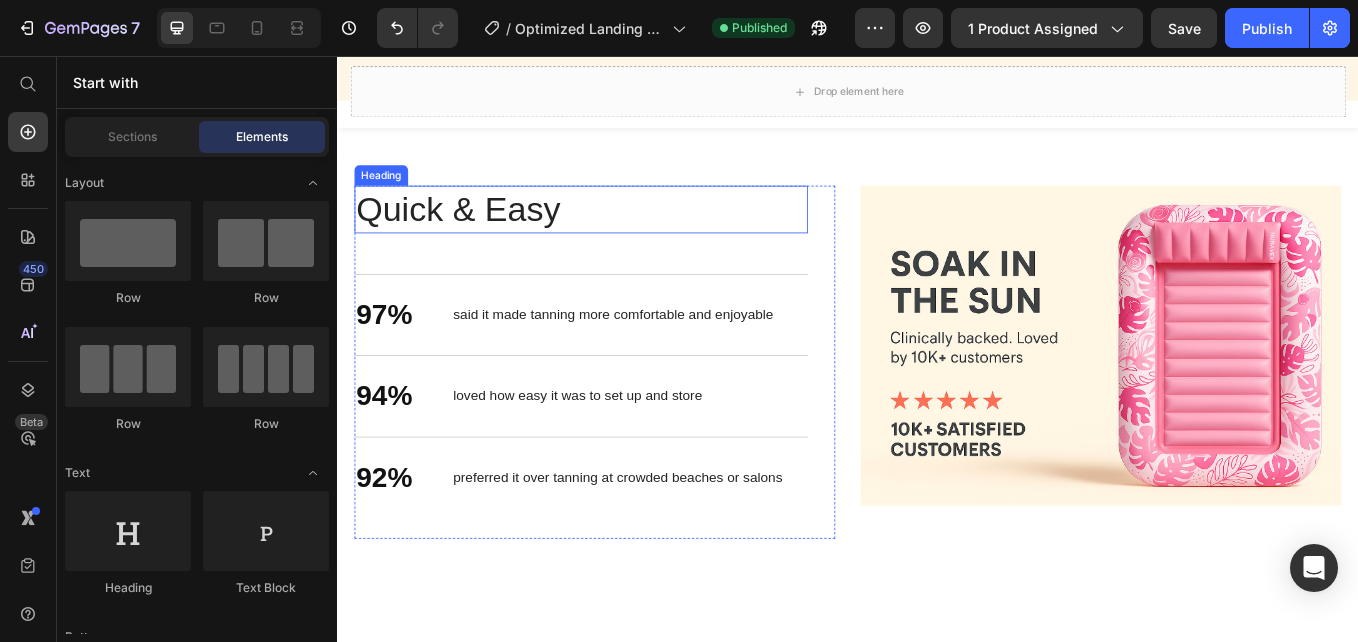 click on "Quick & Easy" at bounding box center (623, 236) 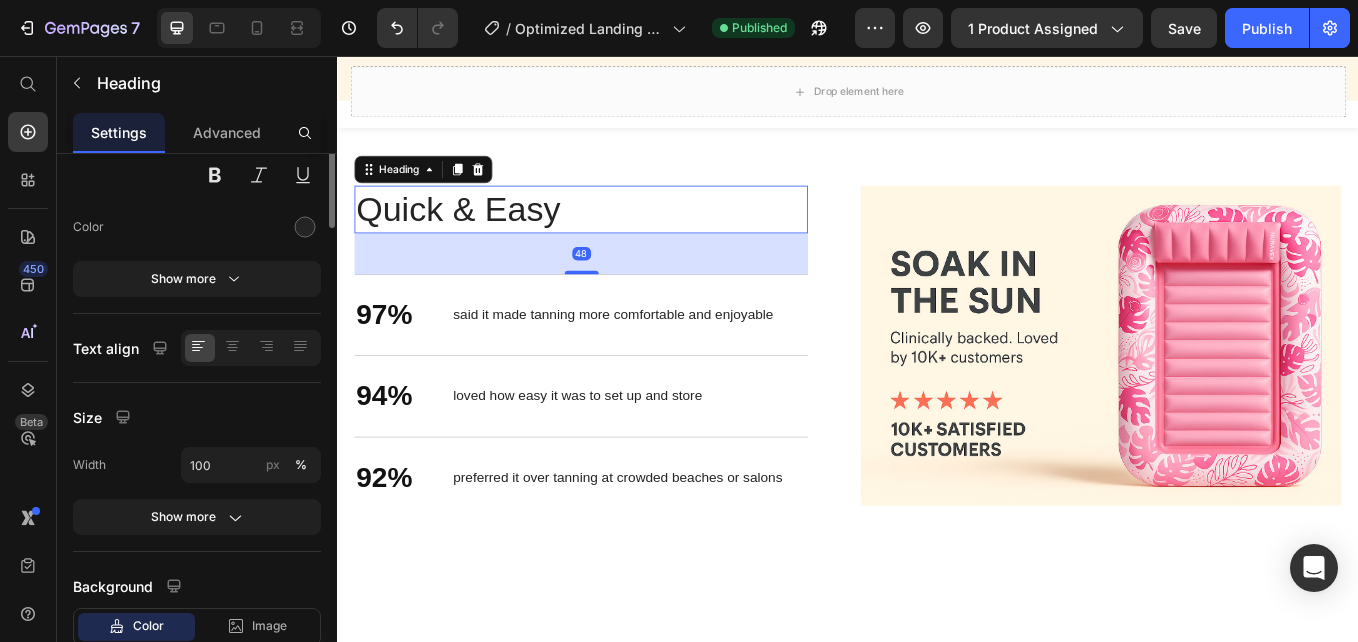 scroll, scrollTop: 0, scrollLeft: 0, axis: both 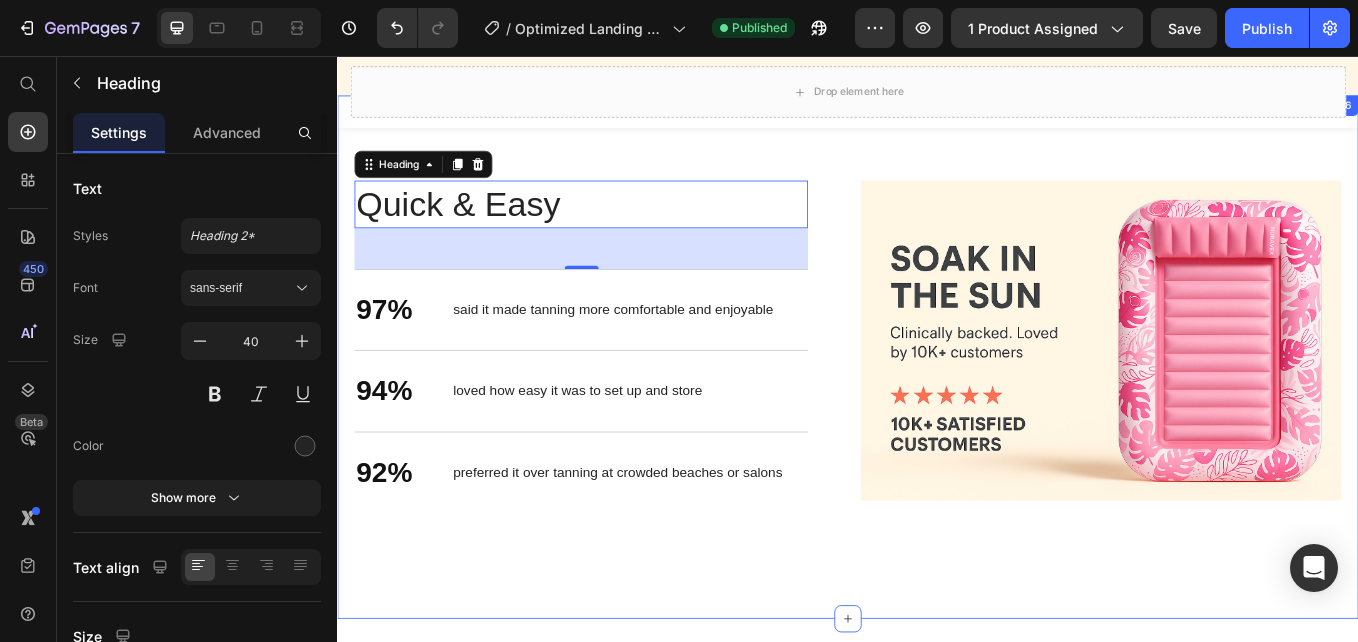 click on "Your Sun. Your Space. Your Tan. Heading Quick & Easy Heading   48 97% Text Block said it made tanning more comfortable and enjoyable Text Block Row 94% Text Block loved how easy it was to set up and store Text Block Row 92% Text Block preferred it over tanning at crowded beaches or salons Text Block Row Row Image Row Section 6" at bounding box center (937, 410) 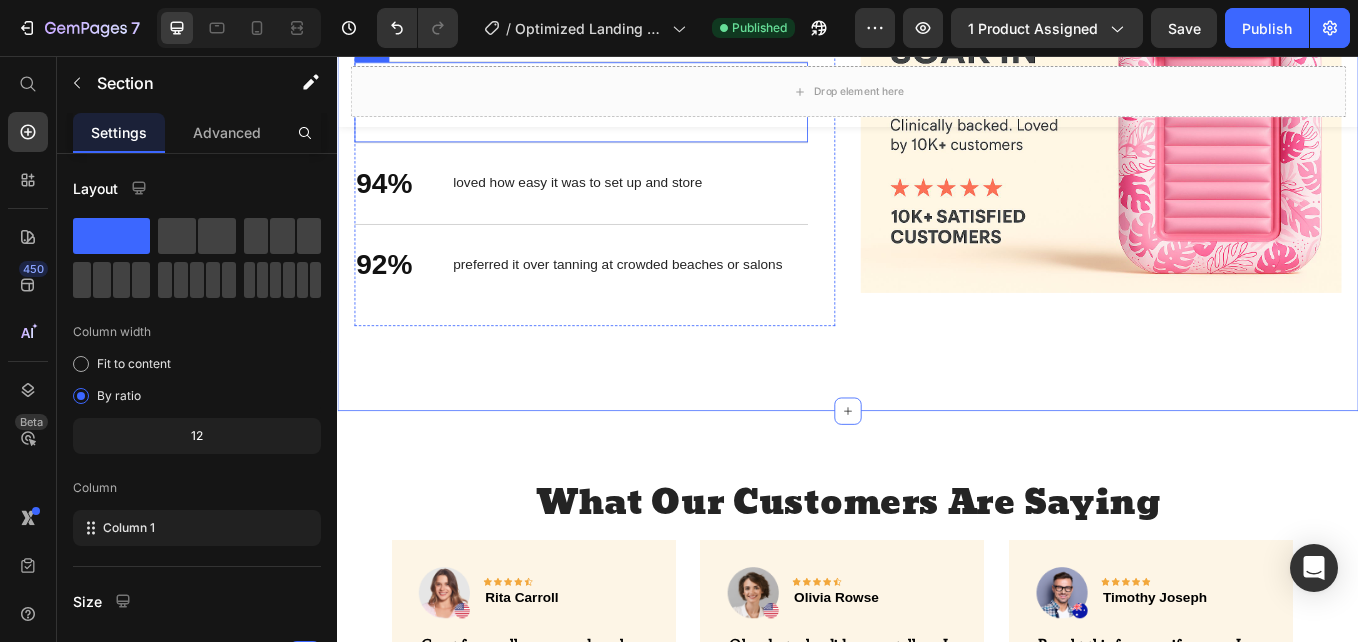 scroll, scrollTop: 3511, scrollLeft: 0, axis: vertical 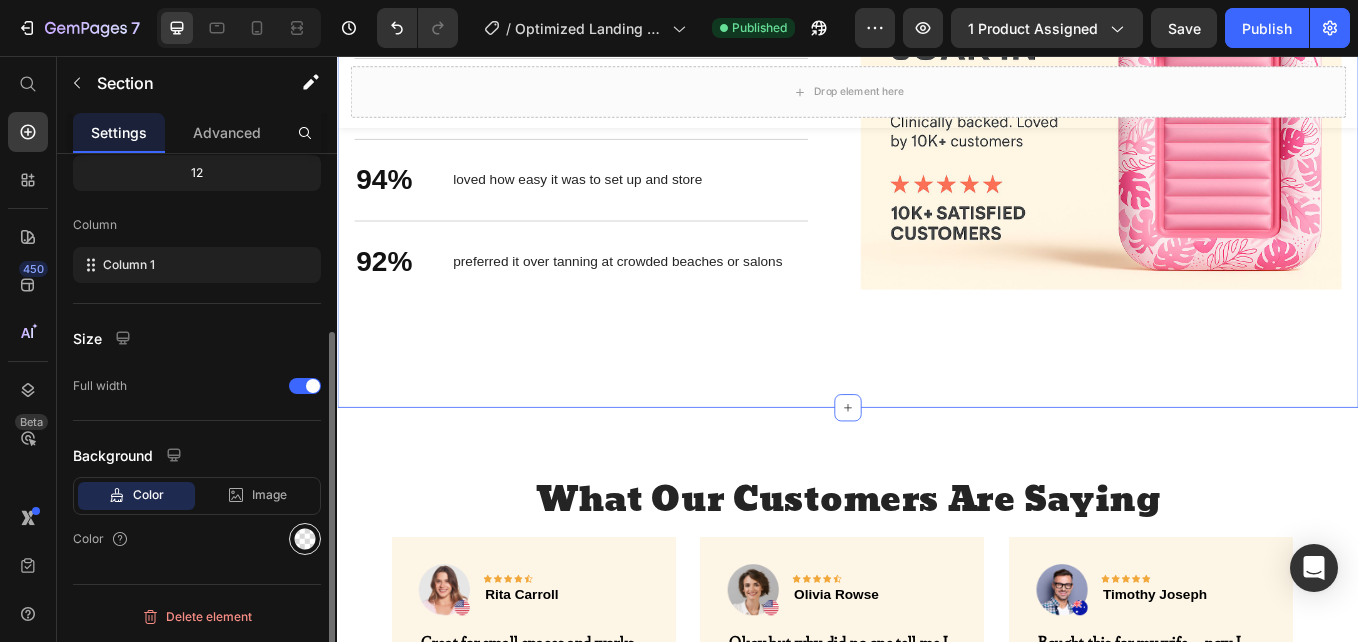 click at bounding box center (305, 539) 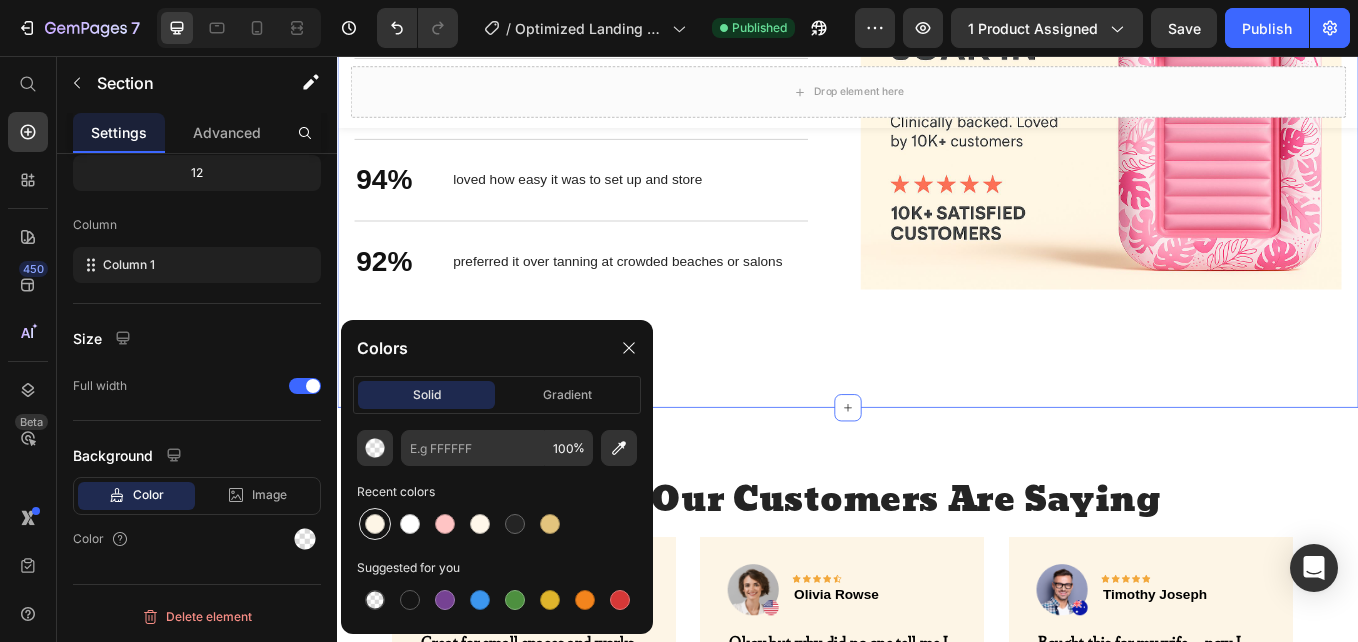 click at bounding box center (375, 524) 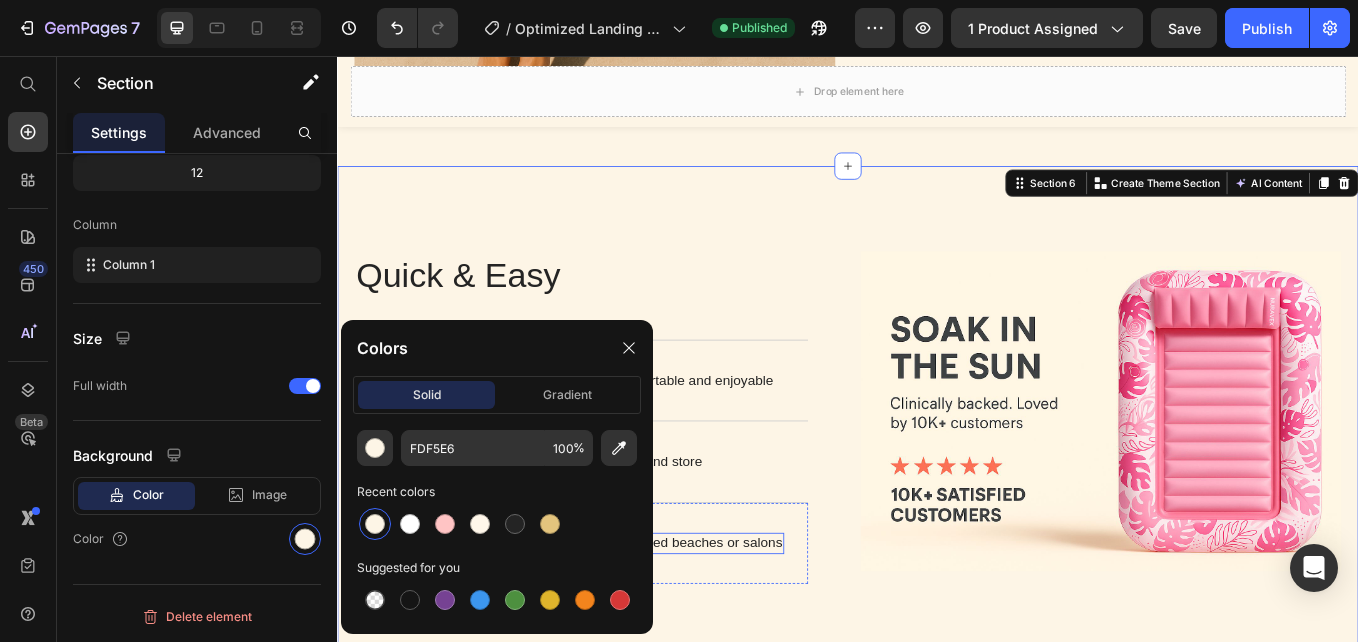 scroll, scrollTop: 3173, scrollLeft: 0, axis: vertical 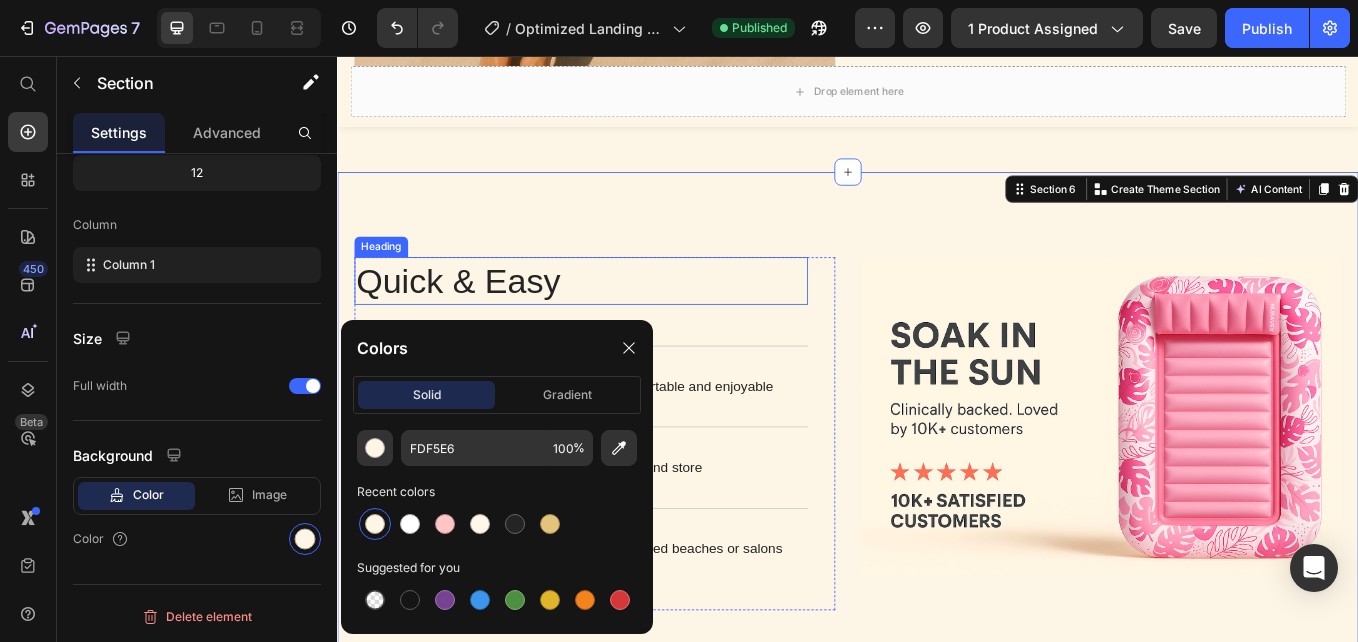 click on "Quick & Easy" at bounding box center (623, 320) 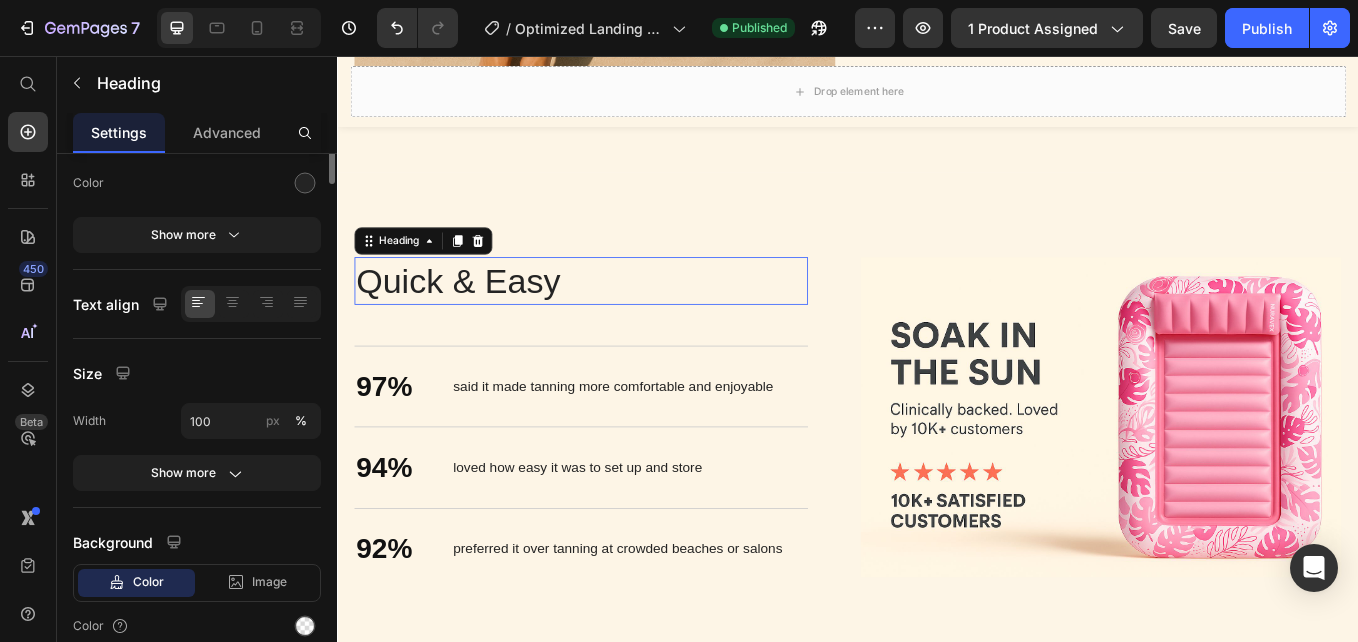 scroll, scrollTop: 0, scrollLeft: 0, axis: both 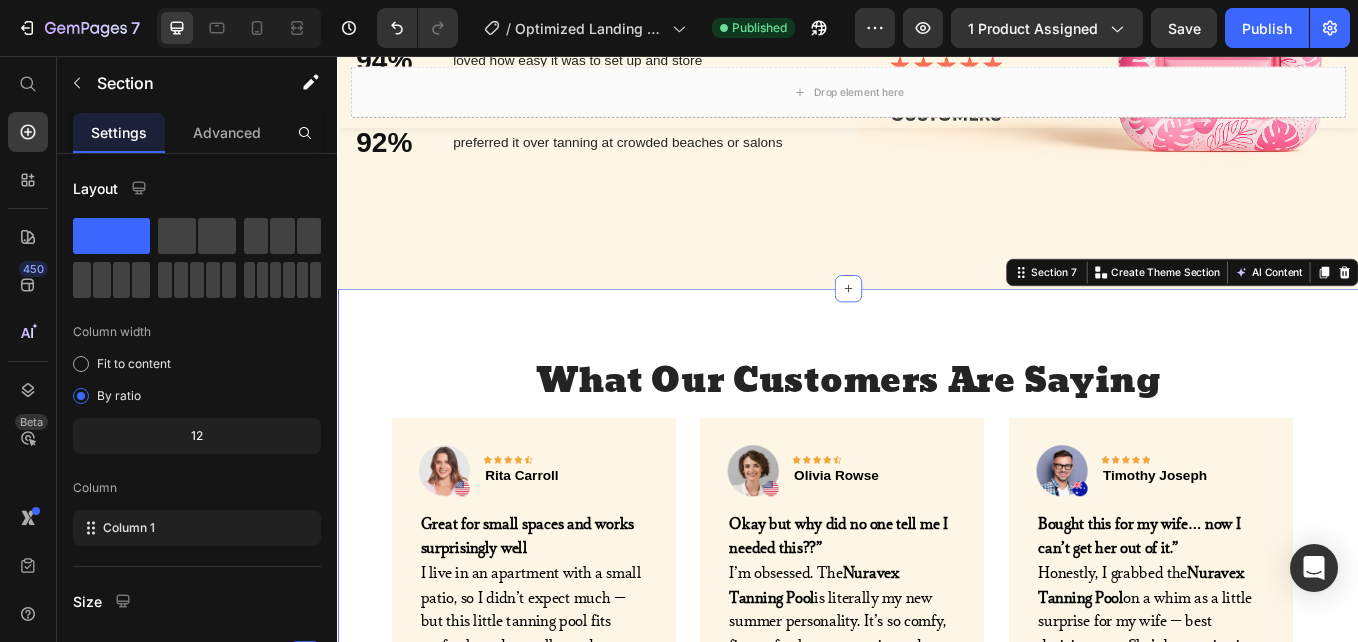 click on "What Our Customers Are Saying Heading
Image
Icon
Icon
Icon
Icon
Icon Row Rita Carroll Text block Row Great for small spaces and works surprisingly well I live in an apartment with a small patio, so I didn’t expect much — but this little tanning pool fits perfectly and actually made a difference. It’s comfy to lie in, and the shallow water keeps me cool while I tan. Setup was easy, though it took me a minute to figure out how much water to use. The material feels sturdy and I’ve already used it a bunch this summer. Would give 5 stars if it came with a cover or storage bag. Text block                Title Line
Drop element here Product Row Image
Icon
Icon
Icon
Icon
Icon Row Olivia Rowse Text block Row Okay but why did no one tell me I needed this??” I’m obsessed. The  Nuravex Tanning Pool" at bounding box center (937, 814) 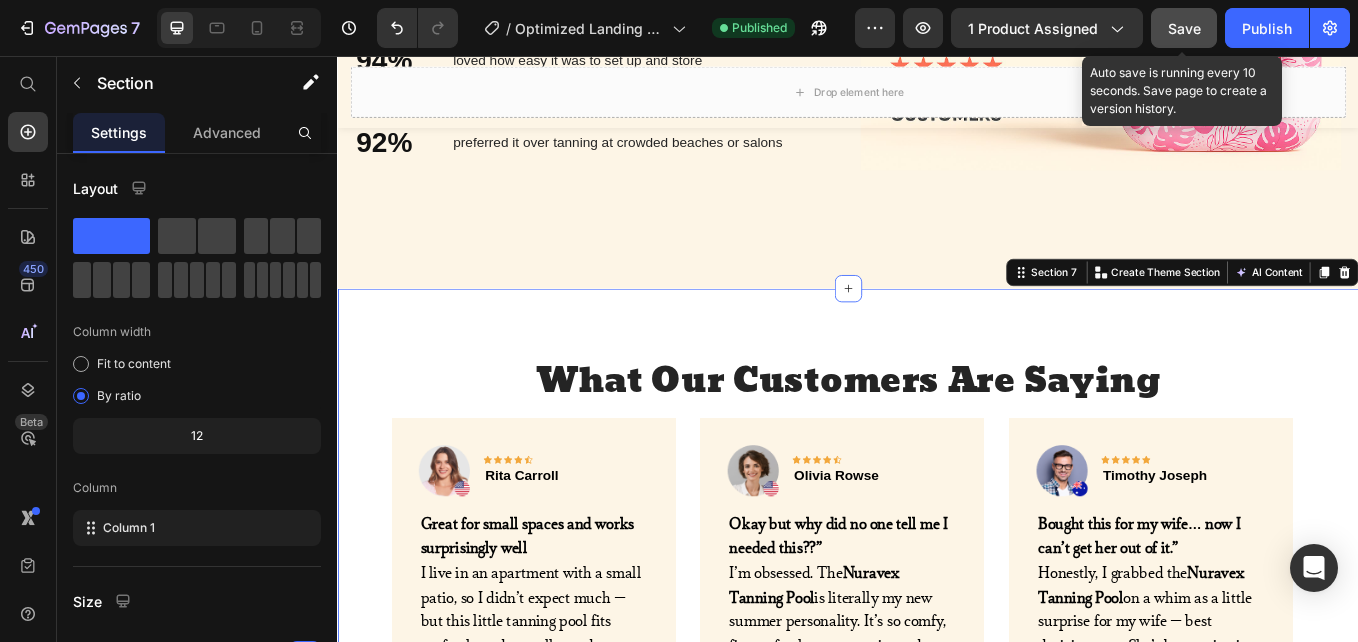 click on "Save" 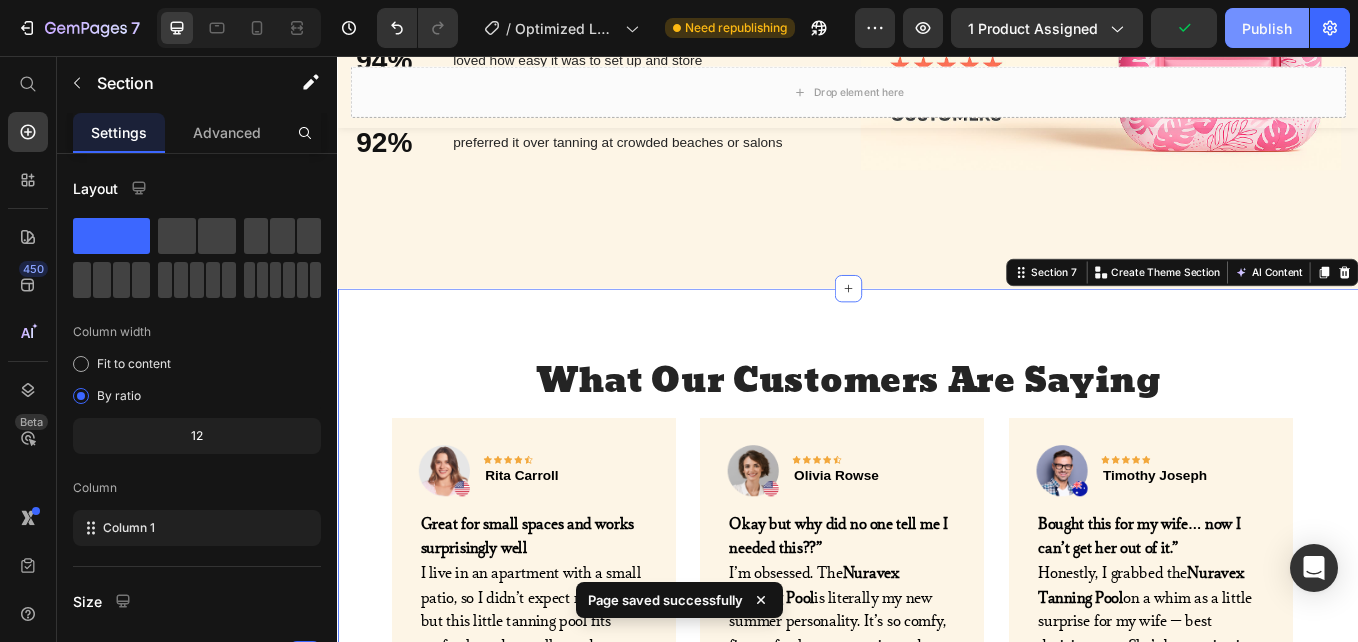 click on "Publish" at bounding box center [1267, 28] 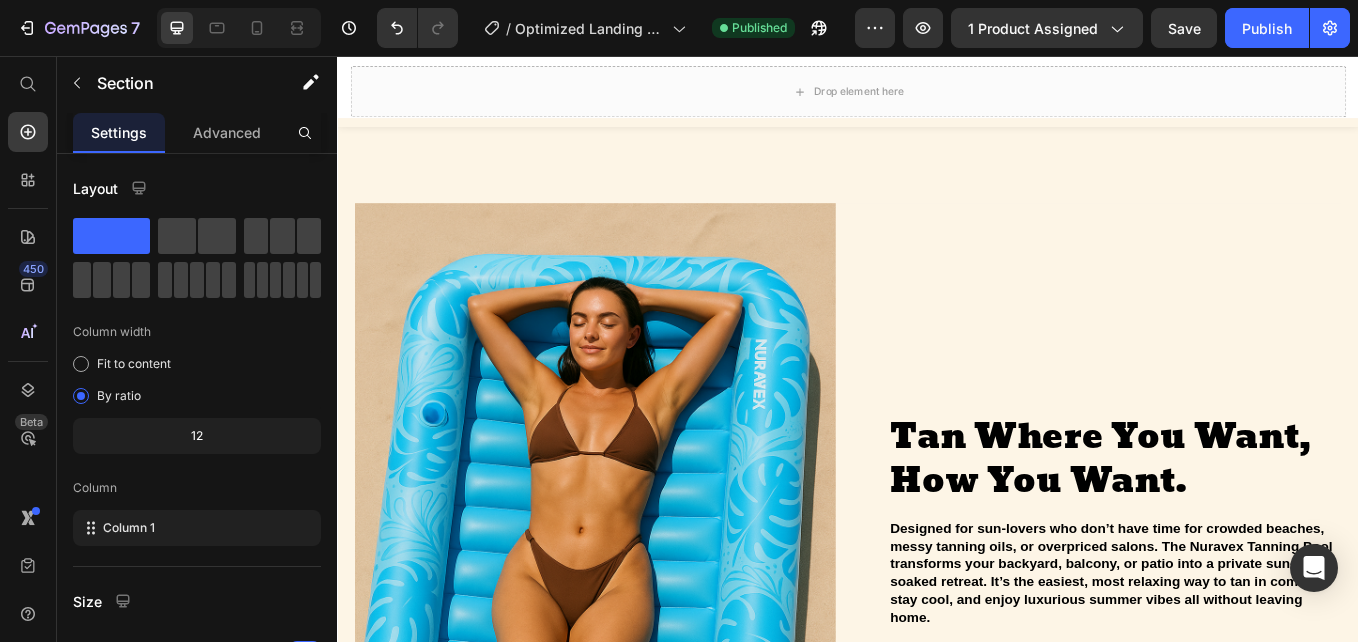 scroll, scrollTop: 2215, scrollLeft: 0, axis: vertical 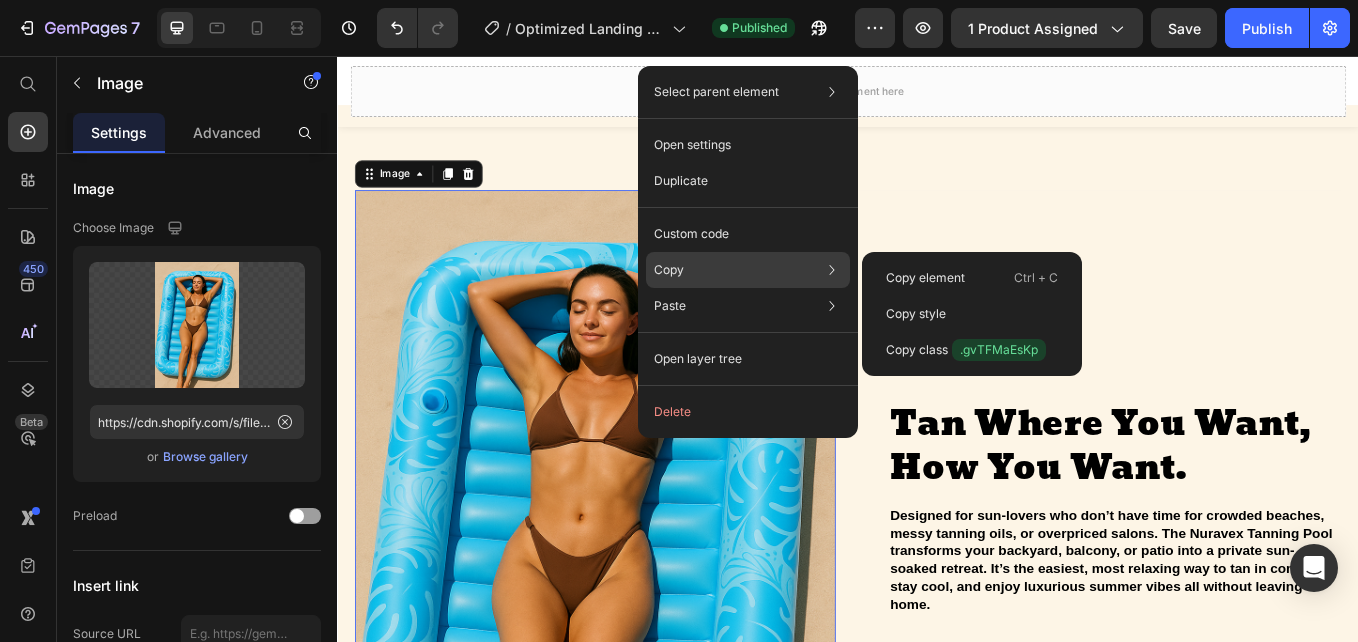 click on "Copy Copy element  Ctrl + C Copy style  Copy class  .gvTFMaEsKp" 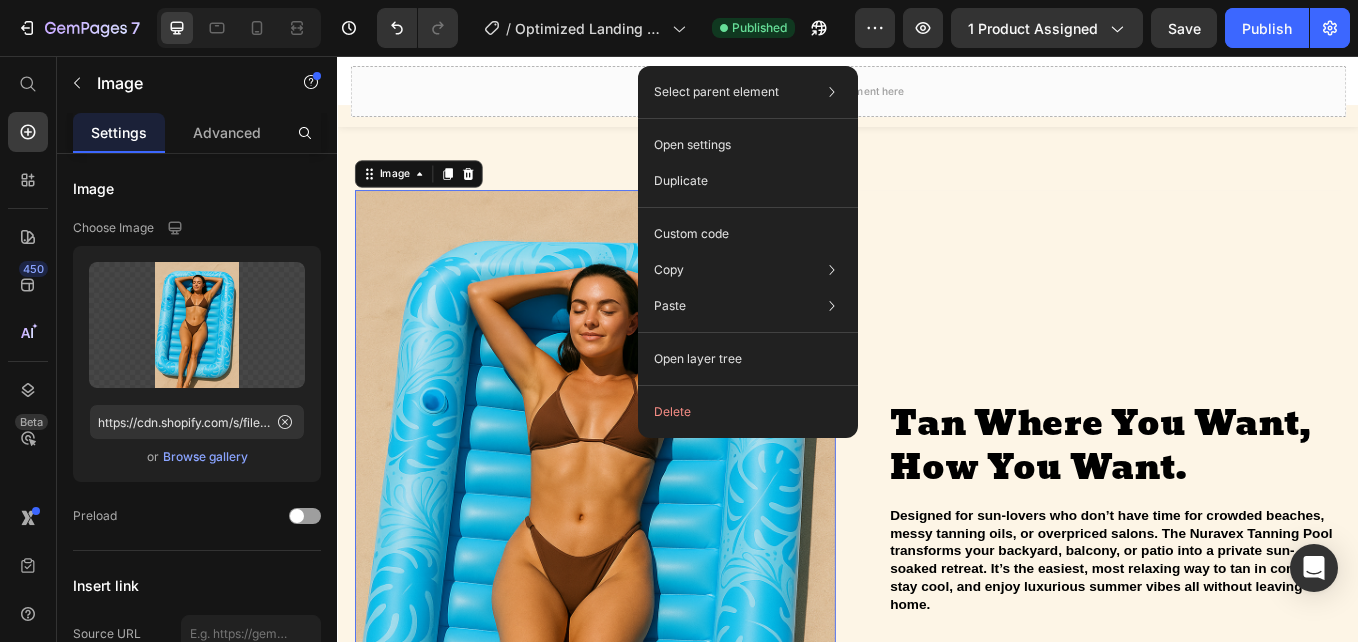 click at bounding box center [639, 637] 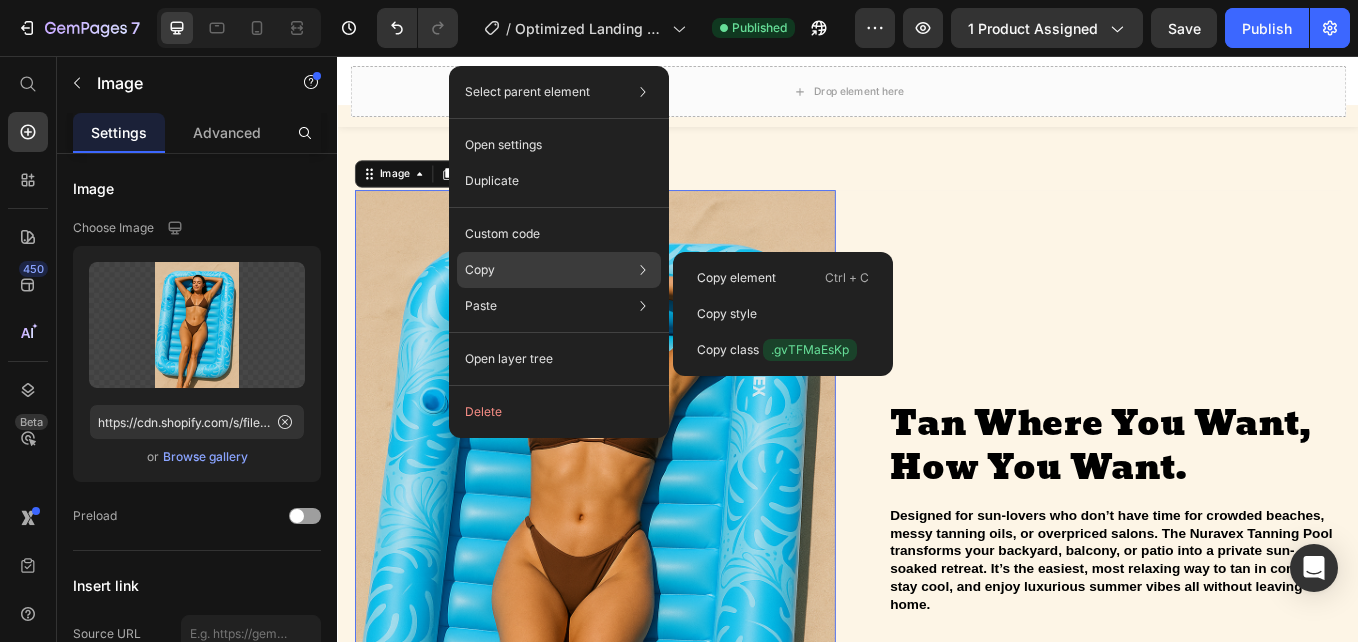 click 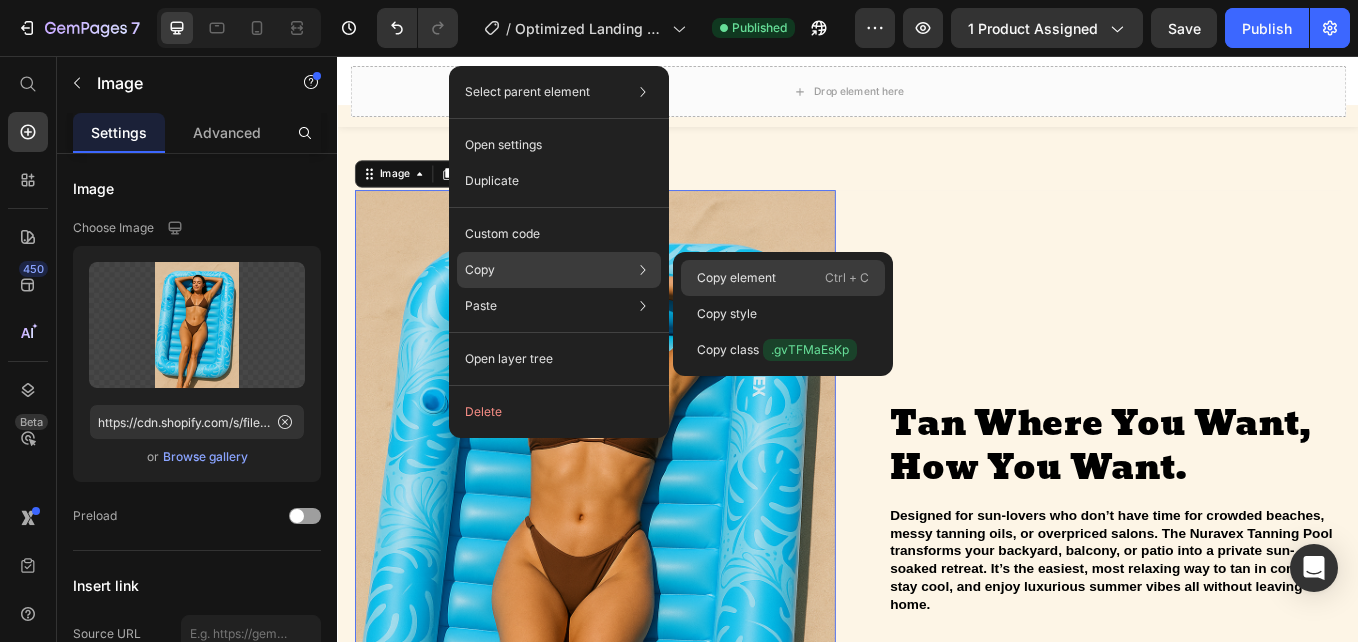 click on "Copy element" at bounding box center [736, 278] 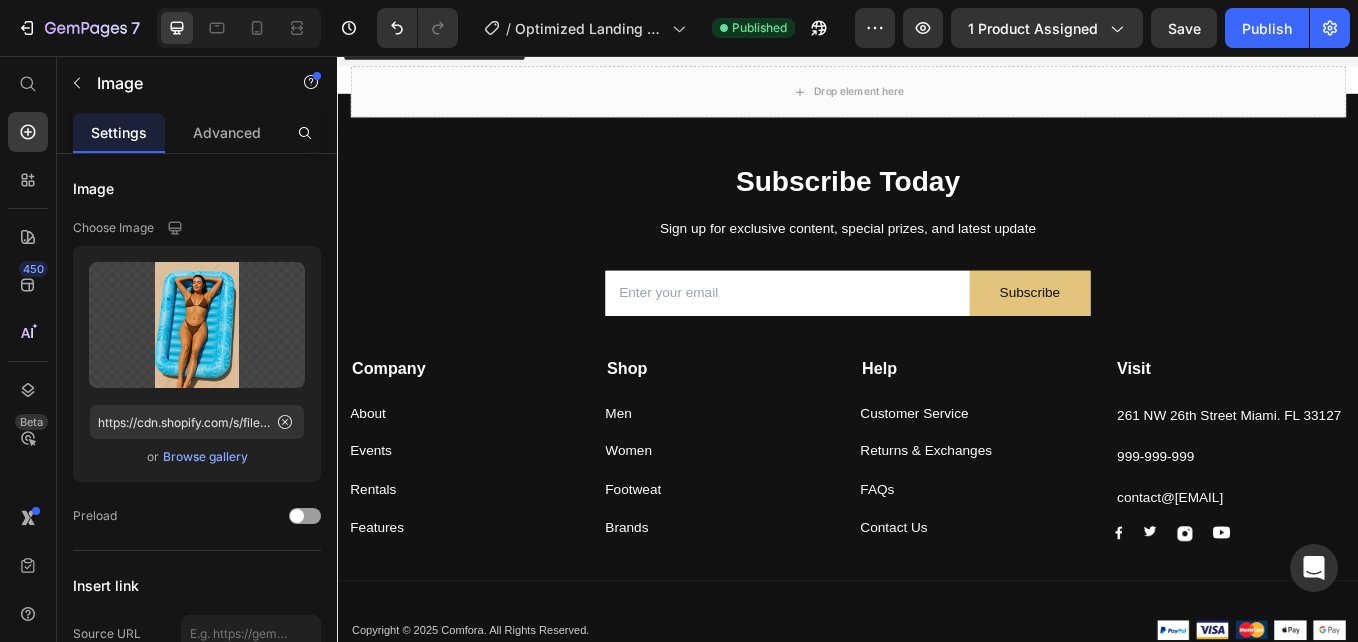 scroll, scrollTop: 6125, scrollLeft: 0, axis: vertical 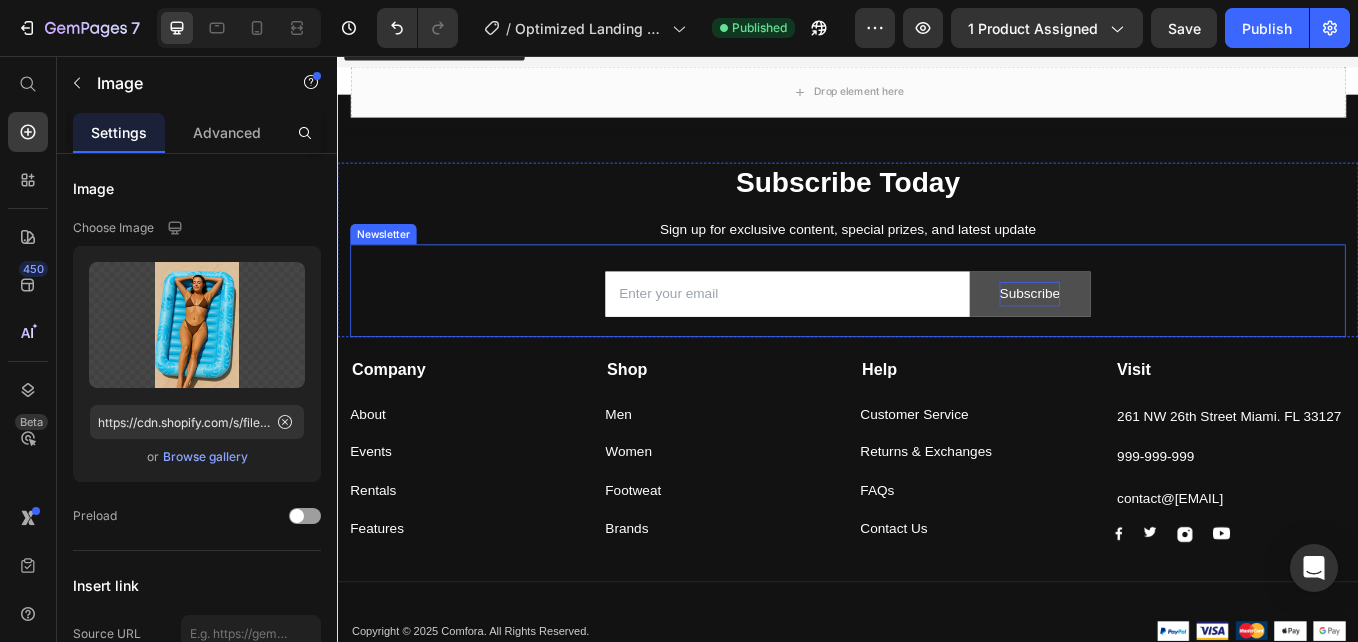 click on "Subscribe" at bounding box center [1150, 335] 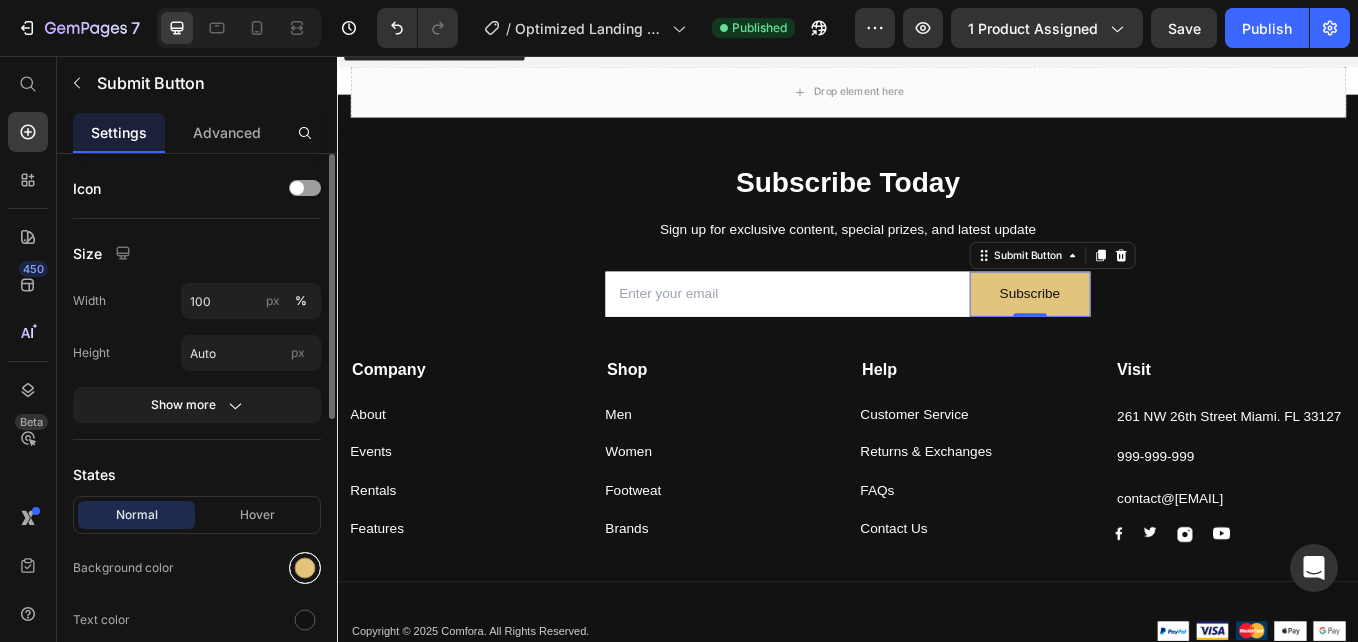 click at bounding box center [305, 568] 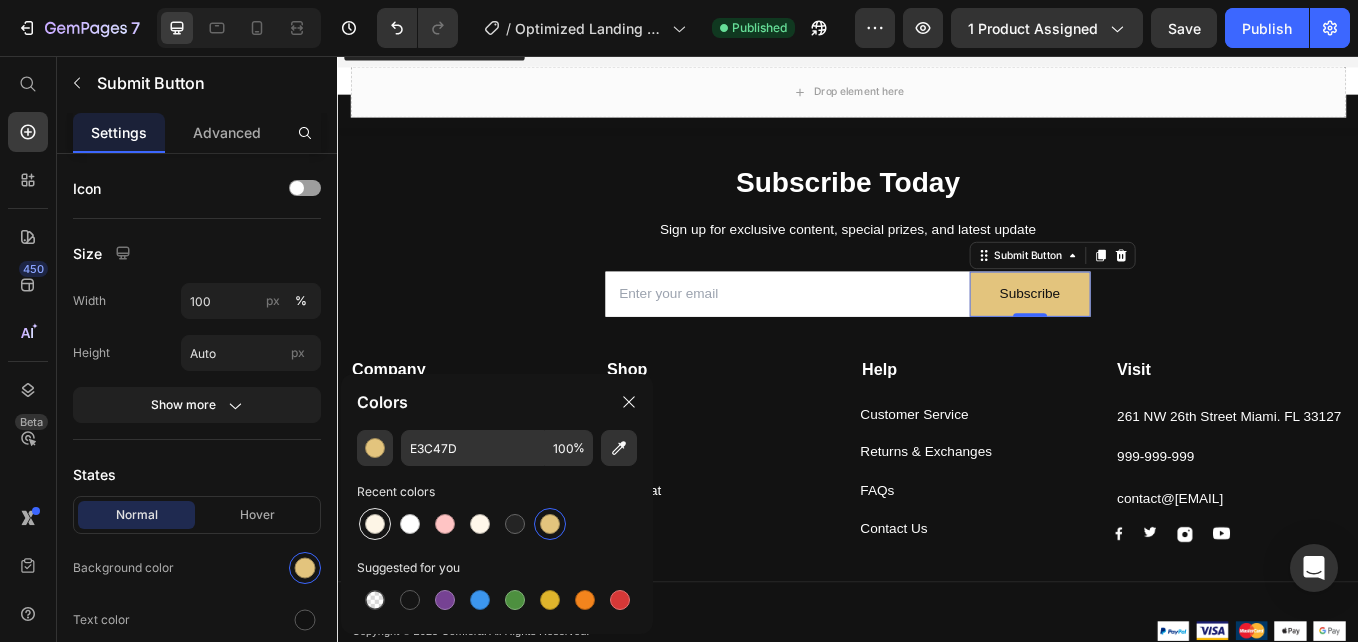 click at bounding box center (375, 524) 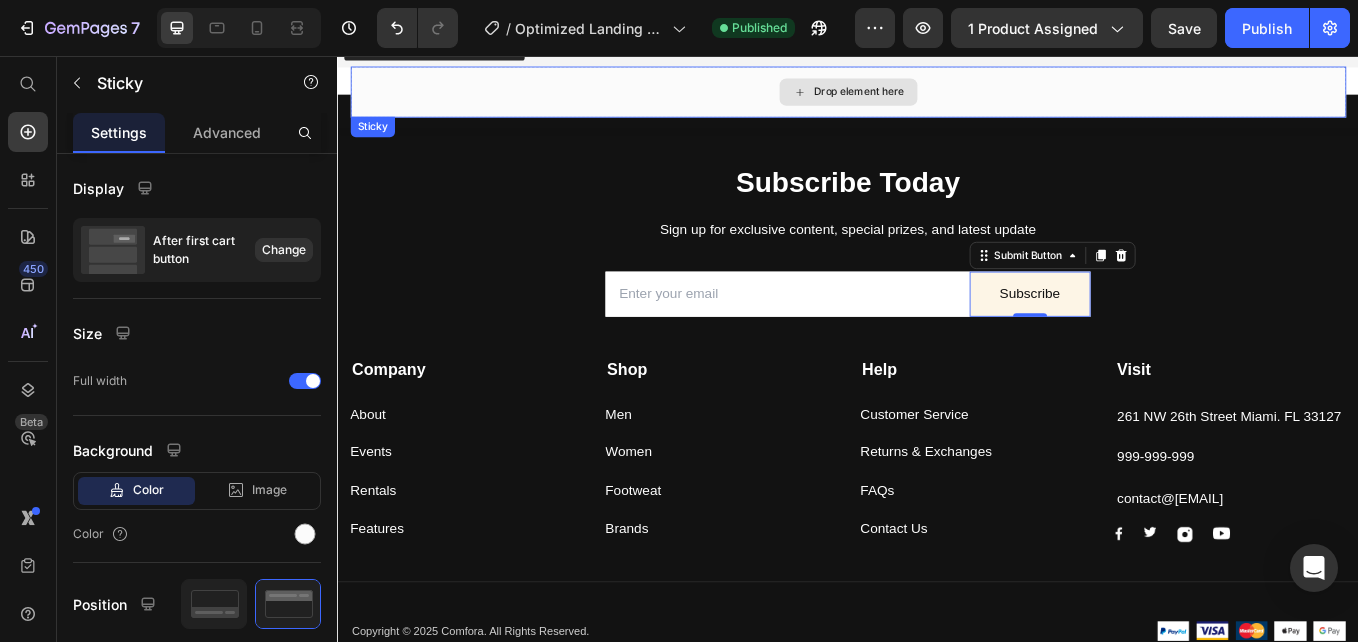 click on "Drop element here" at bounding box center (937, 98) 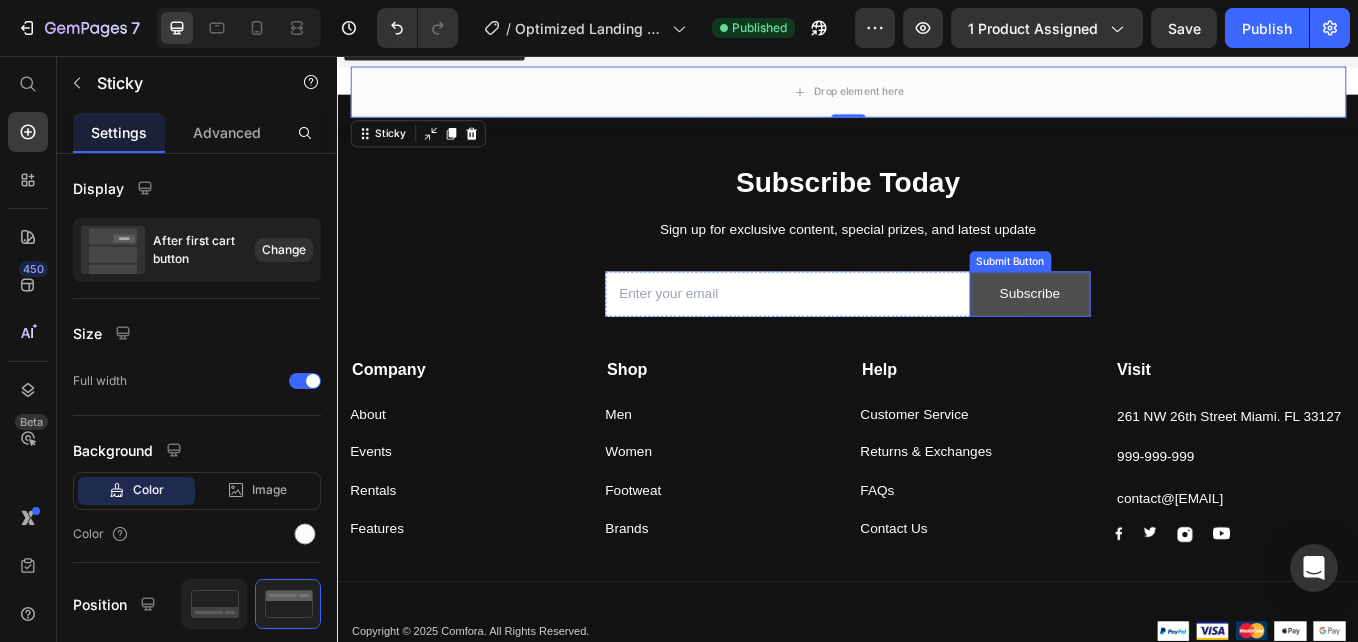 click on "Subscribe" at bounding box center [1151, 335] 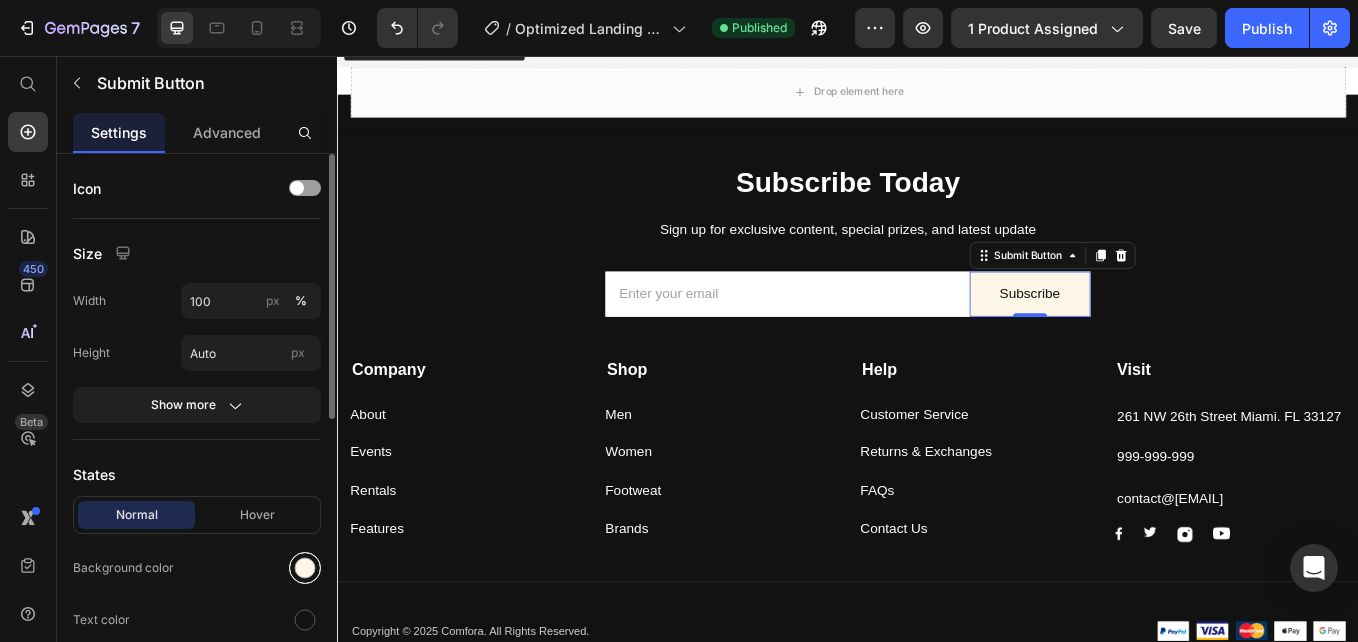 click at bounding box center (305, 568) 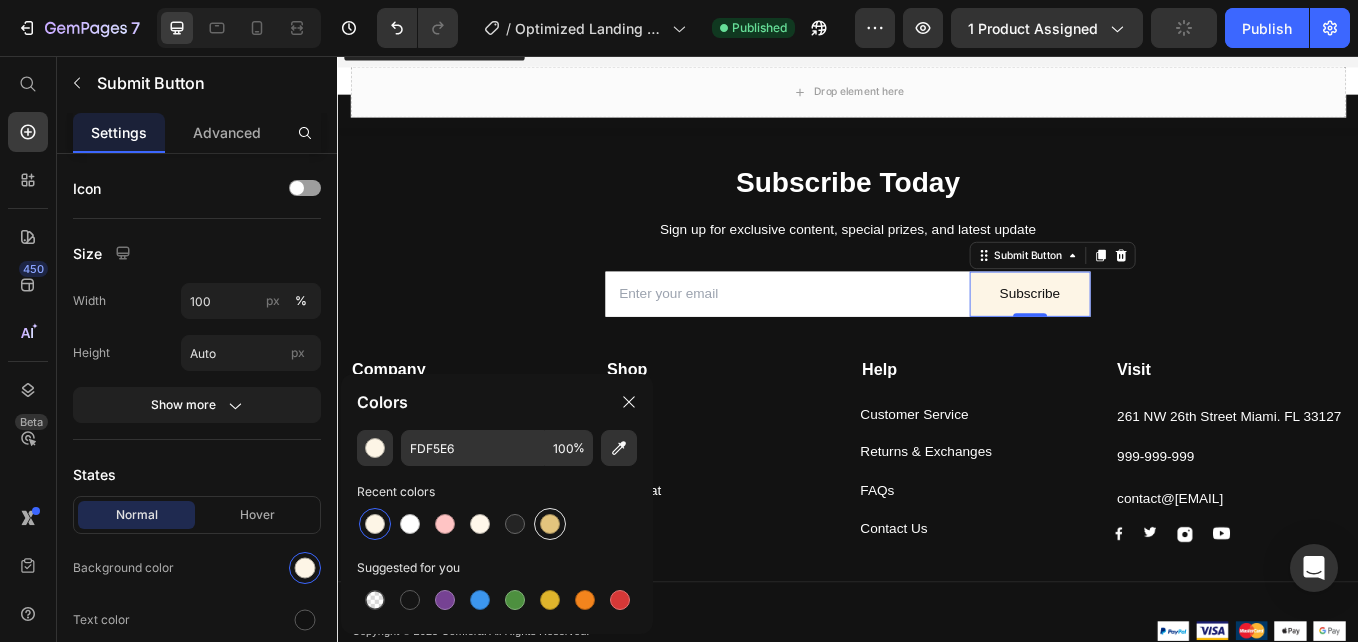 click at bounding box center (550, 524) 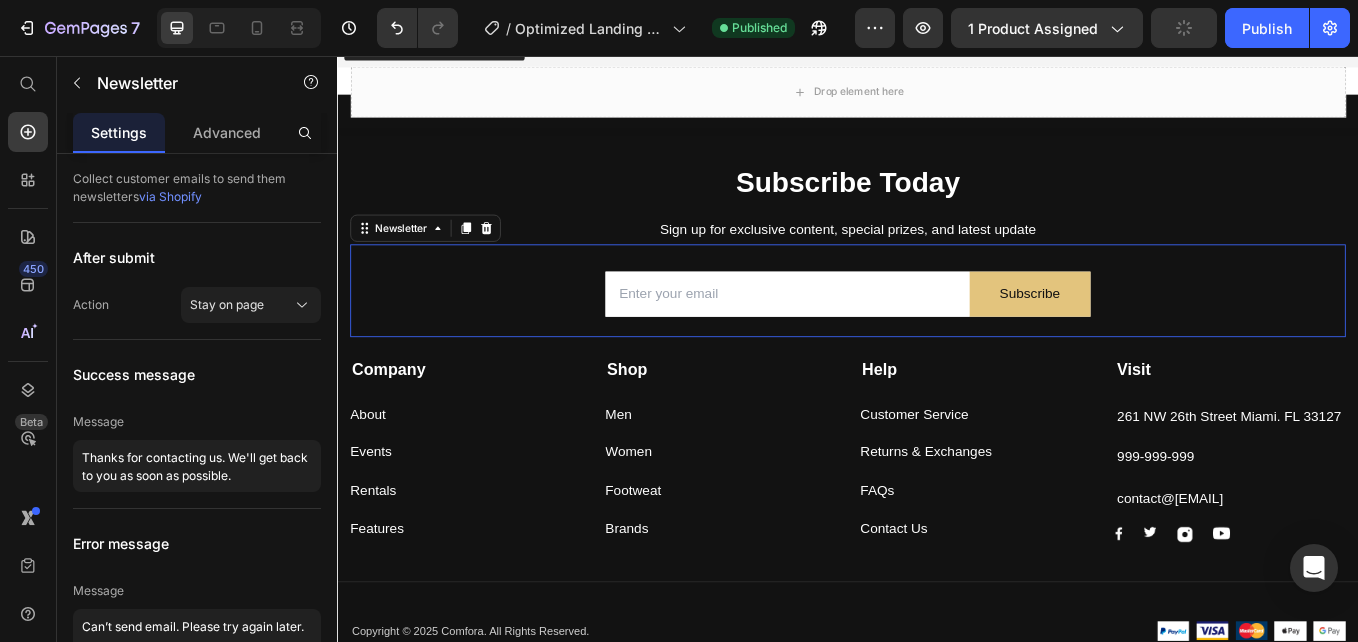 click on "Email Field Subscribe Submit Button Row Newsletter   0" at bounding box center [937, 331] 